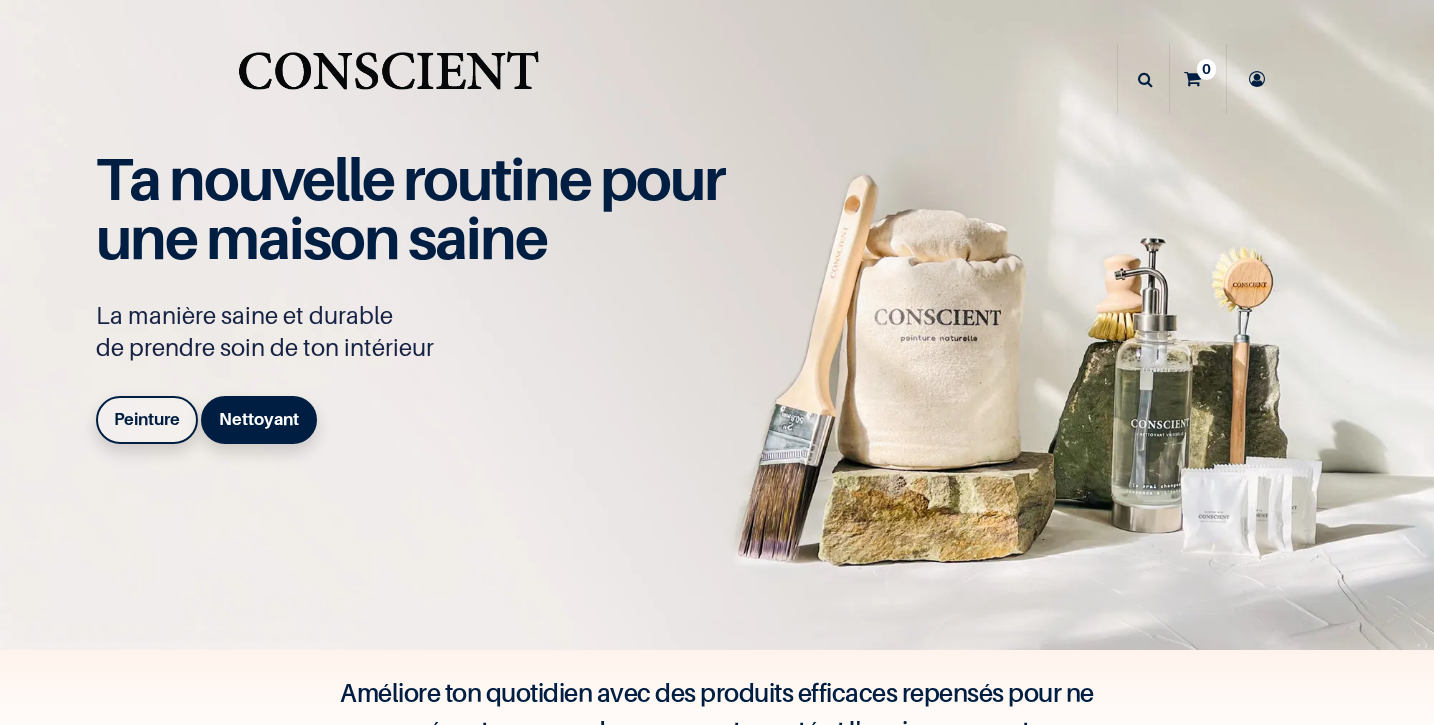 scroll, scrollTop: 0, scrollLeft: 0, axis: both 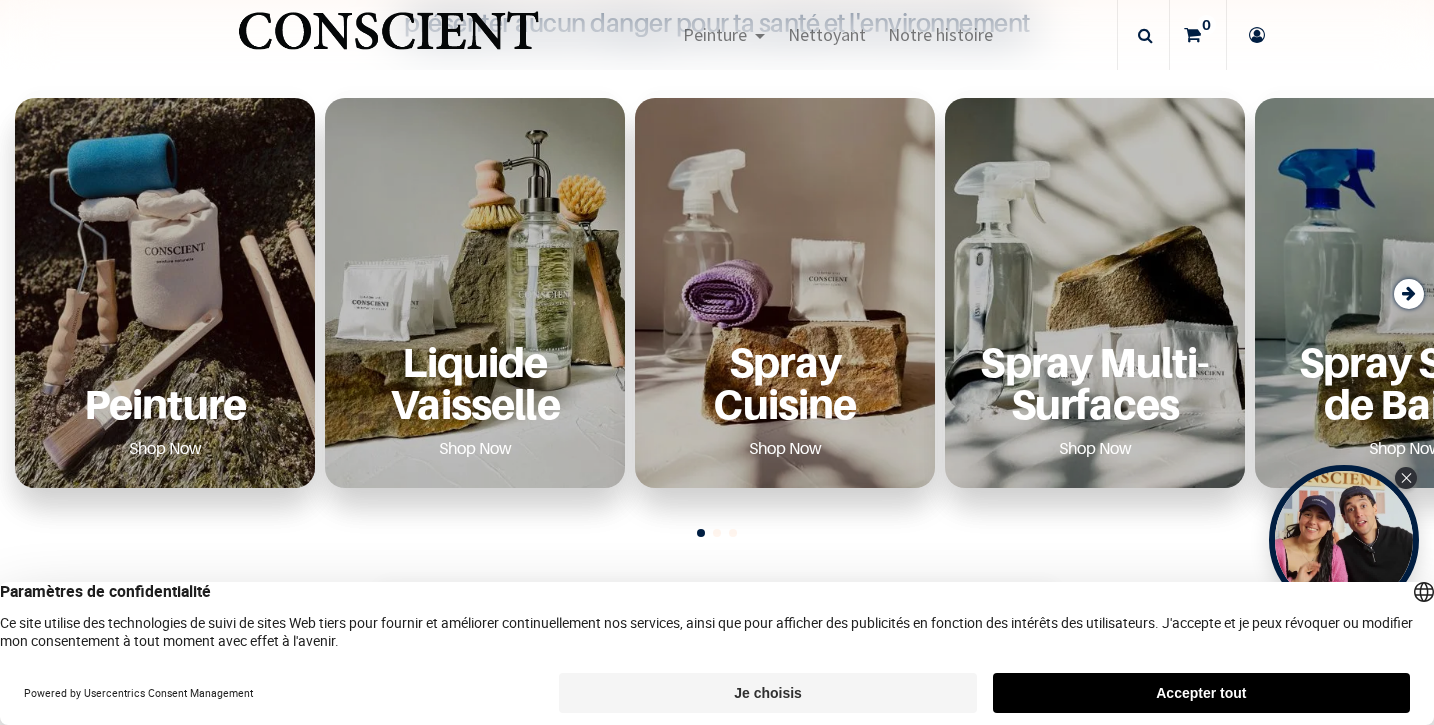 click on "Peinture
Shop Now" at bounding box center (165, 293) 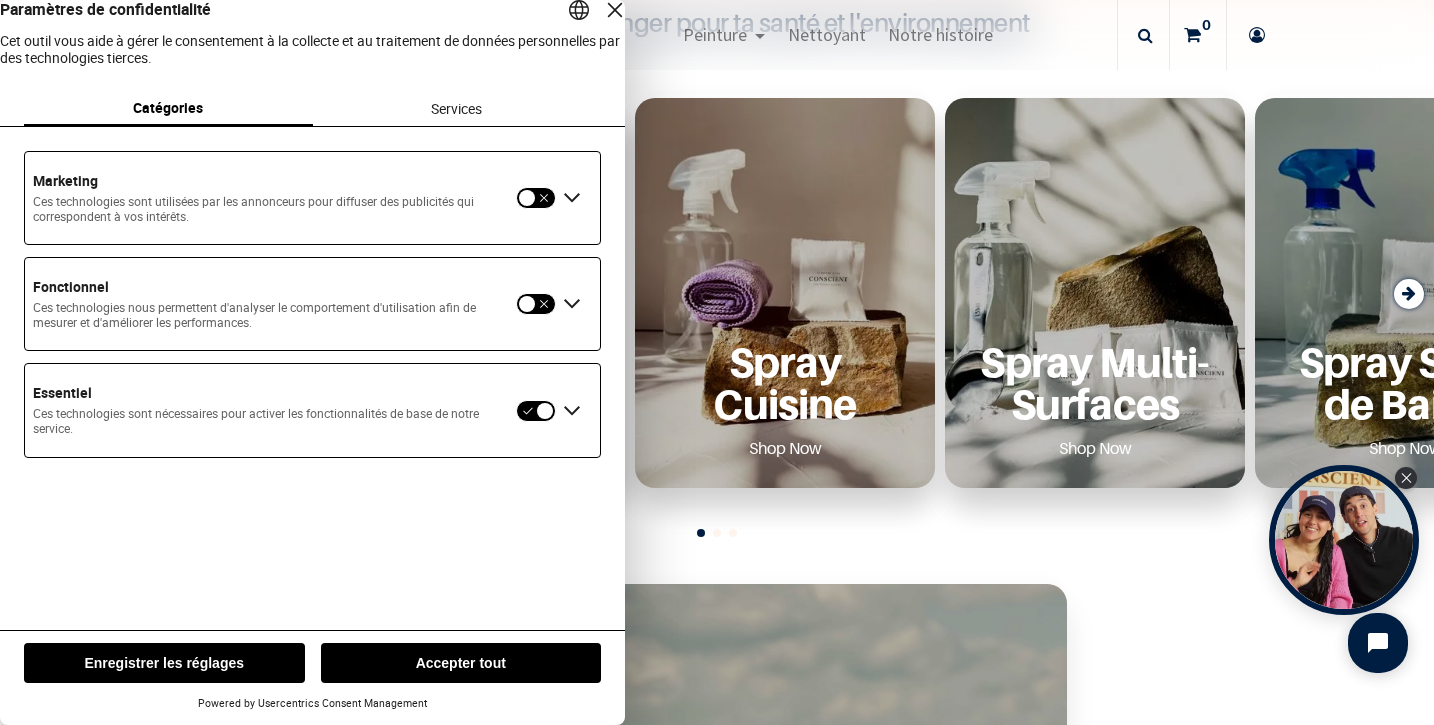 click on "Enregistrer les réglages" at bounding box center (164, 663) 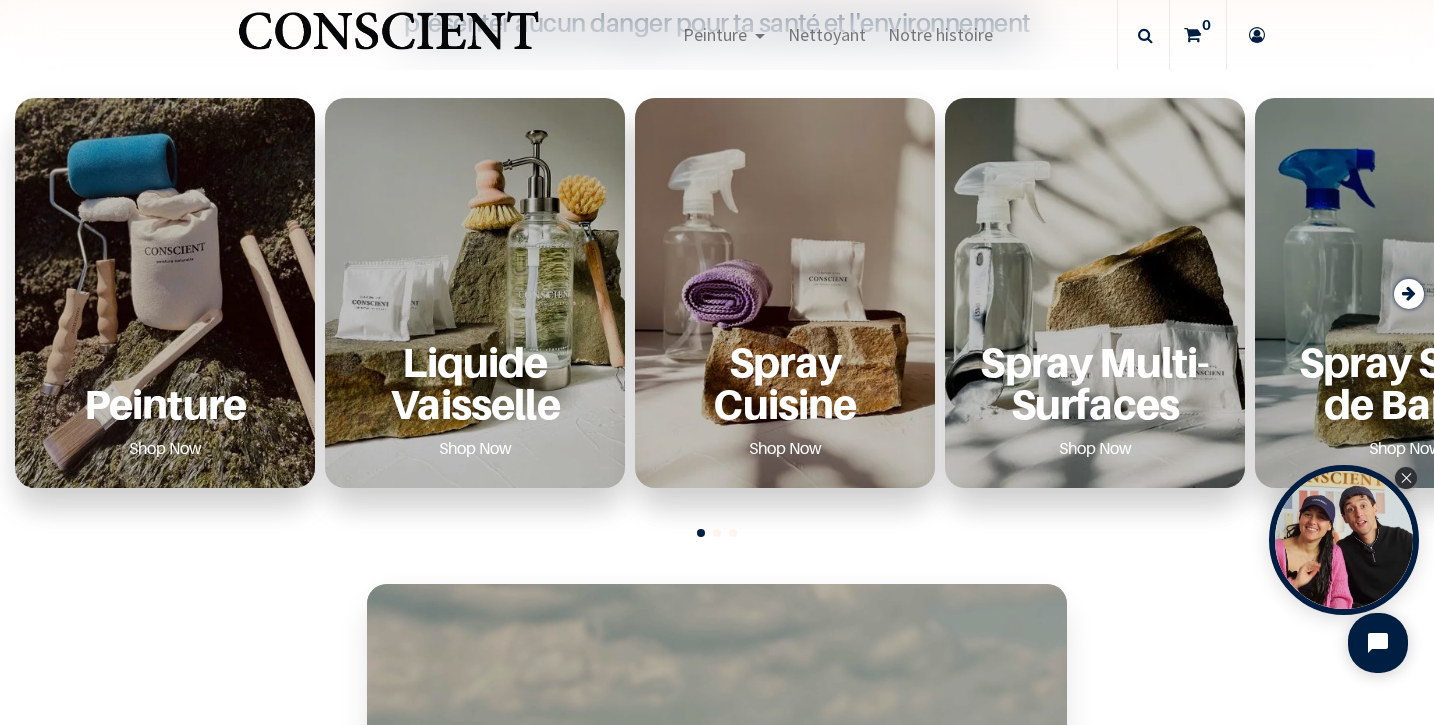 click on "Peinture
Shop Now" at bounding box center [165, 293] 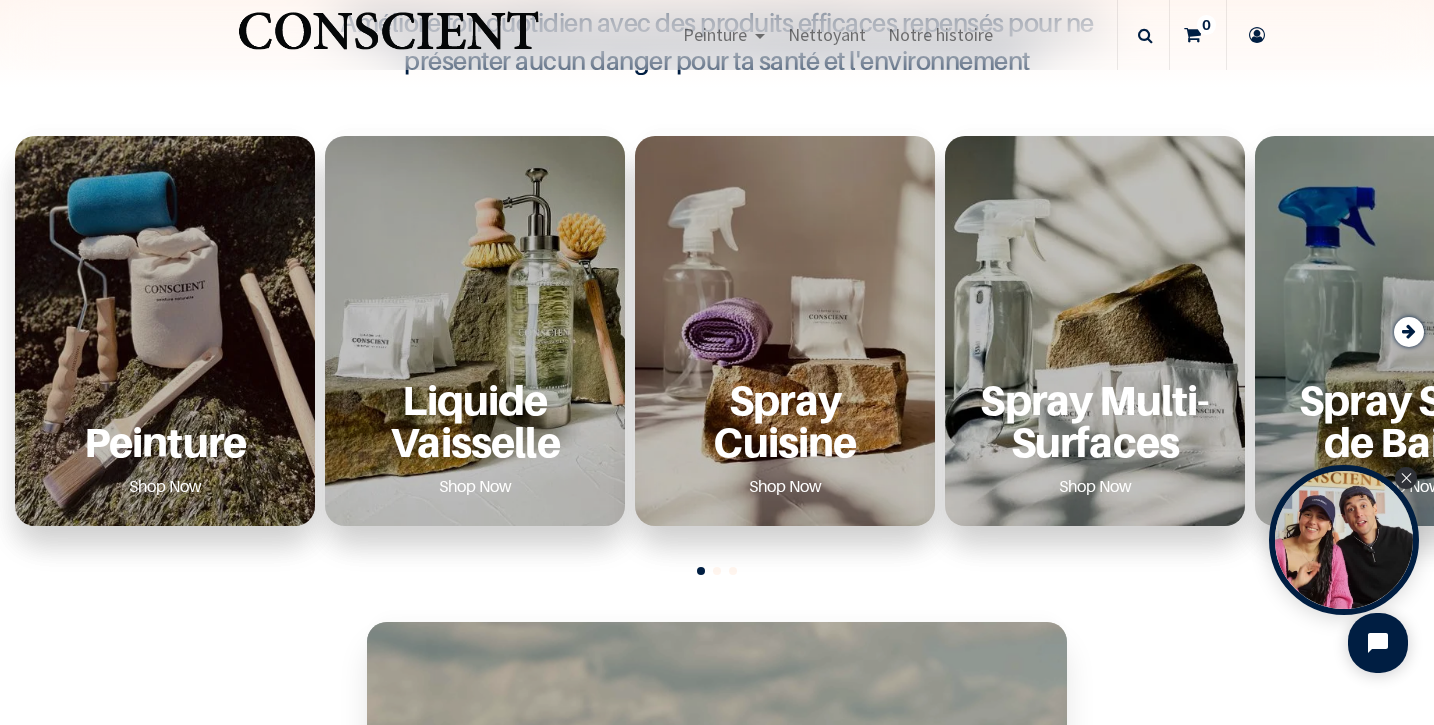 scroll, scrollTop: 669, scrollLeft: 0, axis: vertical 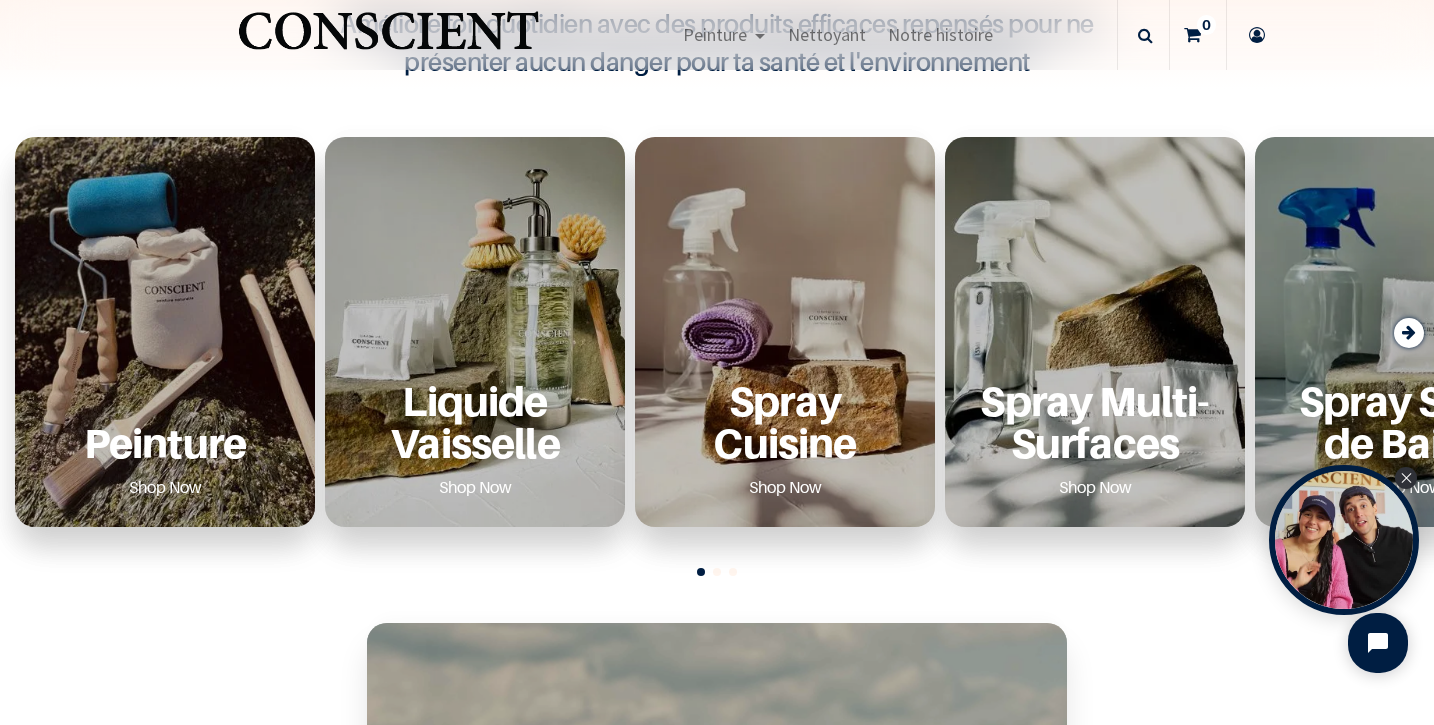 click on "Peinture
Shop Now" at bounding box center (165, 332) 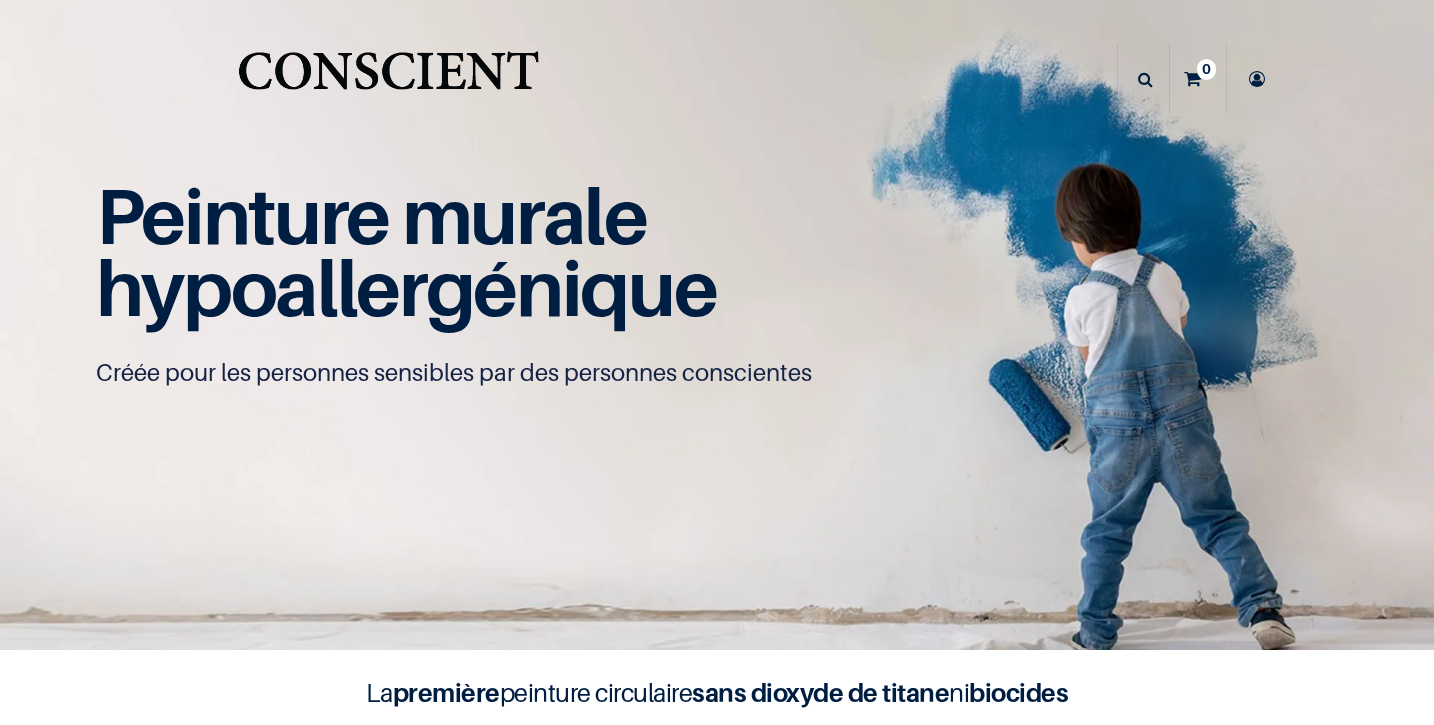 scroll, scrollTop: 0, scrollLeft: 0, axis: both 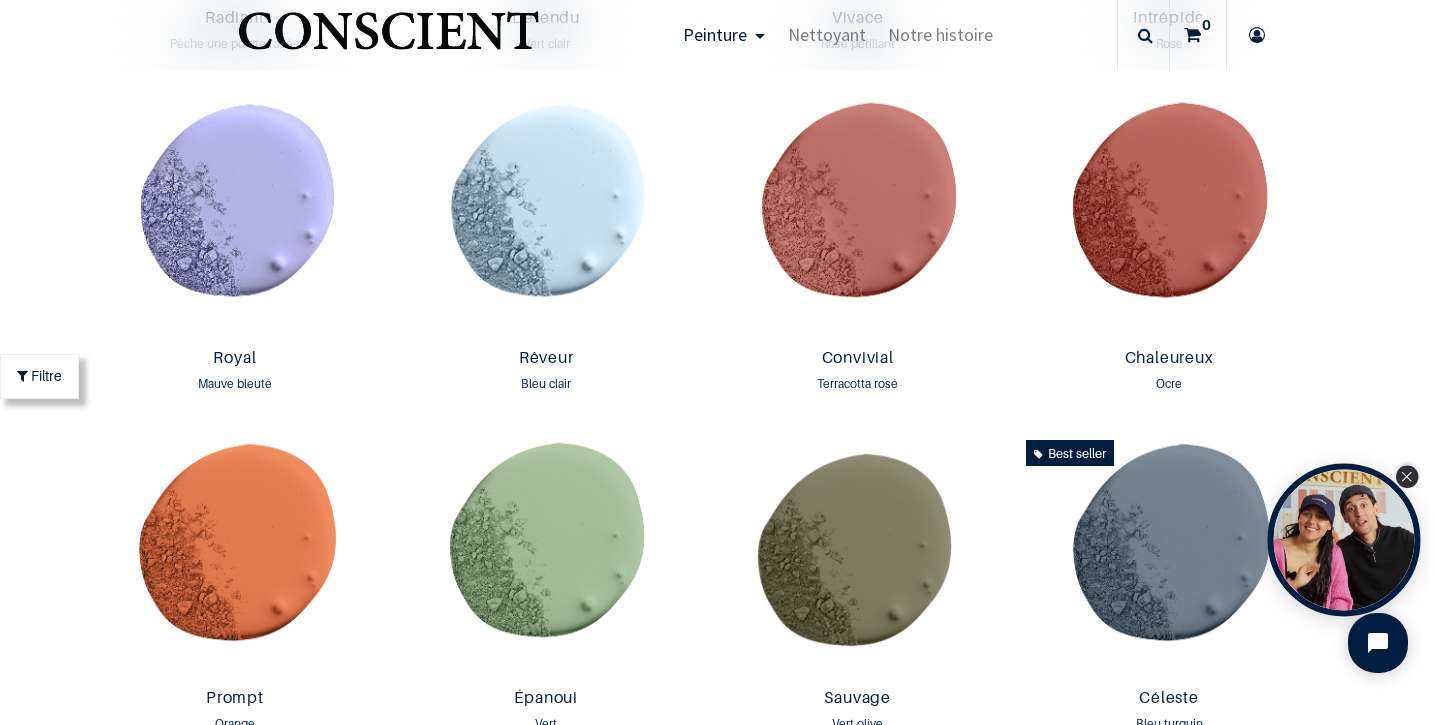 click 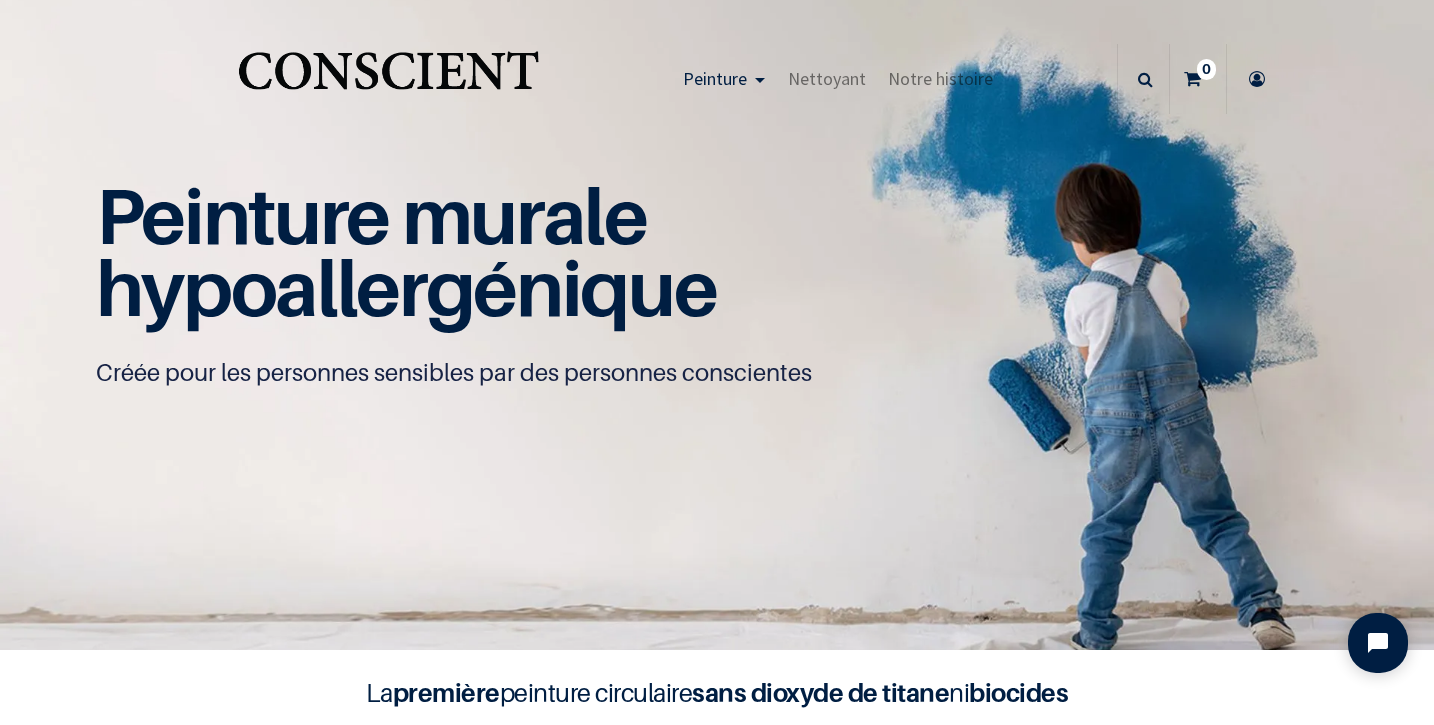 scroll, scrollTop: 0, scrollLeft: 0, axis: both 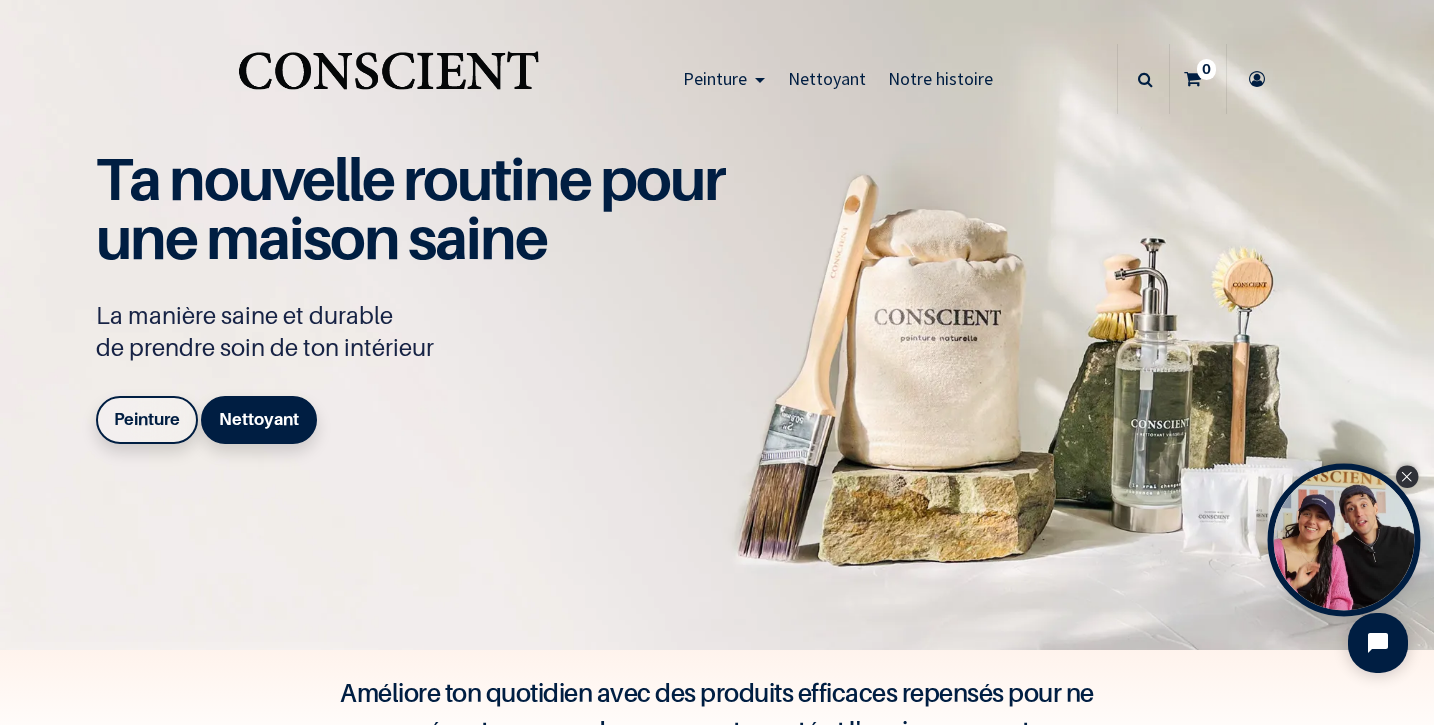 click 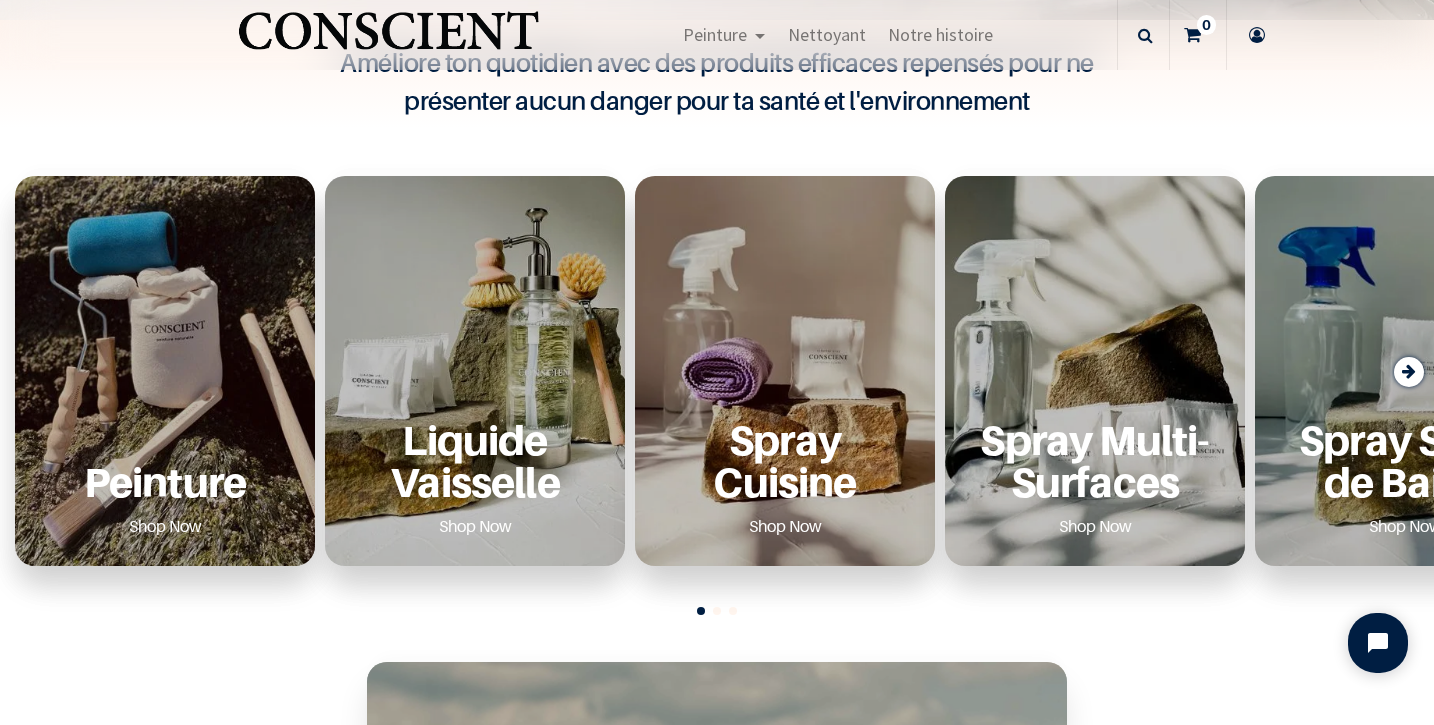 scroll, scrollTop: 733, scrollLeft: 0, axis: vertical 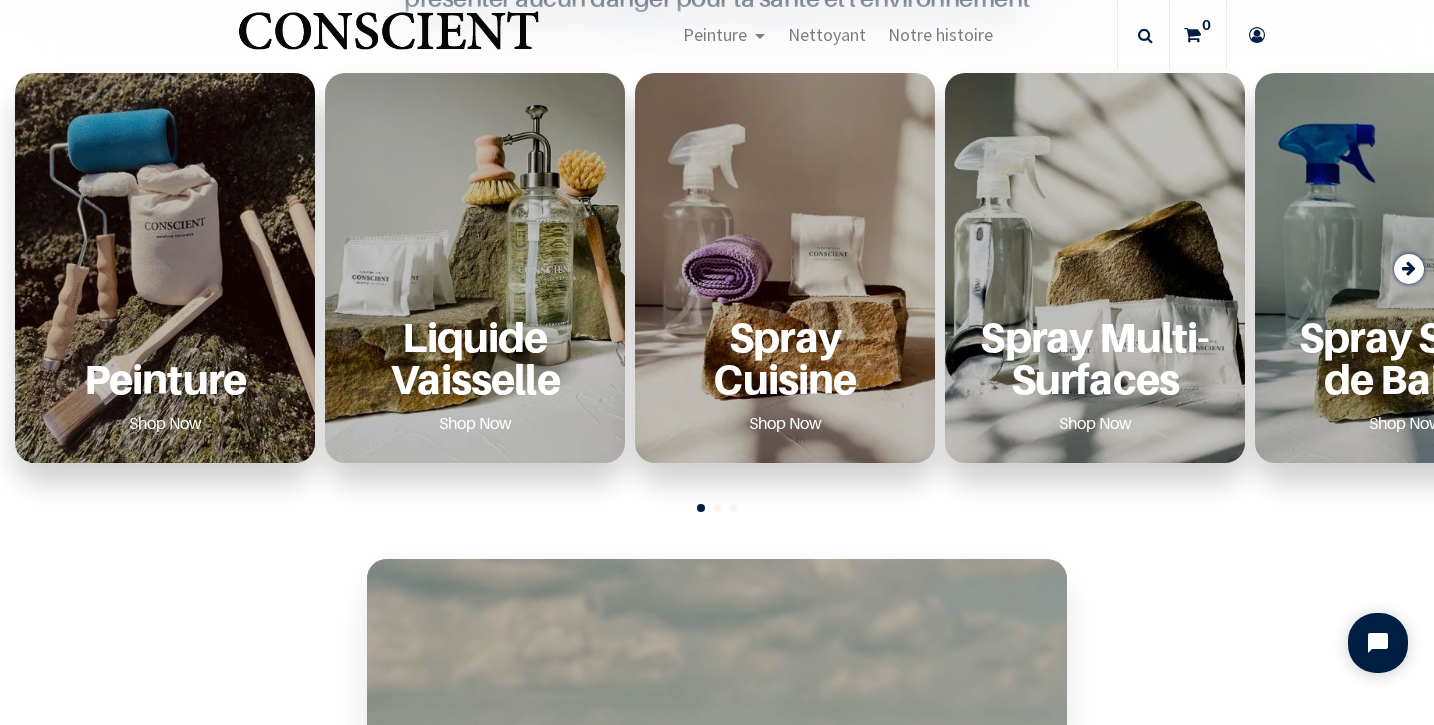 click on "Peinture
Shop Now" at bounding box center [165, 377] 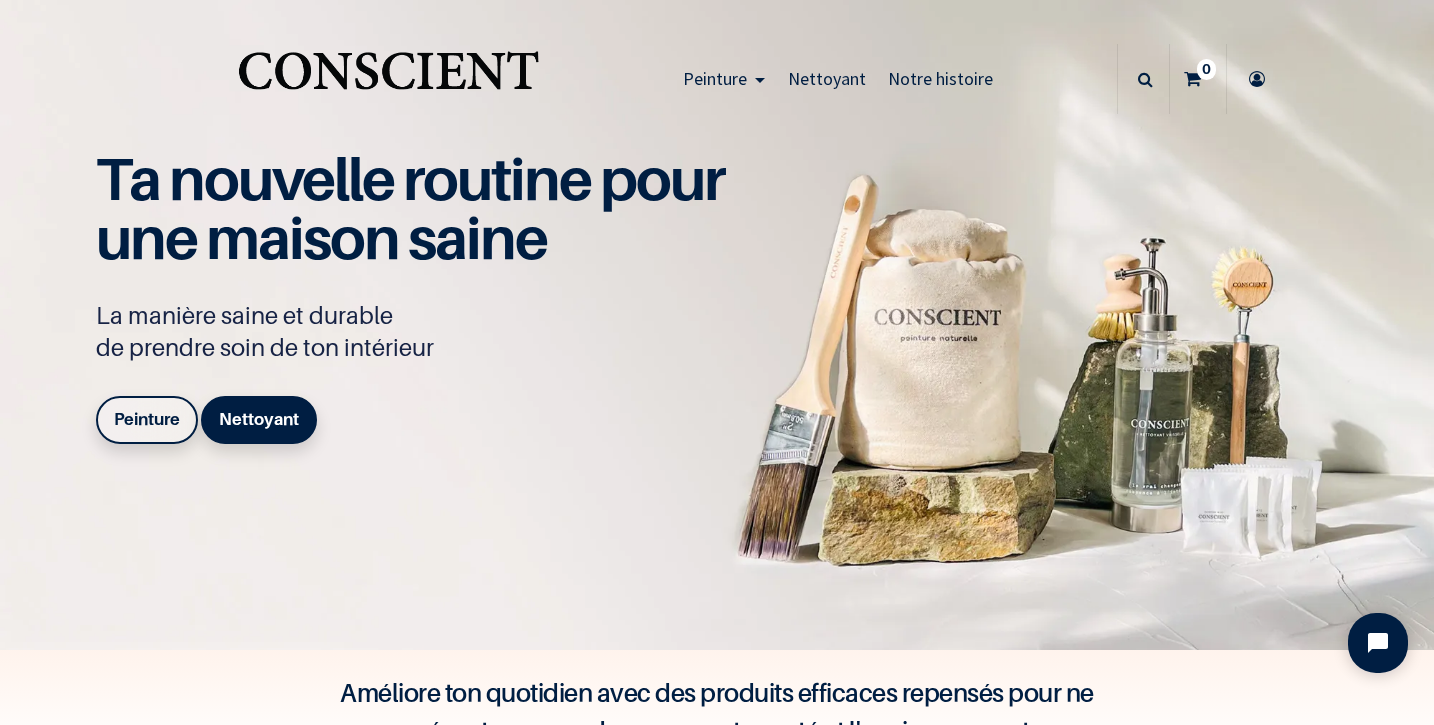 scroll, scrollTop: 0, scrollLeft: 0, axis: both 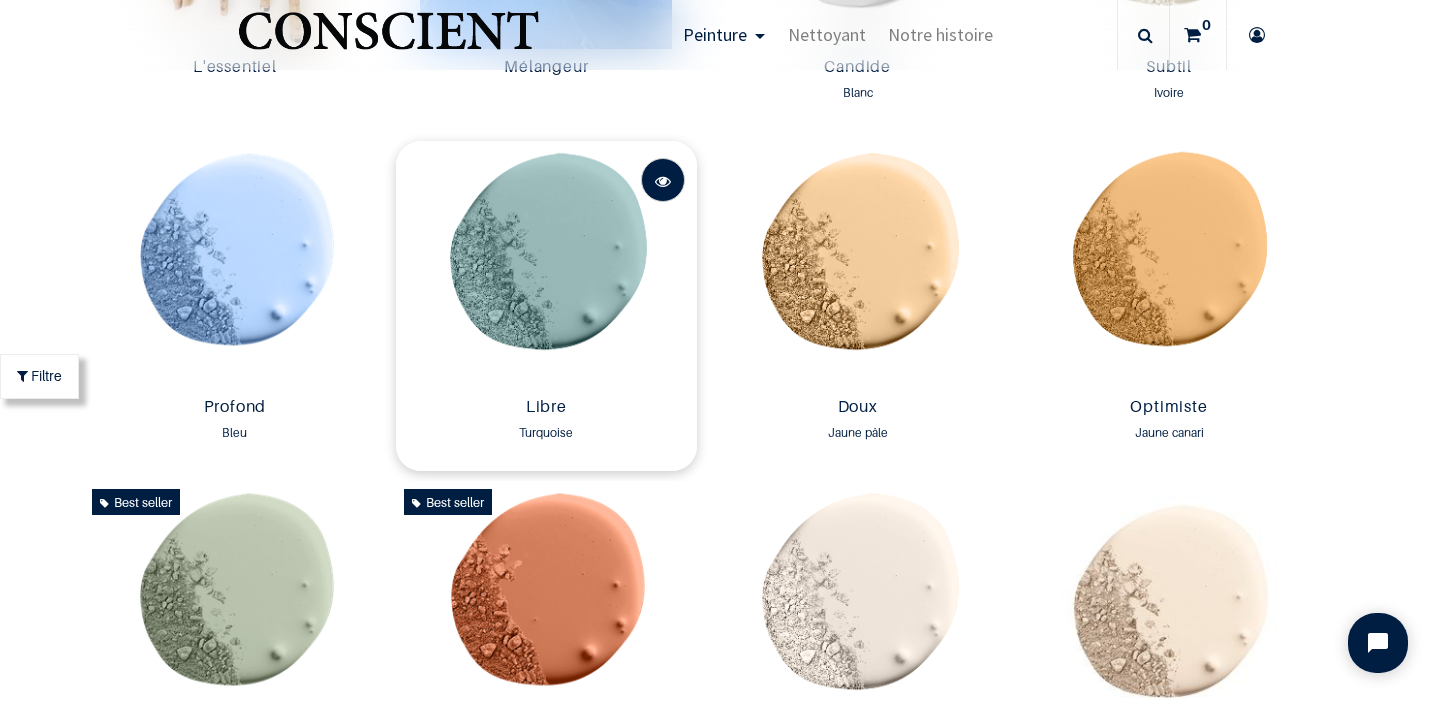 click at bounding box center [663, 181] 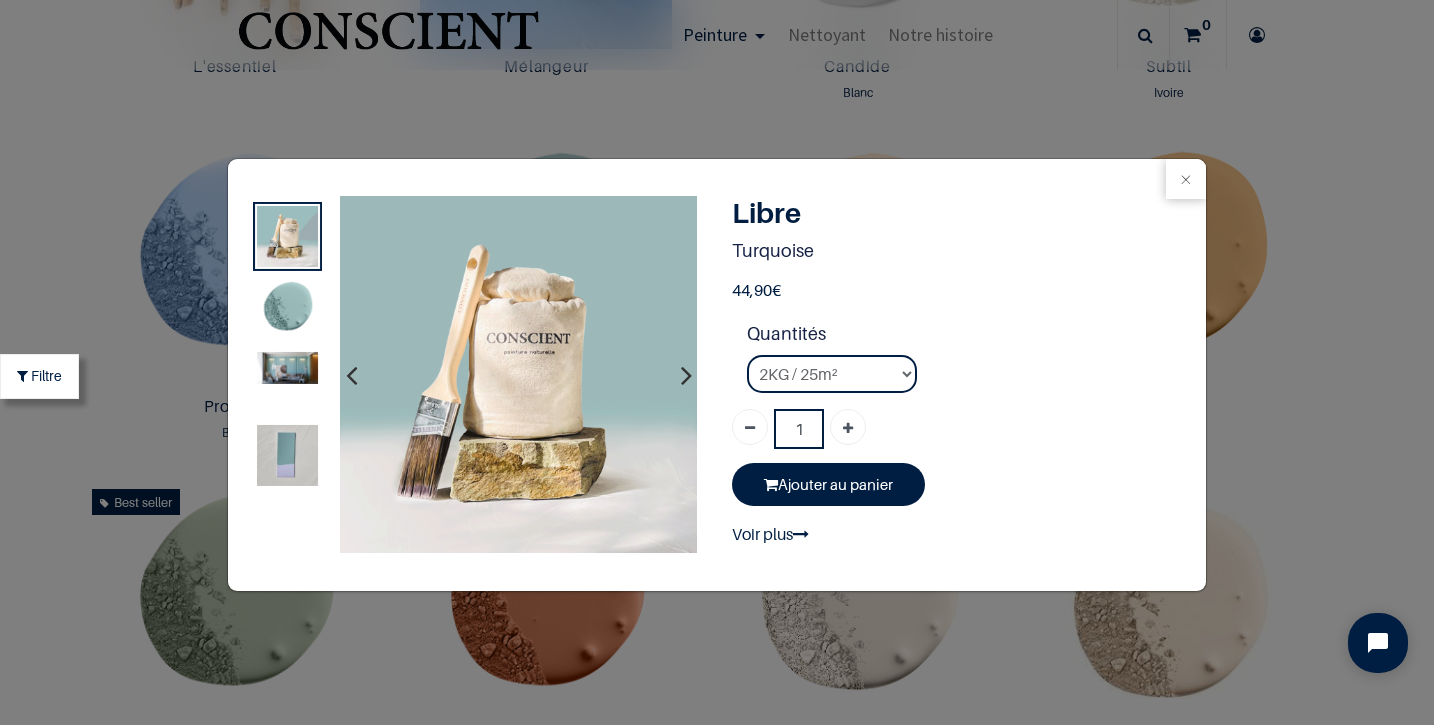 click at bounding box center (287, 455) 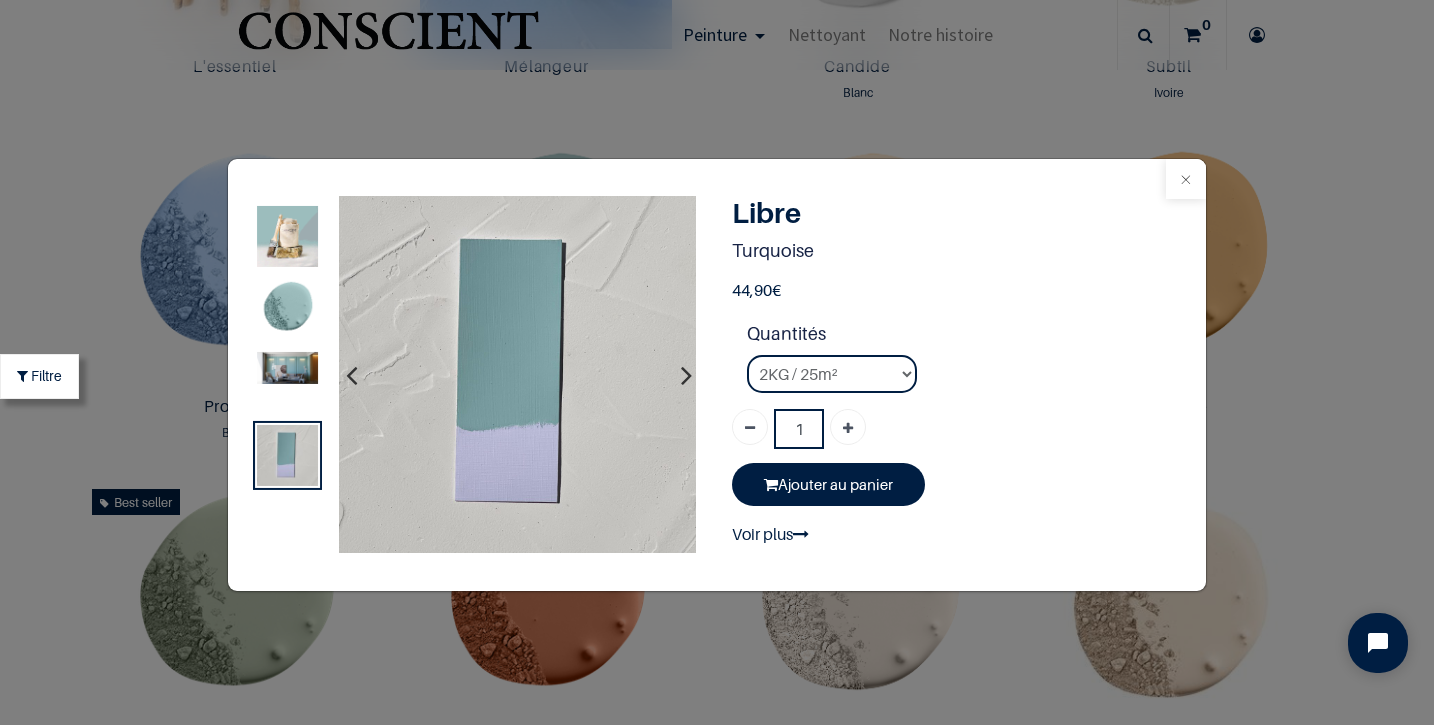 click at bounding box center (1186, 179) 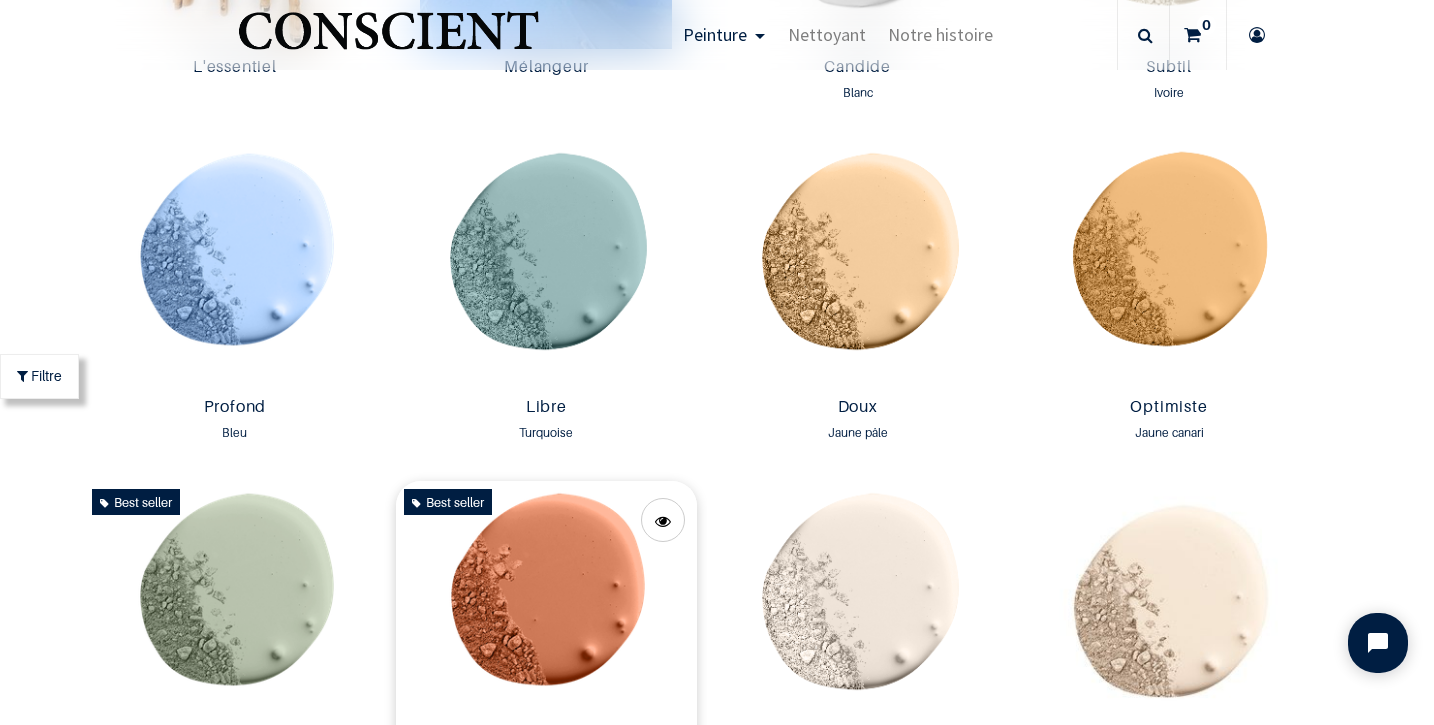click at bounding box center [546, 605] 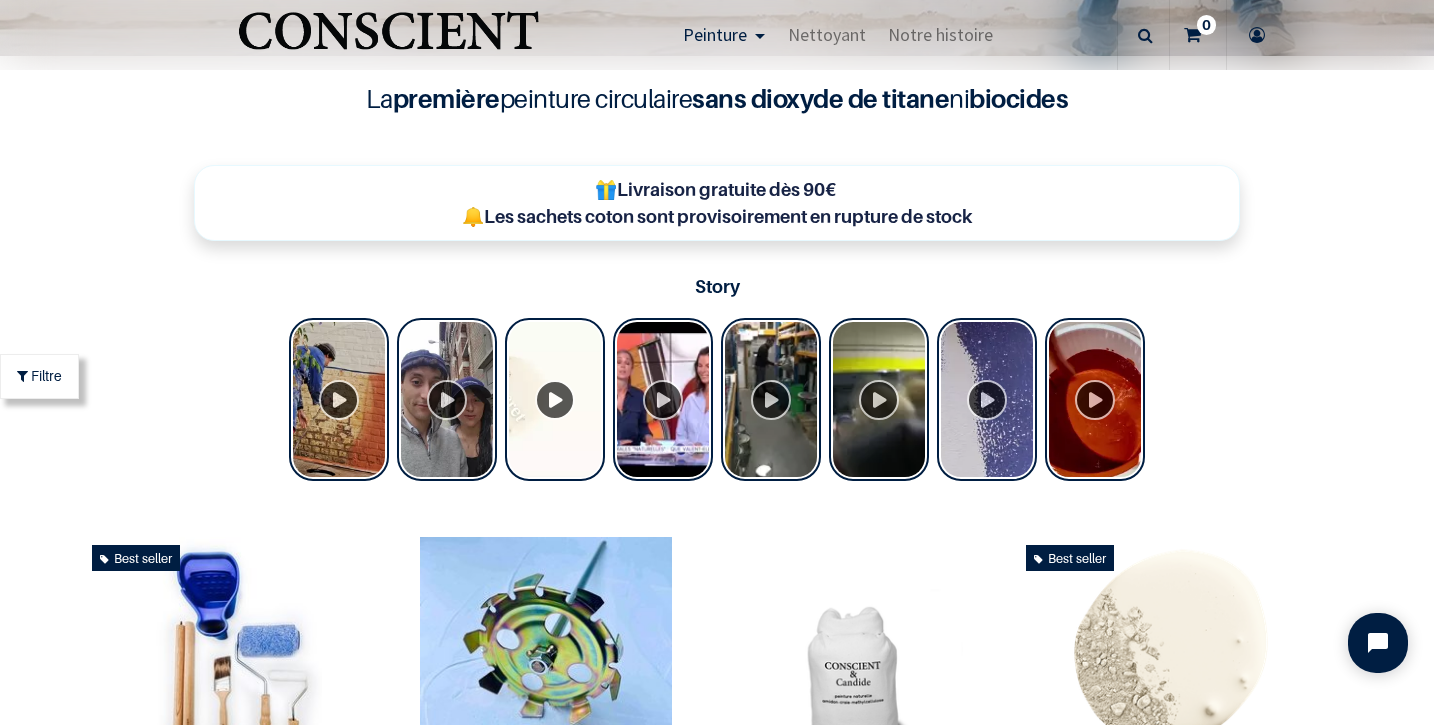 scroll, scrollTop: 549, scrollLeft: 0, axis: vertical 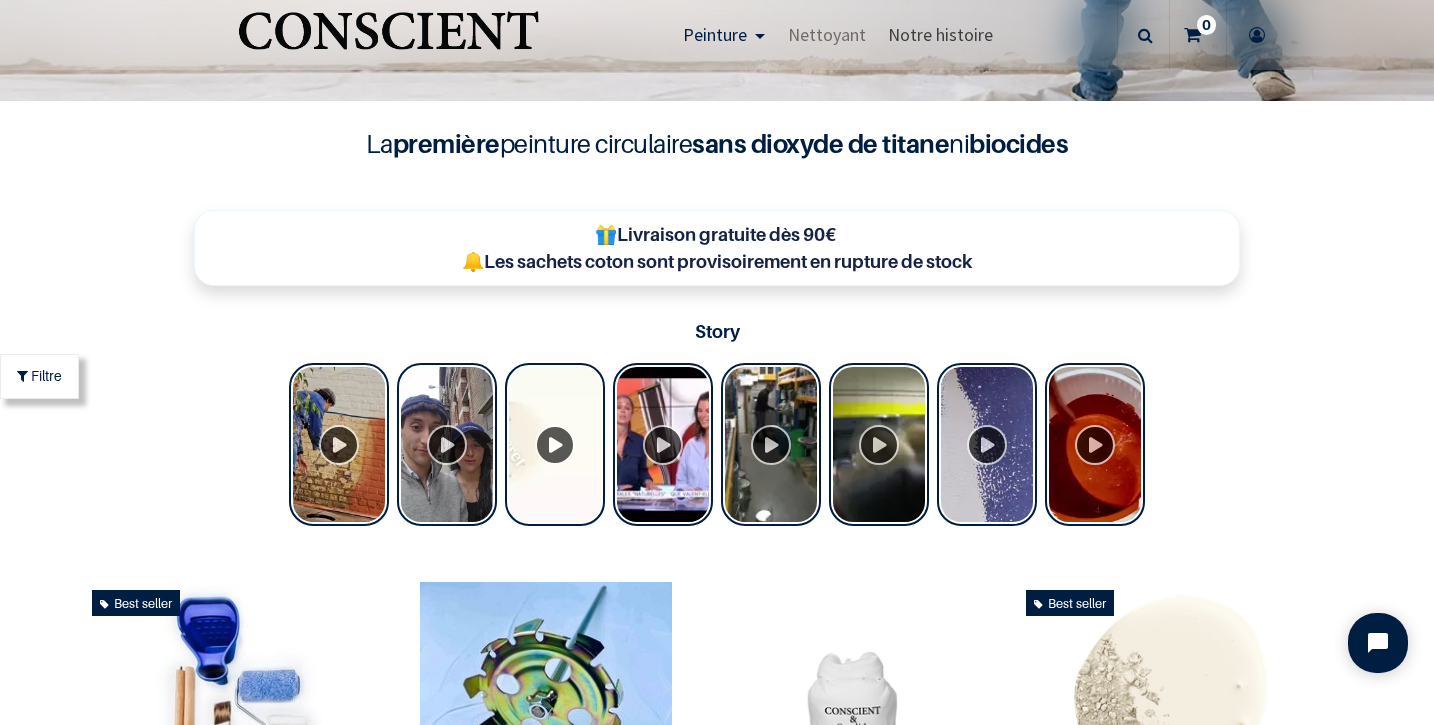 click on "Notre histoire" at bounding box center [940, 34] 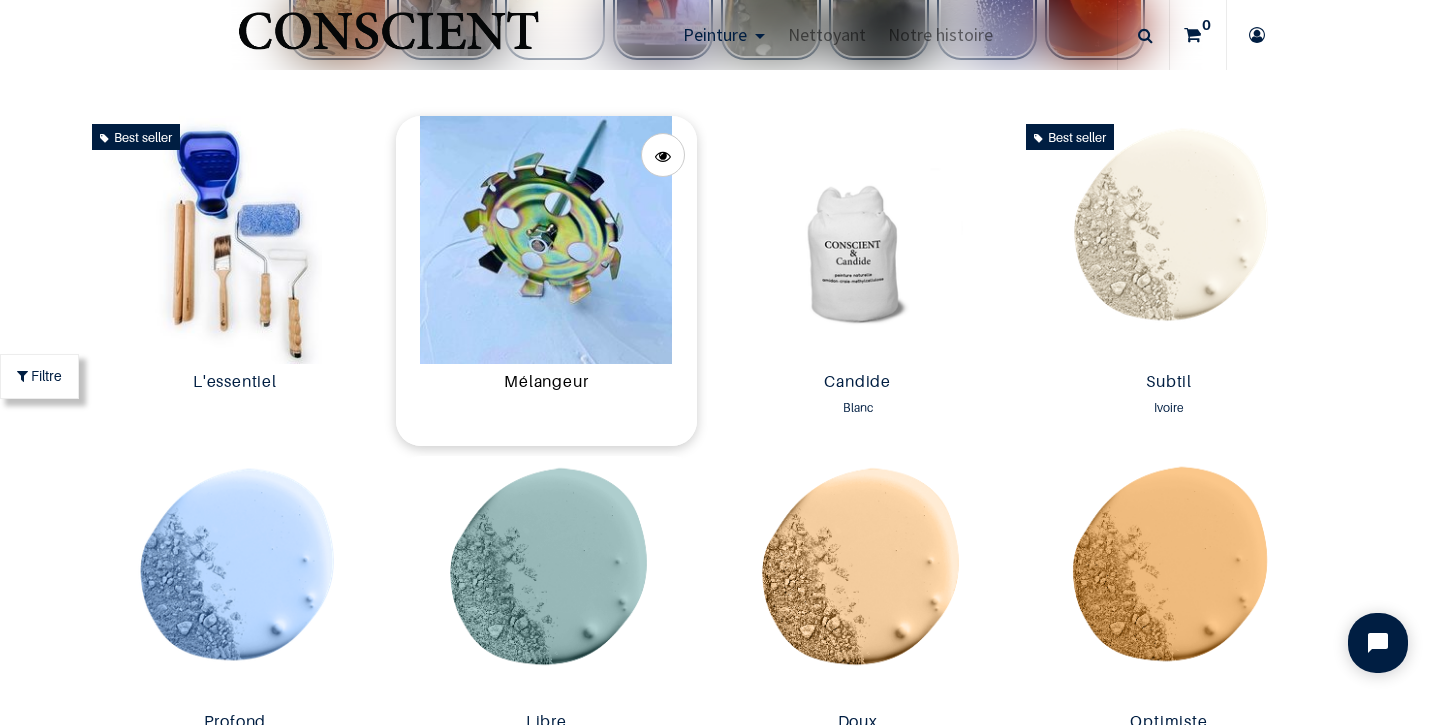 scroll, scrollTop: 641, scrollLeft: 0, axis: vertical 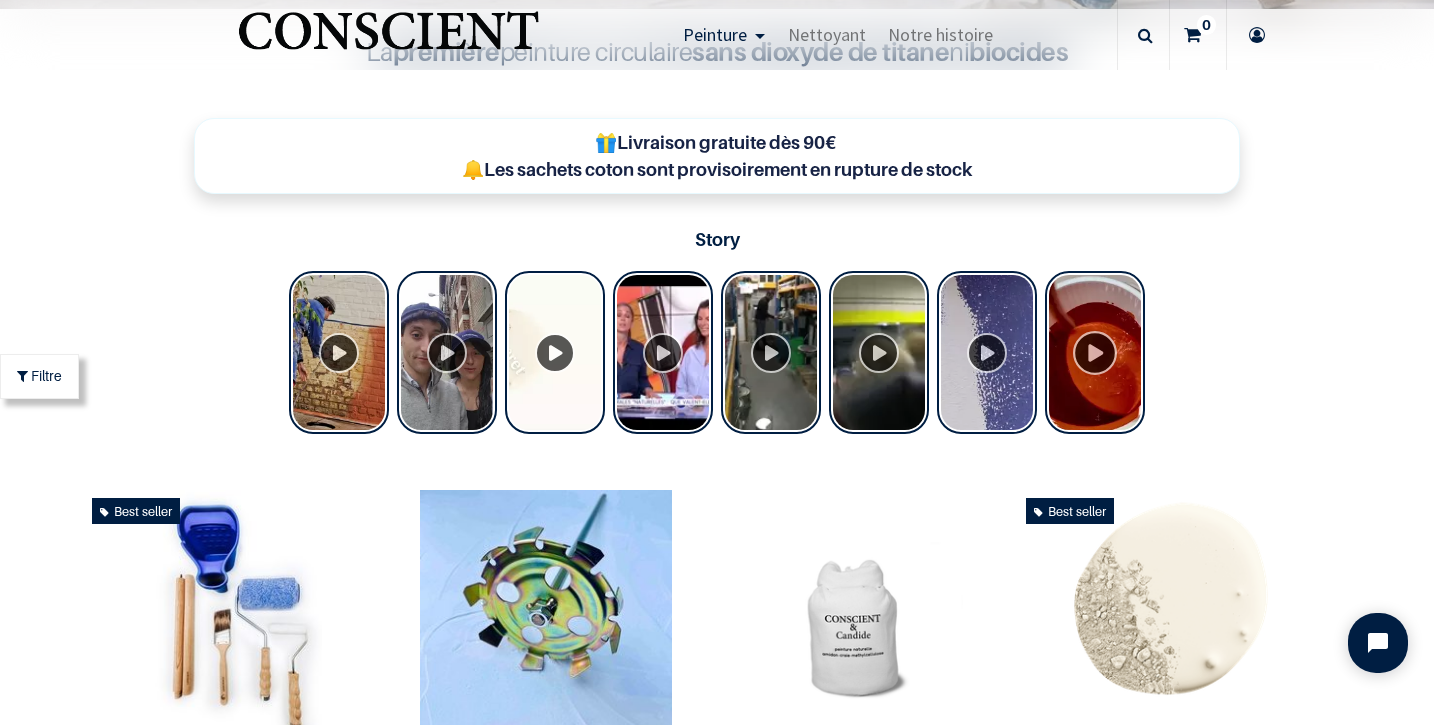 click at bounding box center [1095, 352] 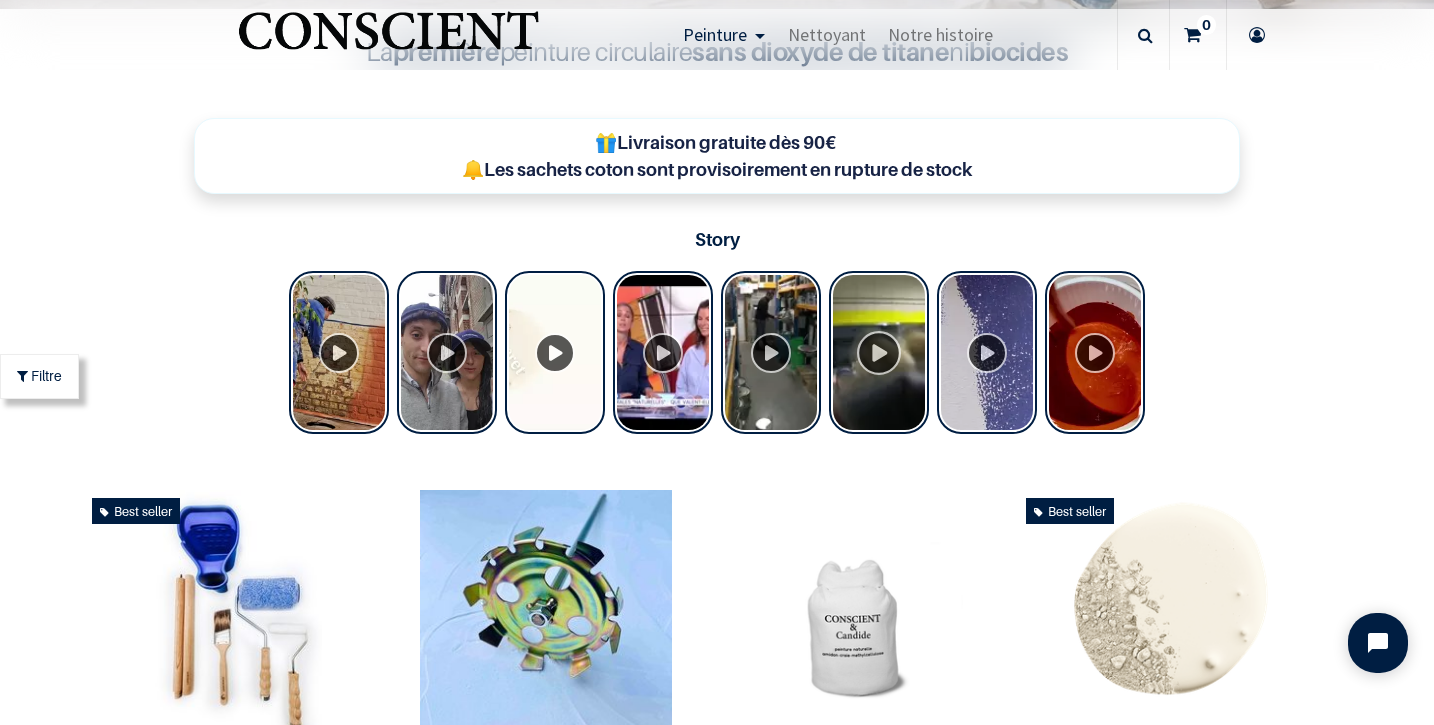 click at bounding box center (879, 352) 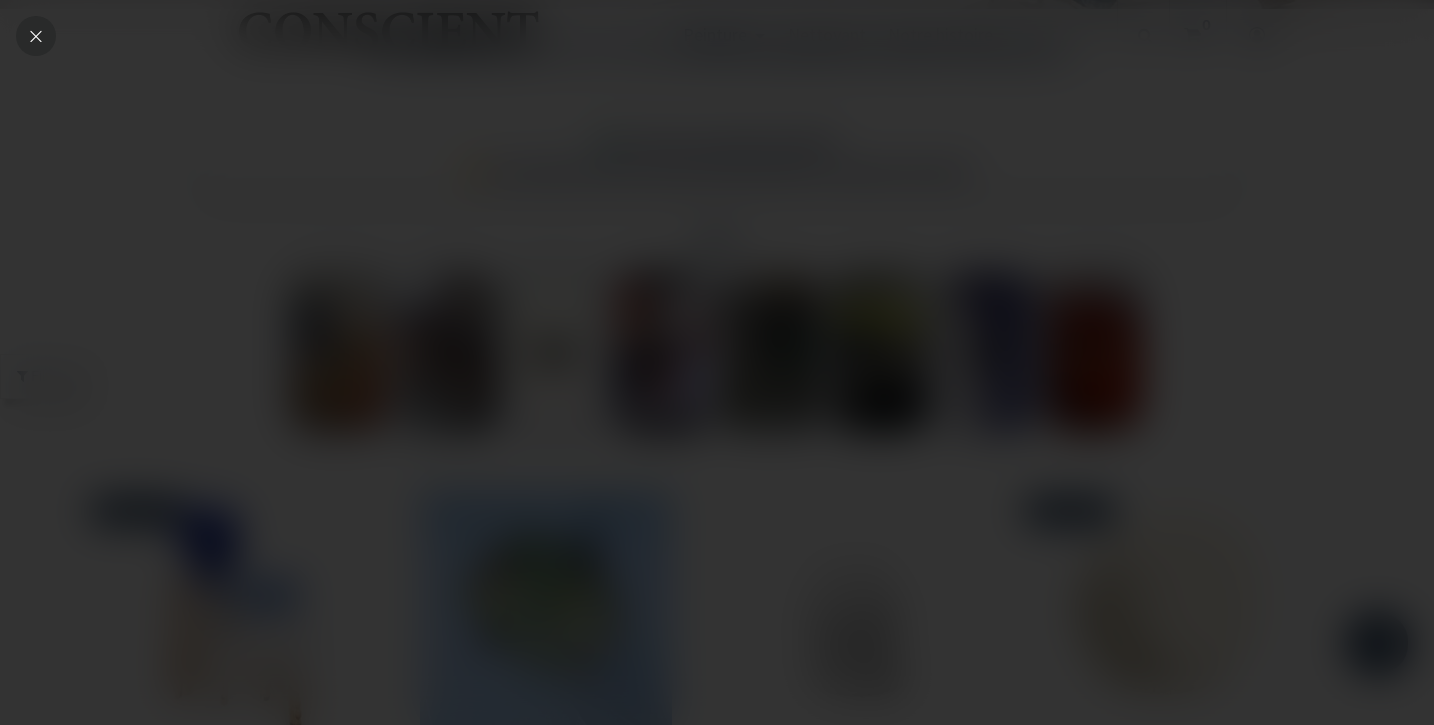 click 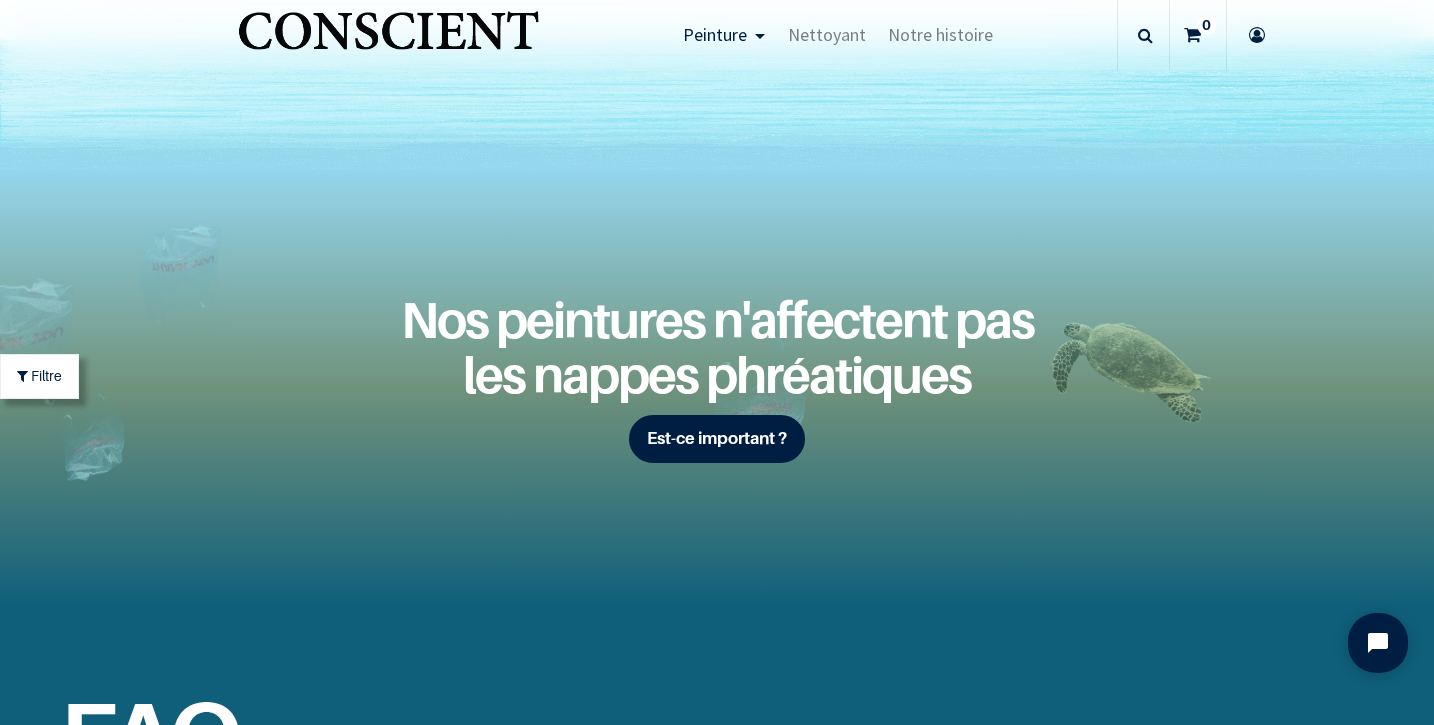 scroll, scrollTop: 6312, scrollLeft: 0, axis: vertical 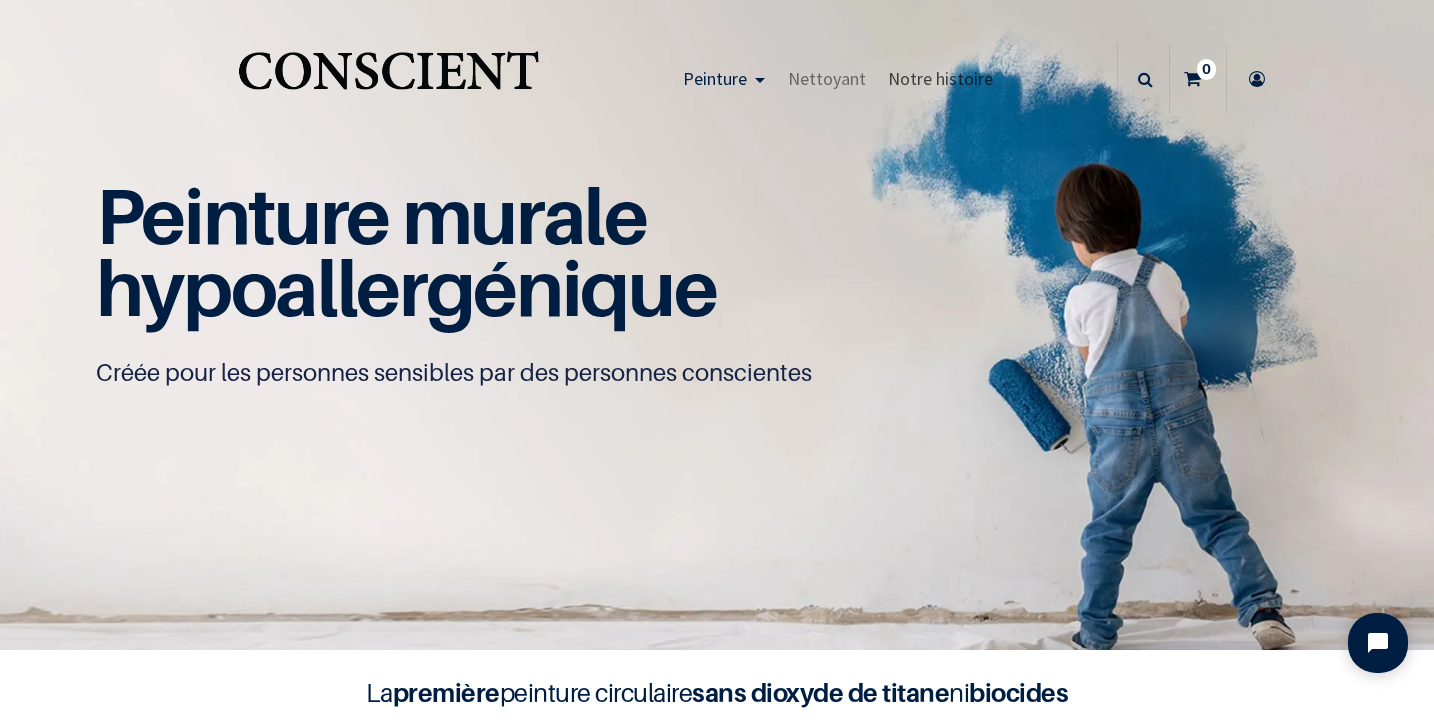 click on "Notre histoire" at bounding box center (940, 78) 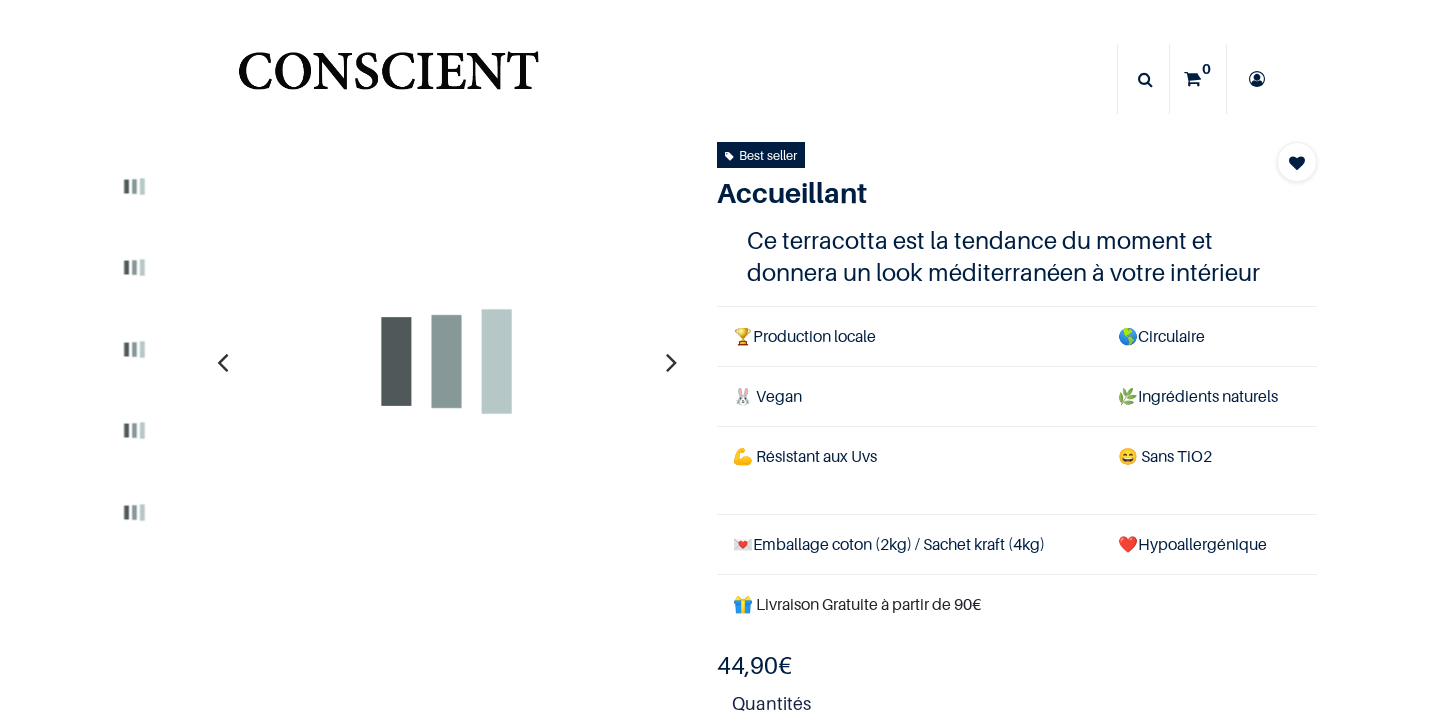 scroll, scrollTop: 0, scrollLeft: 0, axis: both 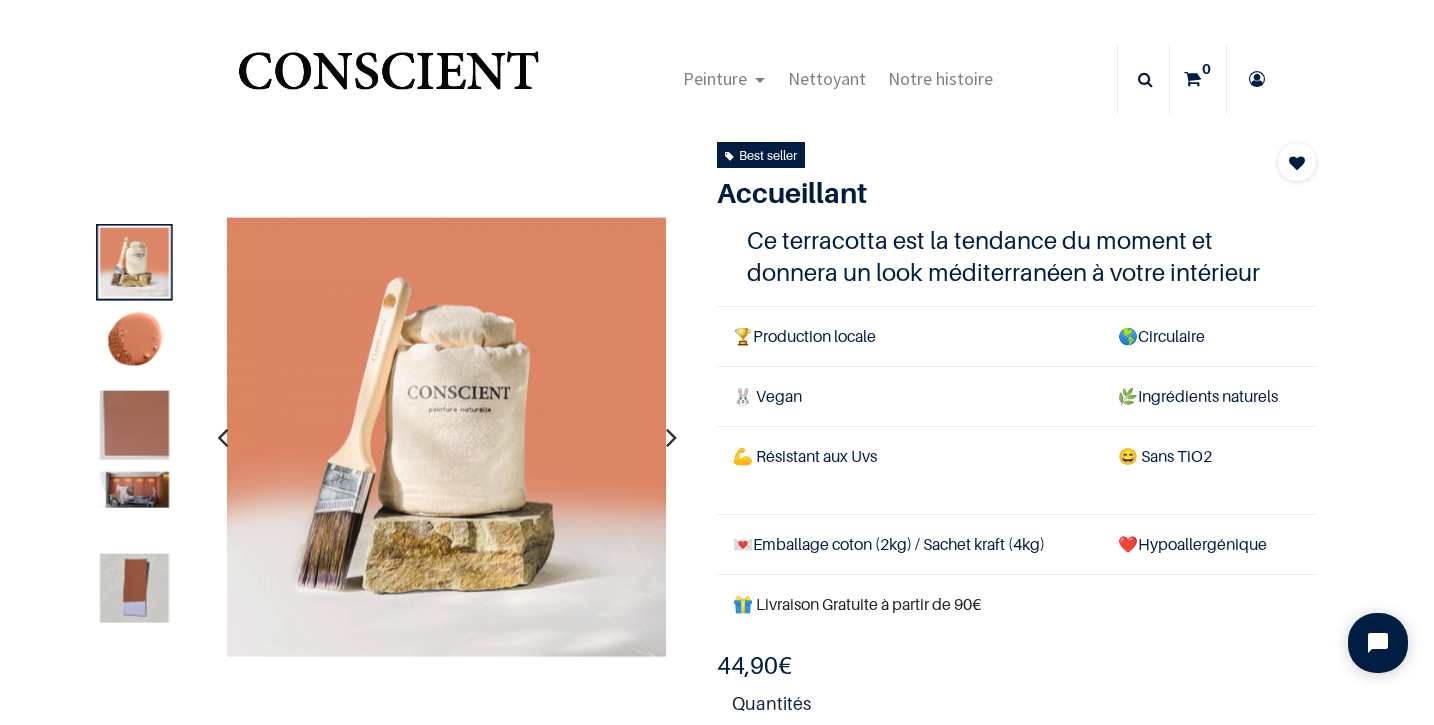 click at bounding box center [134, 587] 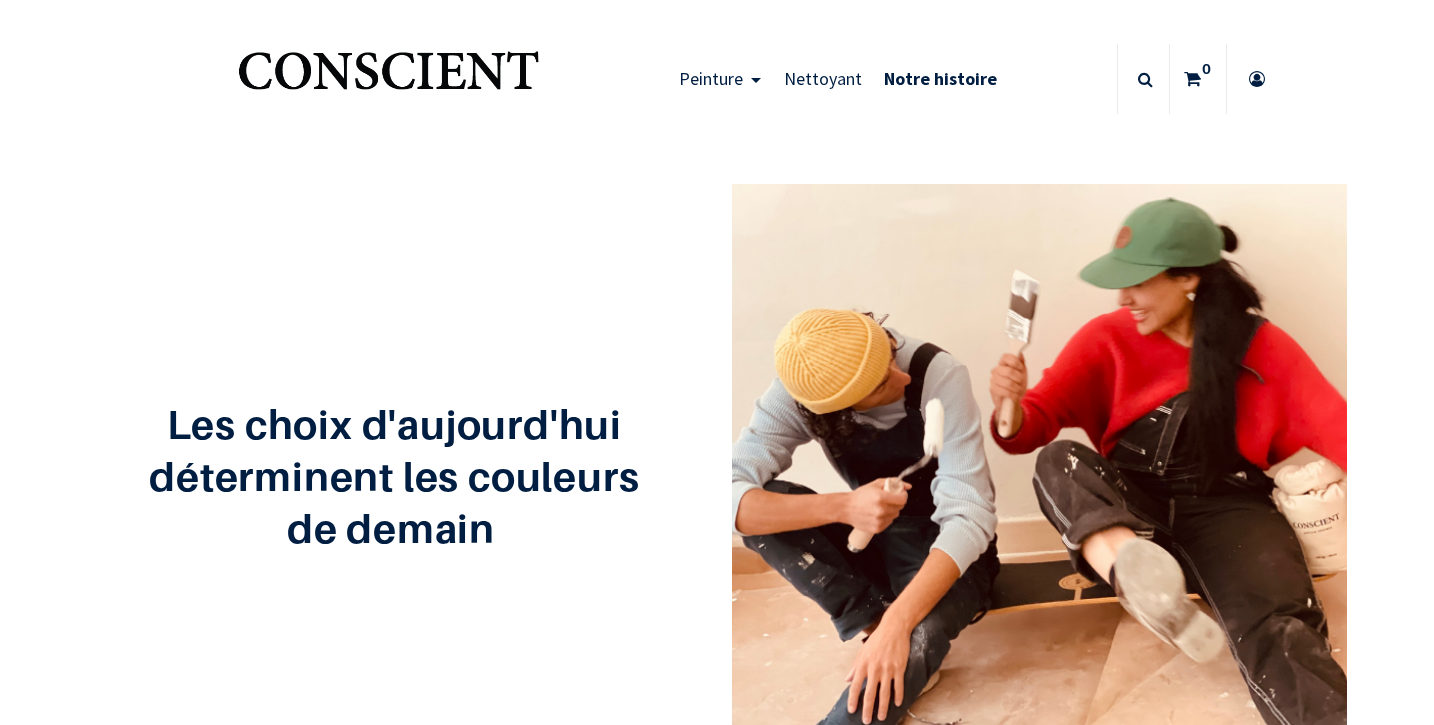 scroll, scrollTop: 0, scrollLeft: 0, axis: both 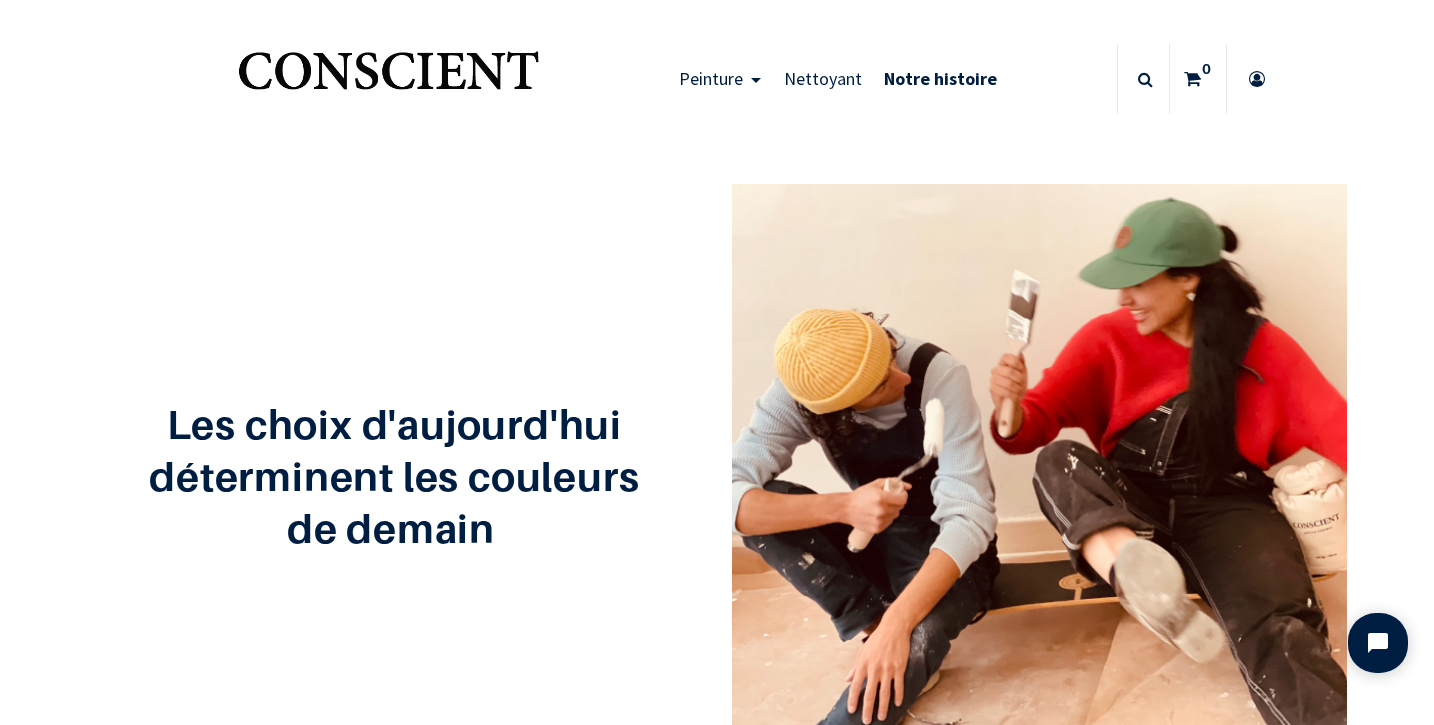 click on "Nettoyant" at bounding box center [823, 78] 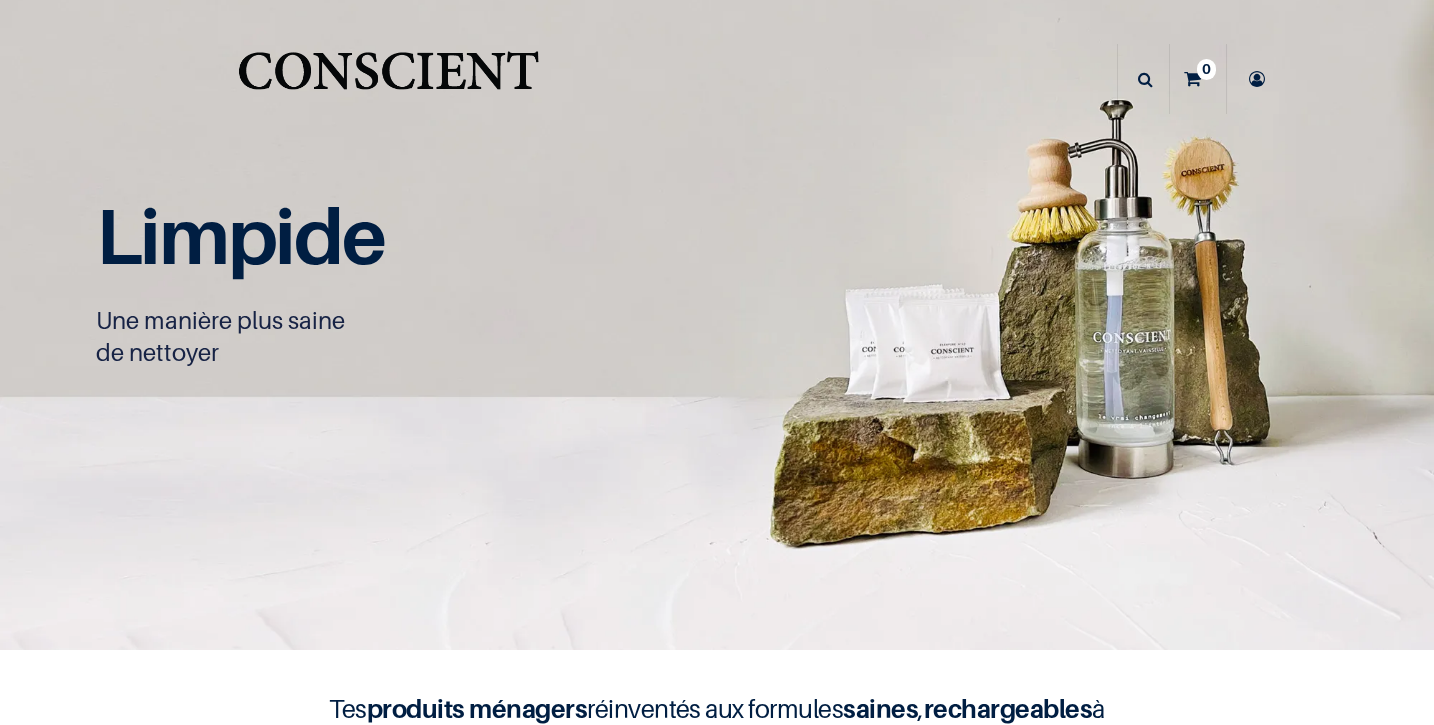 scroll, scrollTop: 0, scrollLeft: 0, axis: both 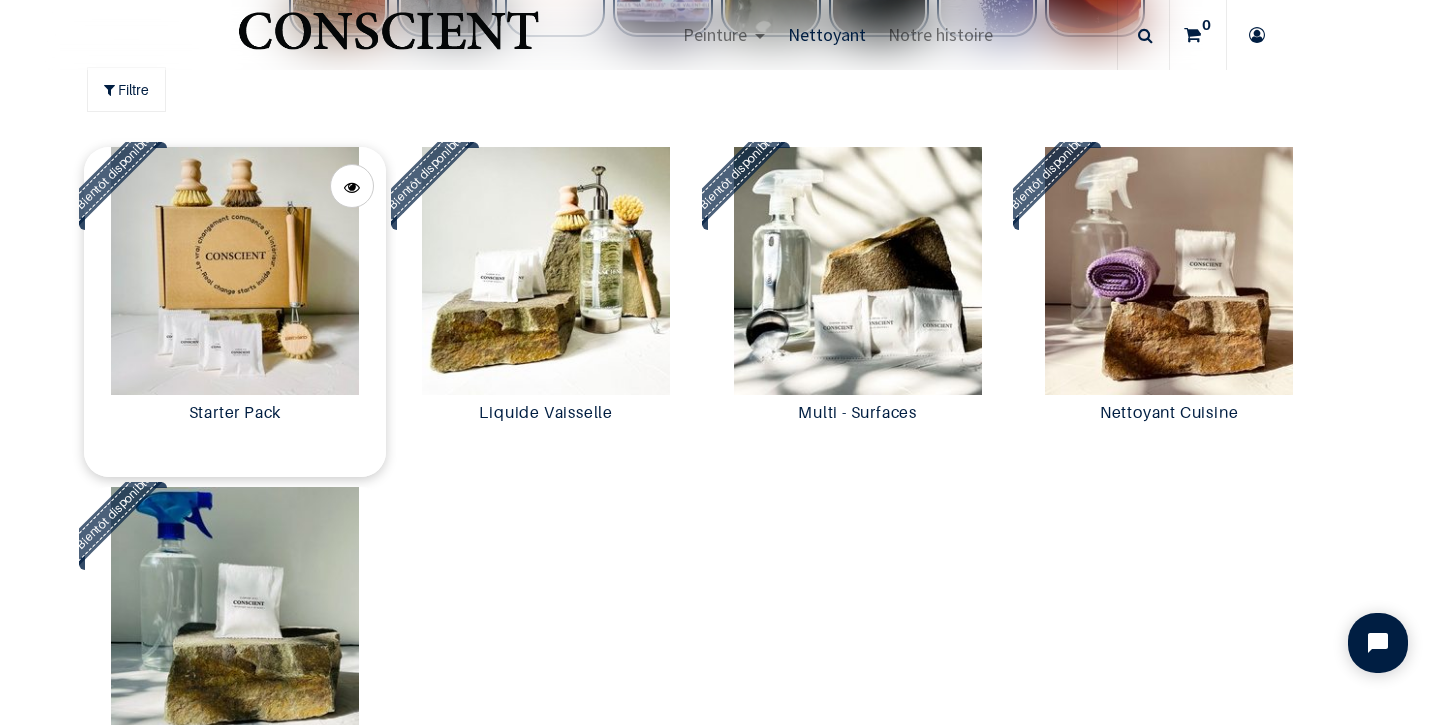 click at bounding box center (234, 271) 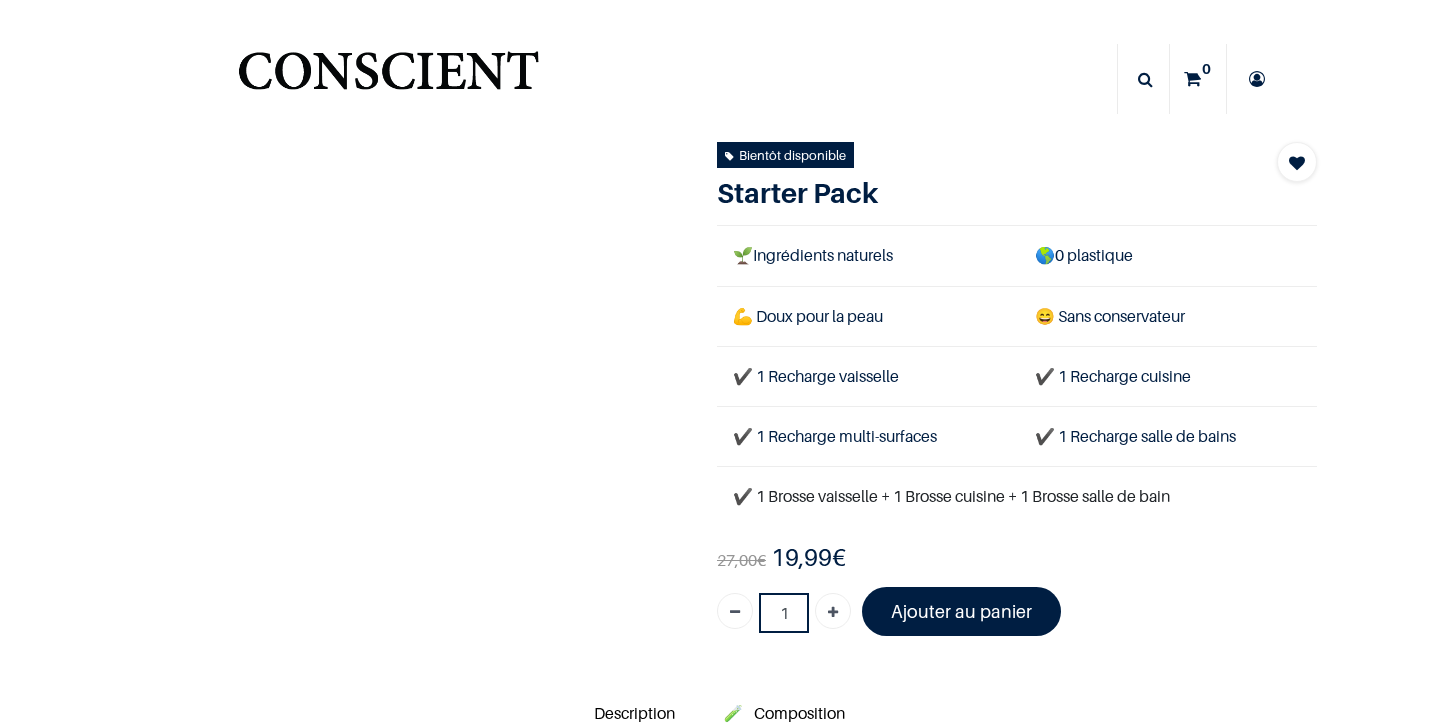 scroll, scrollTop: 0, scrollLeft: 0, axis: both 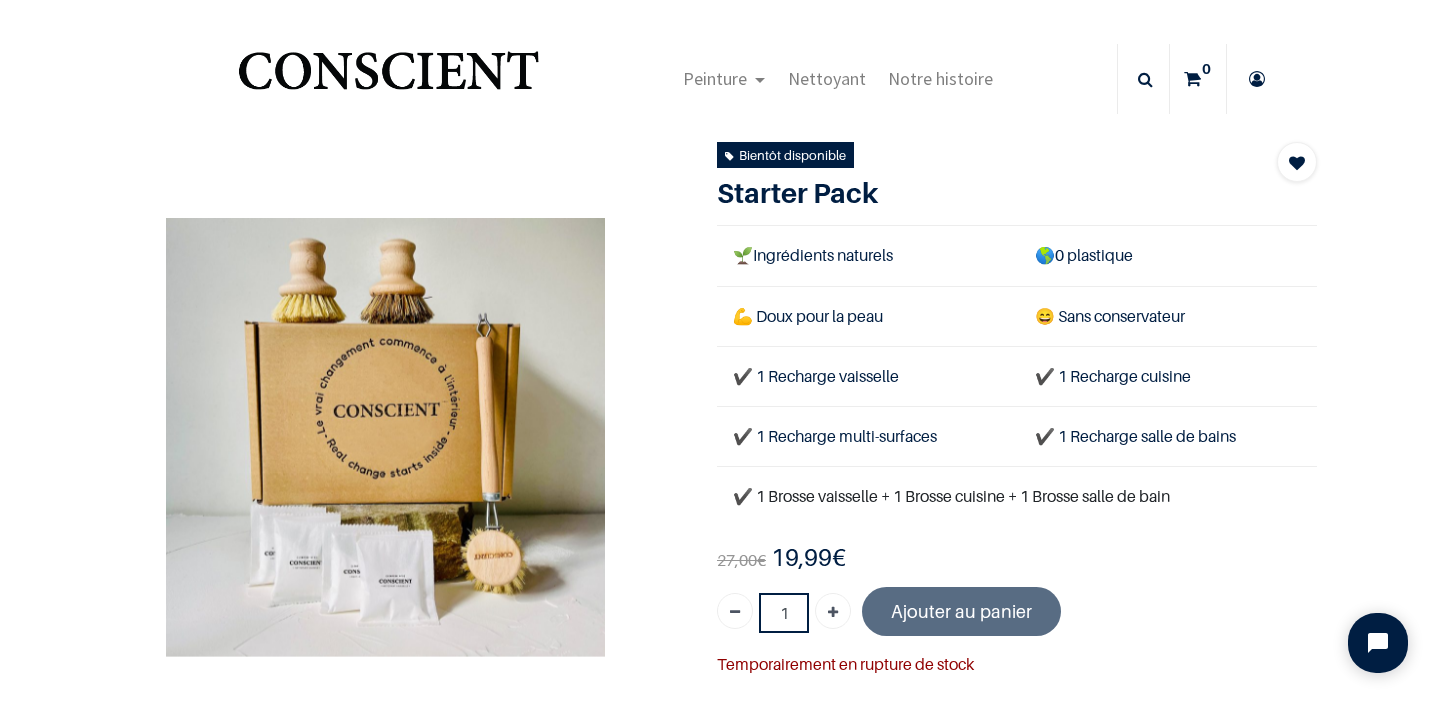 click at bounding box center (388, 79) 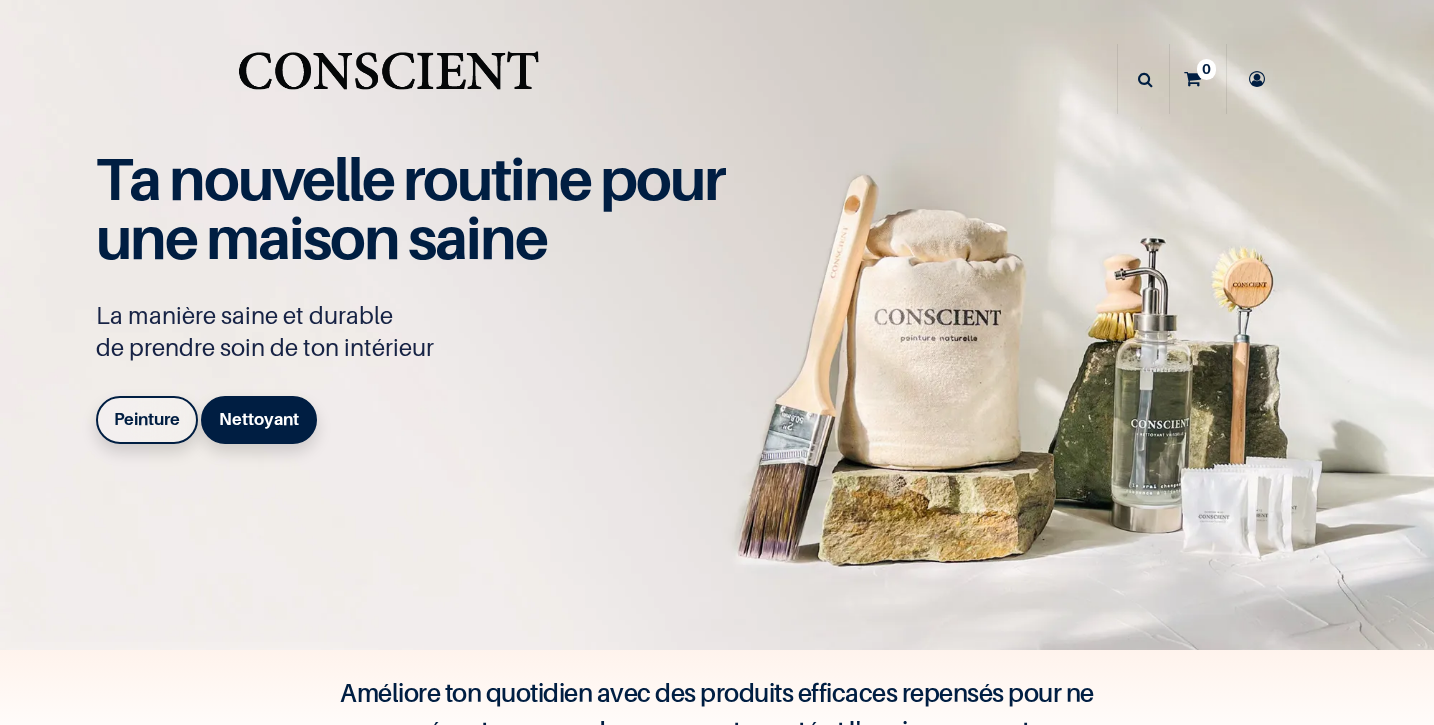 scroll, scrollTop: 0, scrollLeft: 0, axis: both 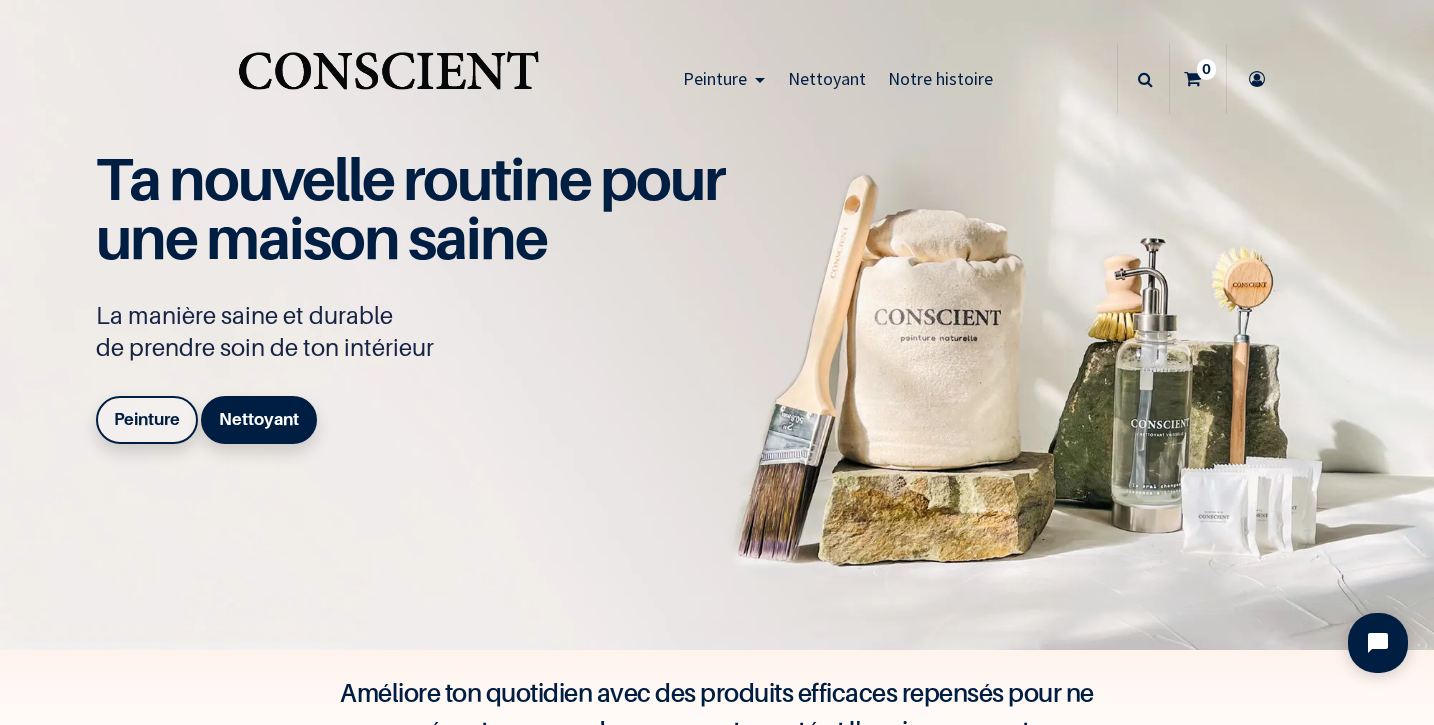 click on "Peinture" at bounding box center (147, 419) 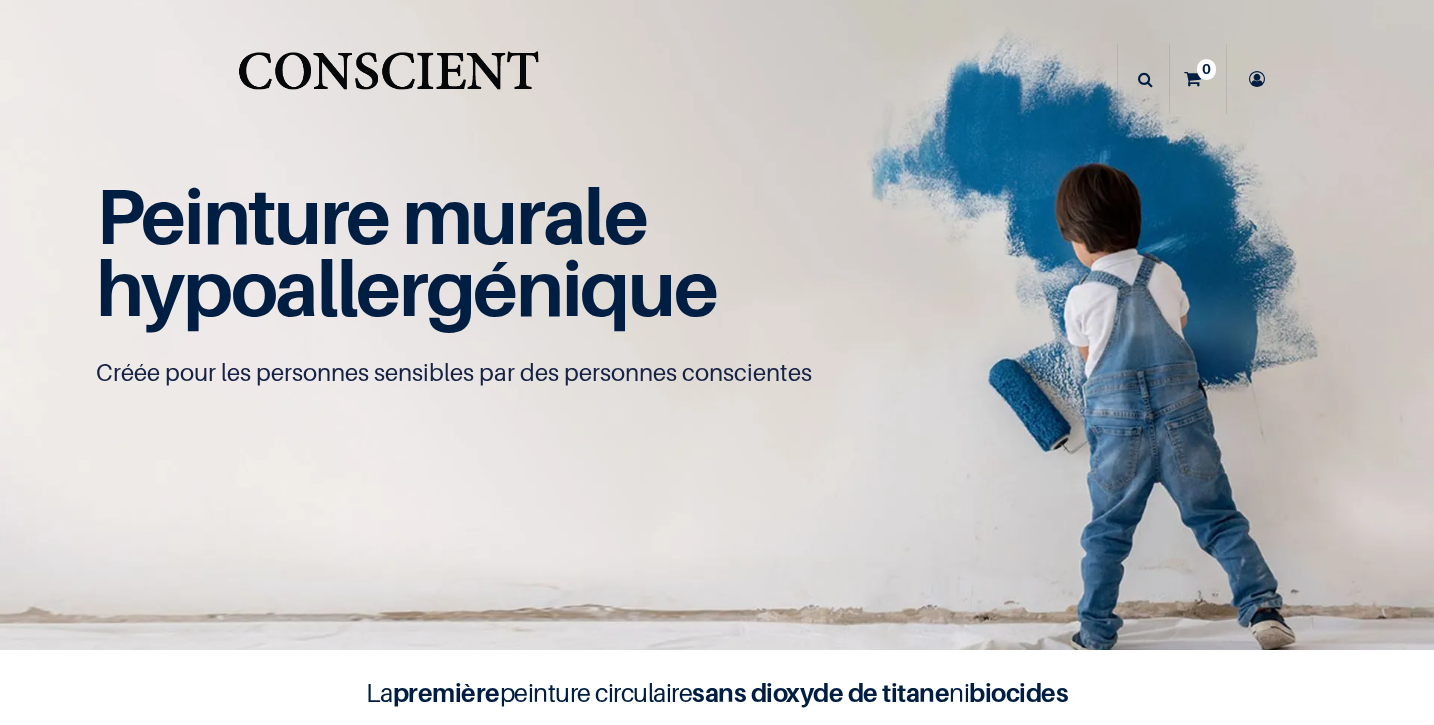 scroll, scrollTop: 0, scrollLeft: 0, axis: both 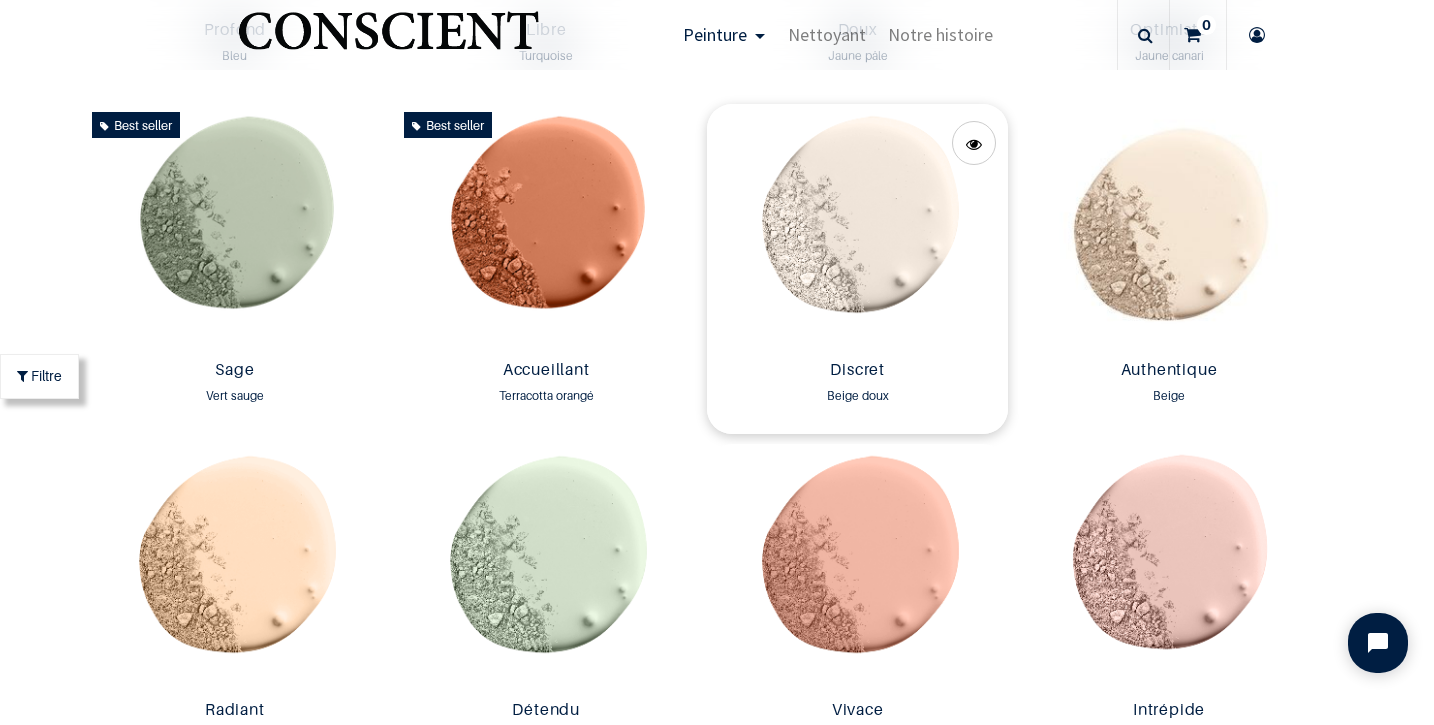 click at bounding box center [857, 228] 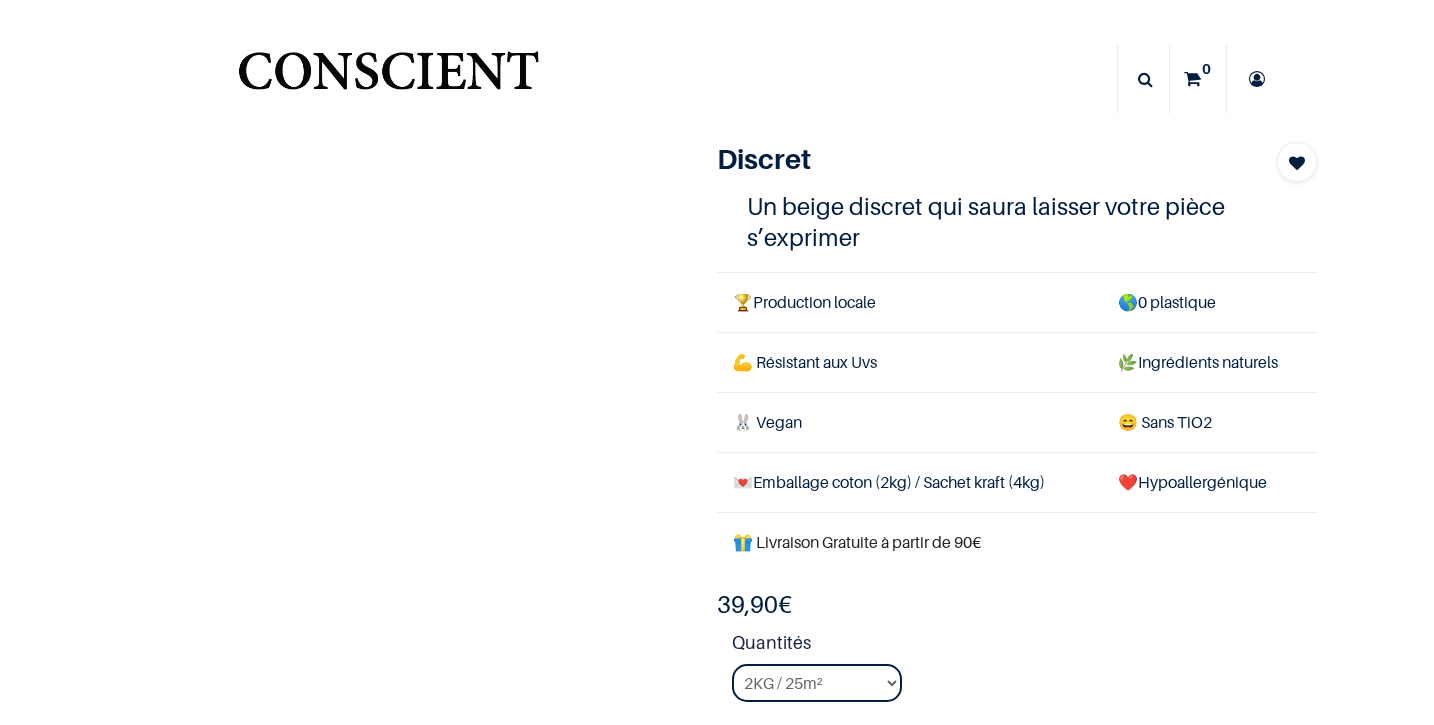 scroll, scrollTop: 0, scrollLeft: 0, axis: both 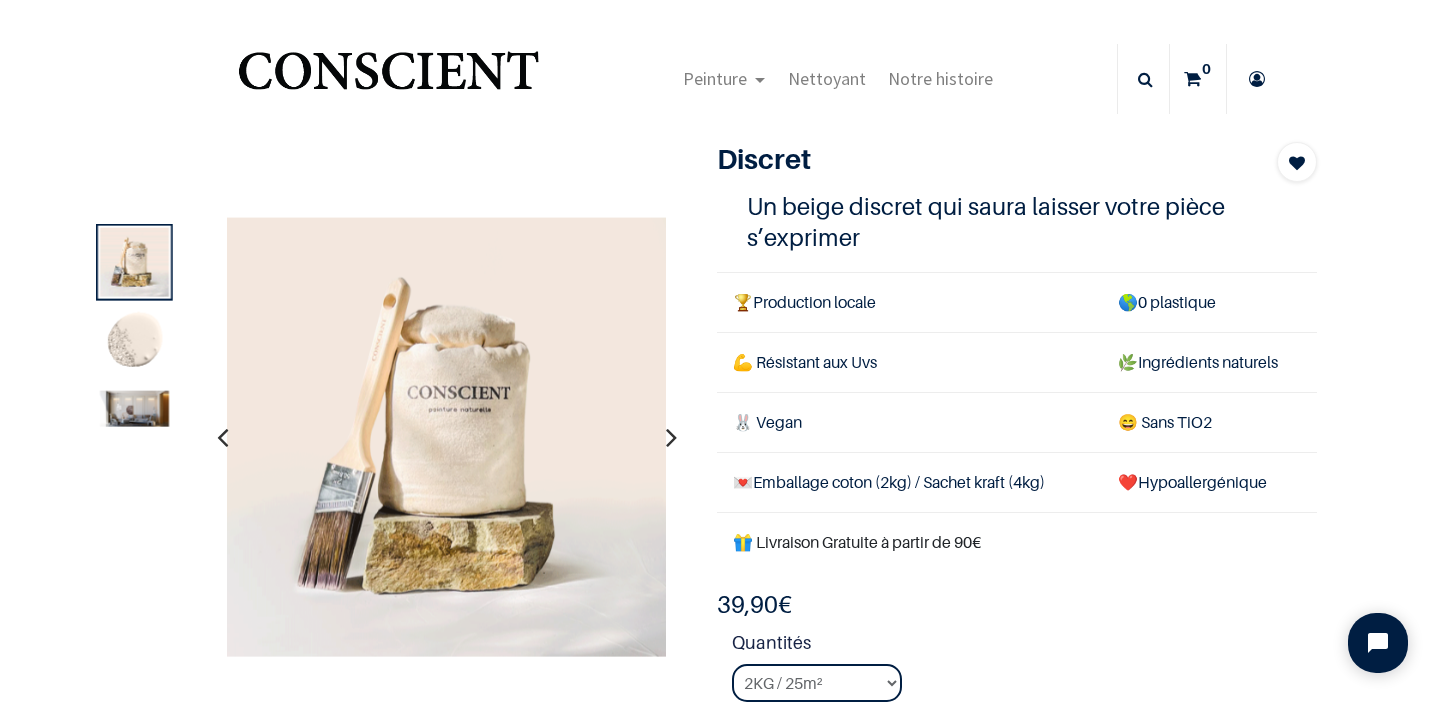 click at bounding box center [671, 437] 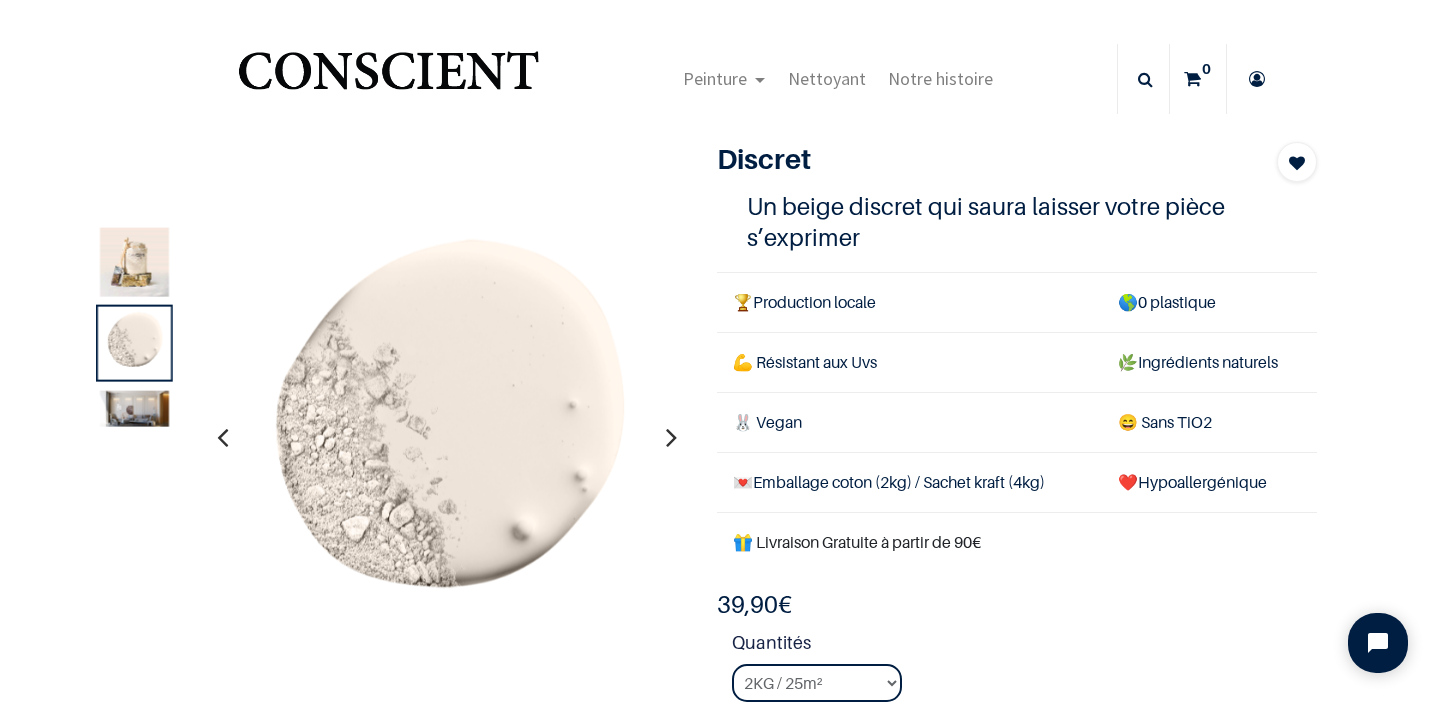 click at bounding box center [671, 437] 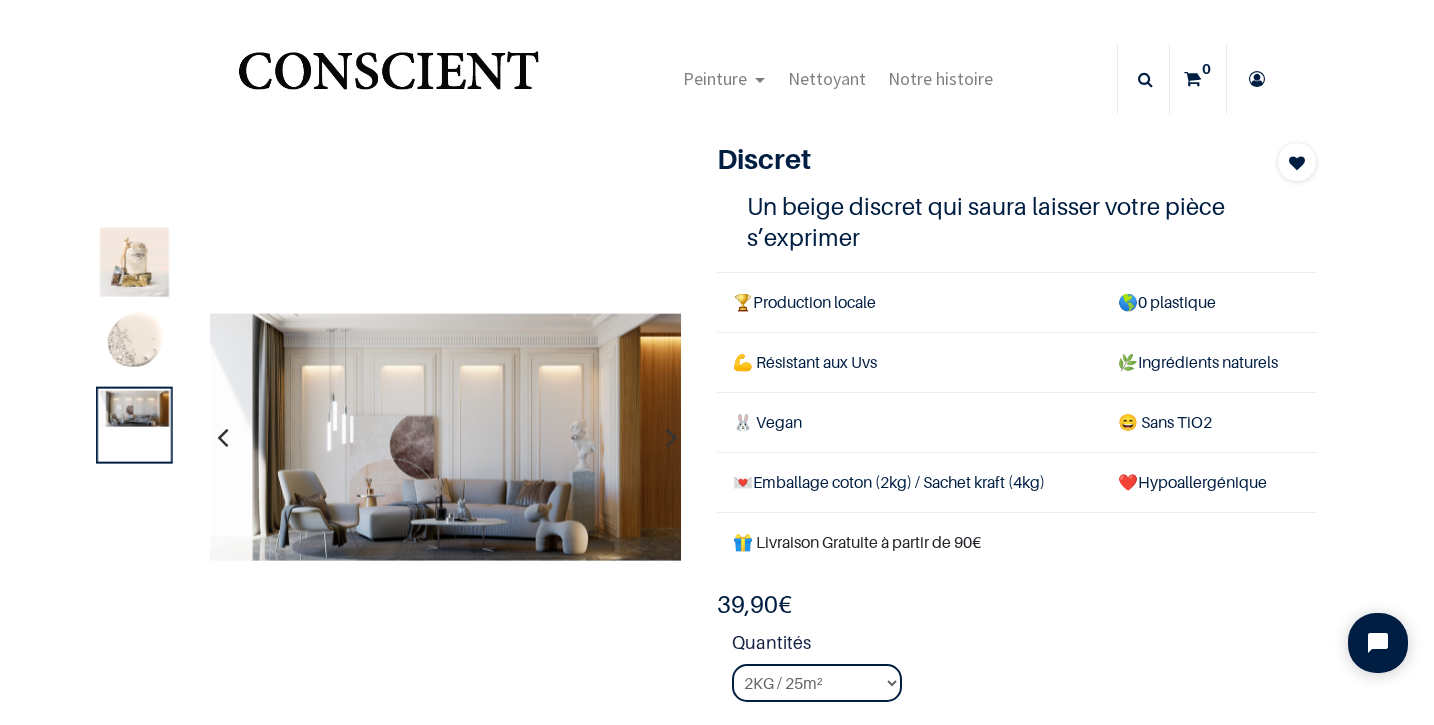 click at bounding box center (671, 437) 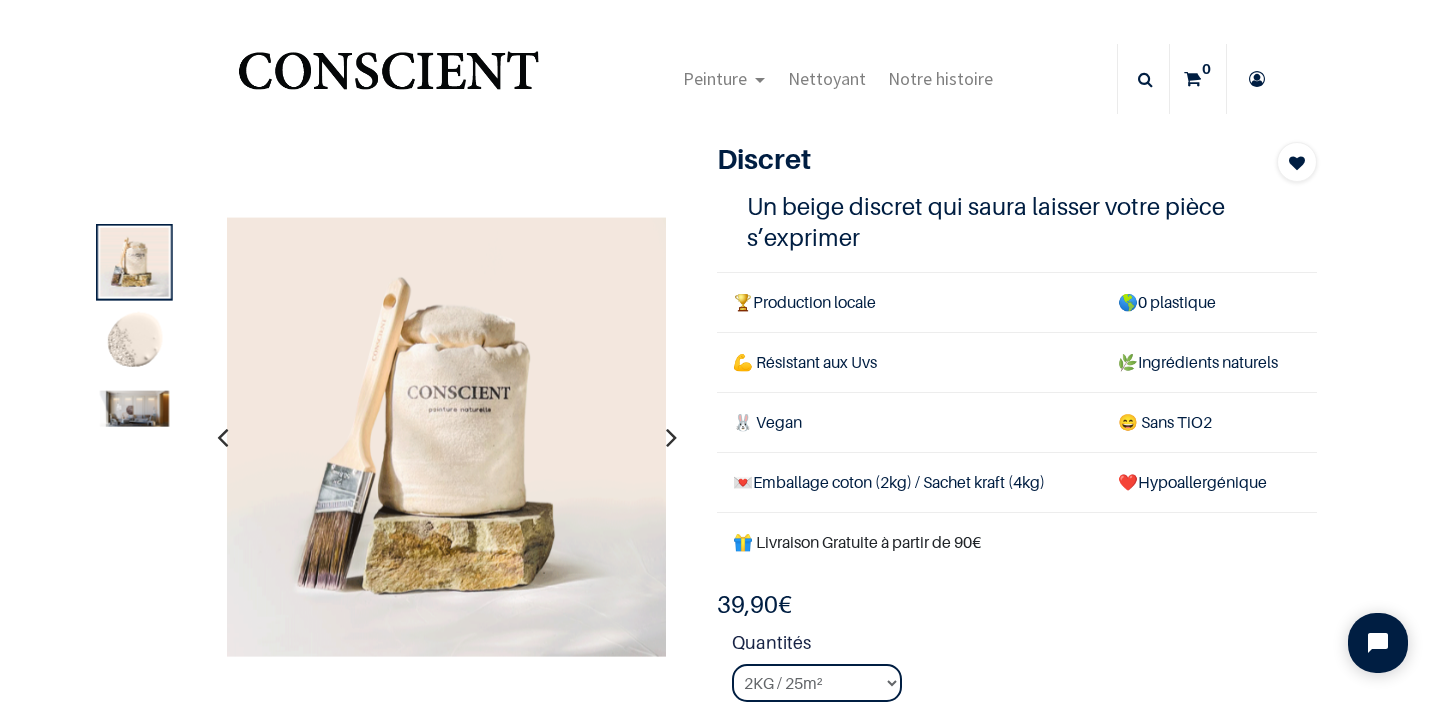 click at bounding box center (671, 437) 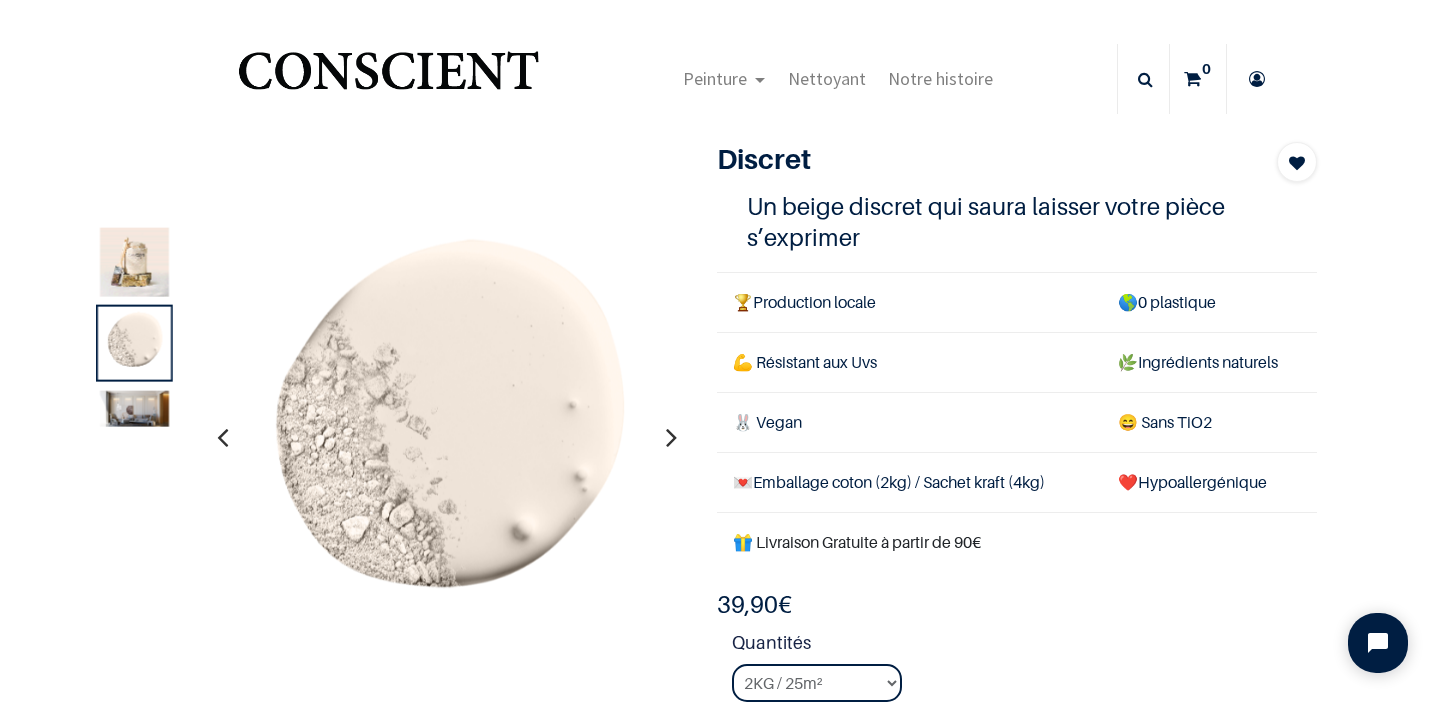 click at bounding box center (671, 437) 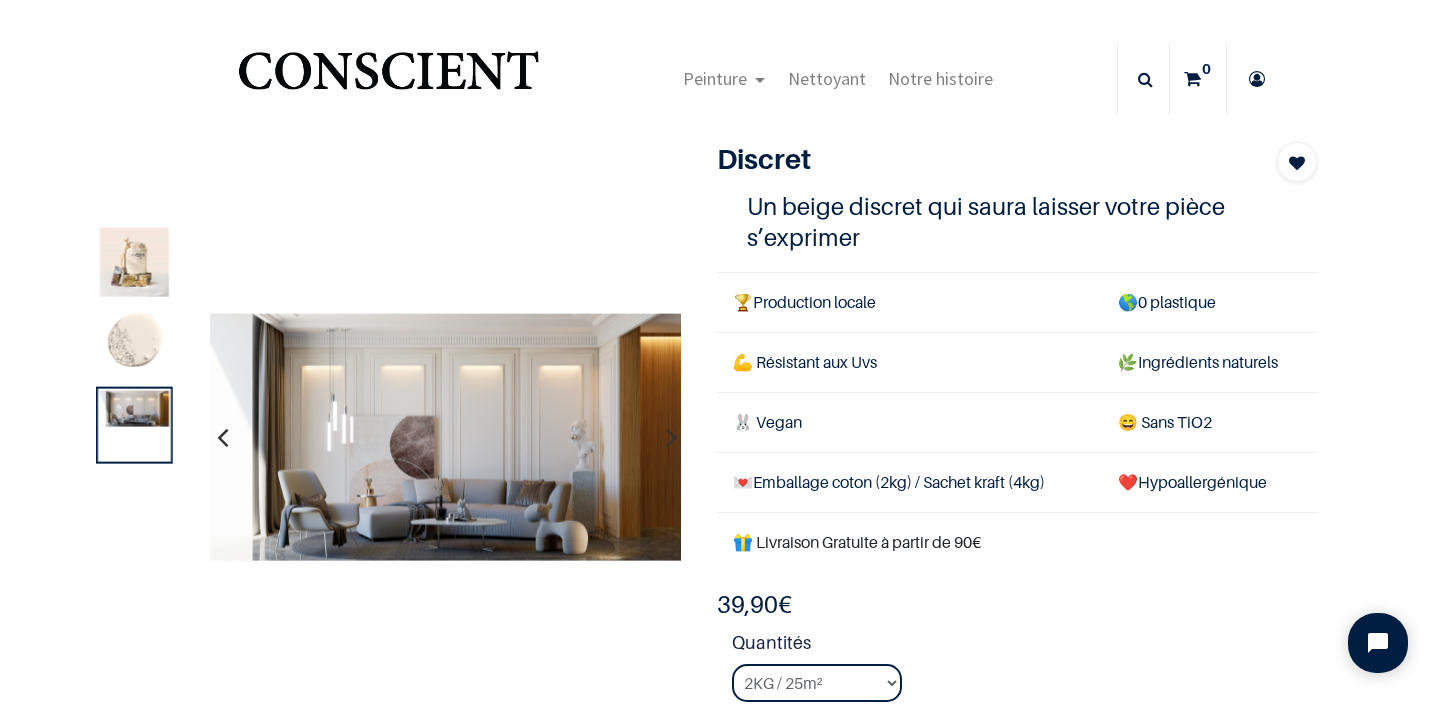 click at bounding box center (671, 437) 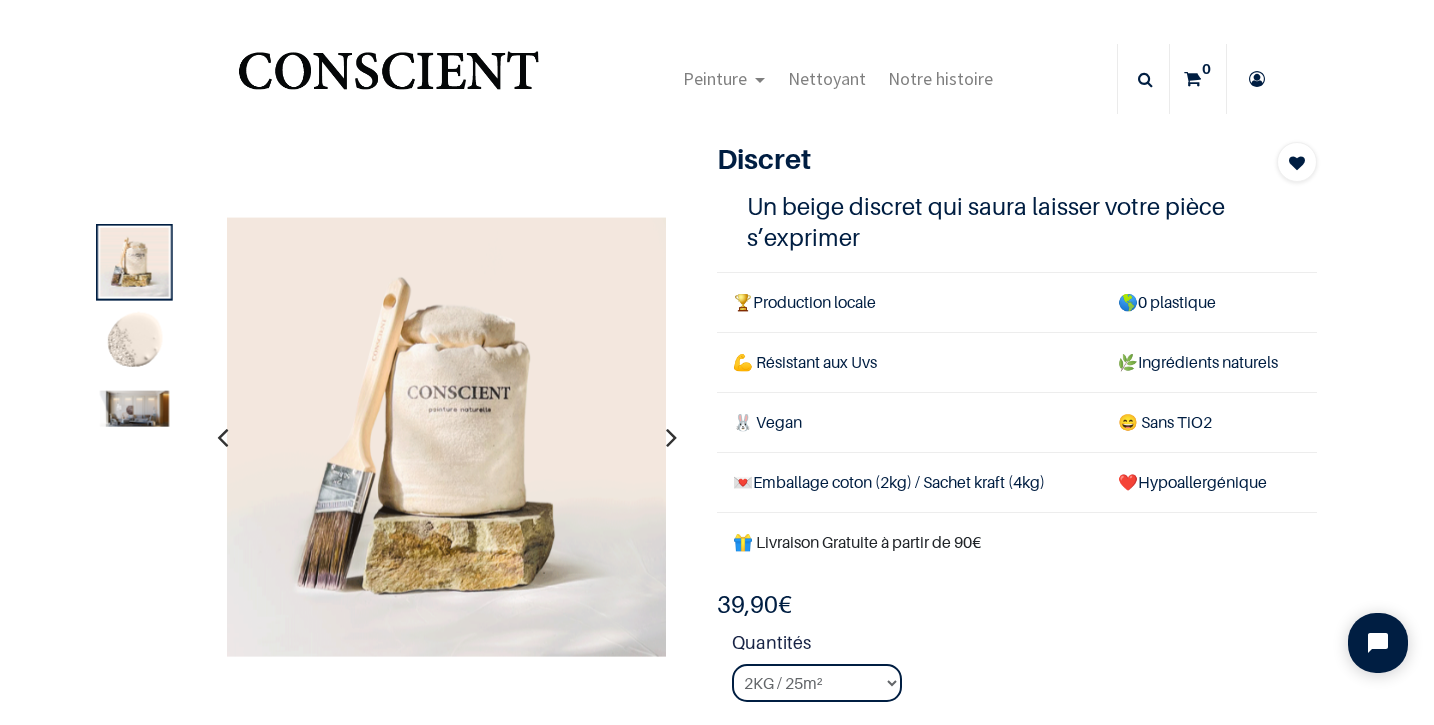 click at bounding box center (671, 437) 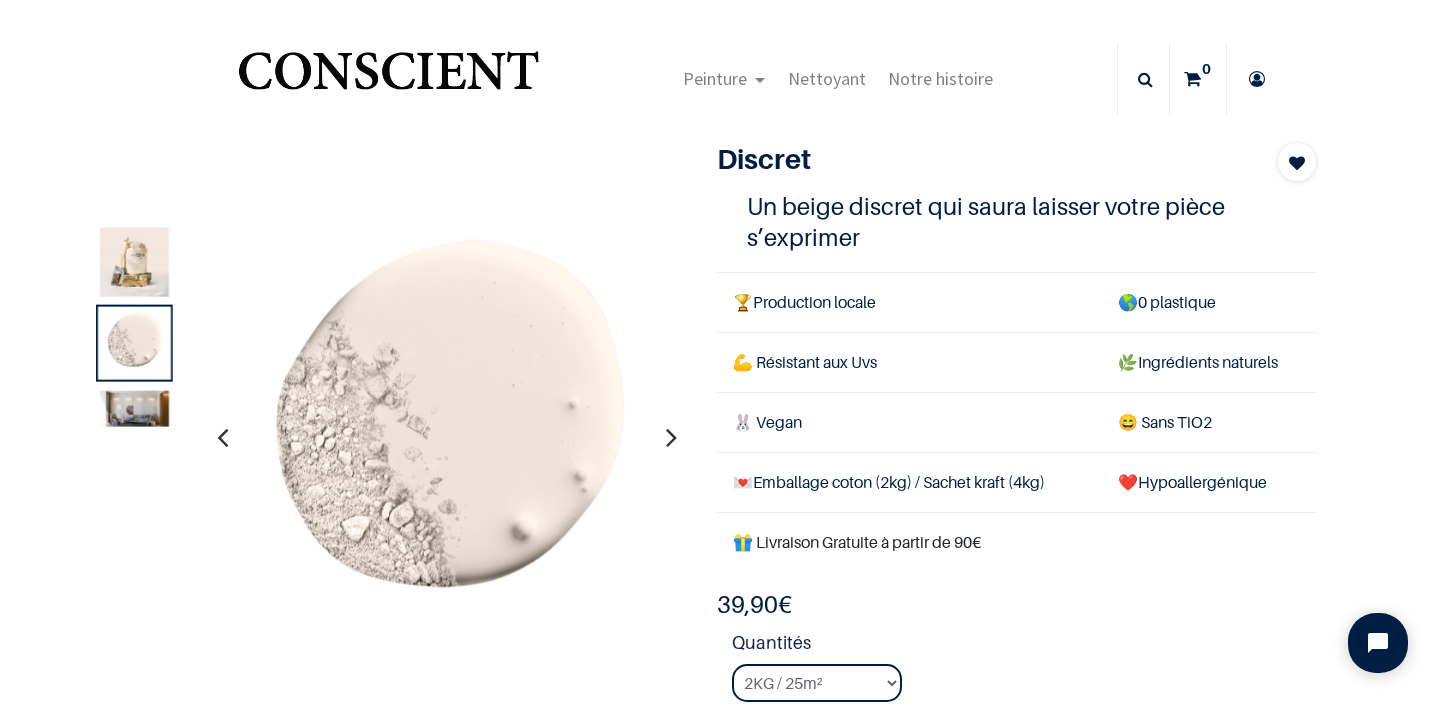 click at bounding box center [671, 437] 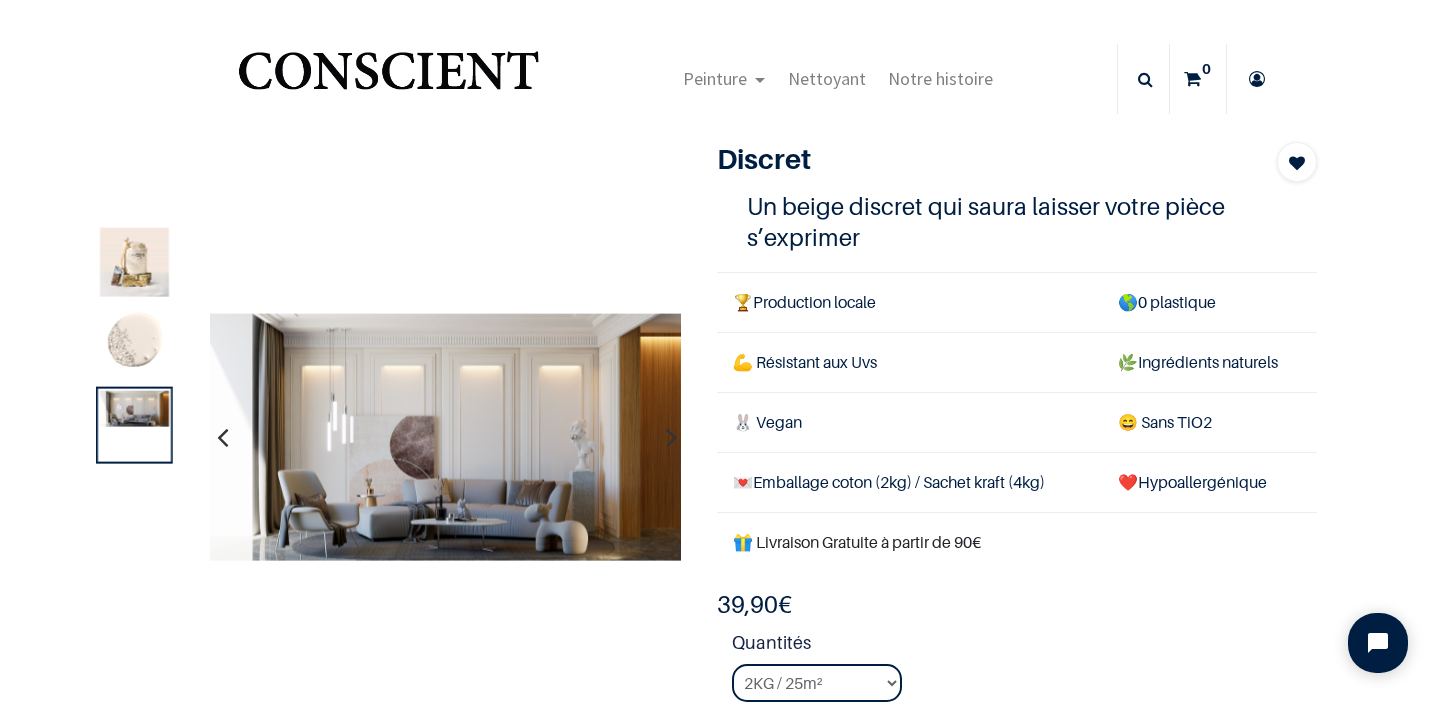 click at bounding box center [671, 437] 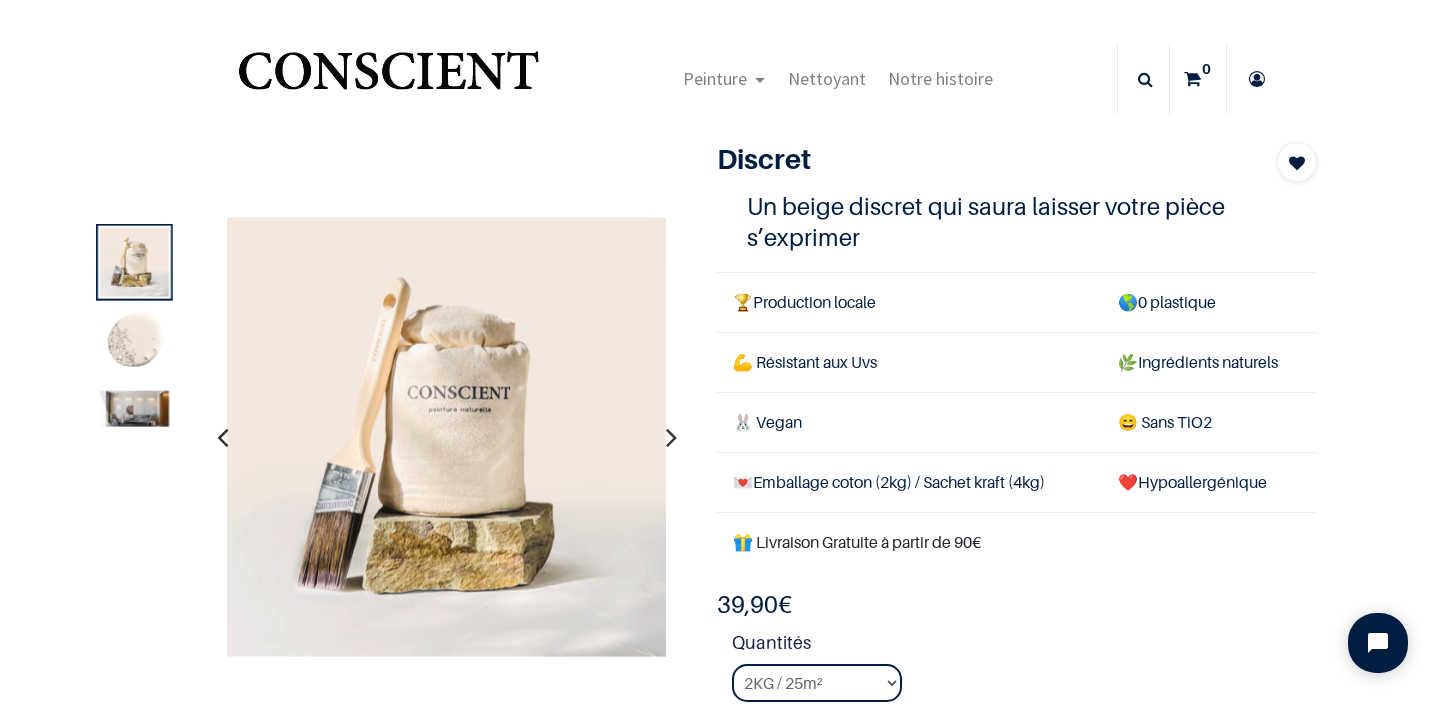 click at bounding box center [671, 437] 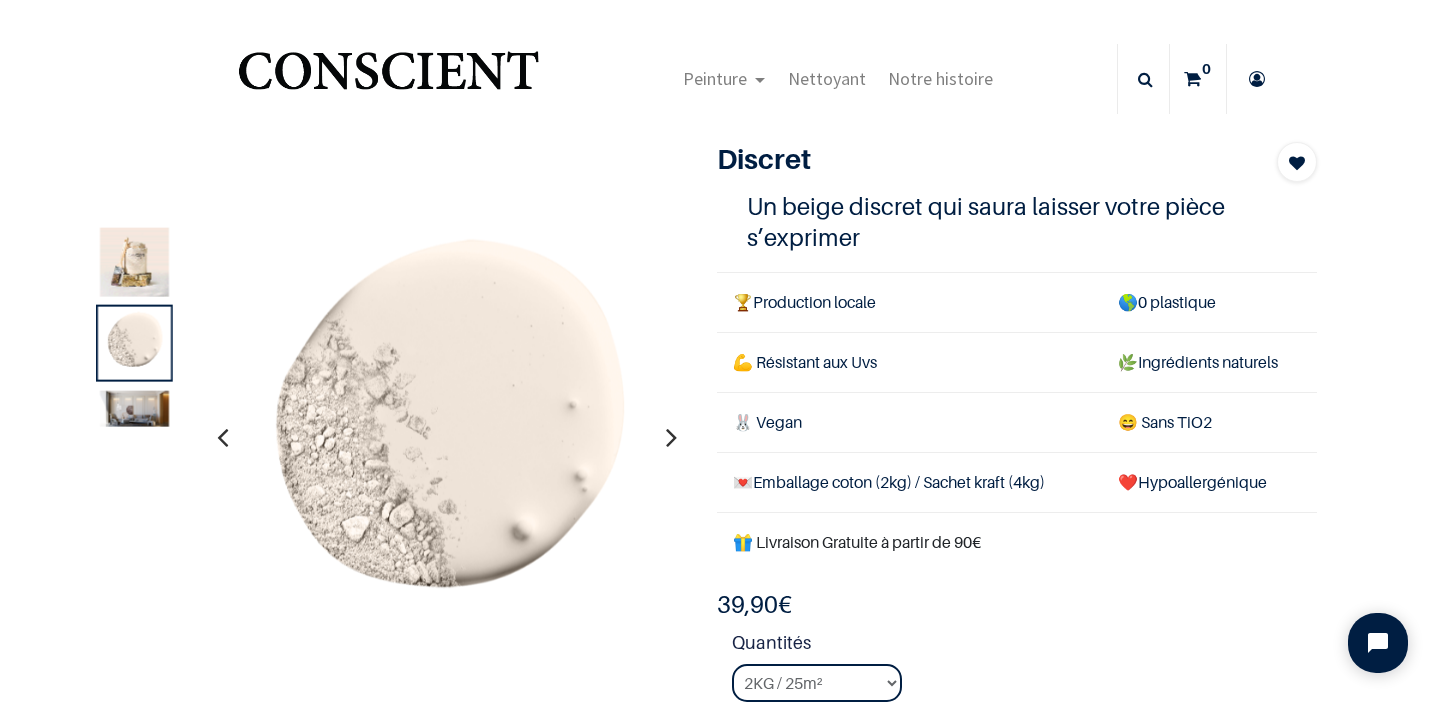 click at bounding box center [671, 437] 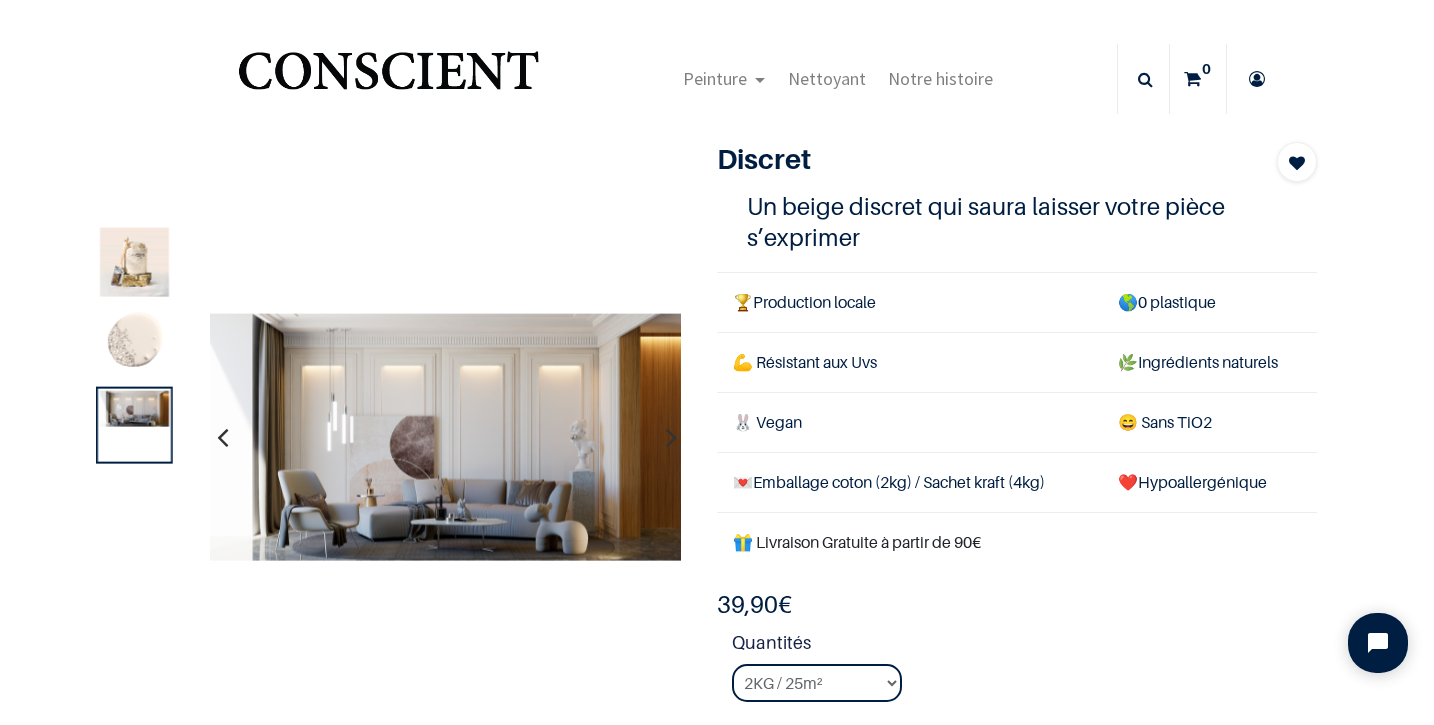 click at bounding box center [671, 437] 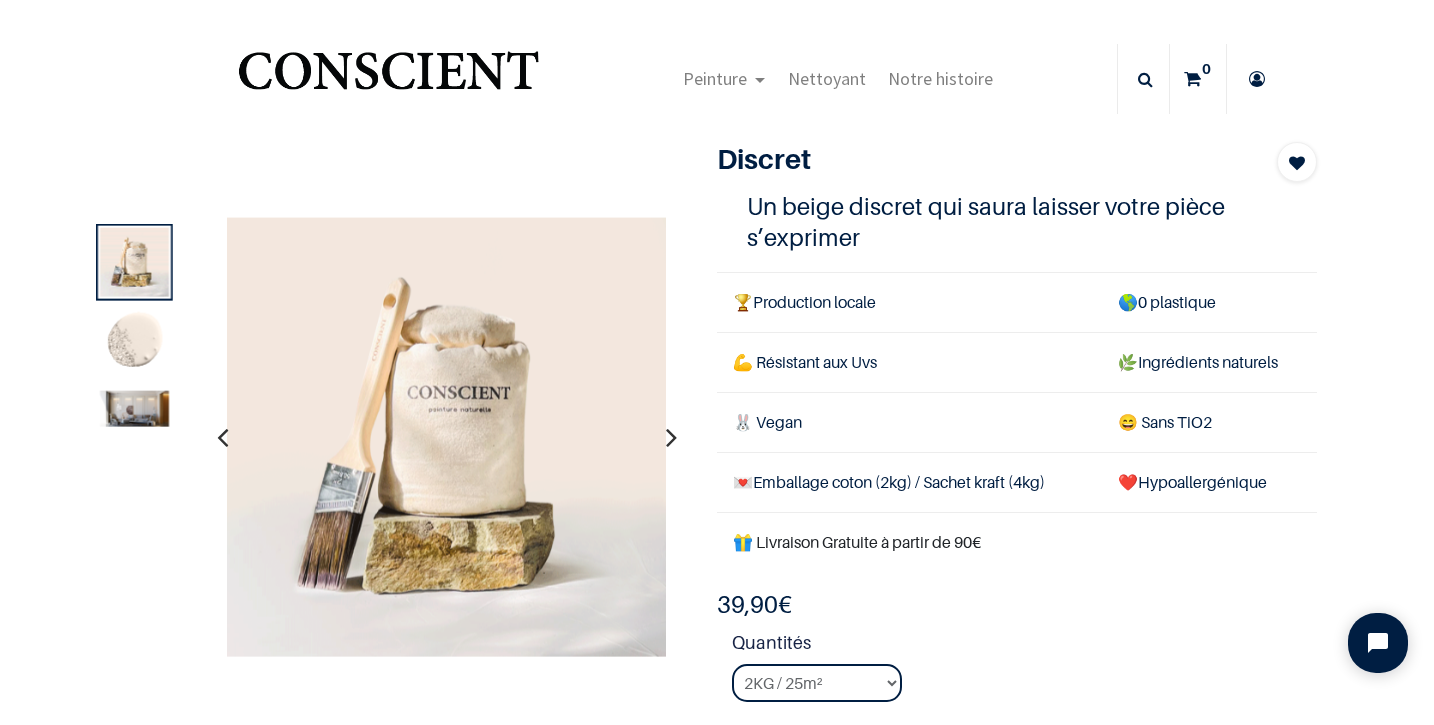scroll, scrollTop: 417, scrollLeft: 0, axis: vertical 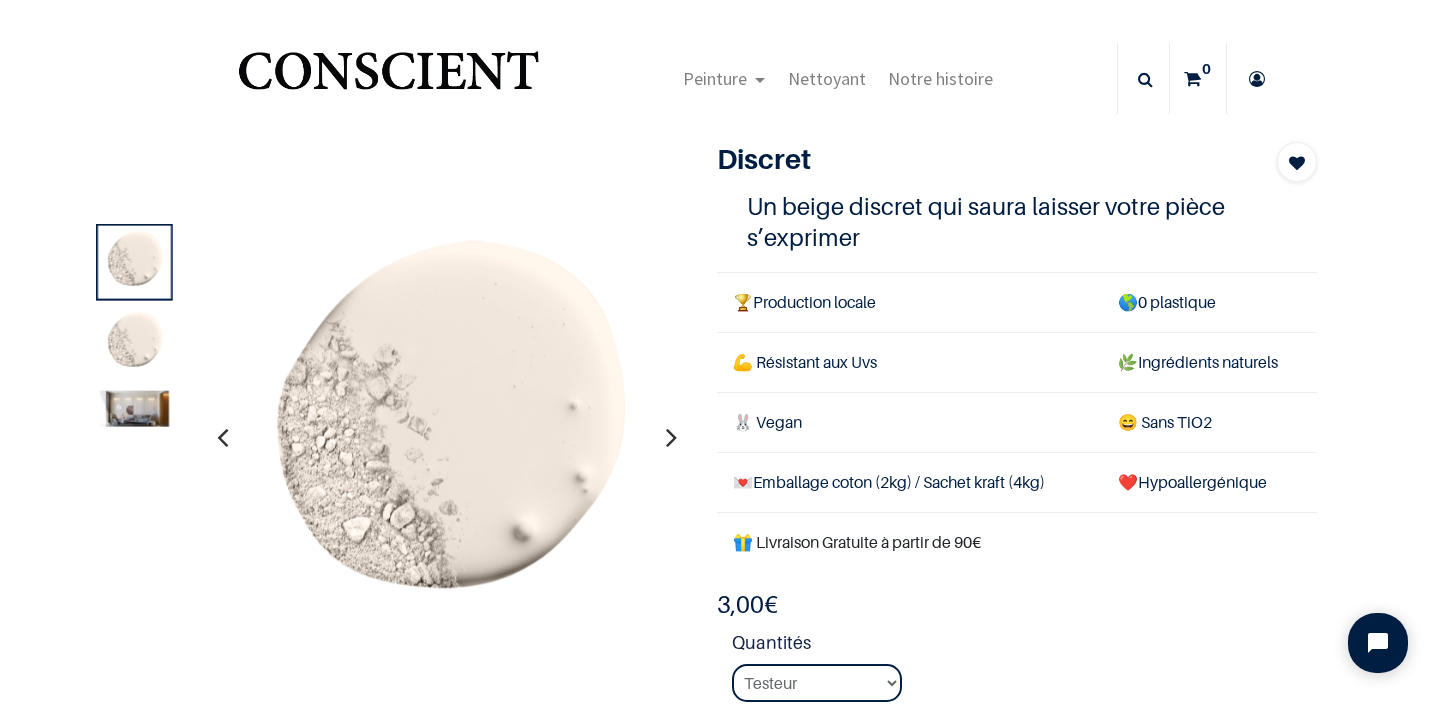 click at bounding box center (671, 437) 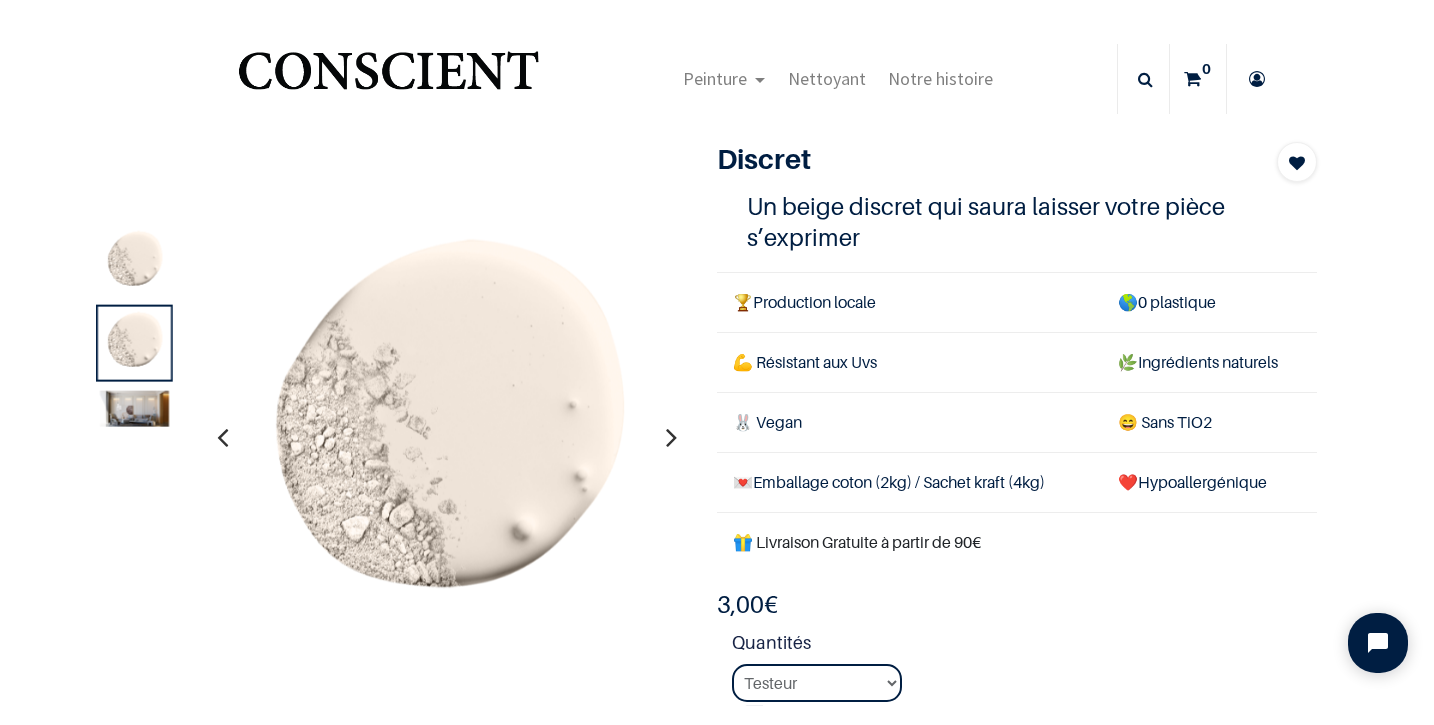 click at bounding box center (671, 437) 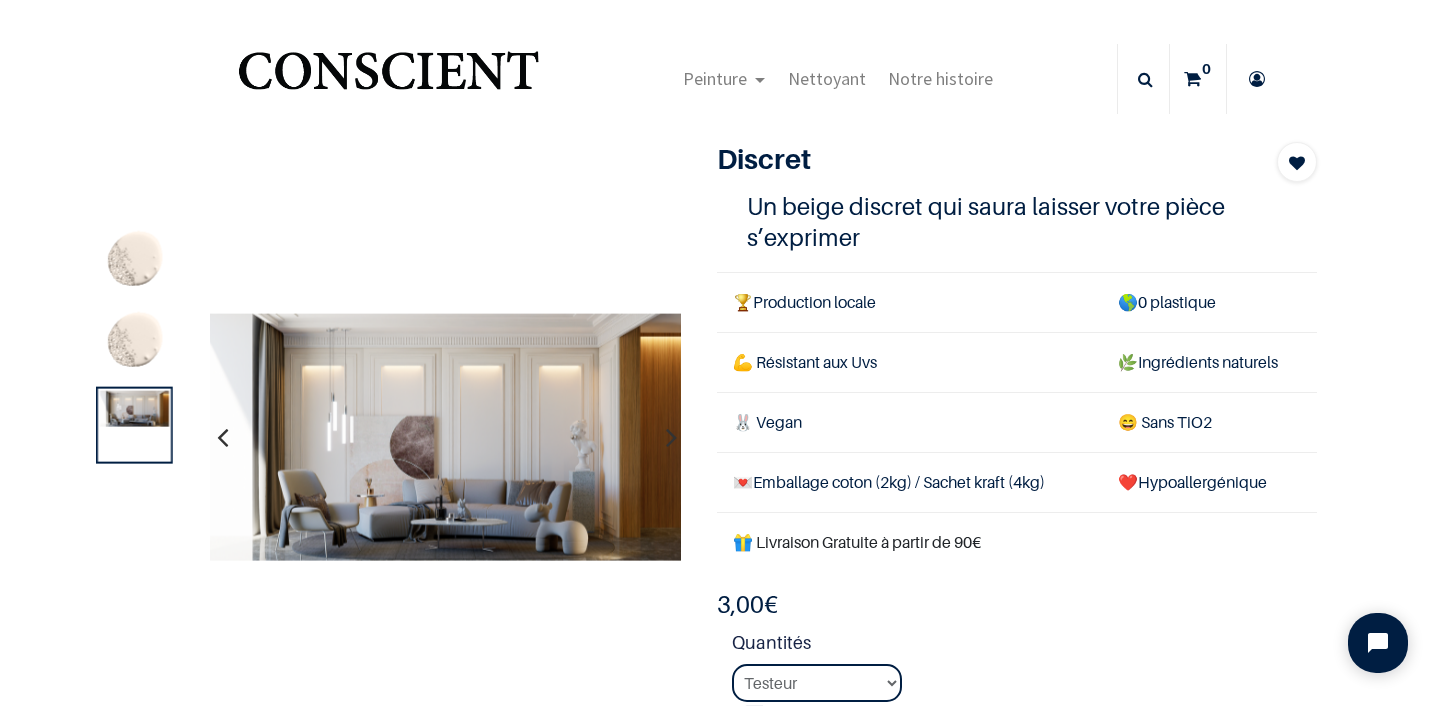 click at bounding box center [671, 437] 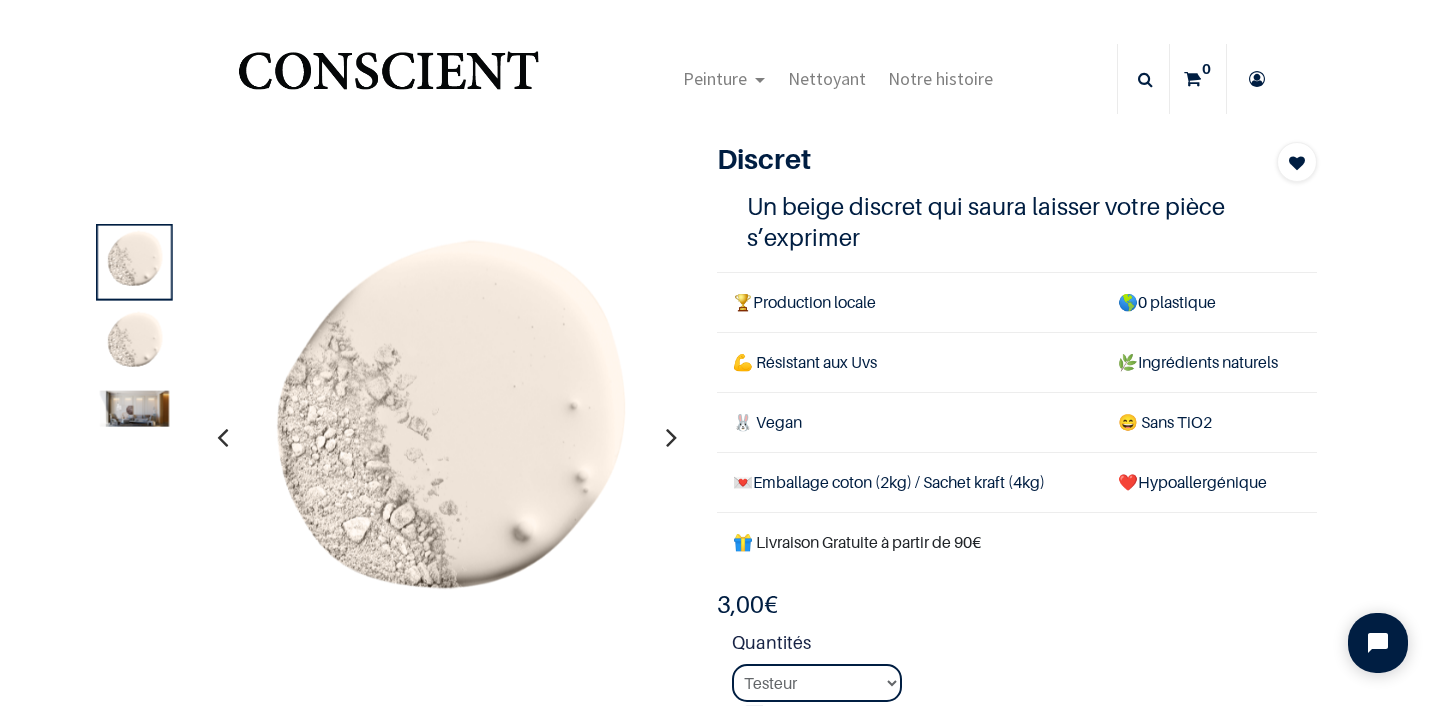 click at bounding box center (671, 437) 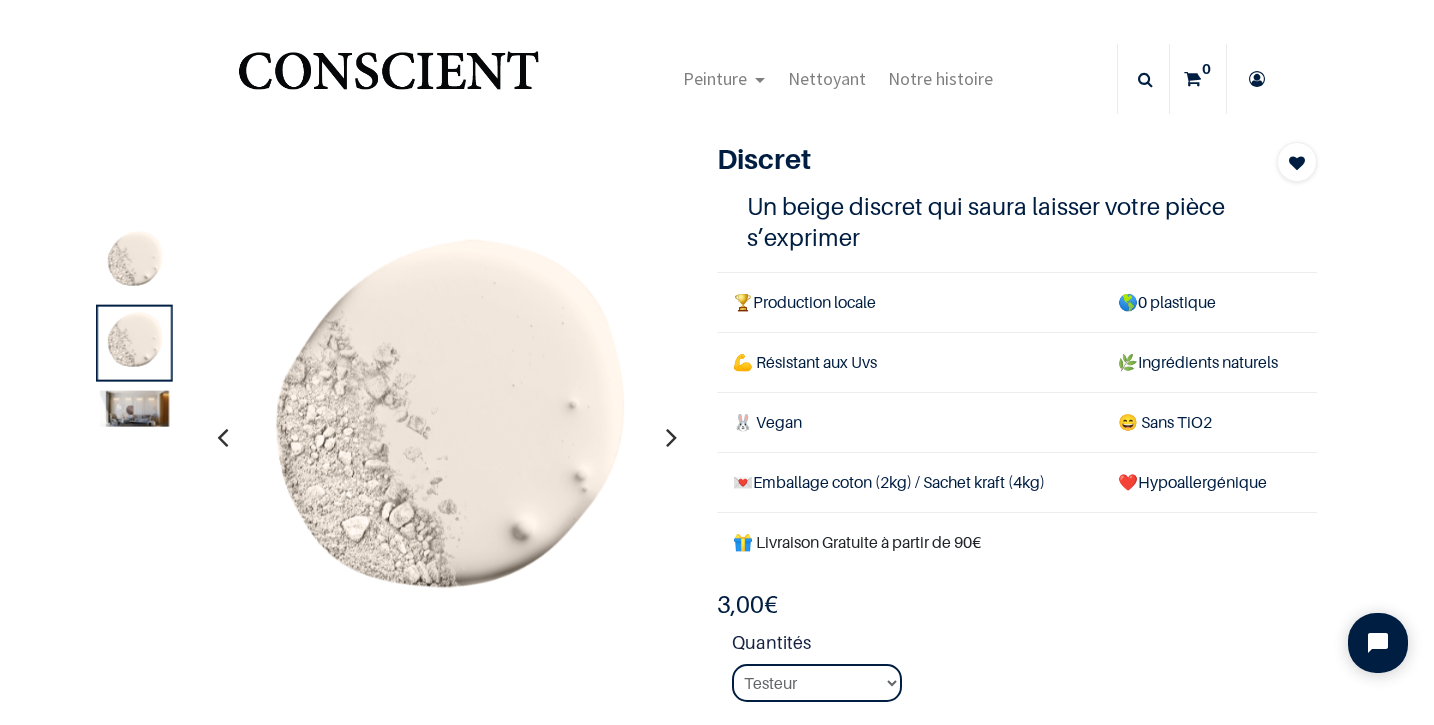 select on "22" 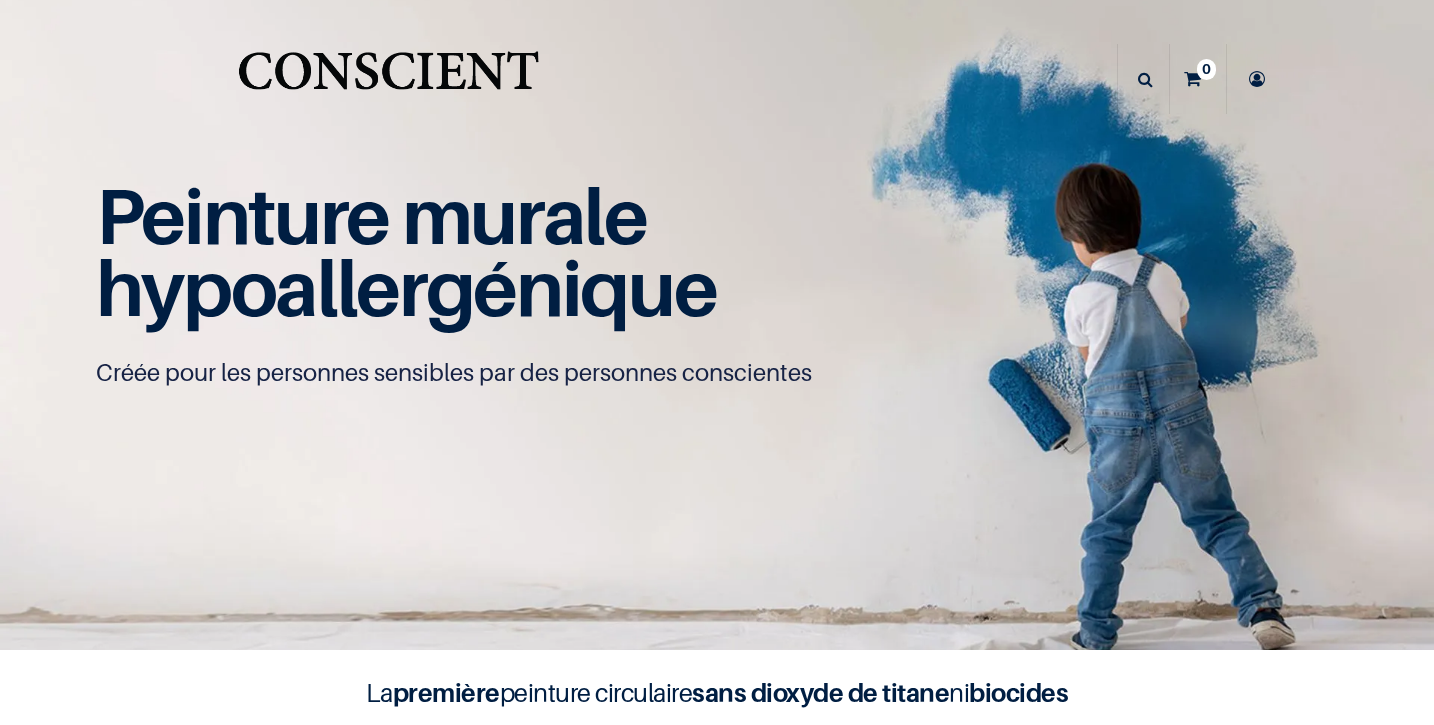 scroll, scrollTop: 0, scrollLeft: 0, axis: both 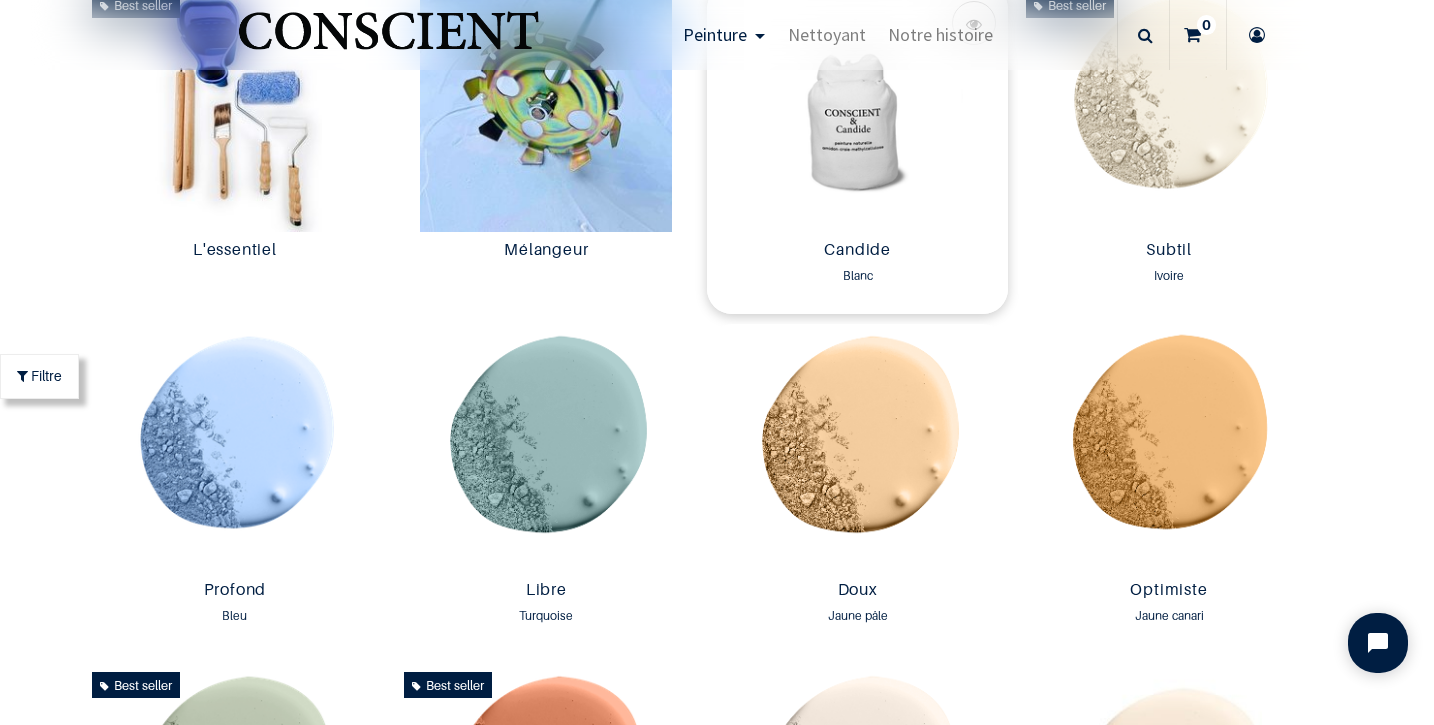 click at bounding box center (857, 108) 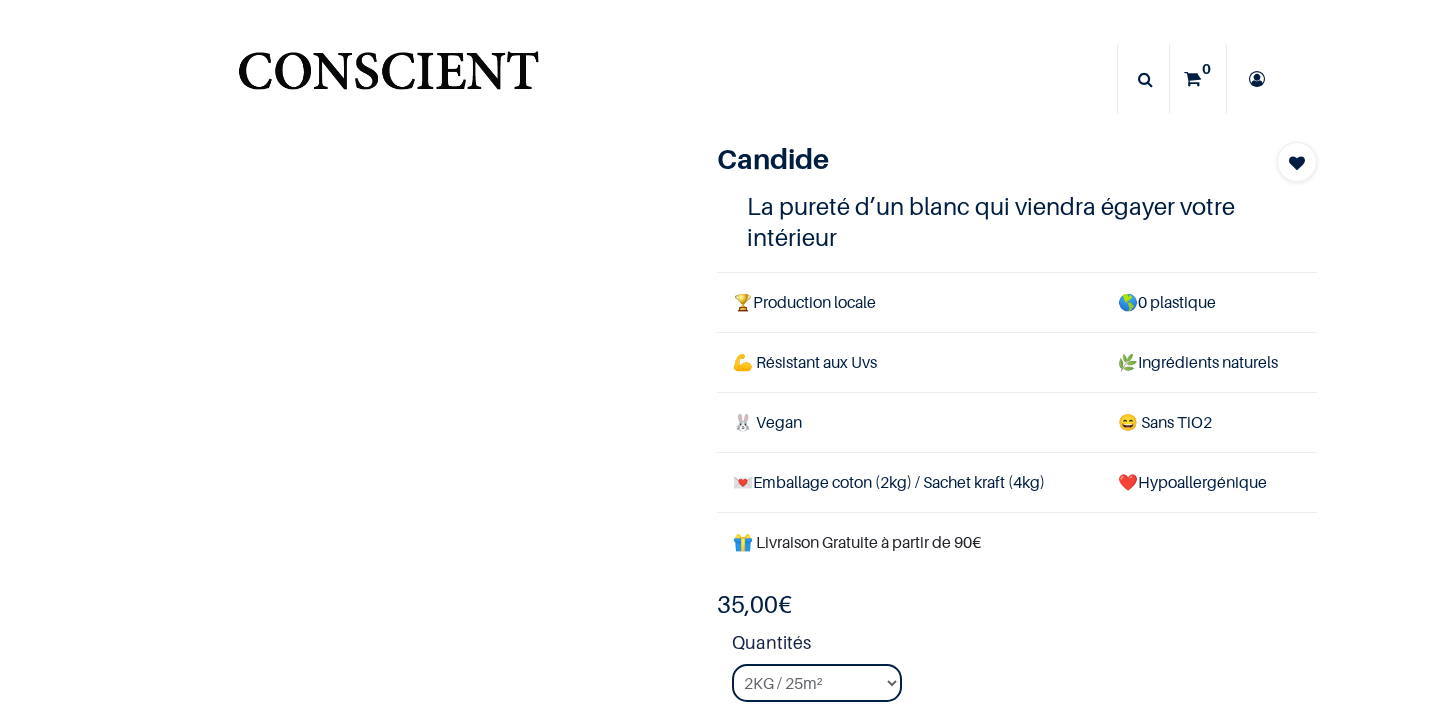 scroll, scrollTop: 0, scrollLeft: 0, axis: both 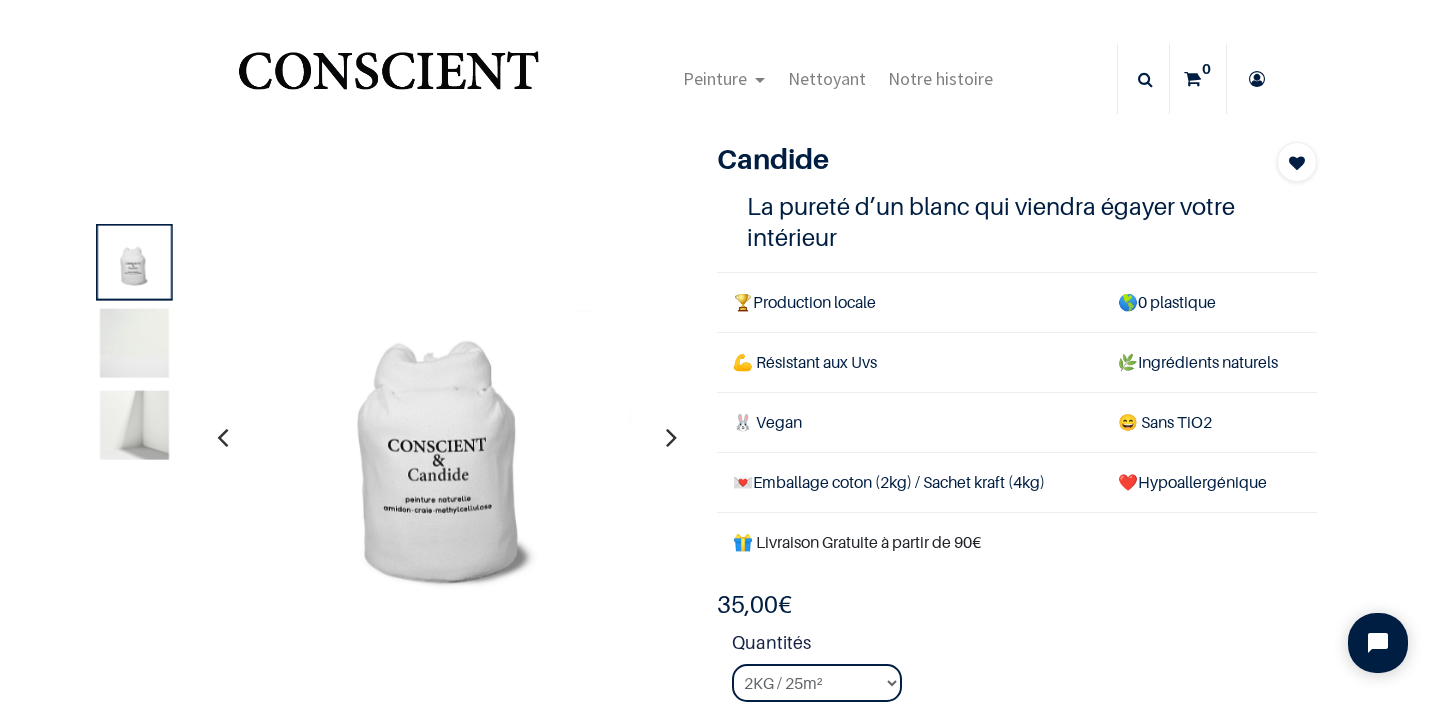 click at bounding box center (134, 343) 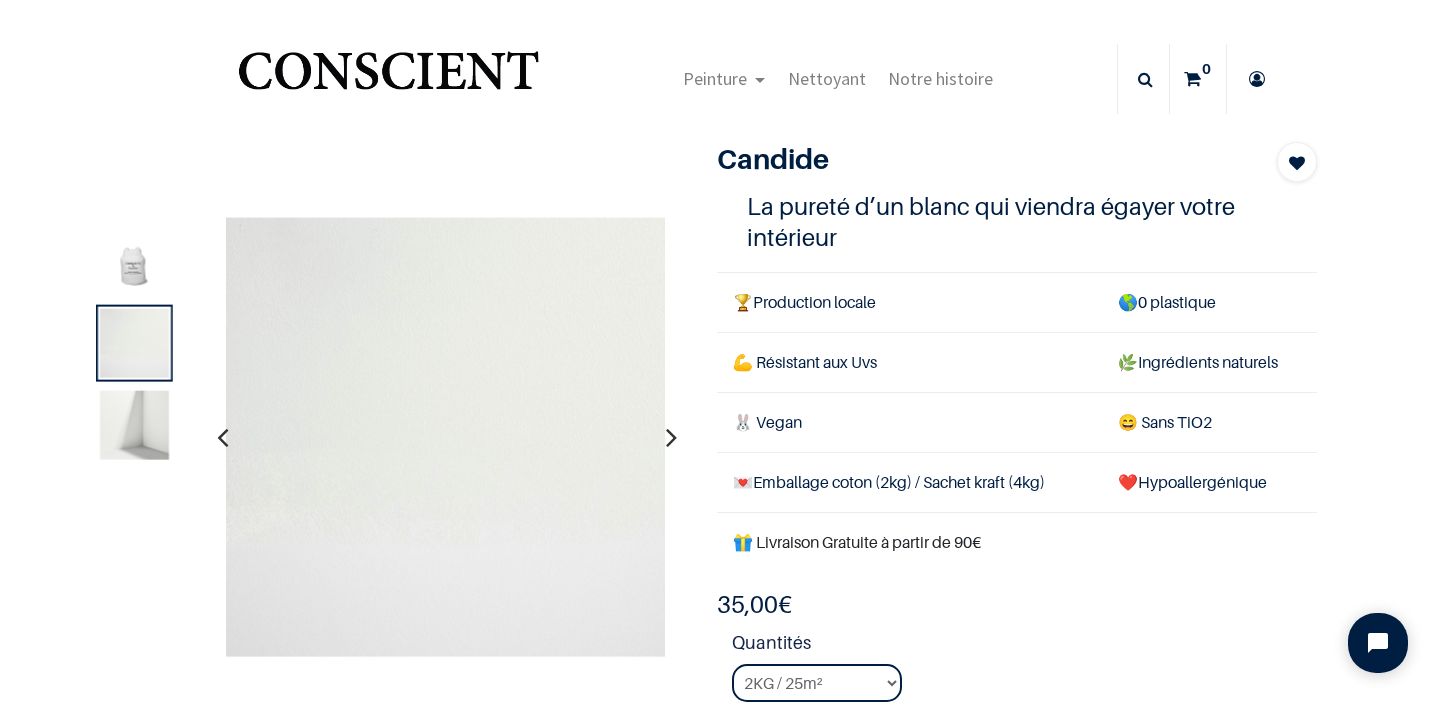 click at bounding box center [134, 424] 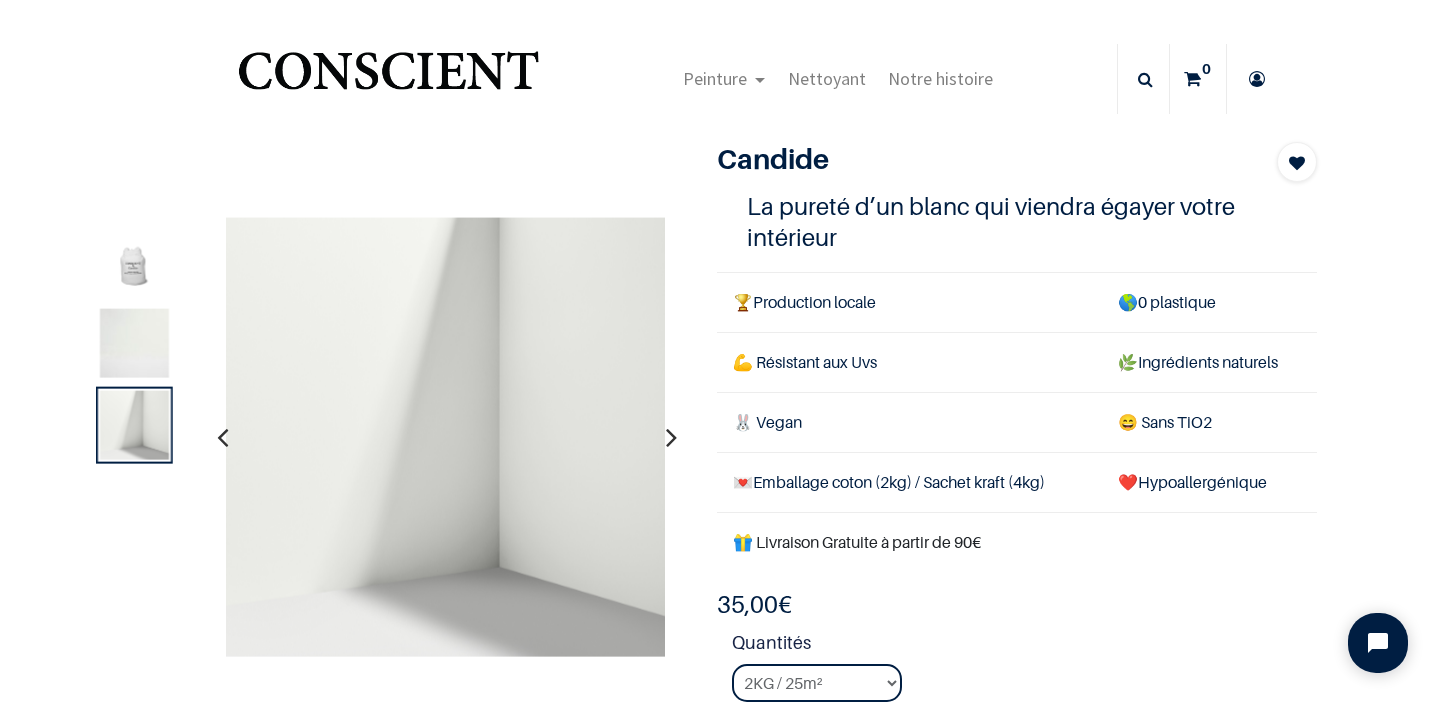 click at bounding box center (671, 437) 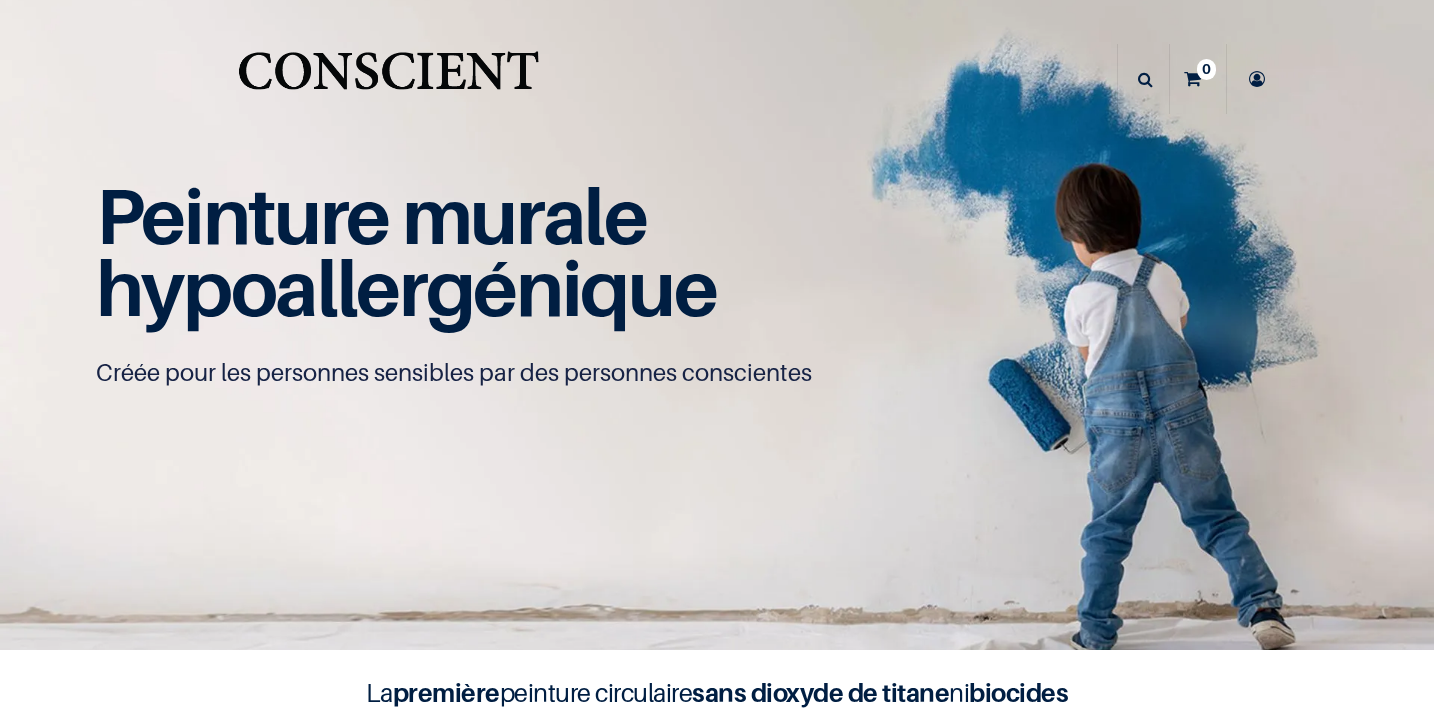 scroll, scrollTop: 0, scrollLeft: 0, axis: both 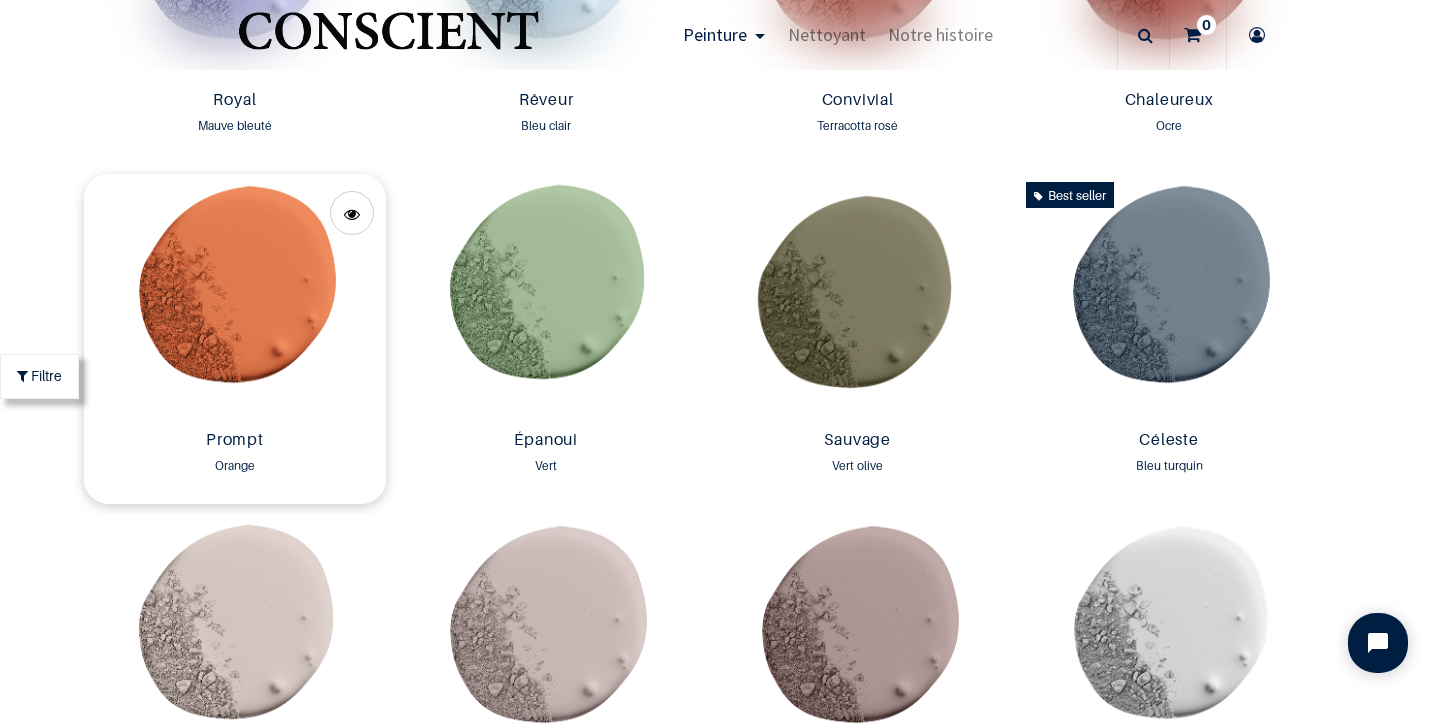 click at bounding box center (234, 298) 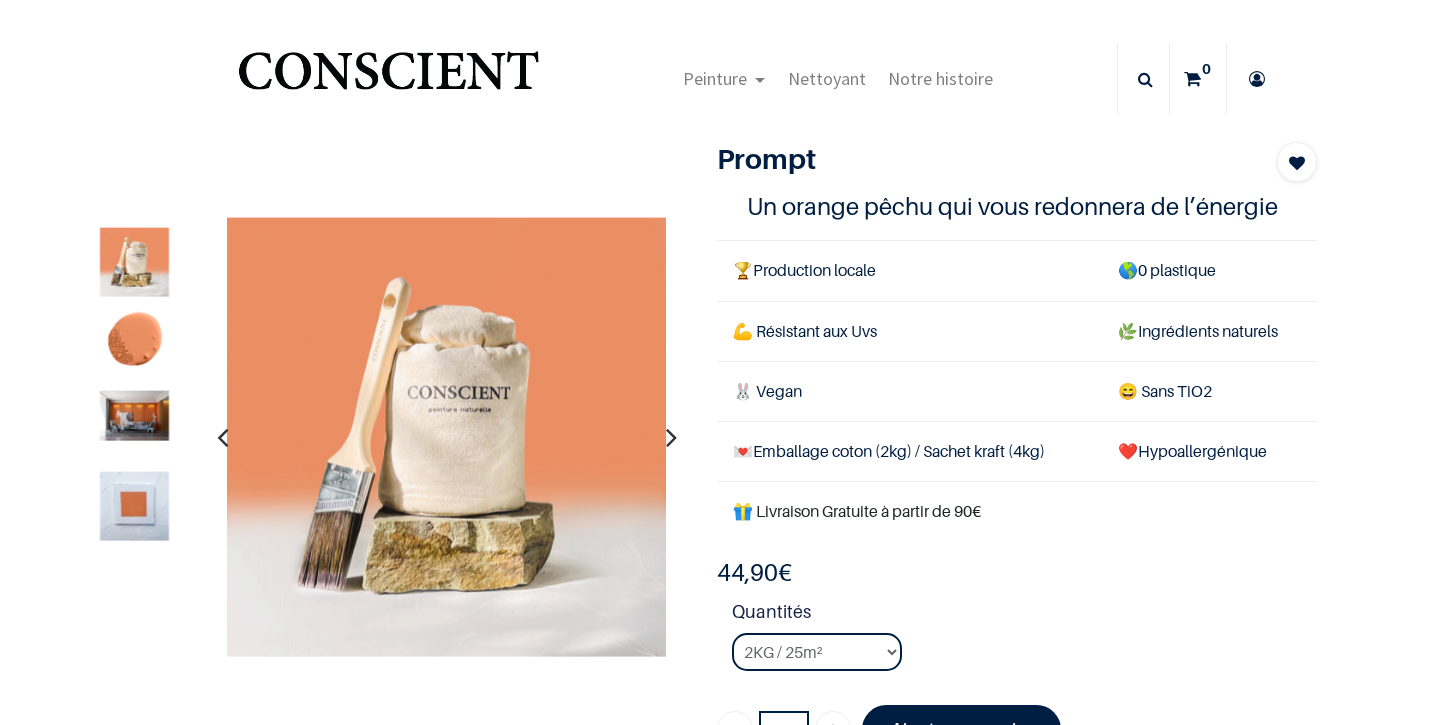 scroll, scrollTop: 0, scrollLeft: 0, axis: both 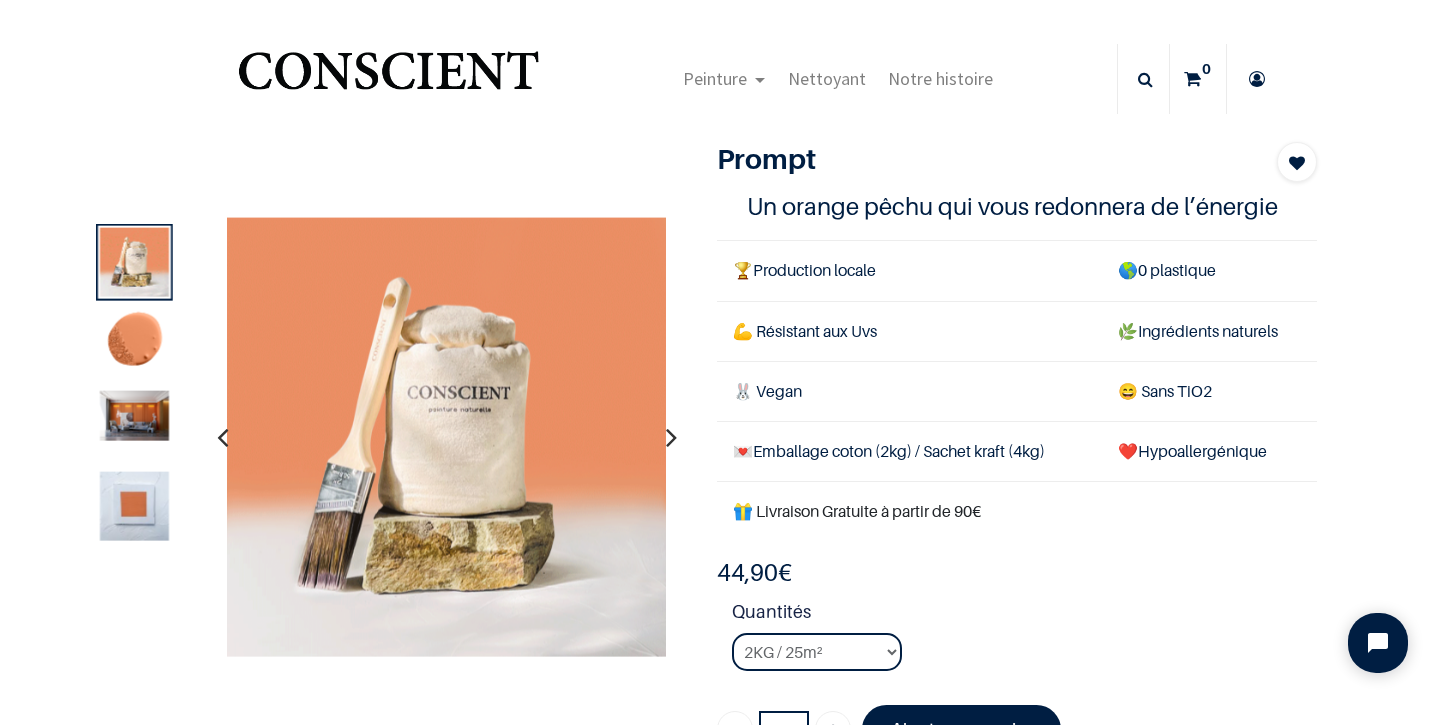 click at bounding box center [671, 437] 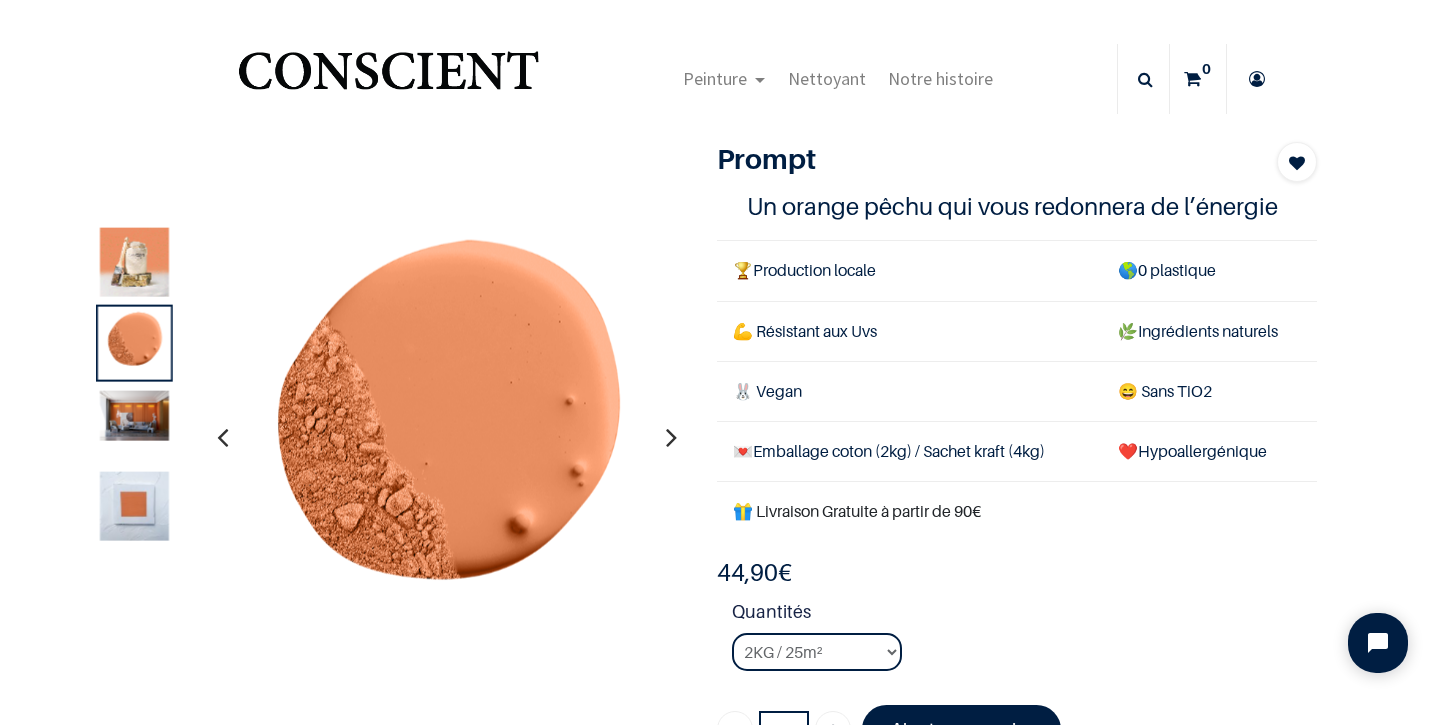 click at bounding box center [671, 437] 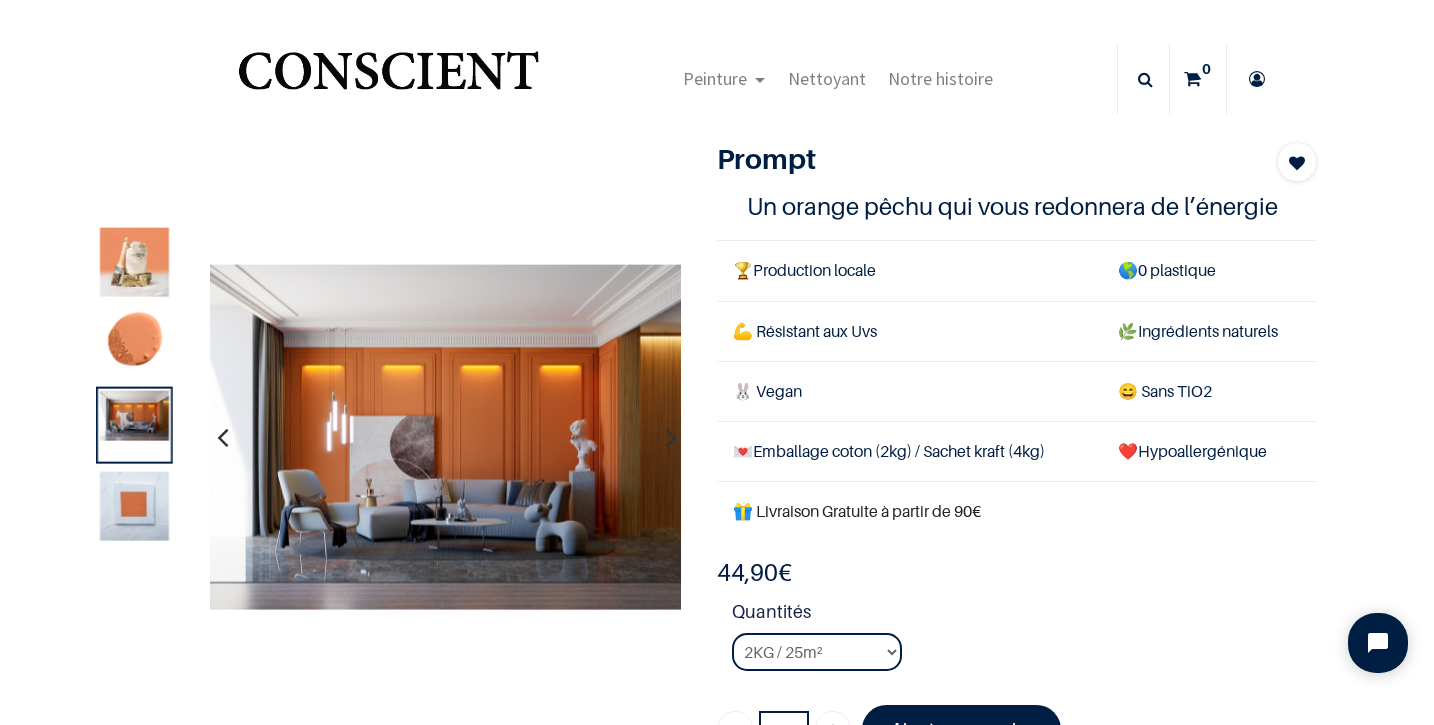 click at bounding box center [671, 437] 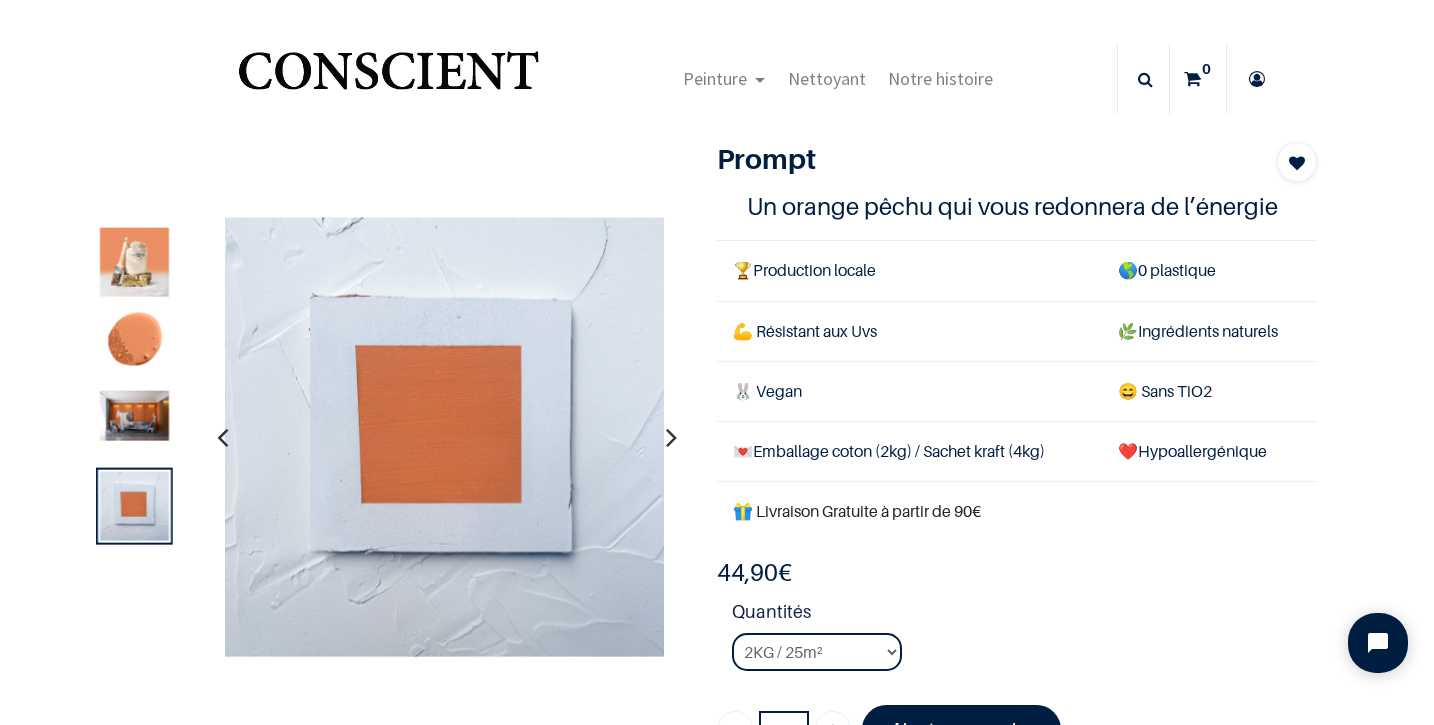 click at bounding box center [671, 437] 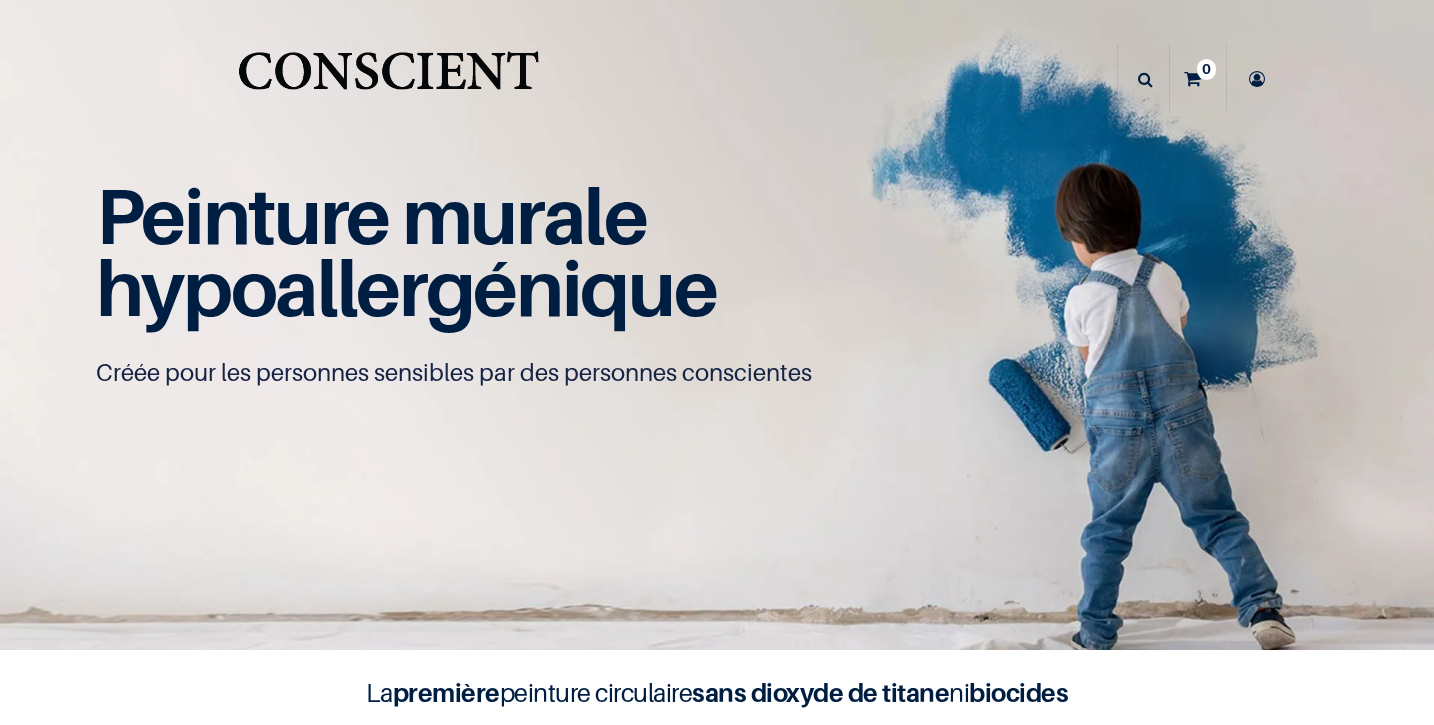 scroll, scrollTop: 0, scrollLeft: 0, axis: both 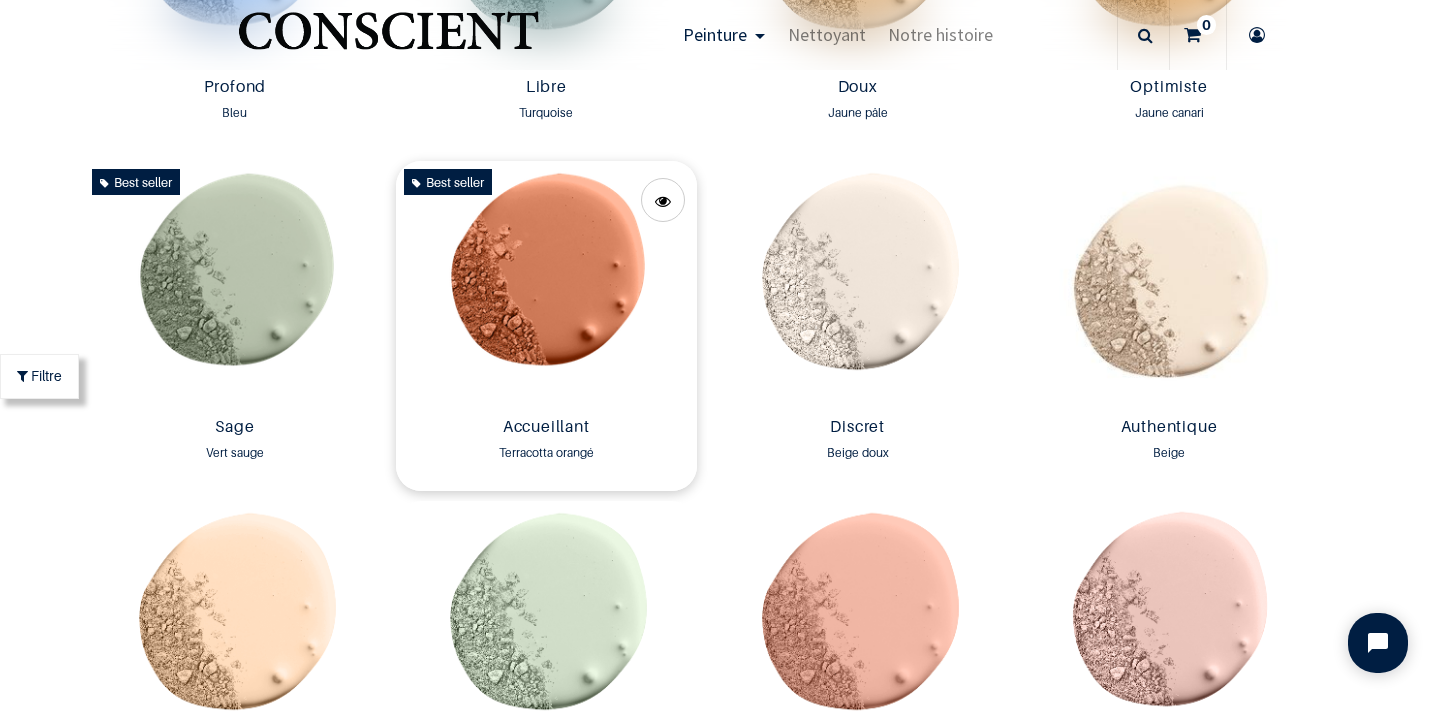 click at bounding box center [546, 285] 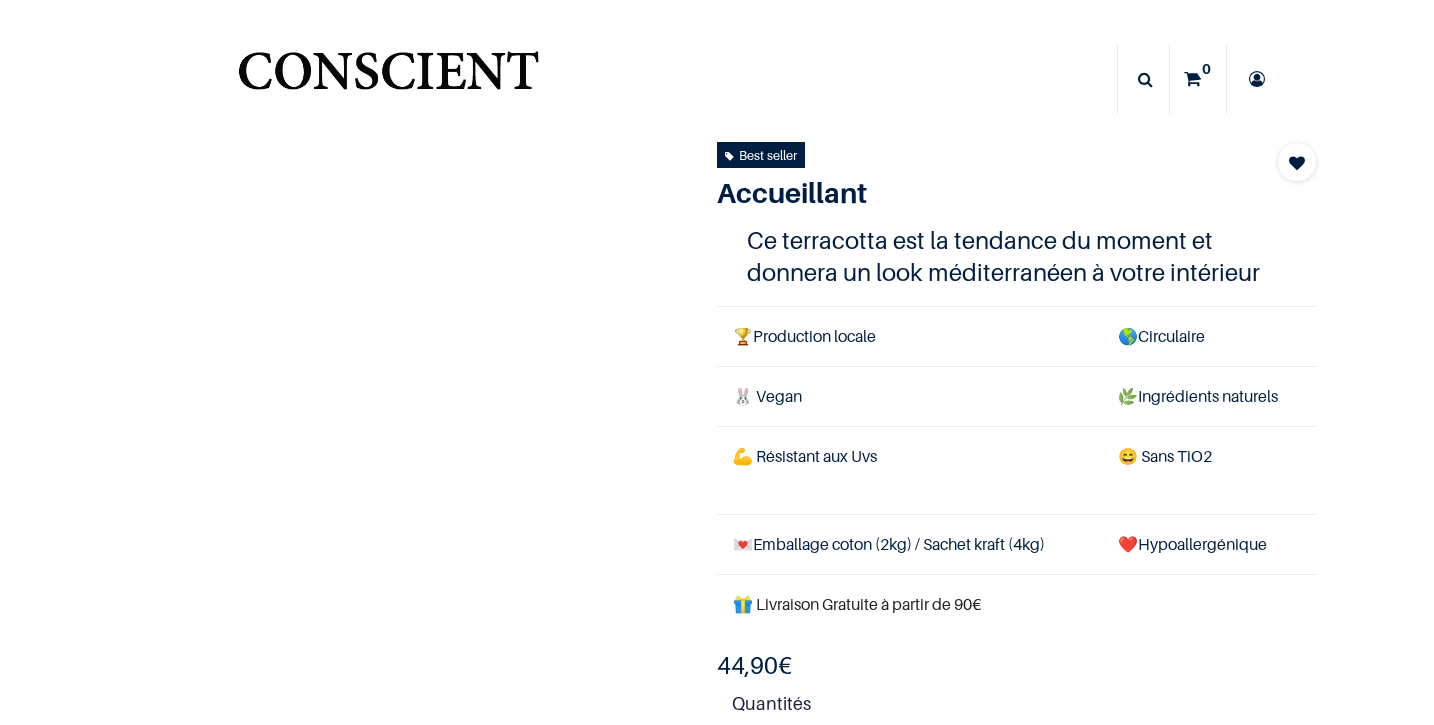 scroll, scrollTop: 0, scrollLeft: 0, axis: both 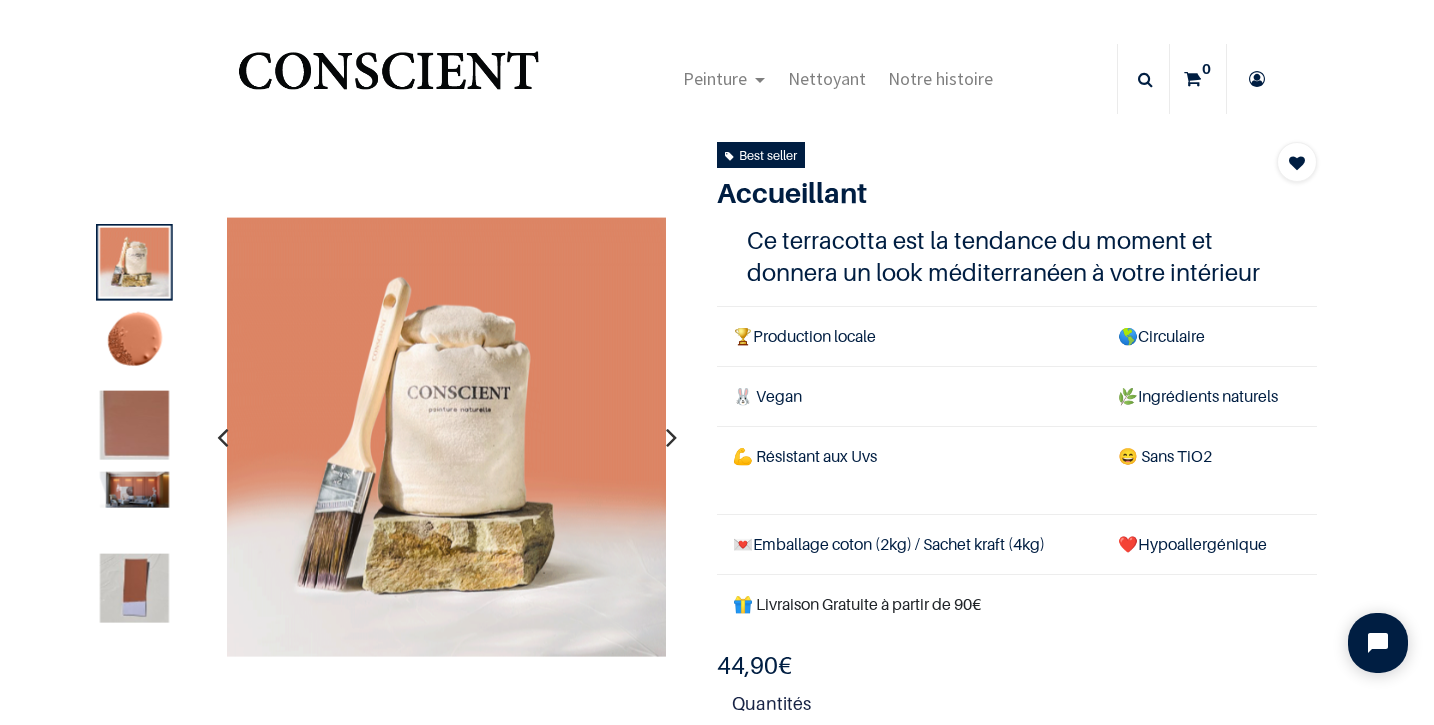 click at bounding box center [671, 437] 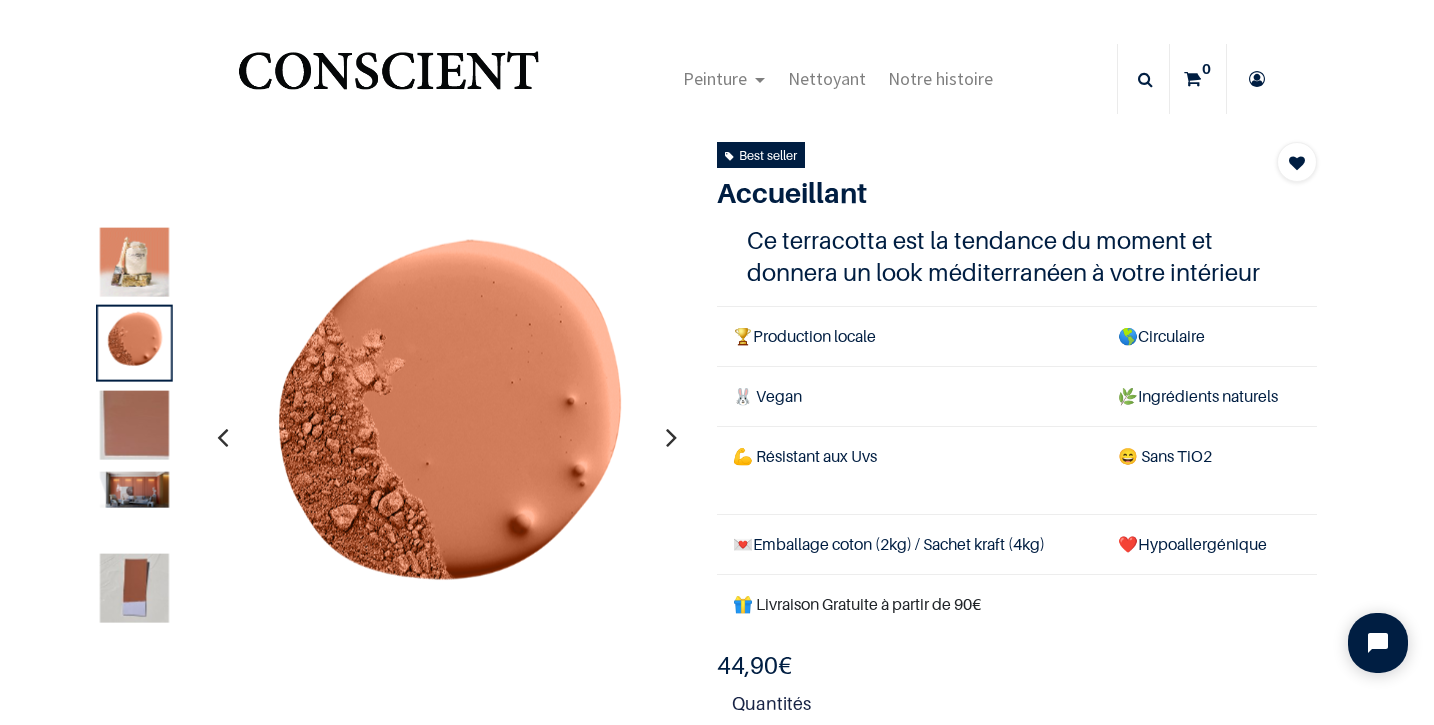 click at bounding box center (671, 437) 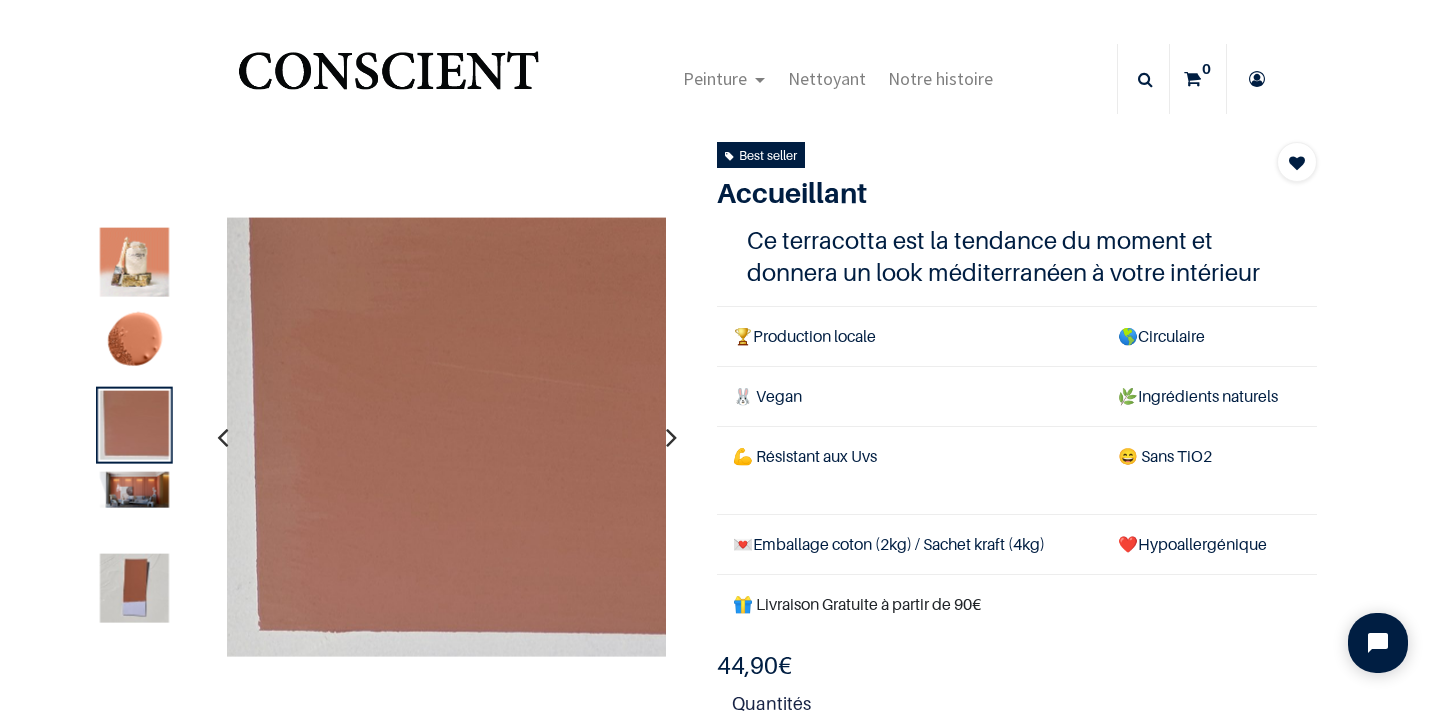 click at bounding box center (671, 437) 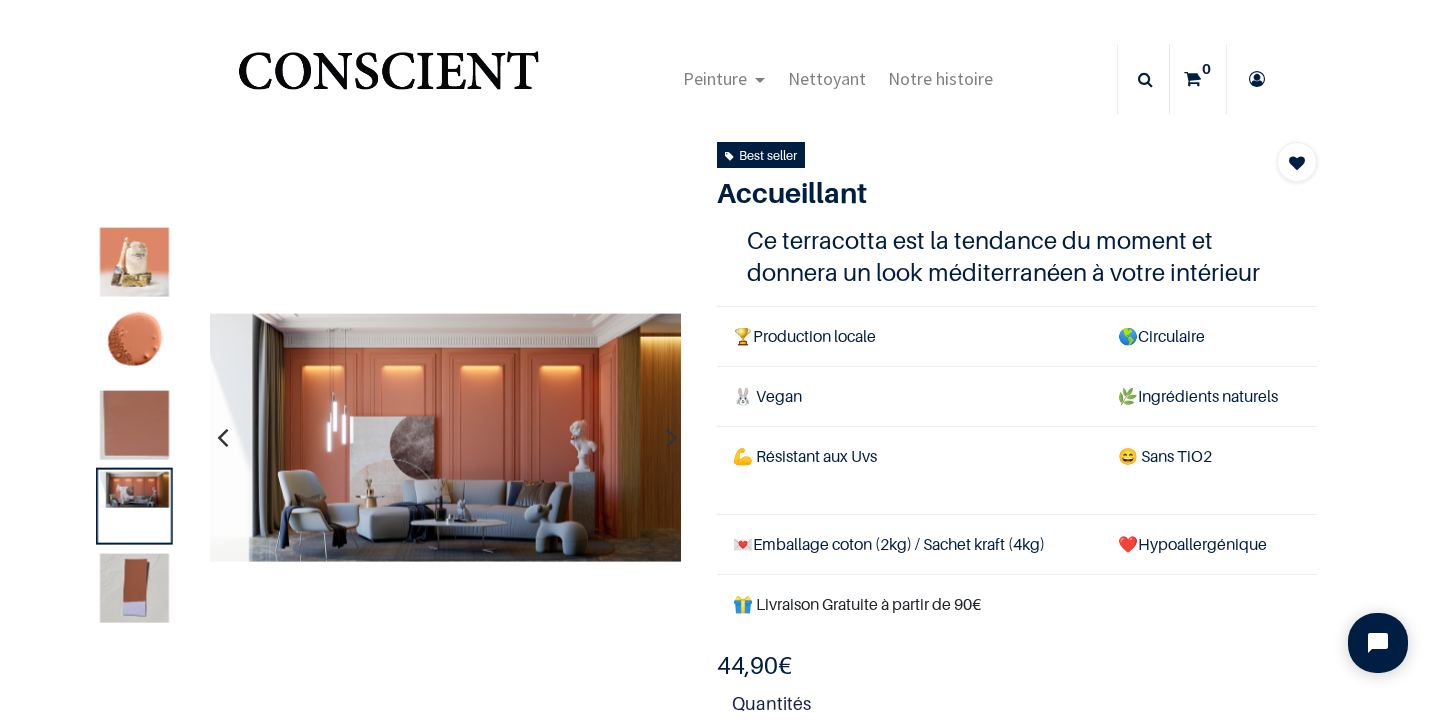 click at bounding box center (671, 437) 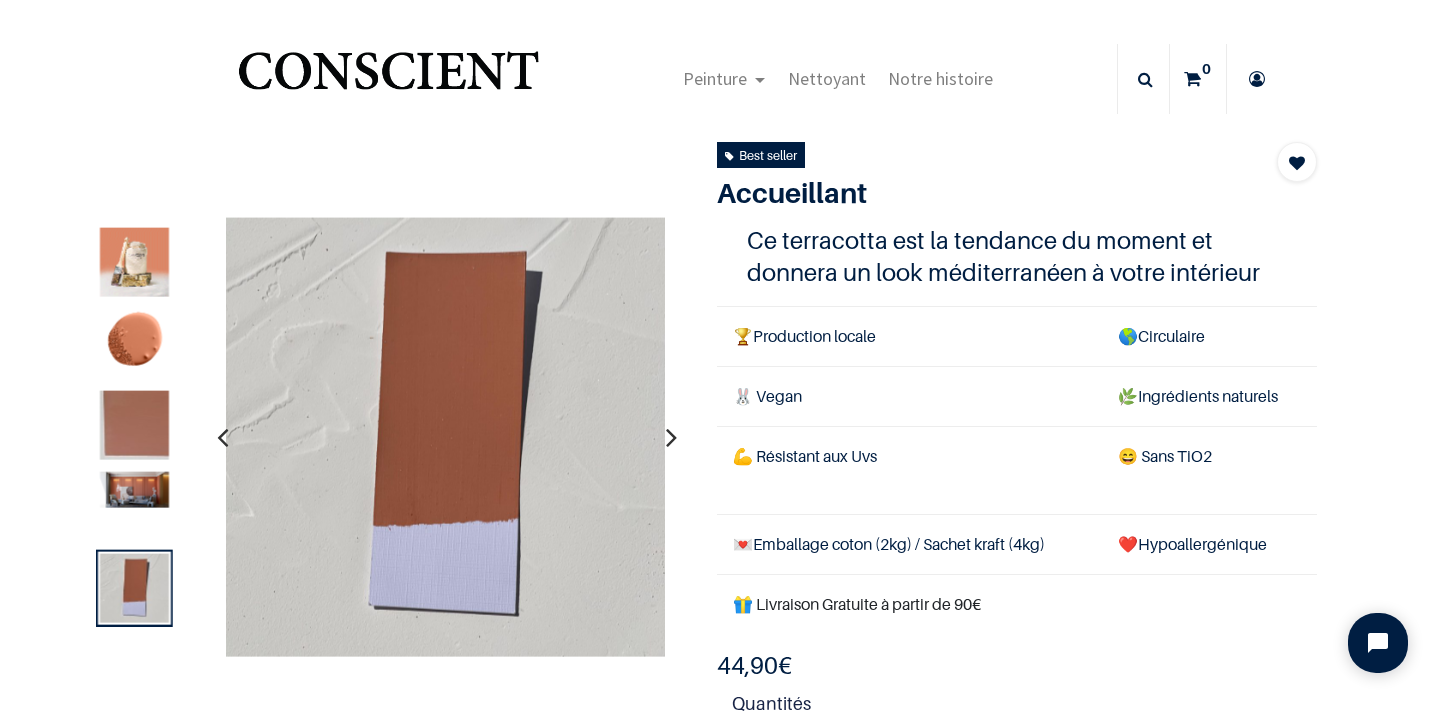 click at bounding box center (671, 437) 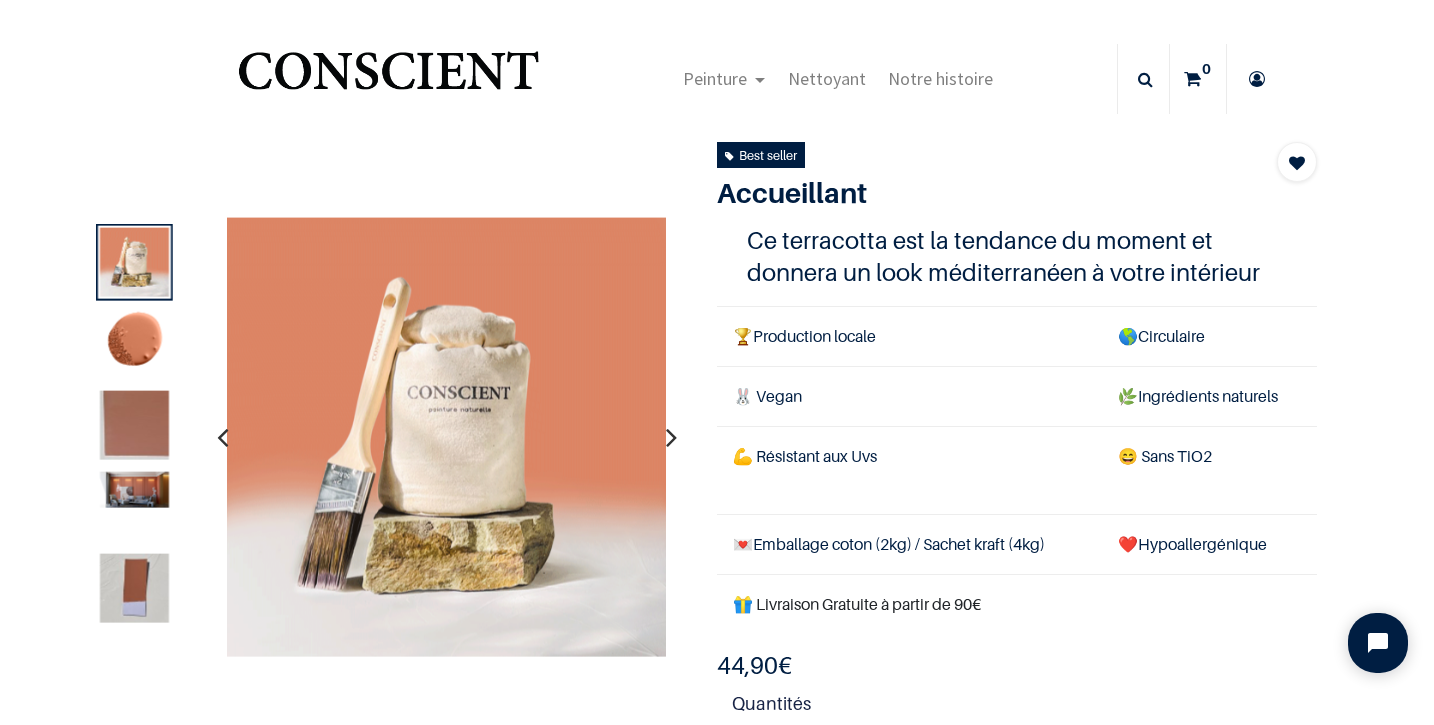 click at bounding box center (671, 437) 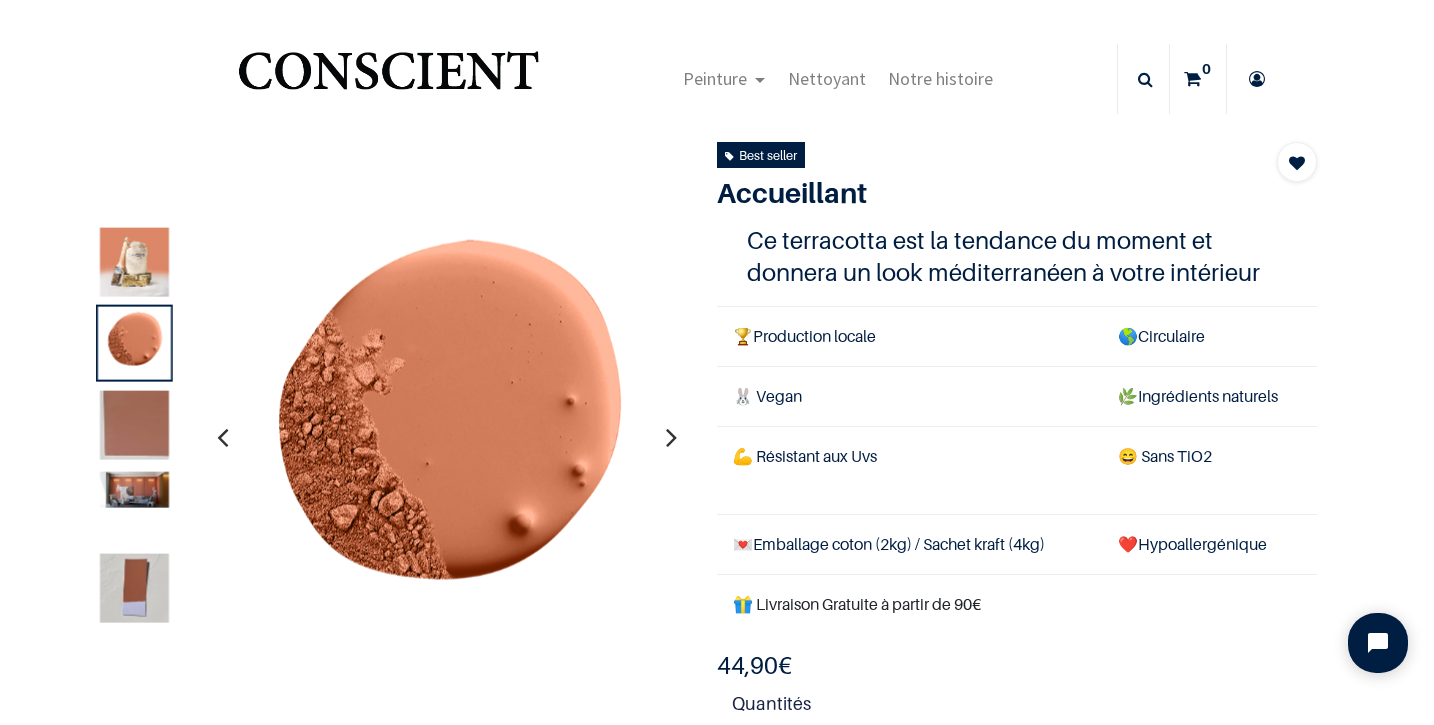 click at bounding box center [671, 437] 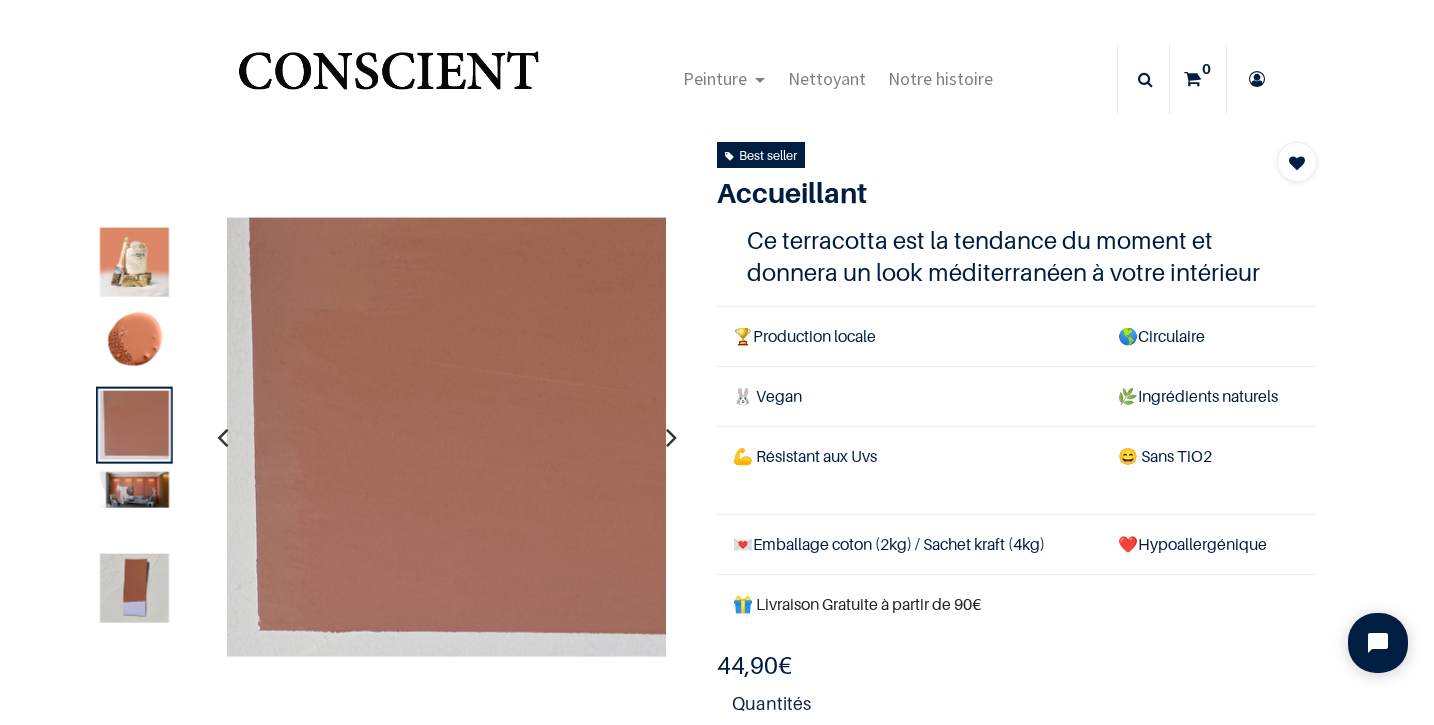click at bounding box center (671, 437) 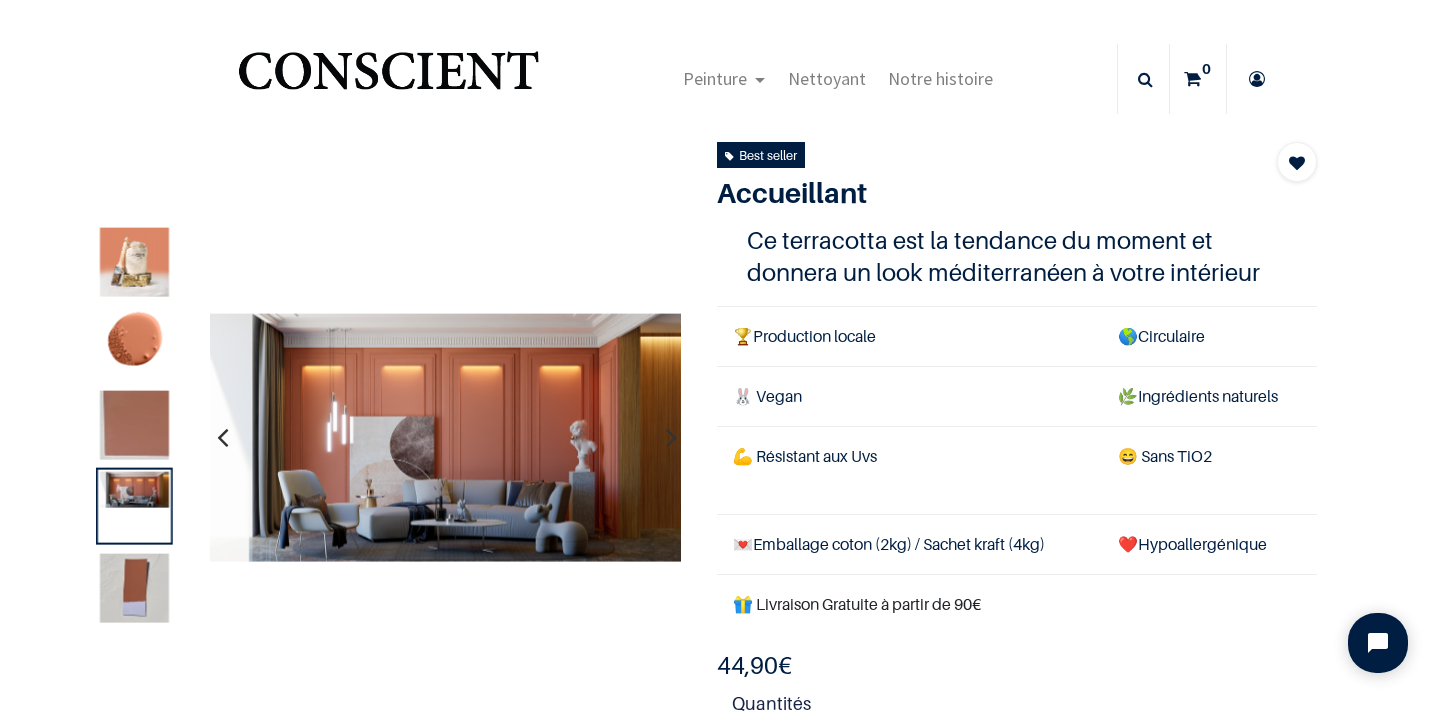 click at bounding box center (671, 437) 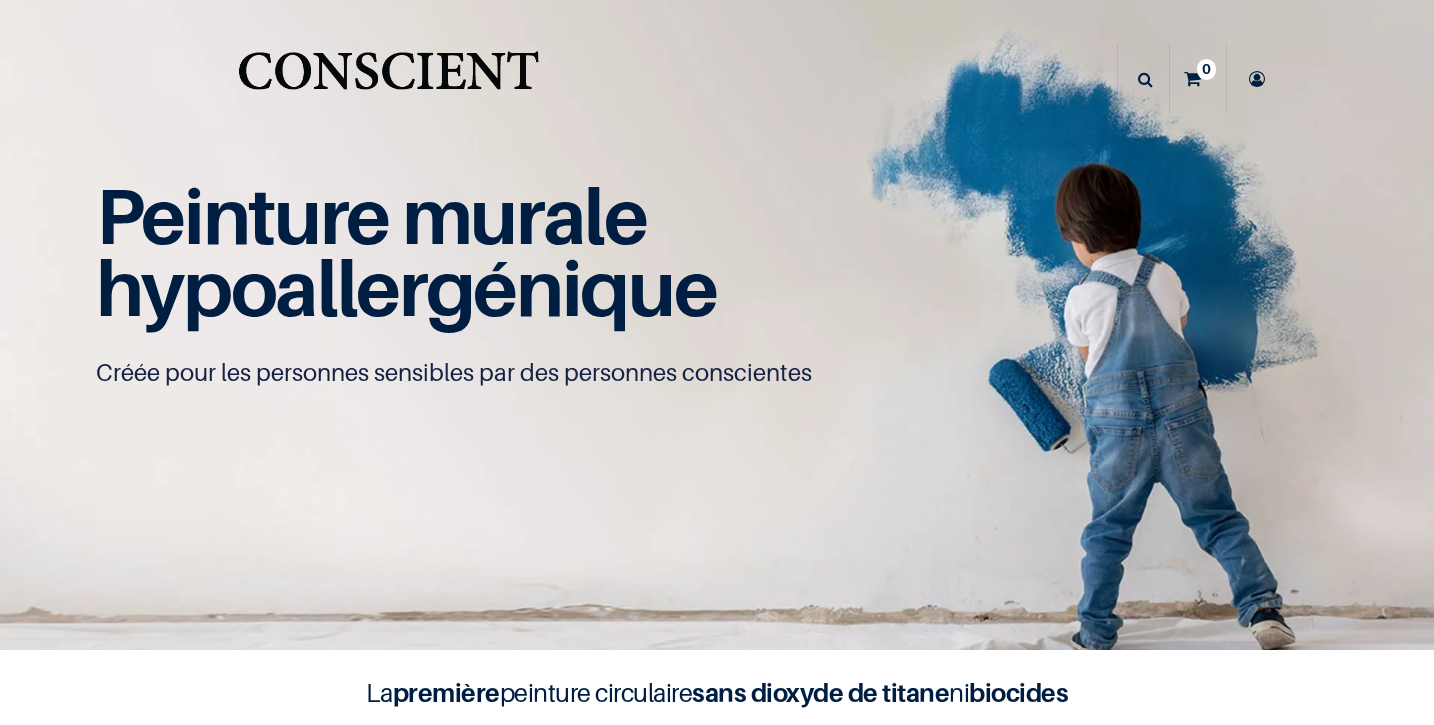 scroll, scrollTop: 0, scrollLeft: 0, axis: both 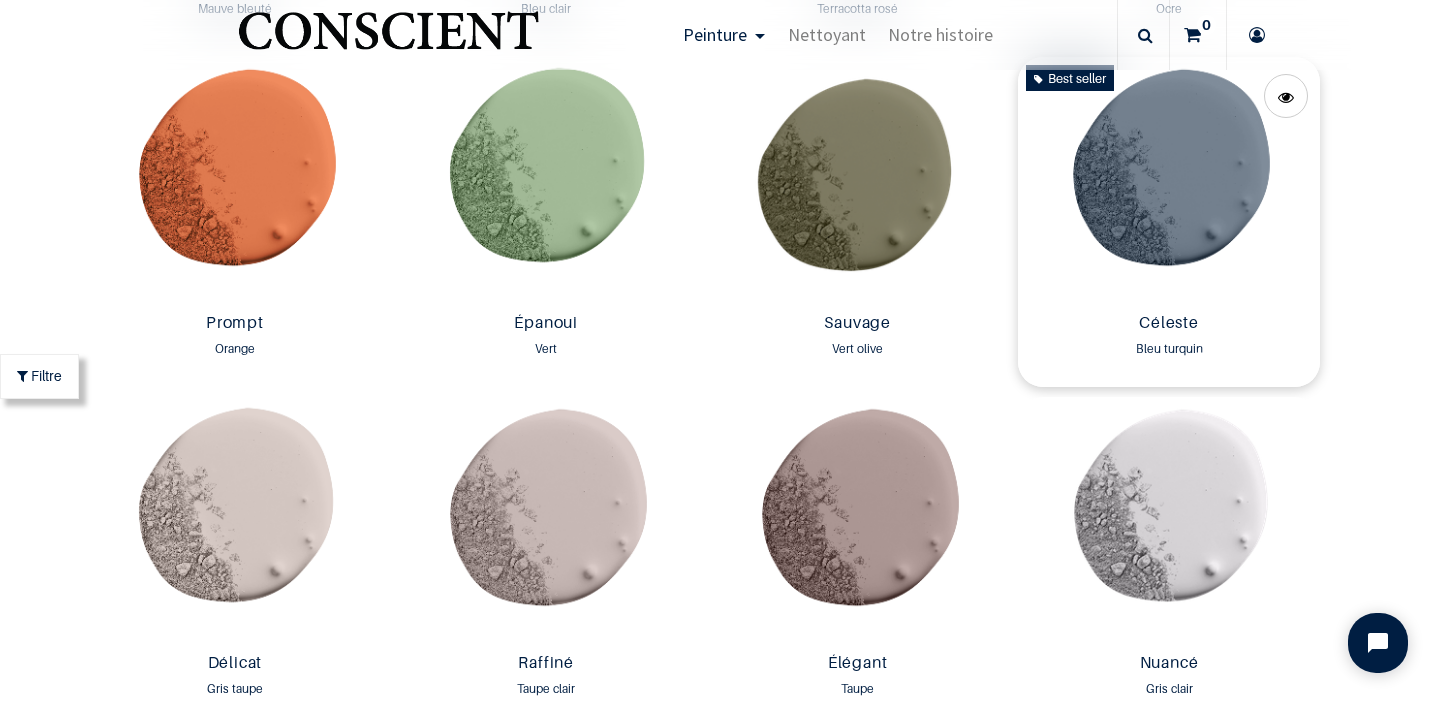 click at bounding box center (1168, 181) 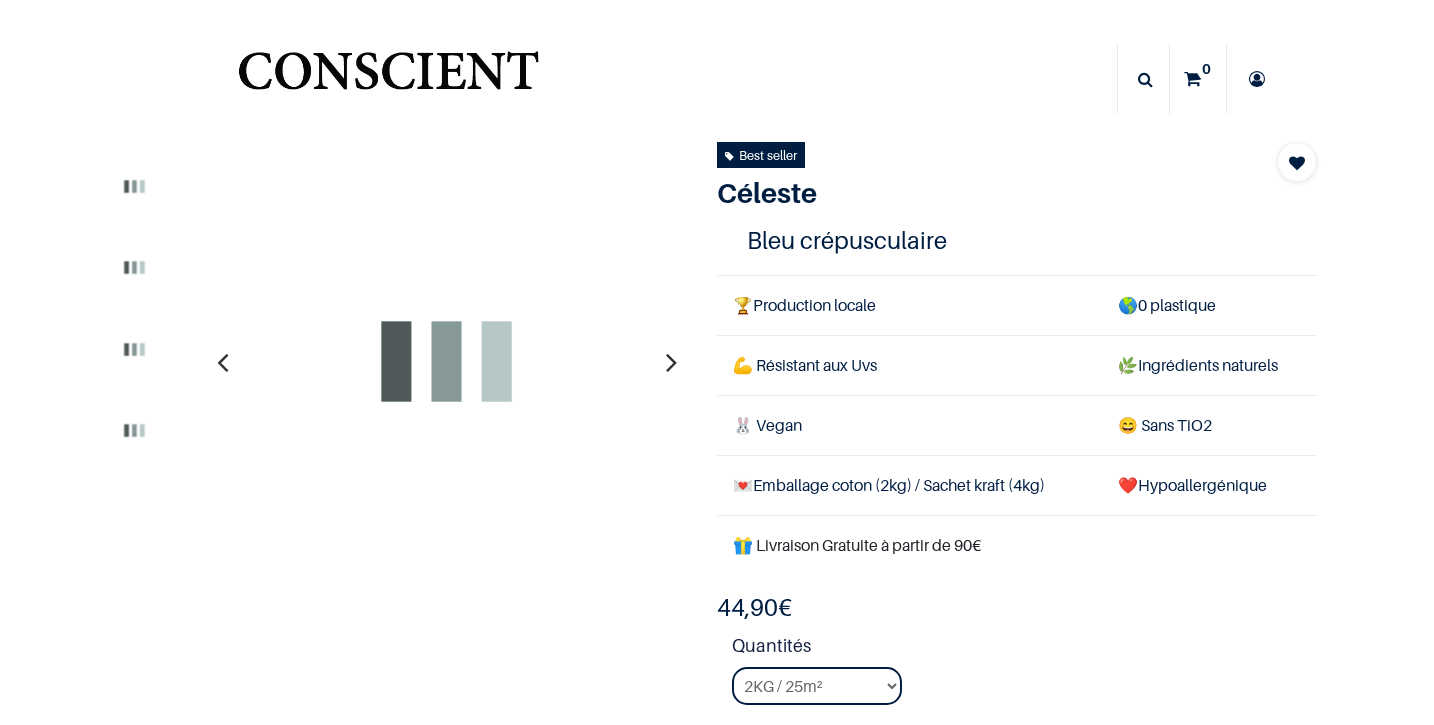 scroll, scrollTop: 0, scrollLeft: 0, axis: both 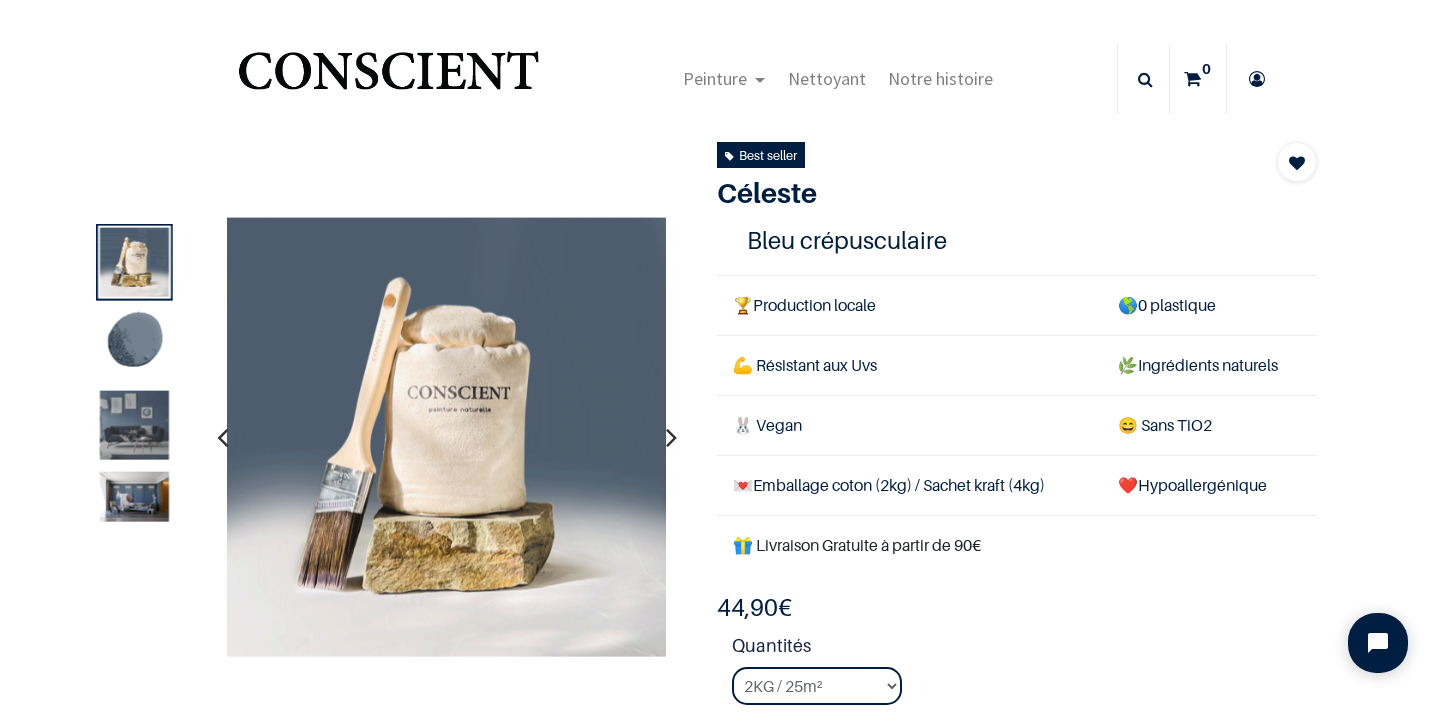 click at bounding box center [671, 437] 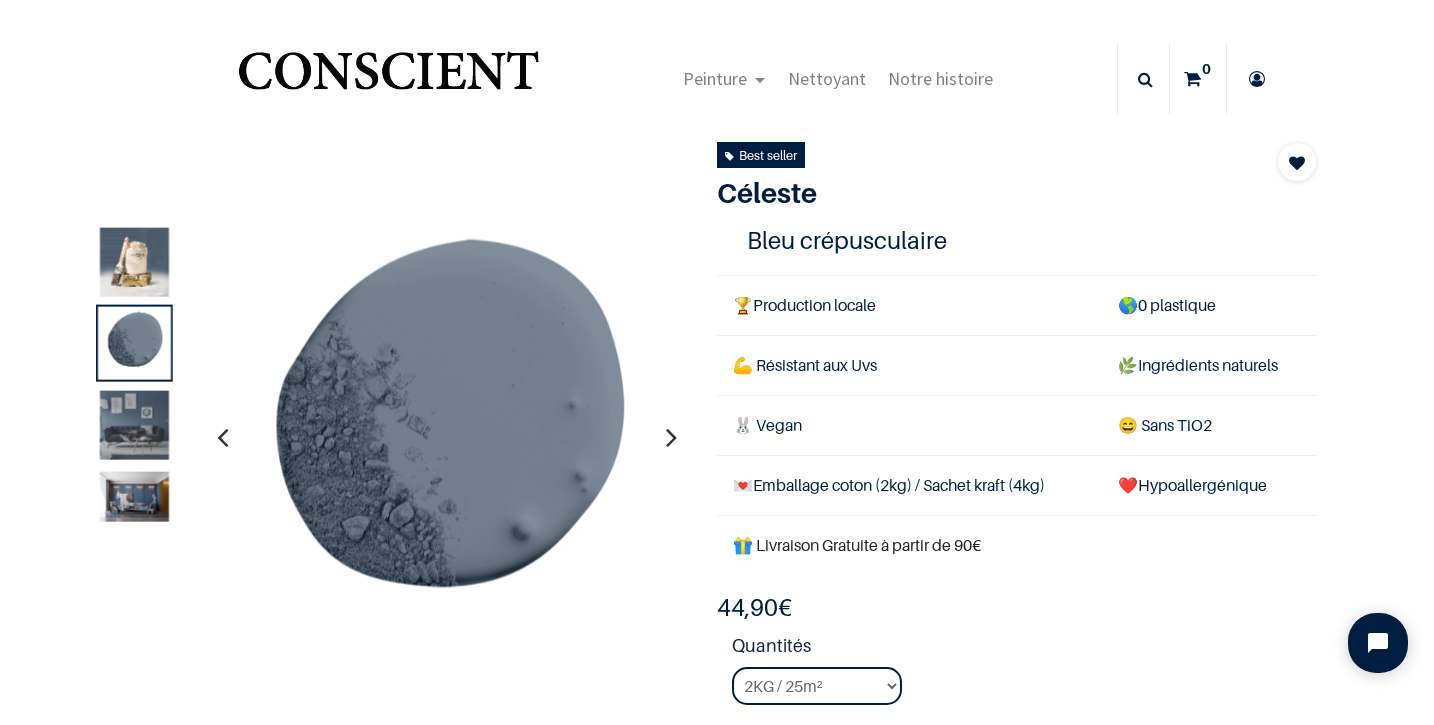 click at bounding box center (671, 437) 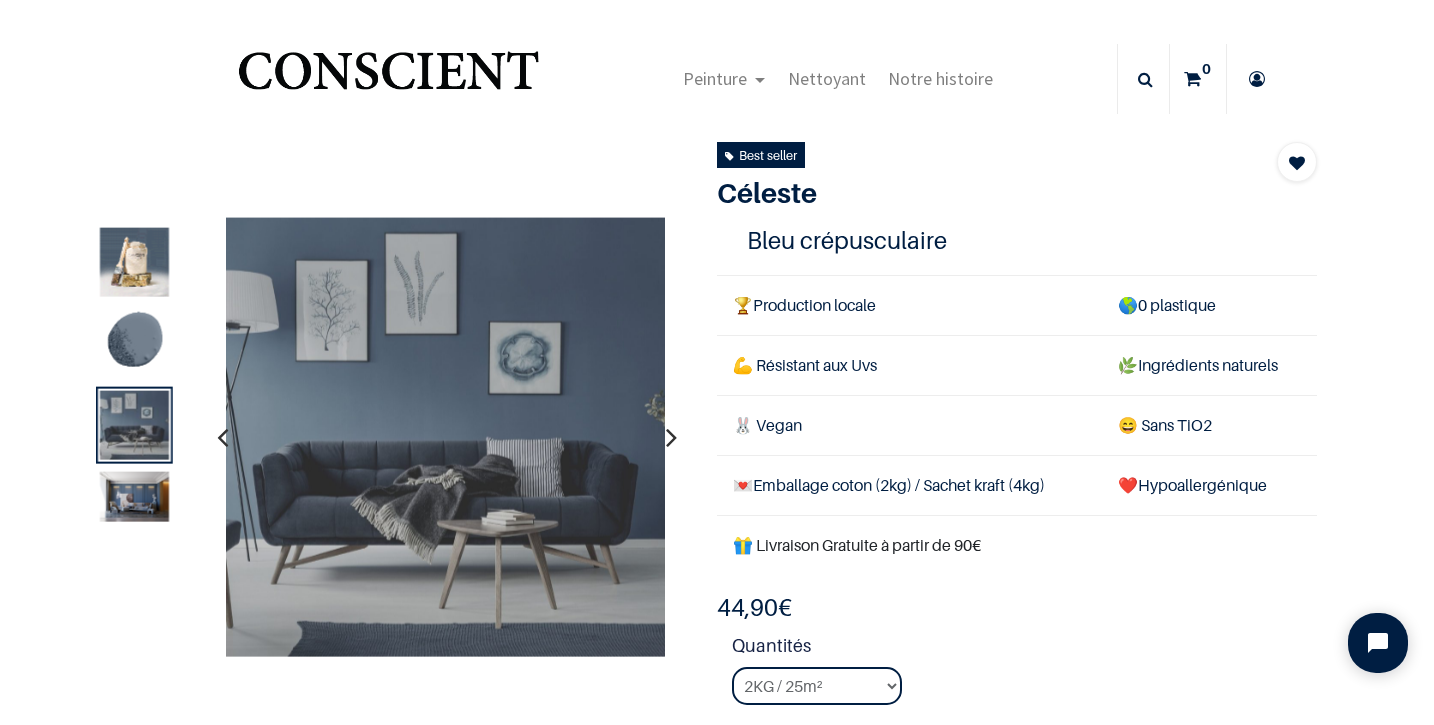 click at bounding box center (671, 437) 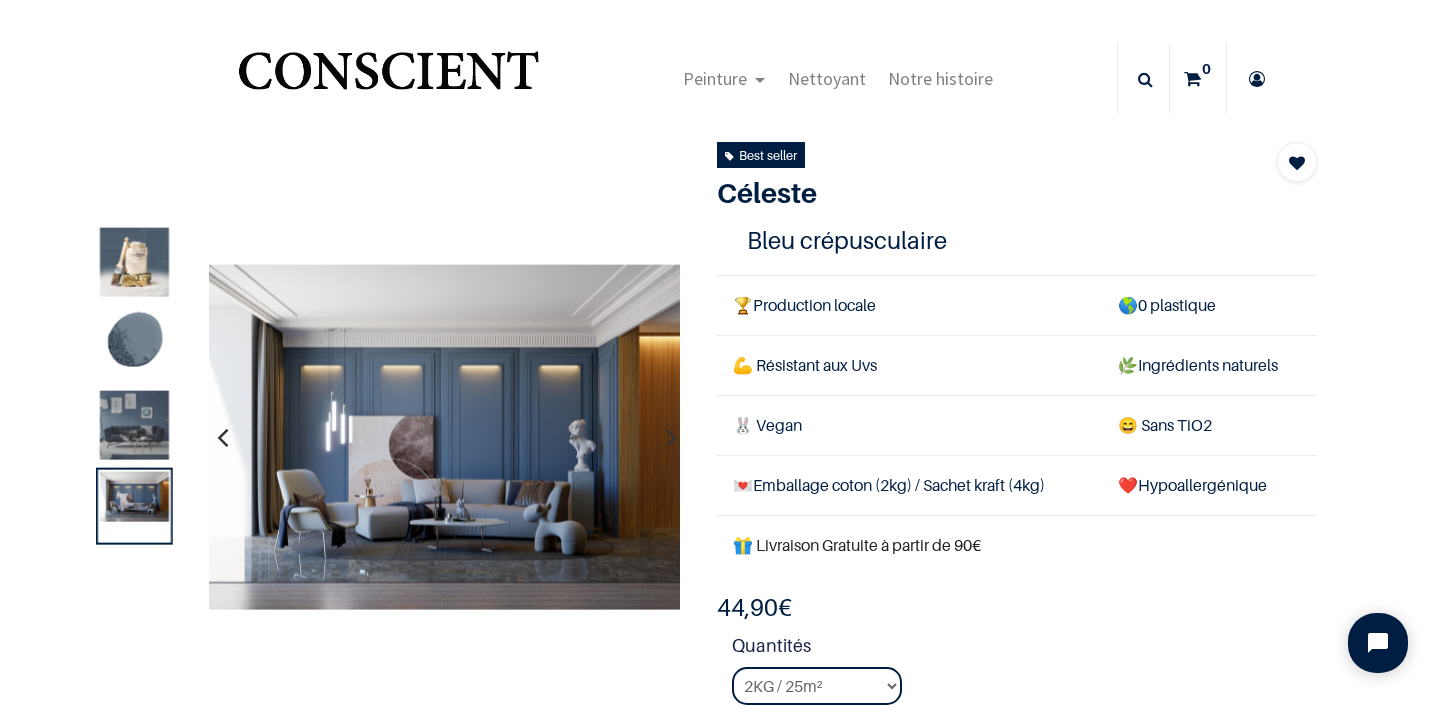 click at bounding box center [222, 437] 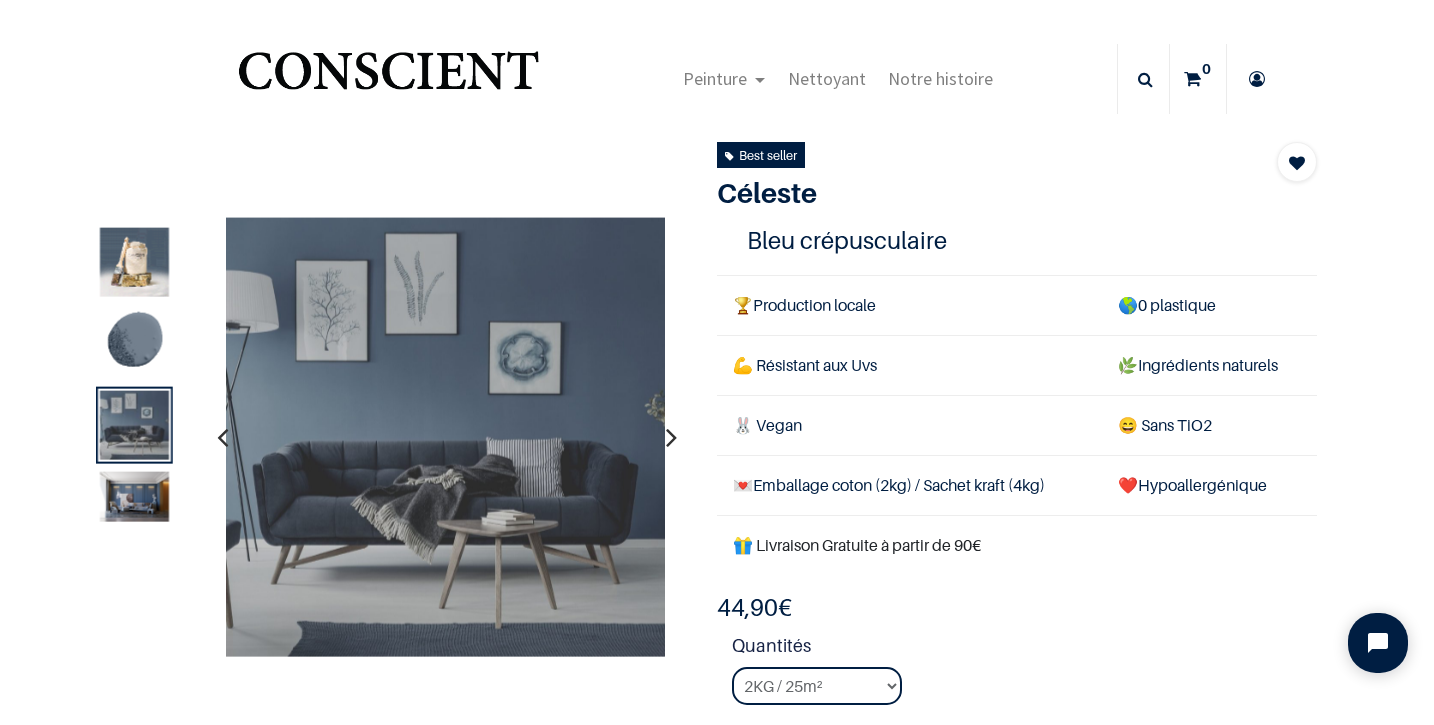 click at bounding box center (671, 437) 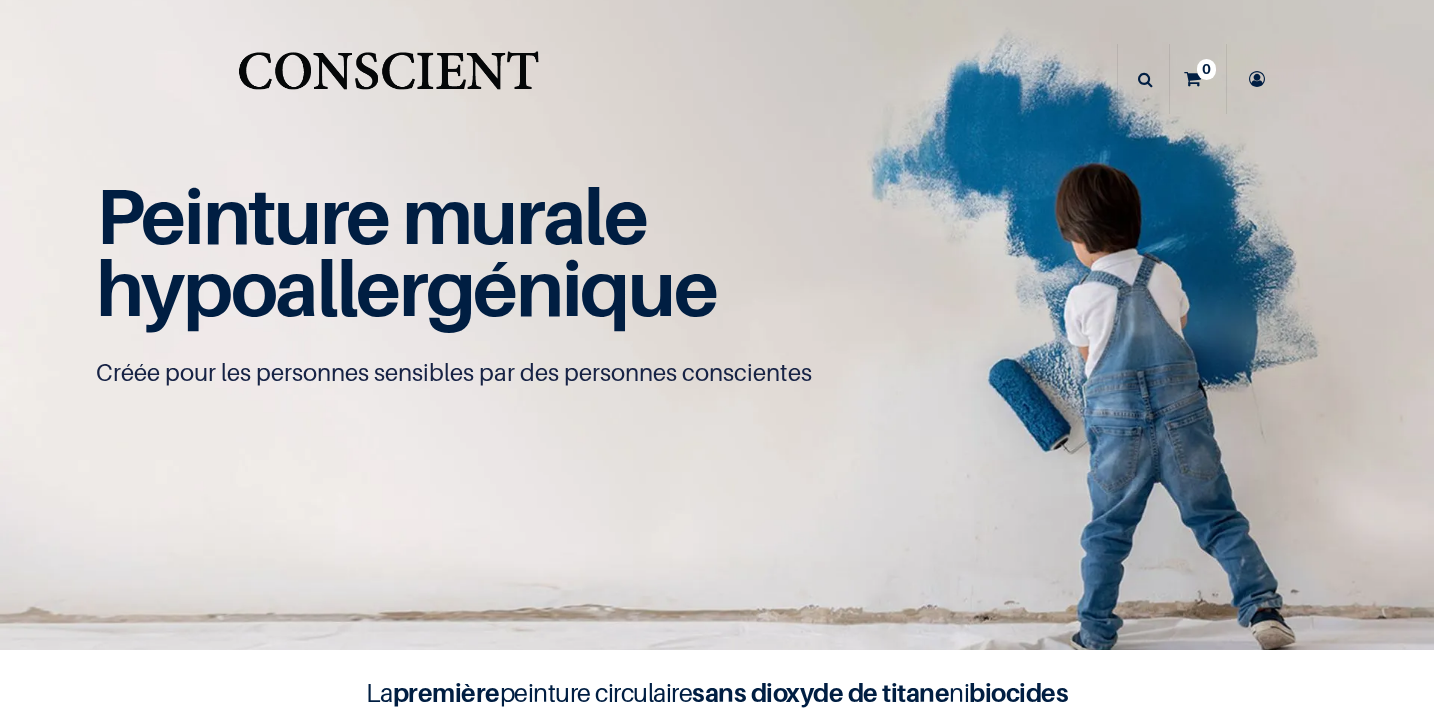 scroll, scrollTop: 0, scrollLeft: 0, axis: both 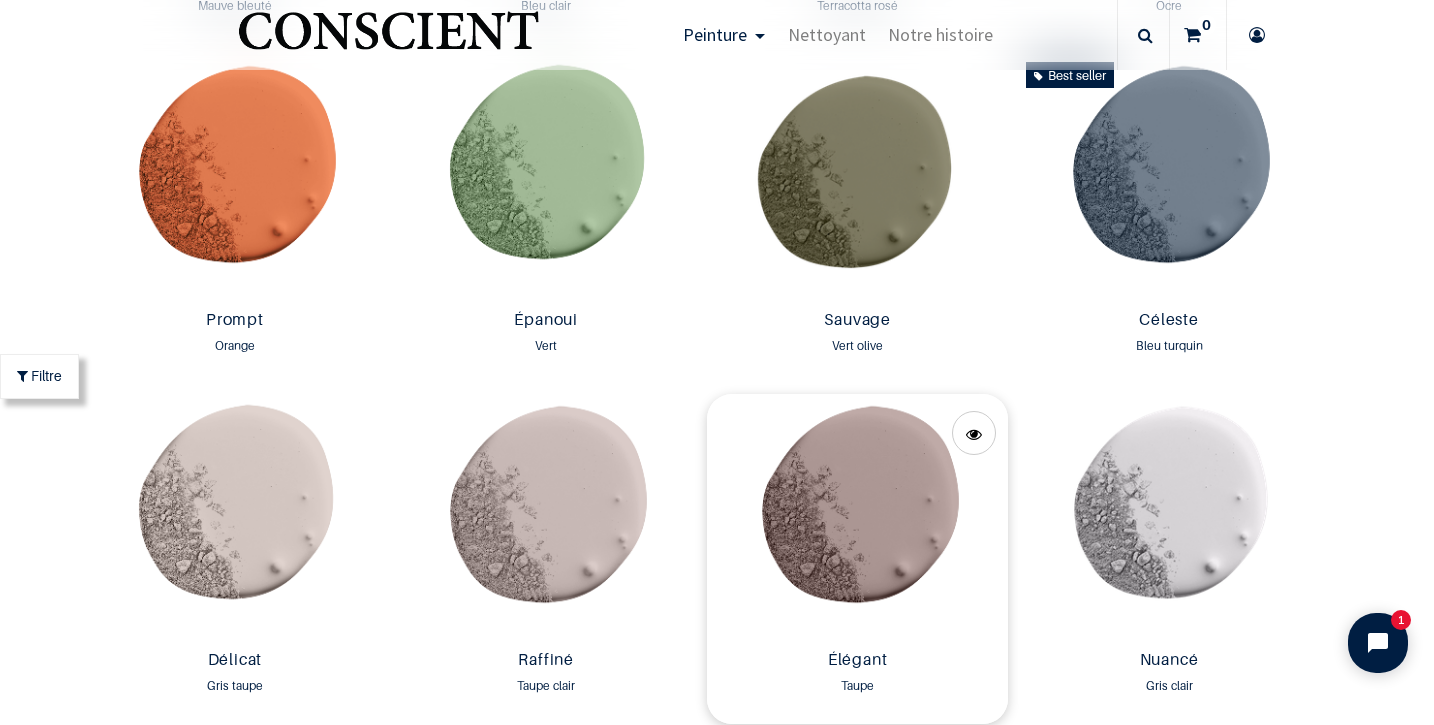 click at bounding box center [857, 518] 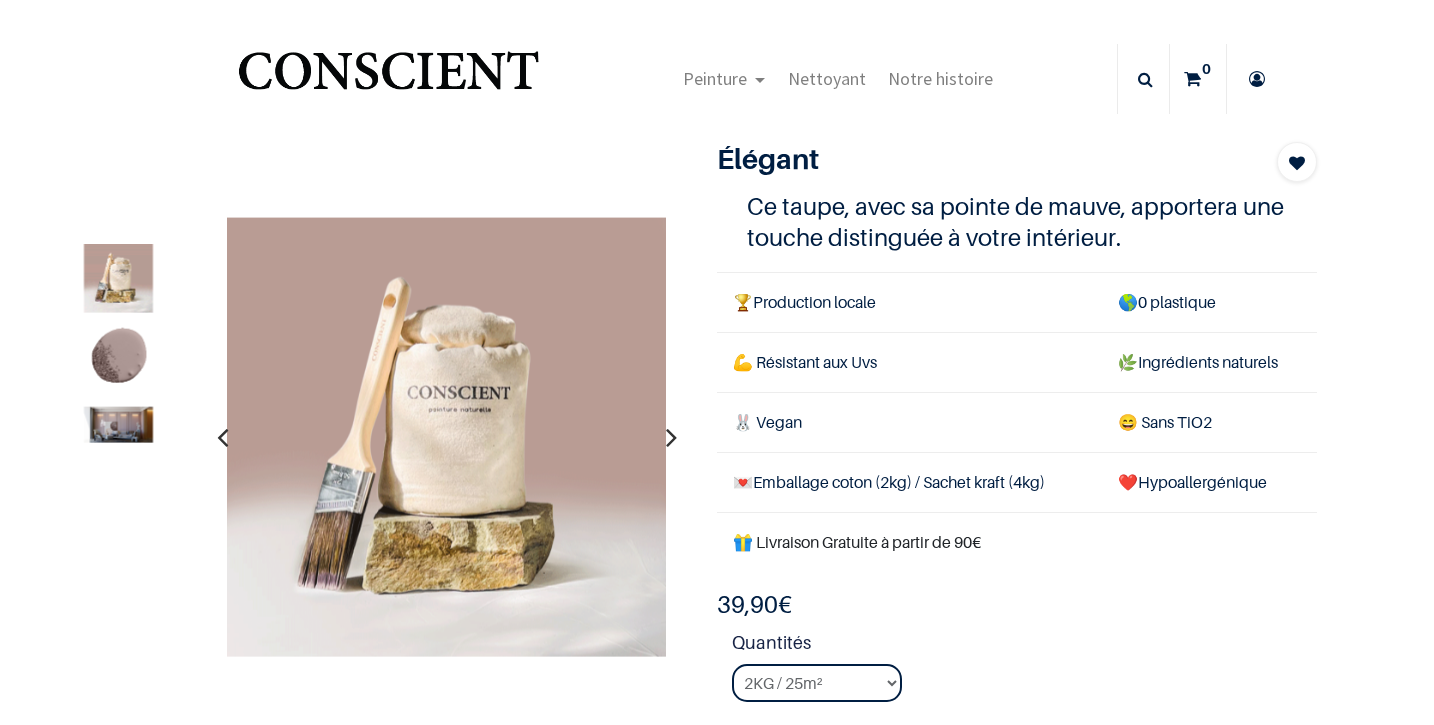 scroll, scrollTop: 0, scrollLeft: 0, axis: both 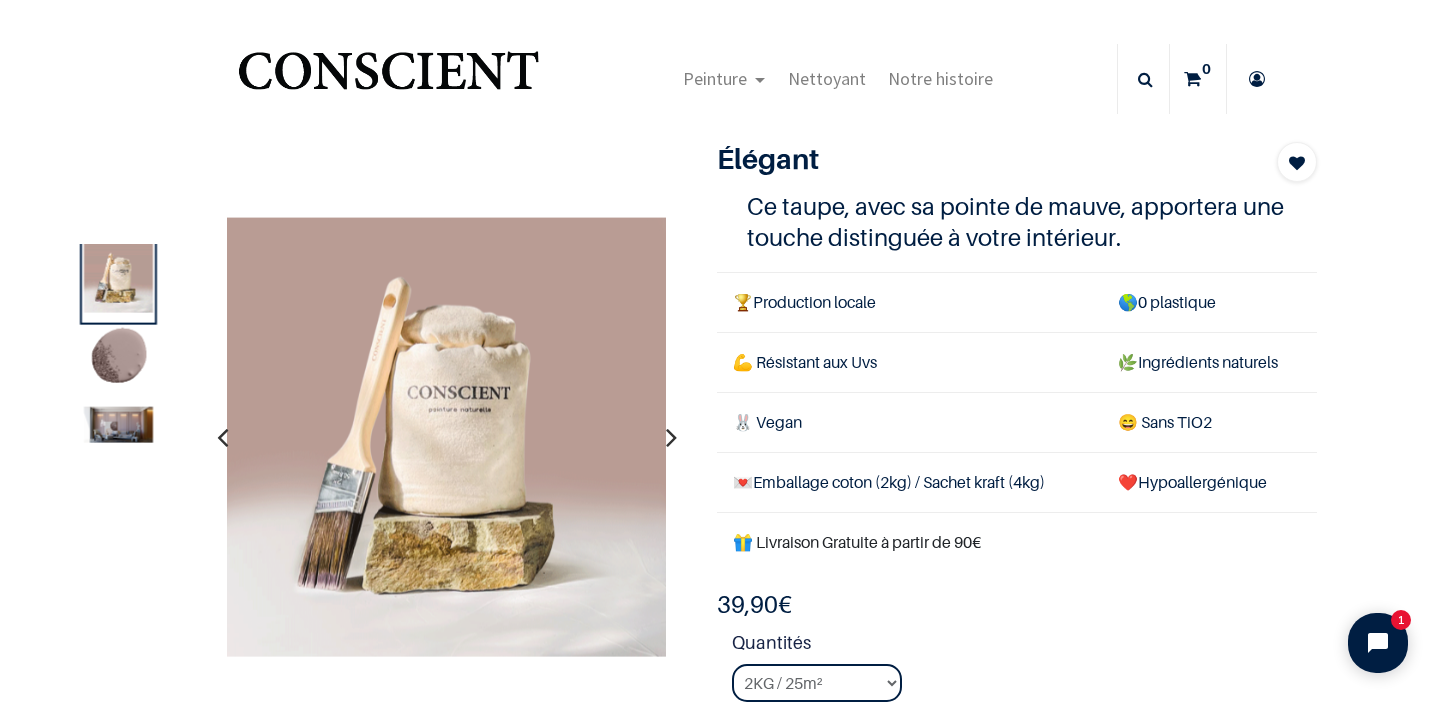 click at bounding box center (671, 437) 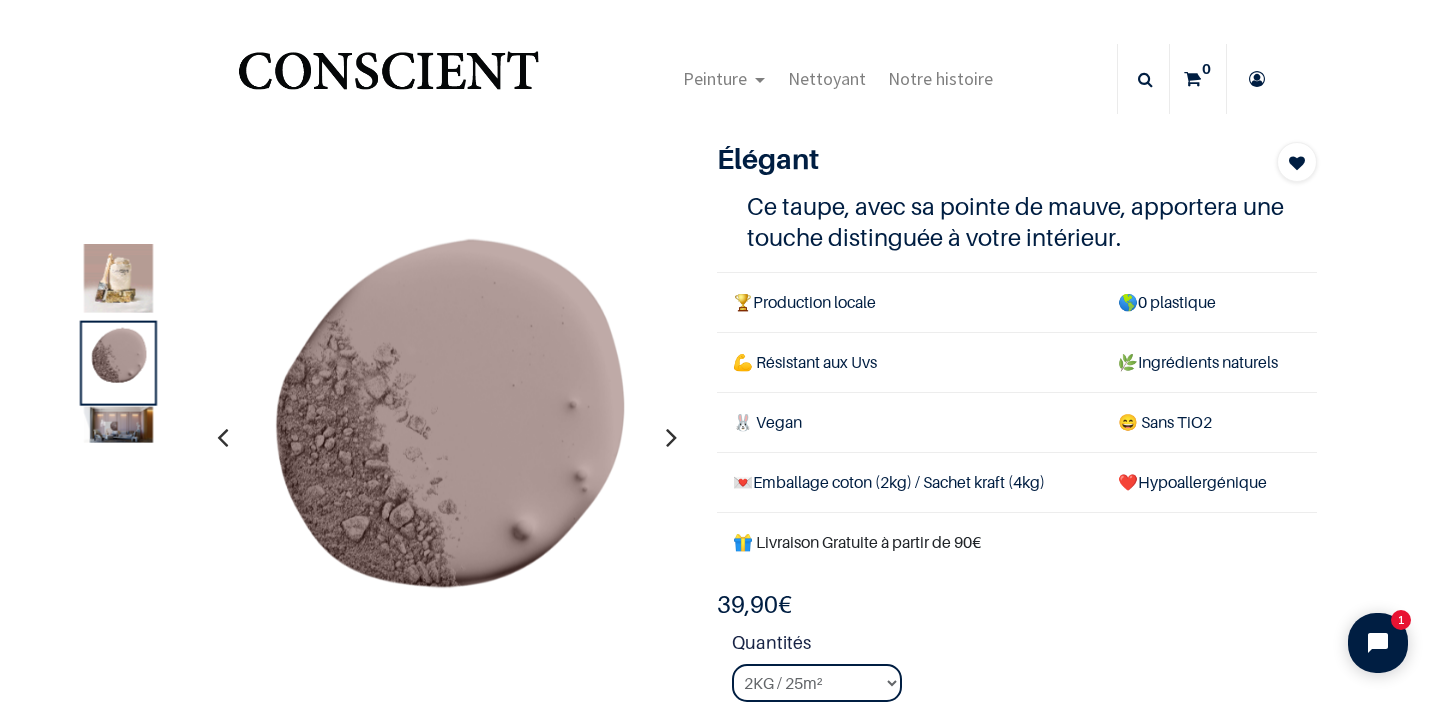 click at bounding box center [671, 437] 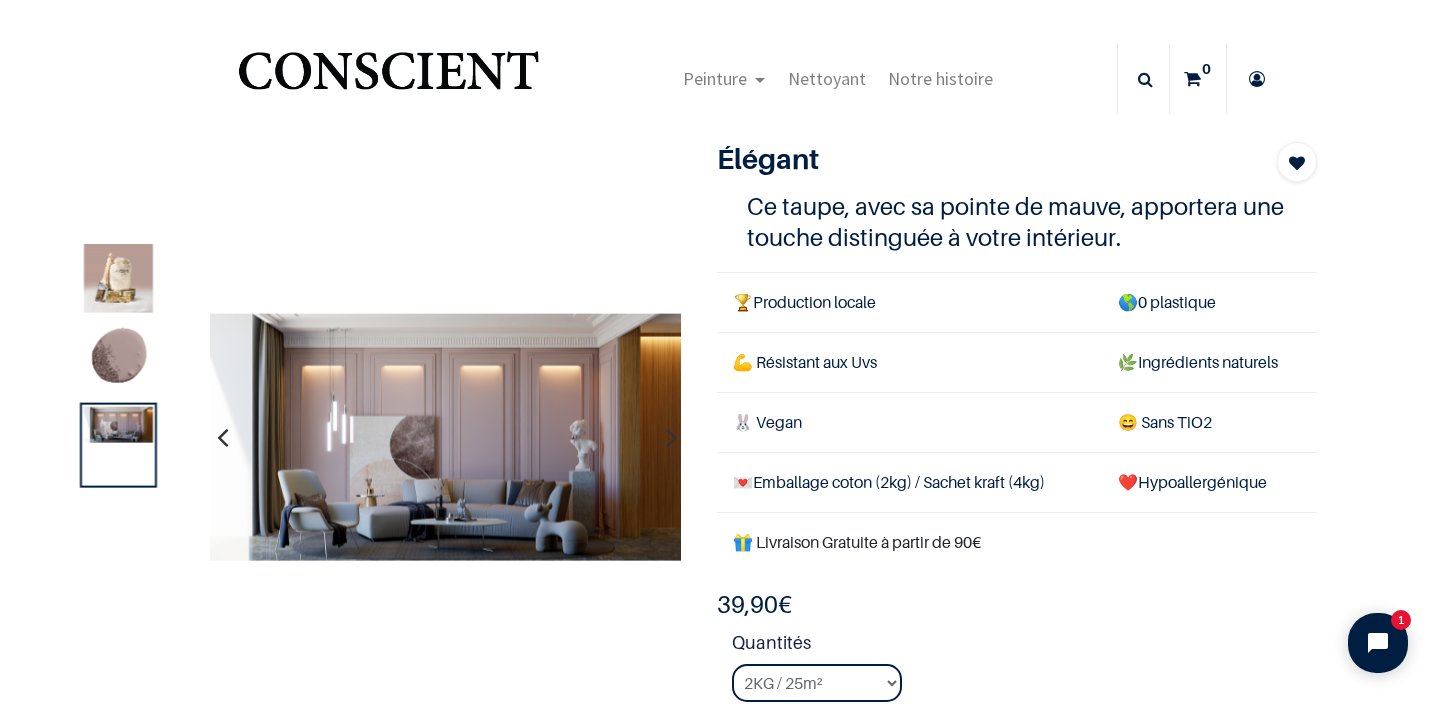 click at bounding box center [671, 437] 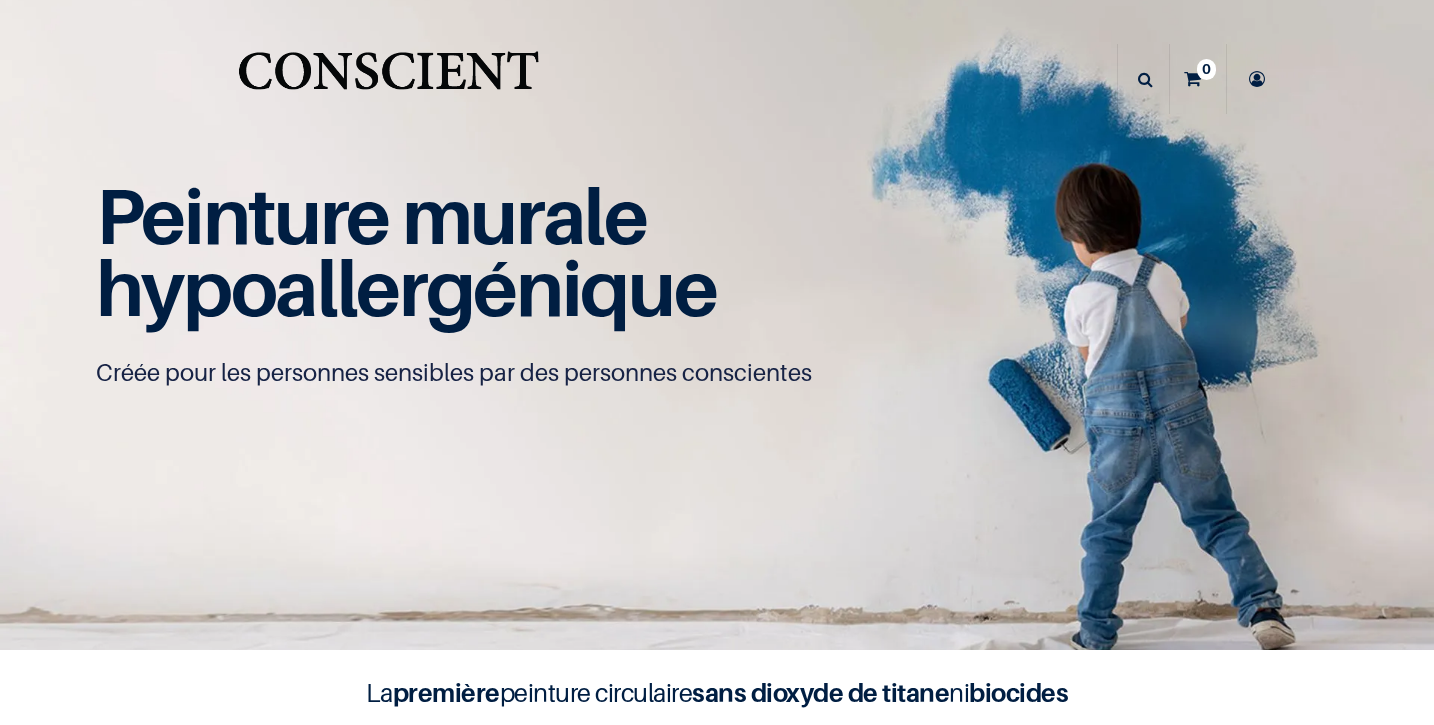 scroll, scrollTop: 0, scrollLeft: 0, axis: both 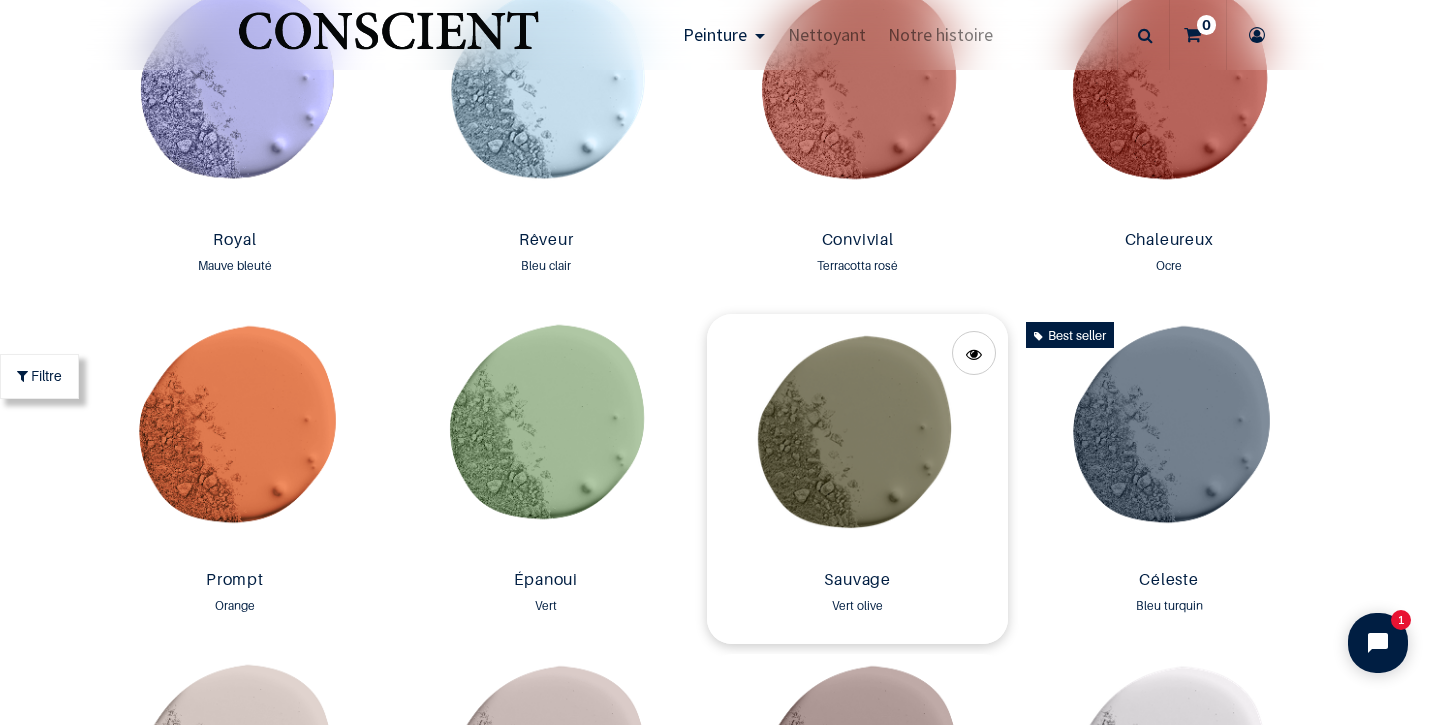click at bounding box center (857, 438) 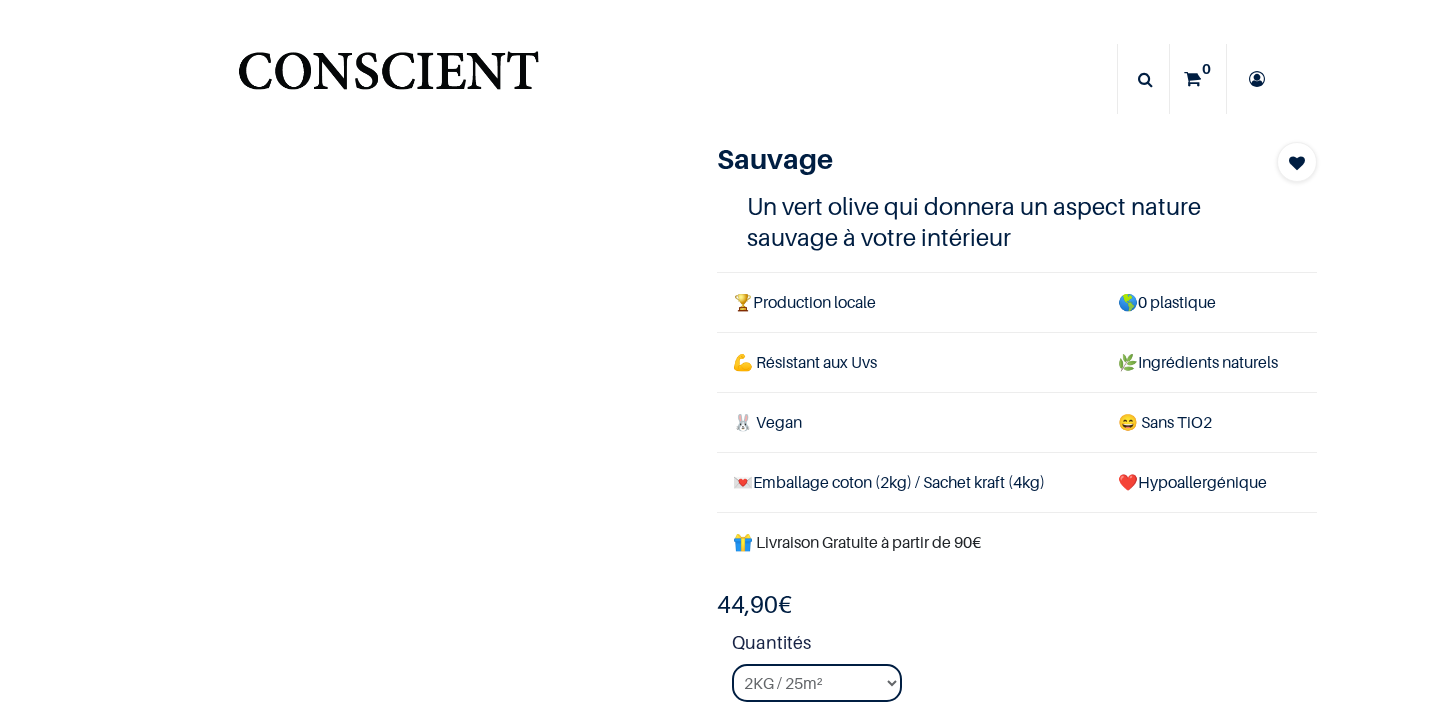 scroll, scrollTop: 0, scrollLeft: 0, axis: both 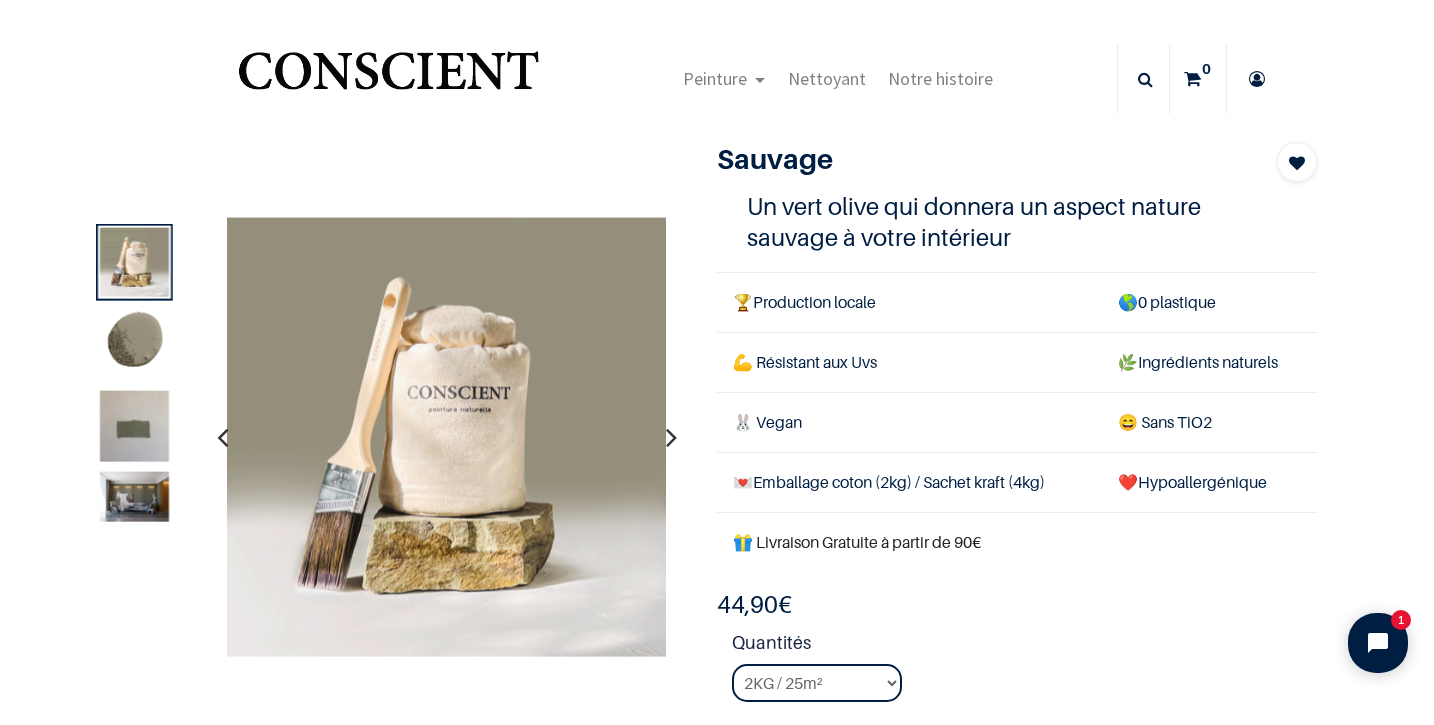 click at bounding box center [671, 437] 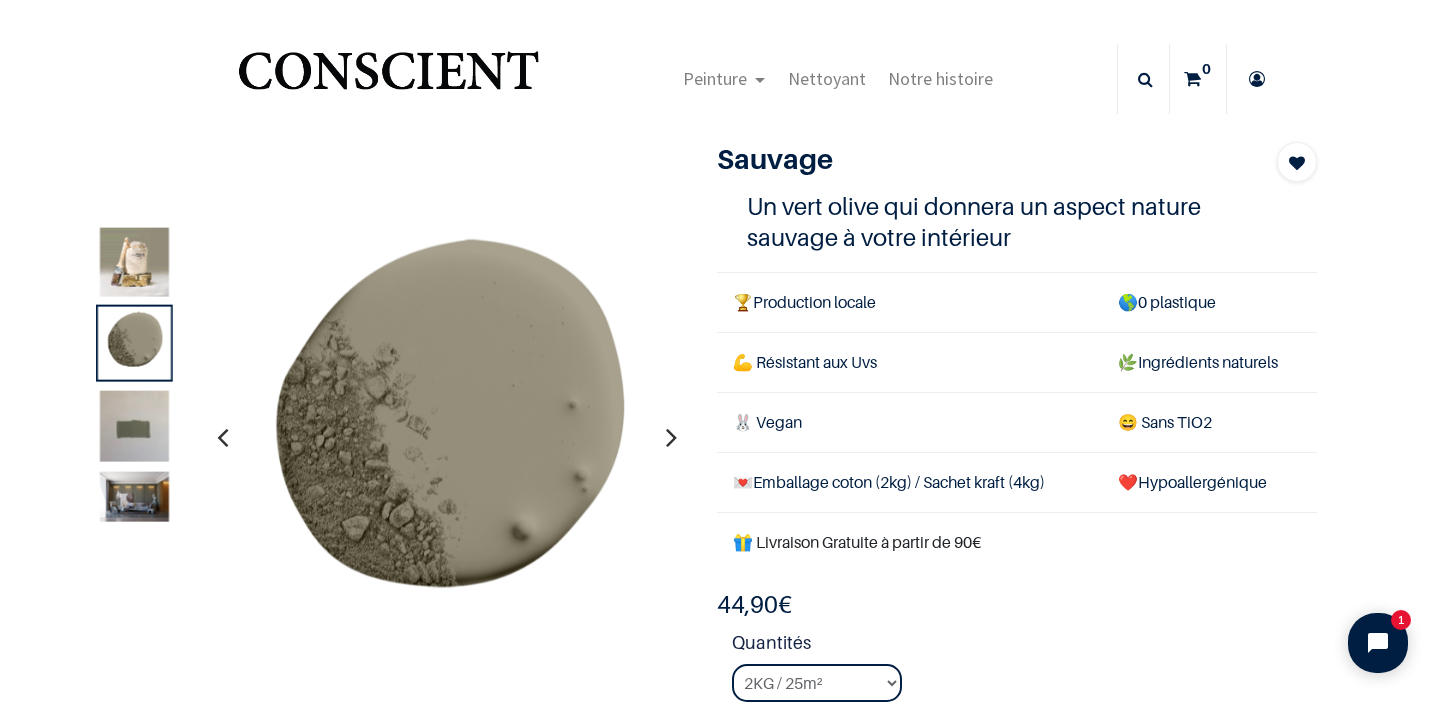 click at bounding box center (671, 437) 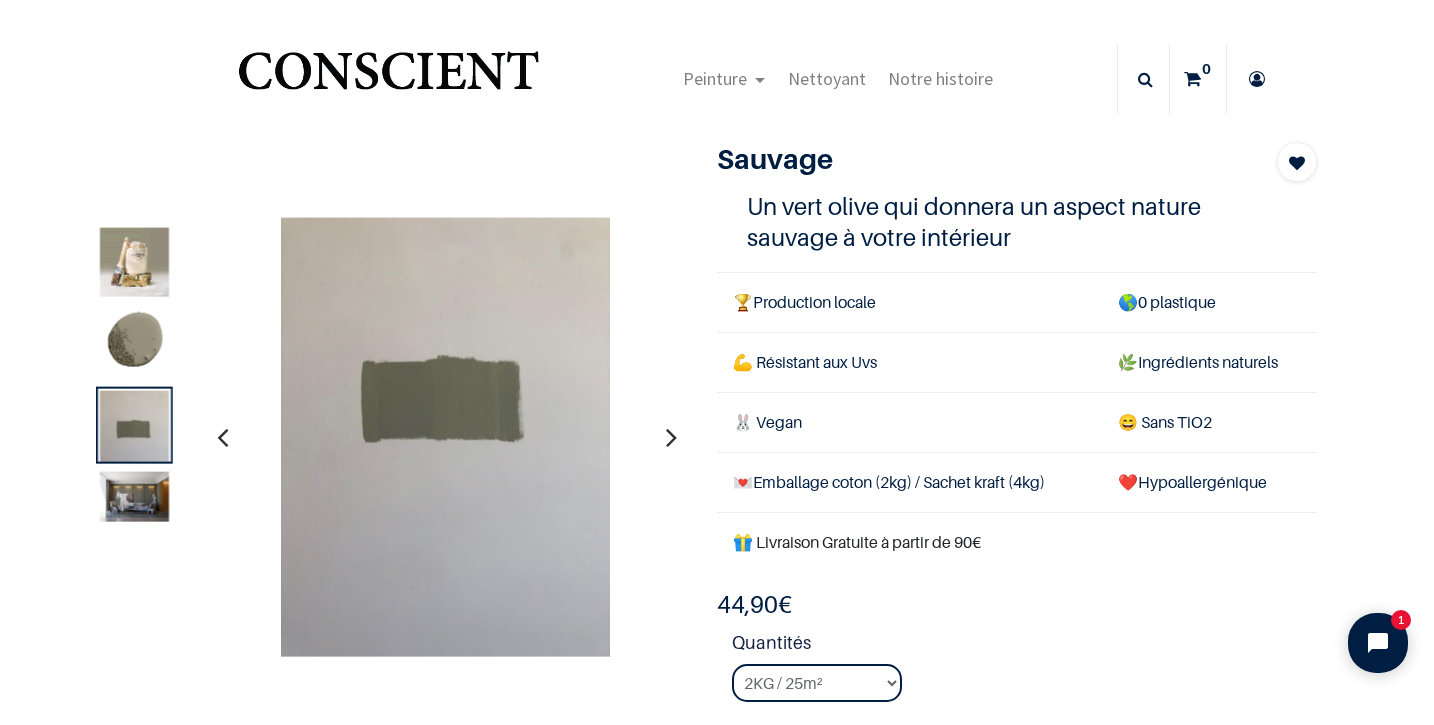 click at bounding box center (671, 437) 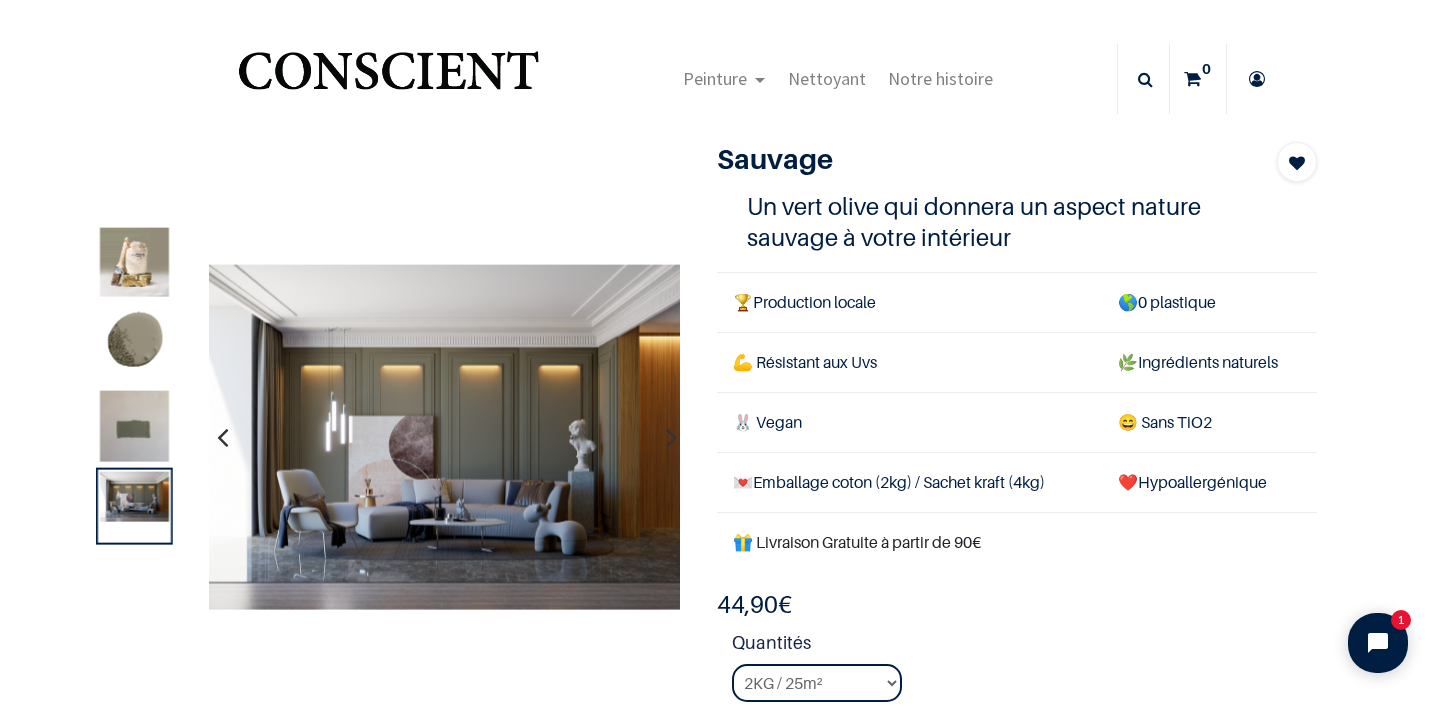 click at bounding box center [671, 437] 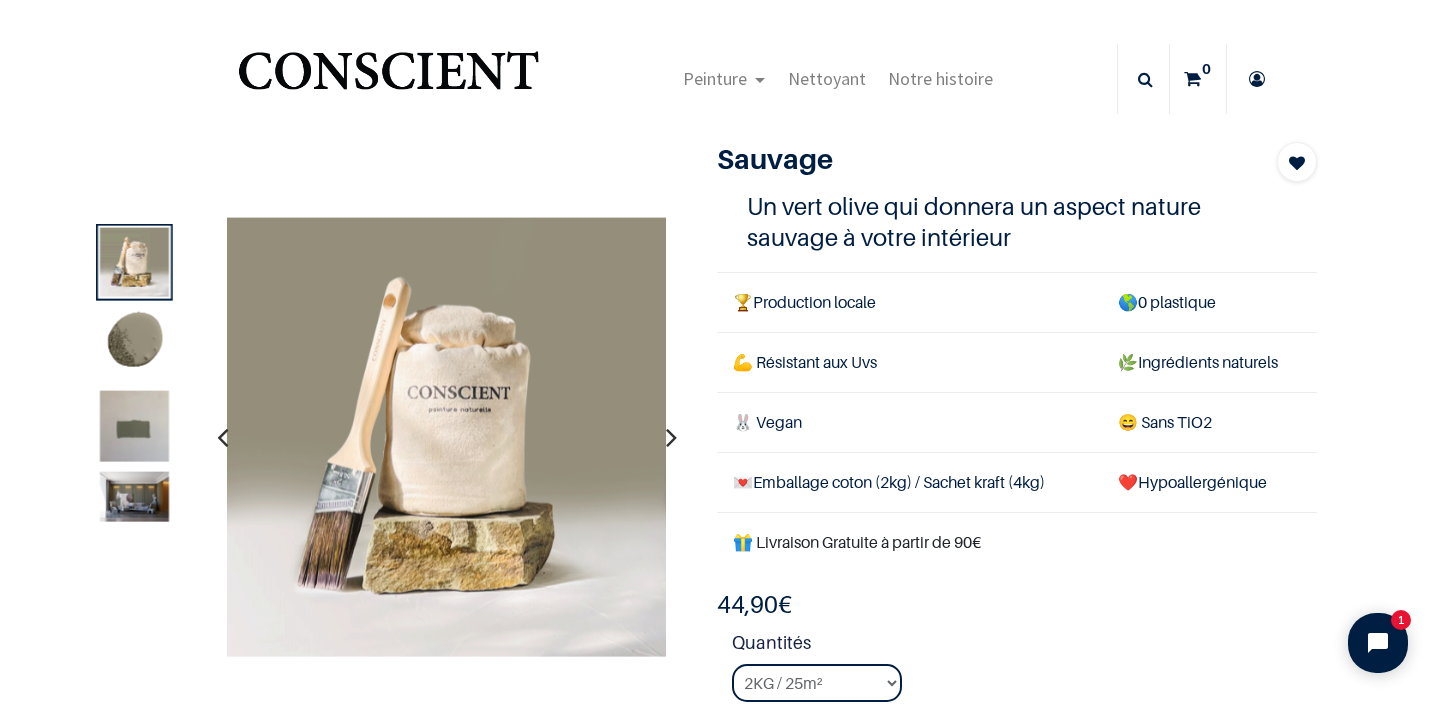 click at bounding box center [671, 437] 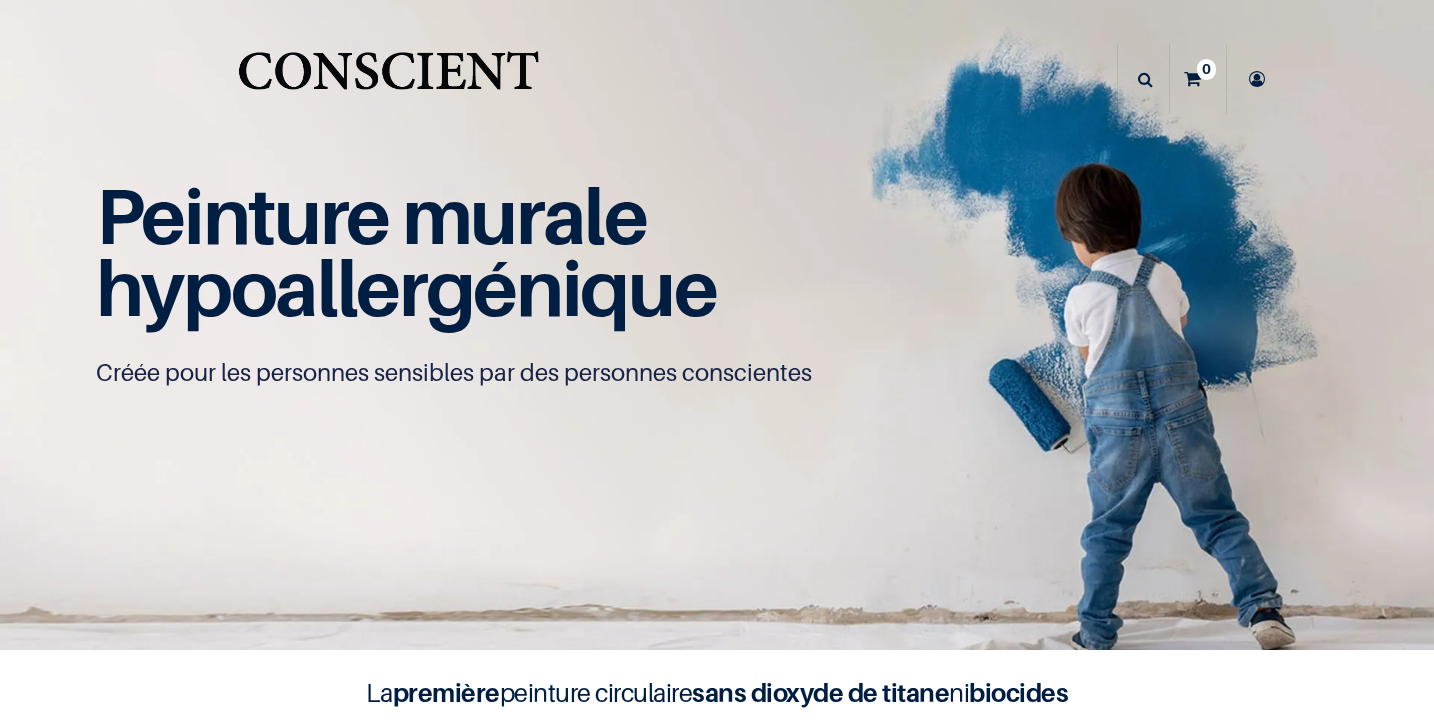scroll, scrollTop: 0, scrollLeft: 0, axis: both 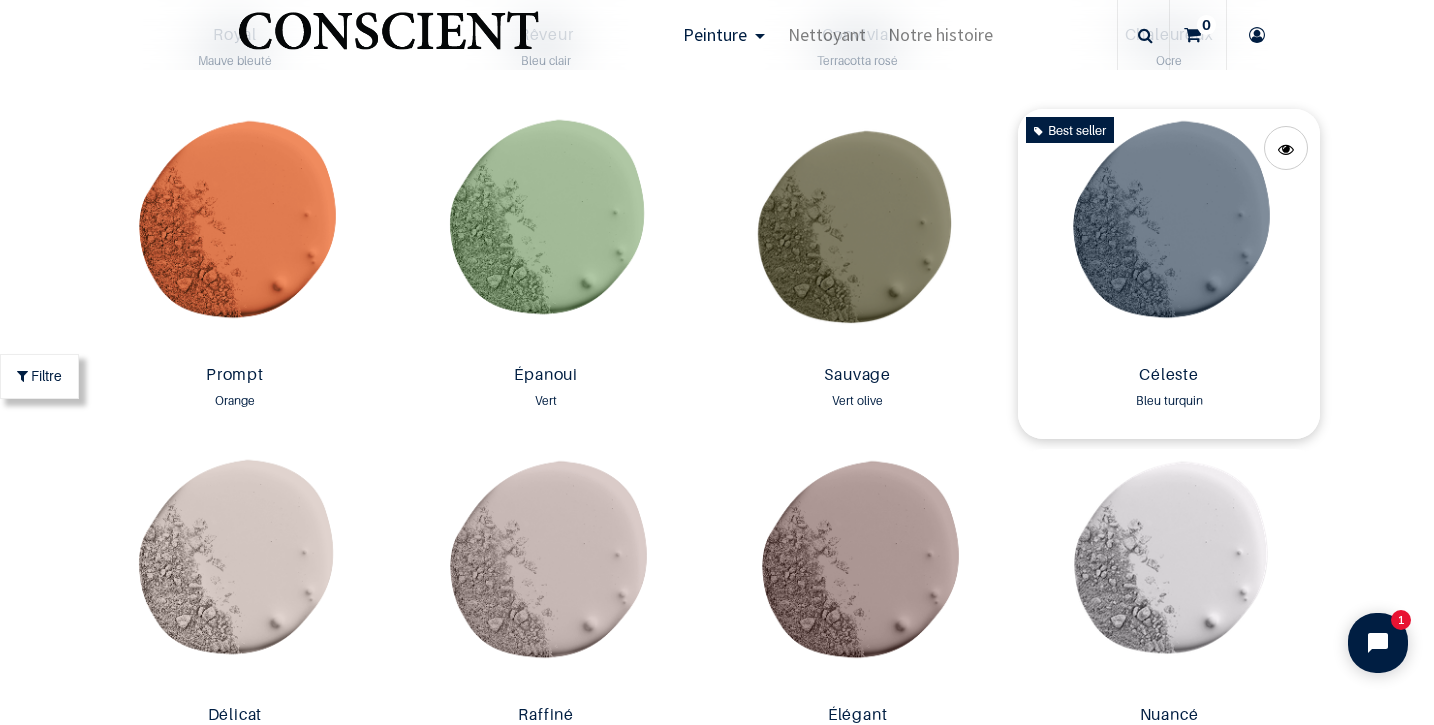 click at bounding box center [1168, 233] 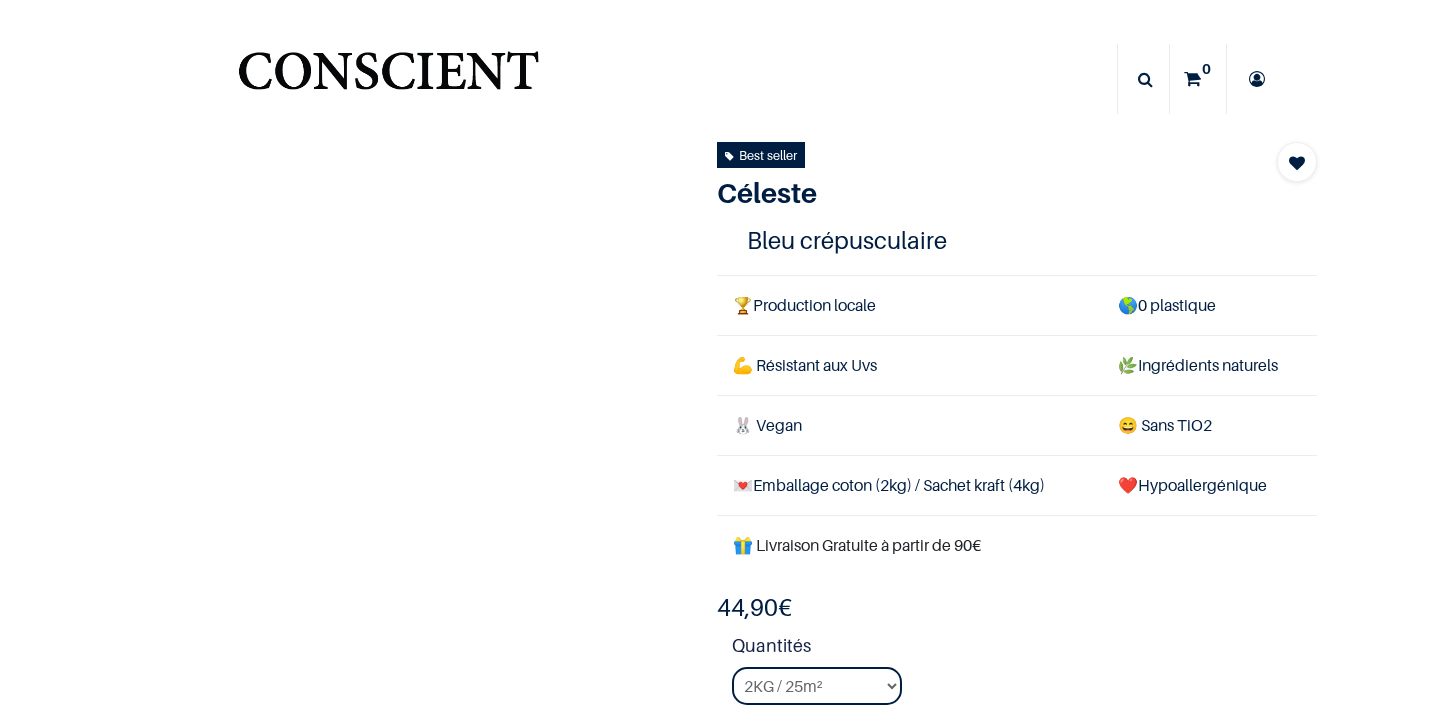 scroll, scrollTop: 0, scrollLeft: 0, axis: both 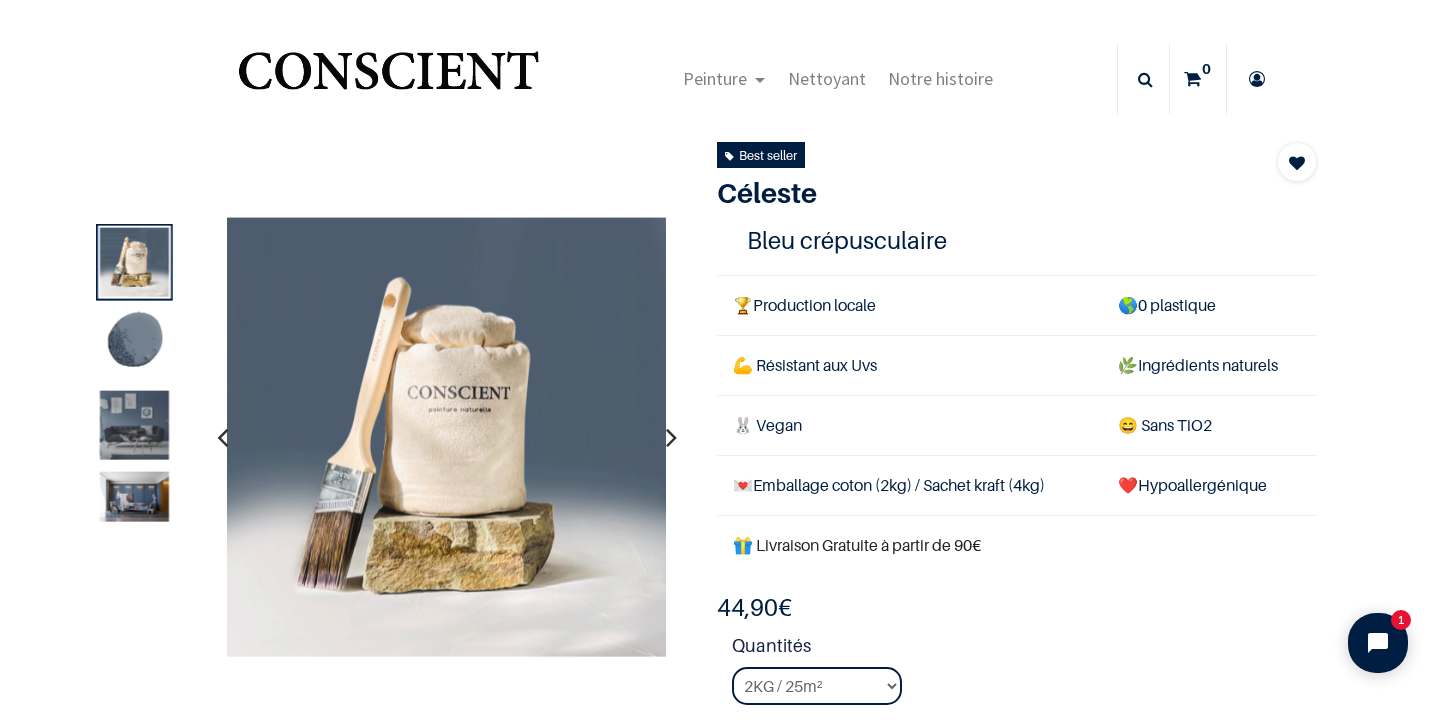 click at bounding box center [671, 437] 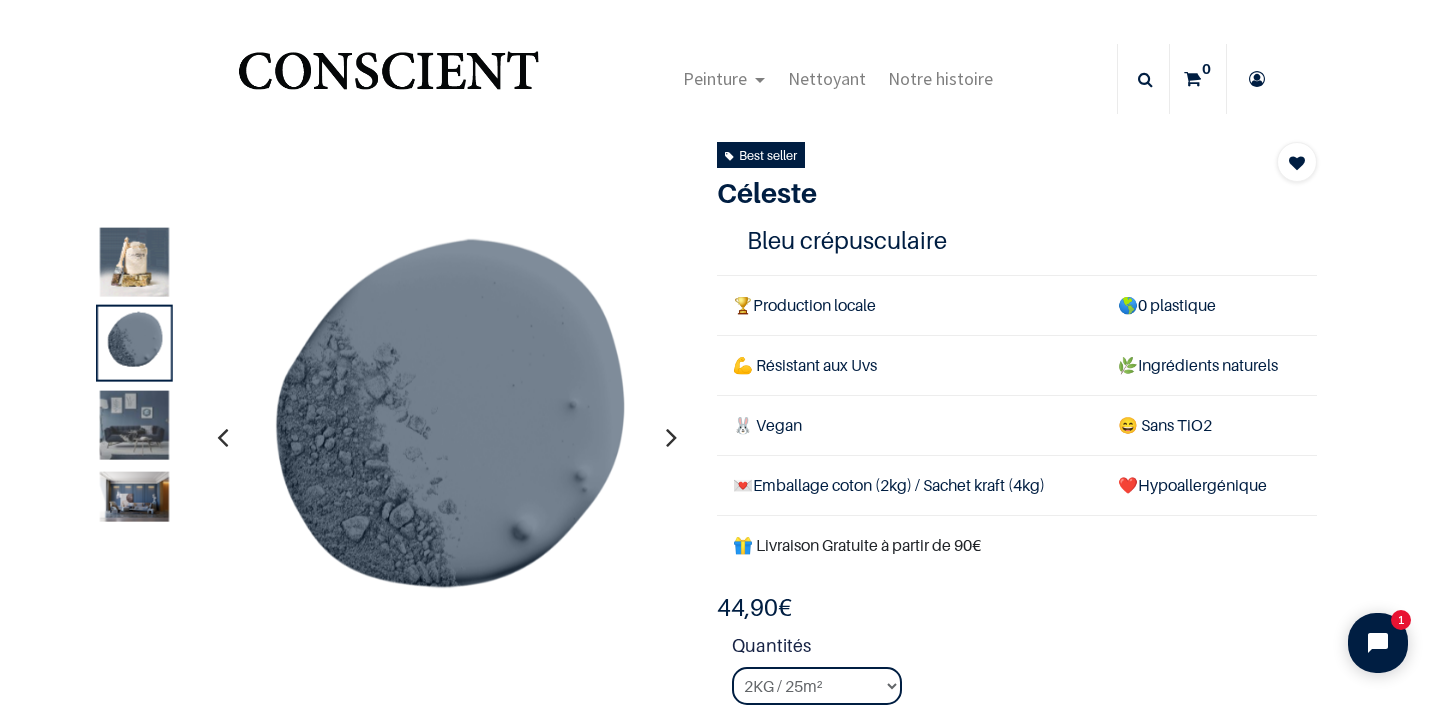 click at bounding box center (671, 437) 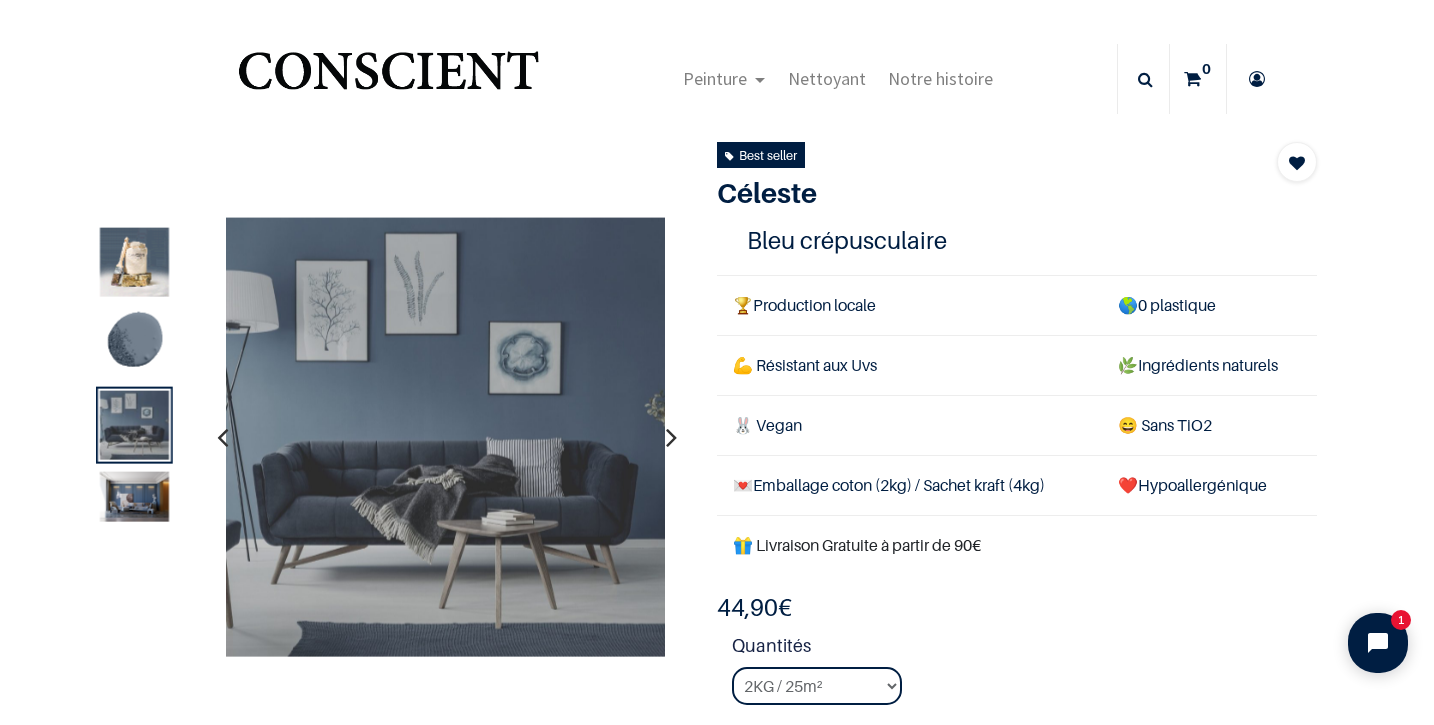 click at bounding box center [446, 437] 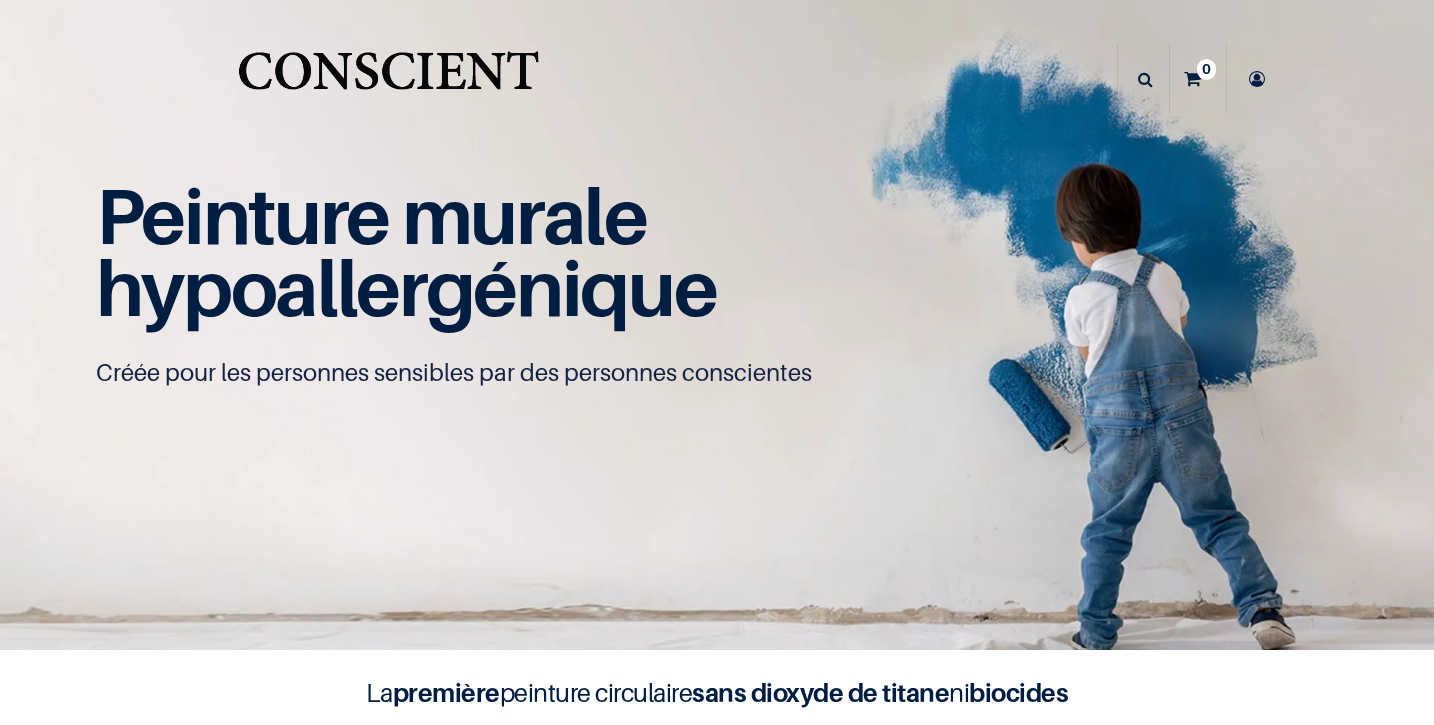 scroll, scrollTop: 0, scrollLeft: 0, axis: both 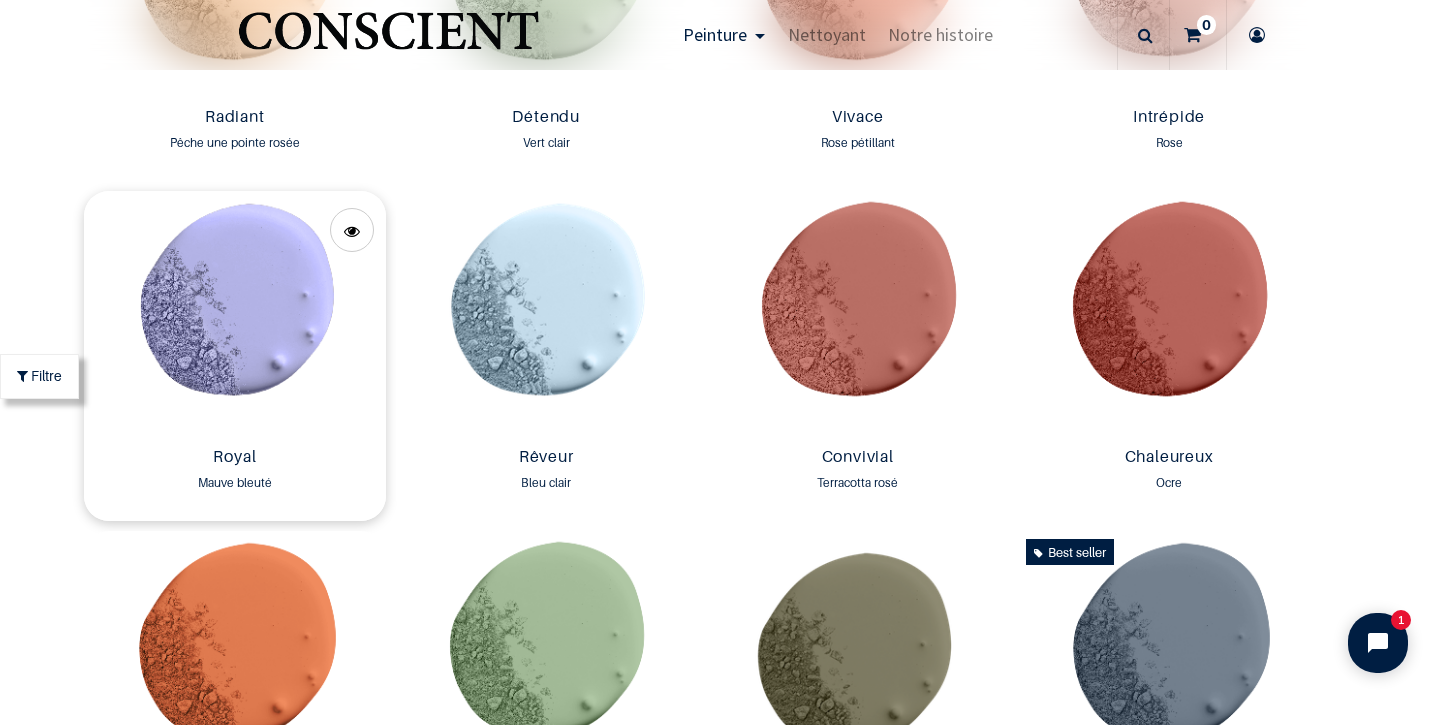 click at bounding box center [234, 315] 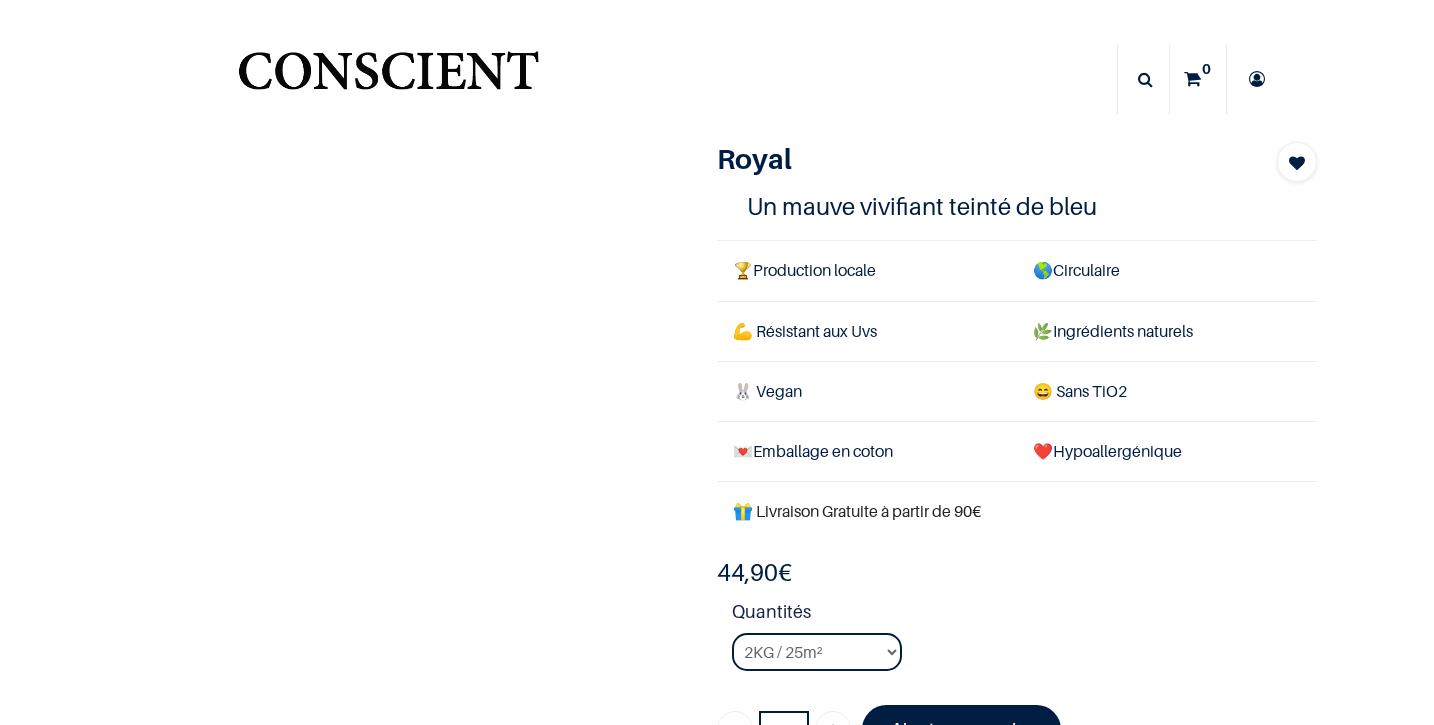 scroll, scrollTop: 0, scrollLeft: 0, axis: both 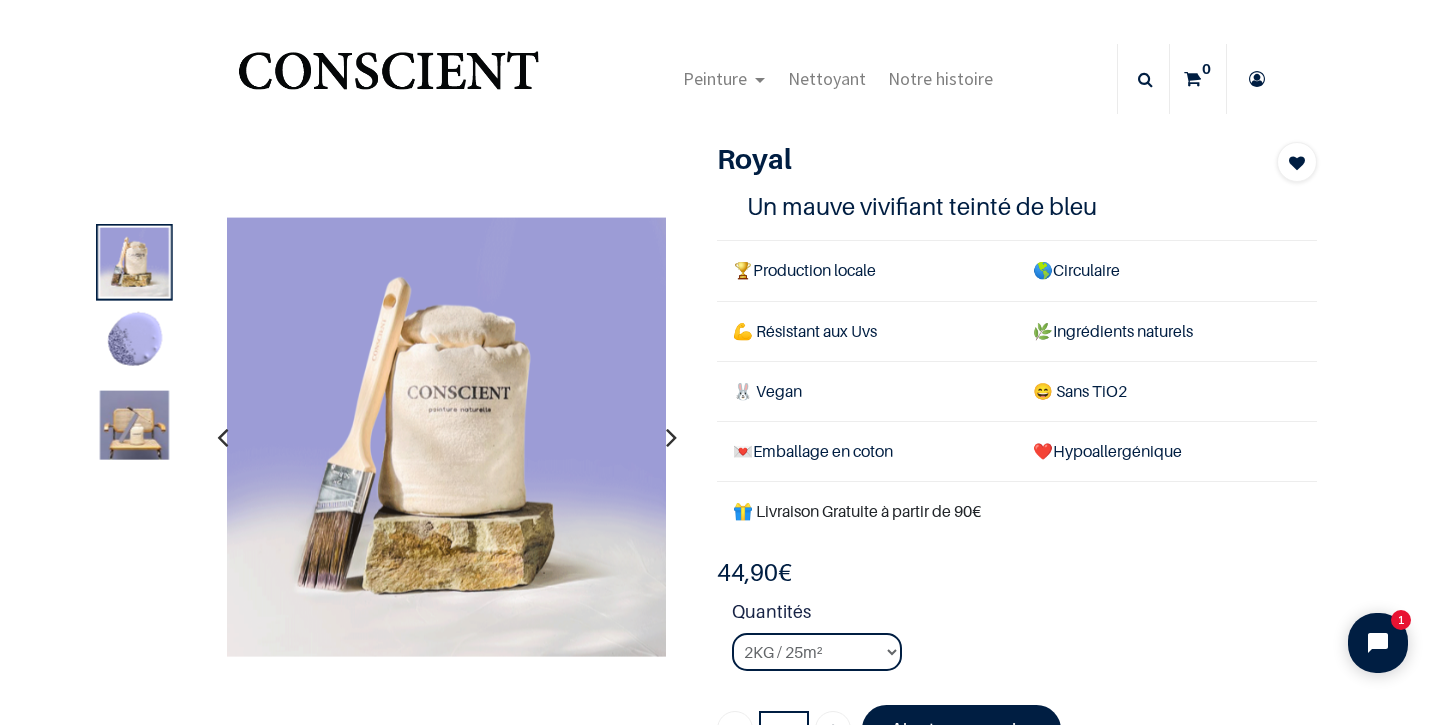 click at bounding box center [671, 437] 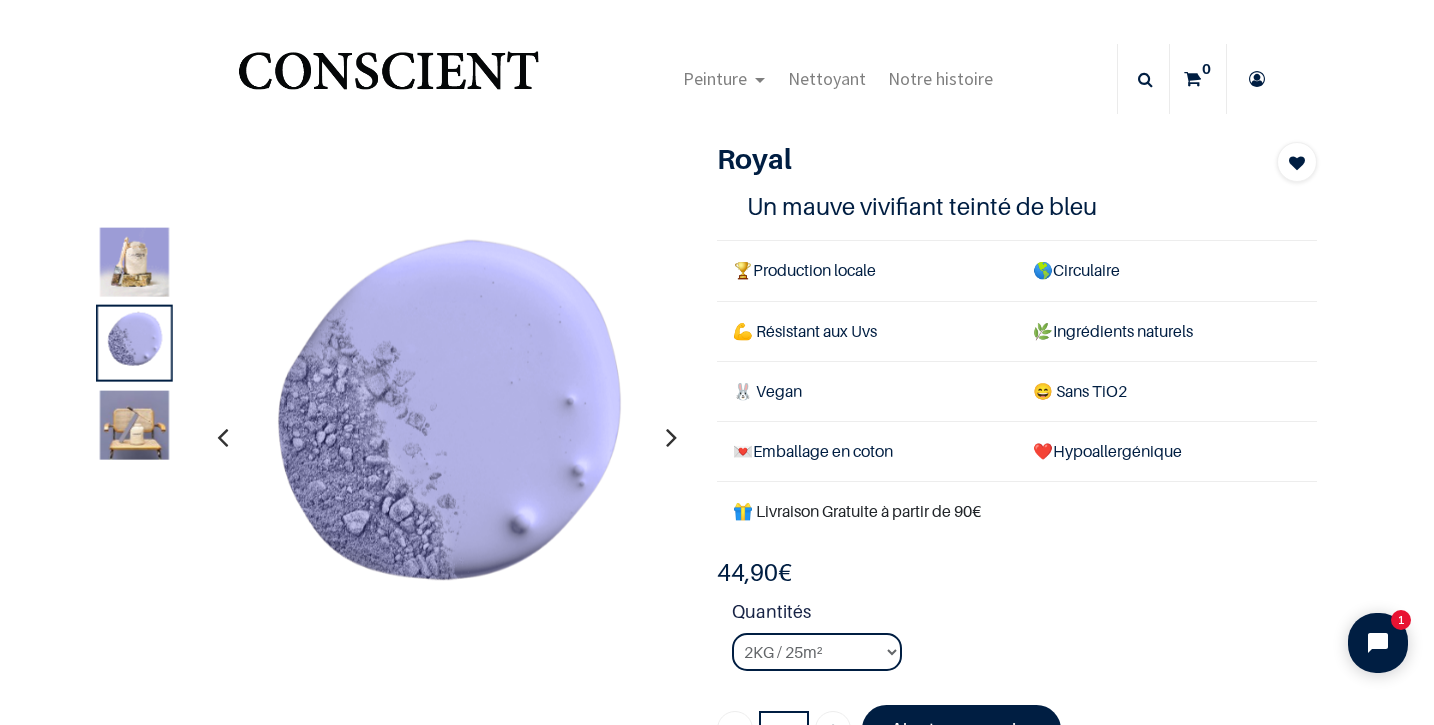 click at bounding box center [671, 437] 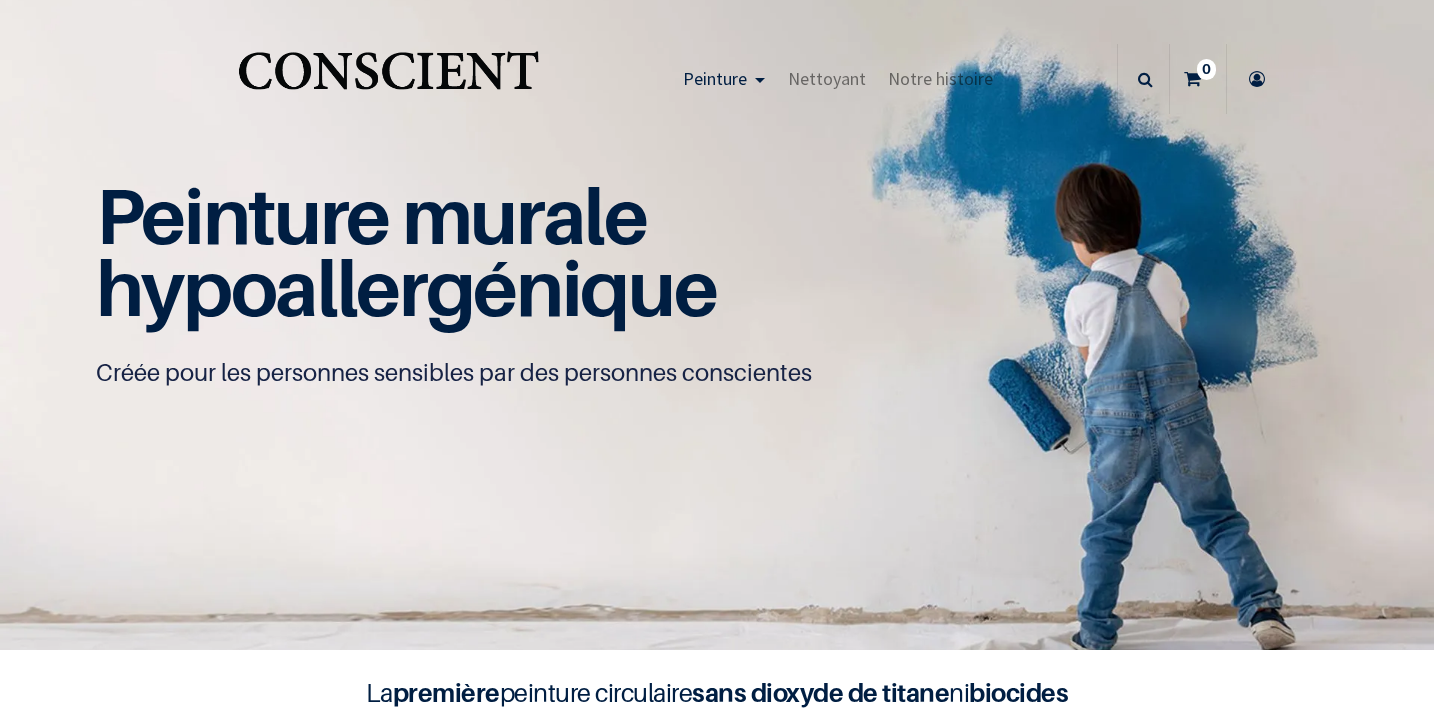 scroll, scrollTop: 0, scrollLeft: 0, axis: both 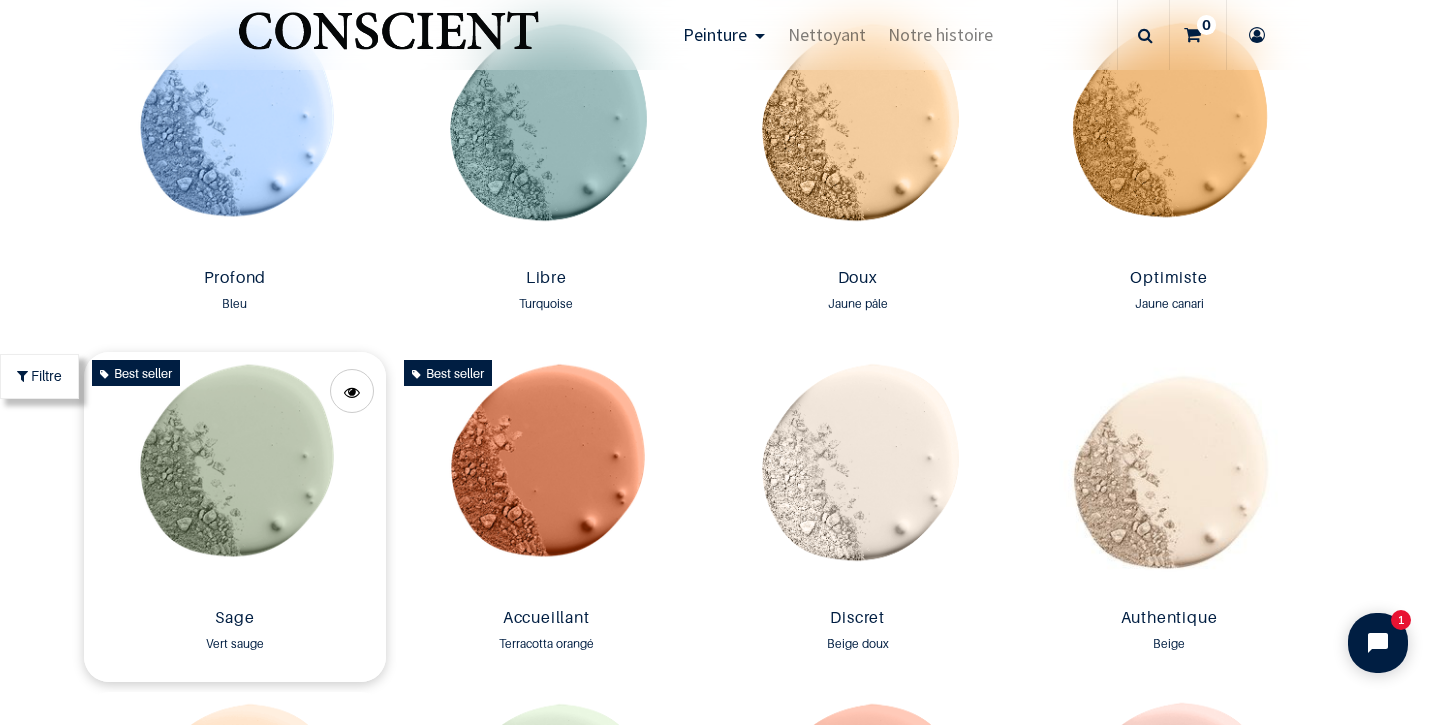 click at bounding box center (234, 476) 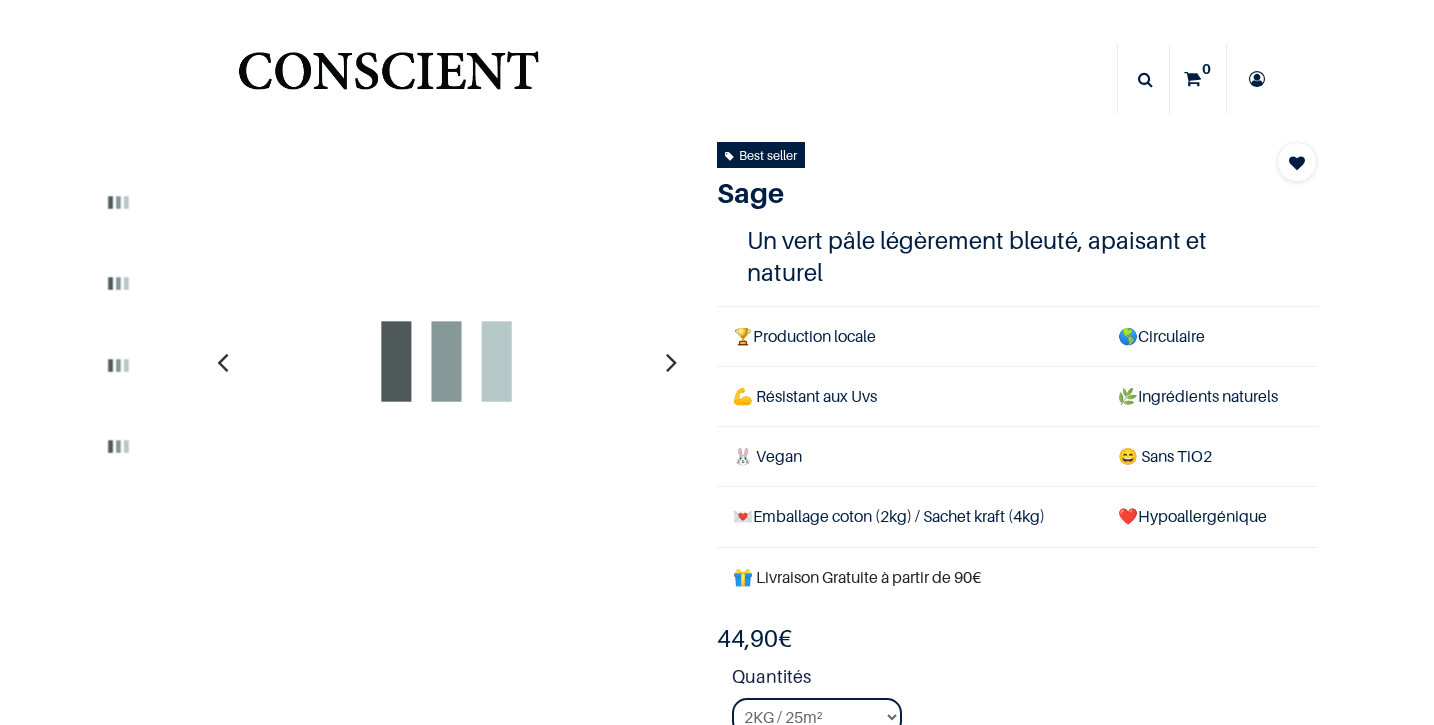 scroll, scrollTop: 0, scrollLeft: 0, axis: both 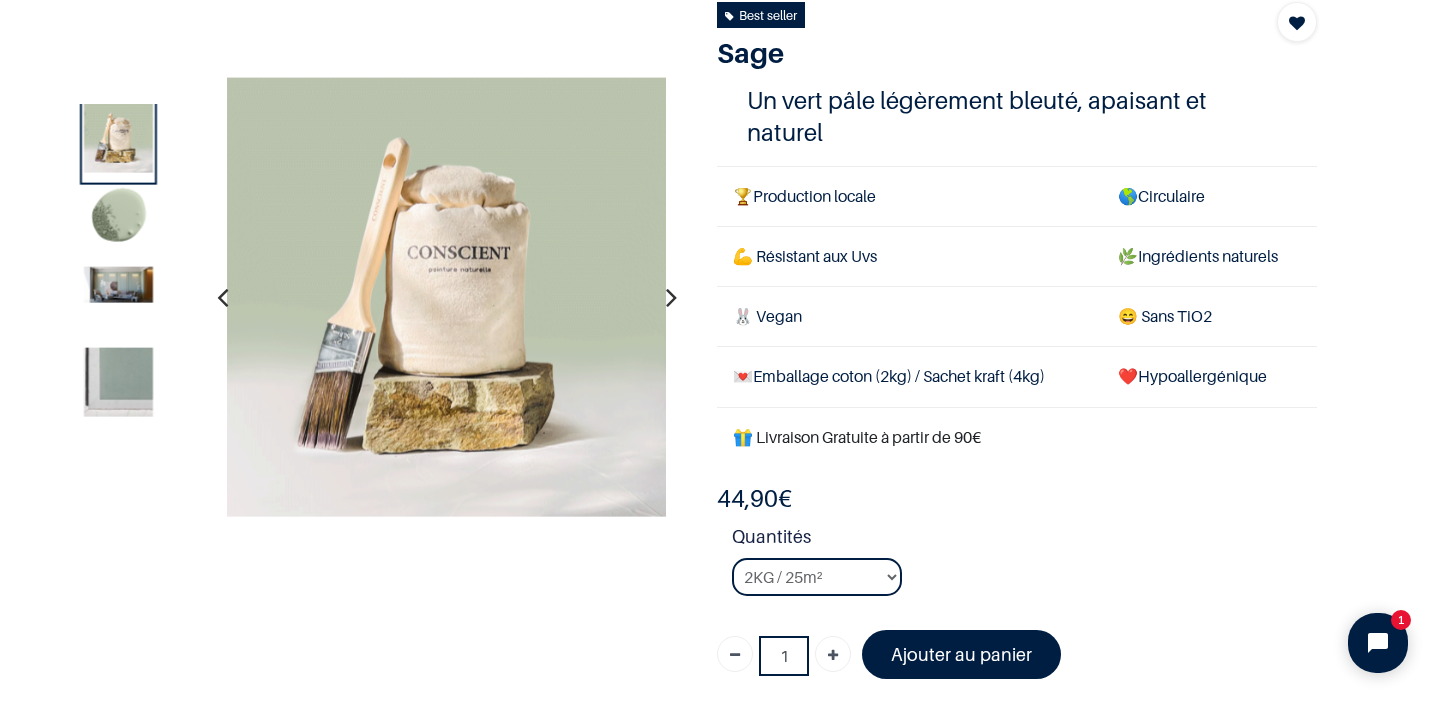 click at bounding box center [671, 297] 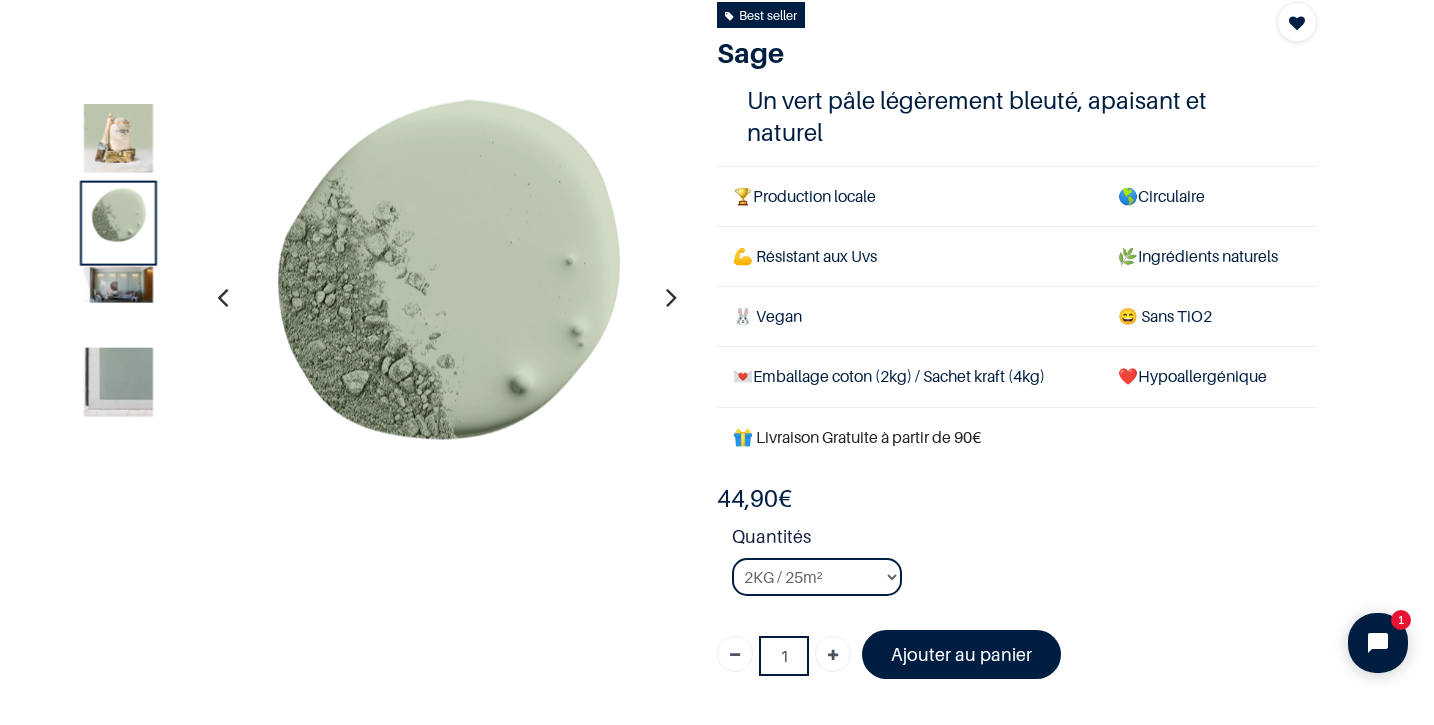 click at bounding box center (671, 297) 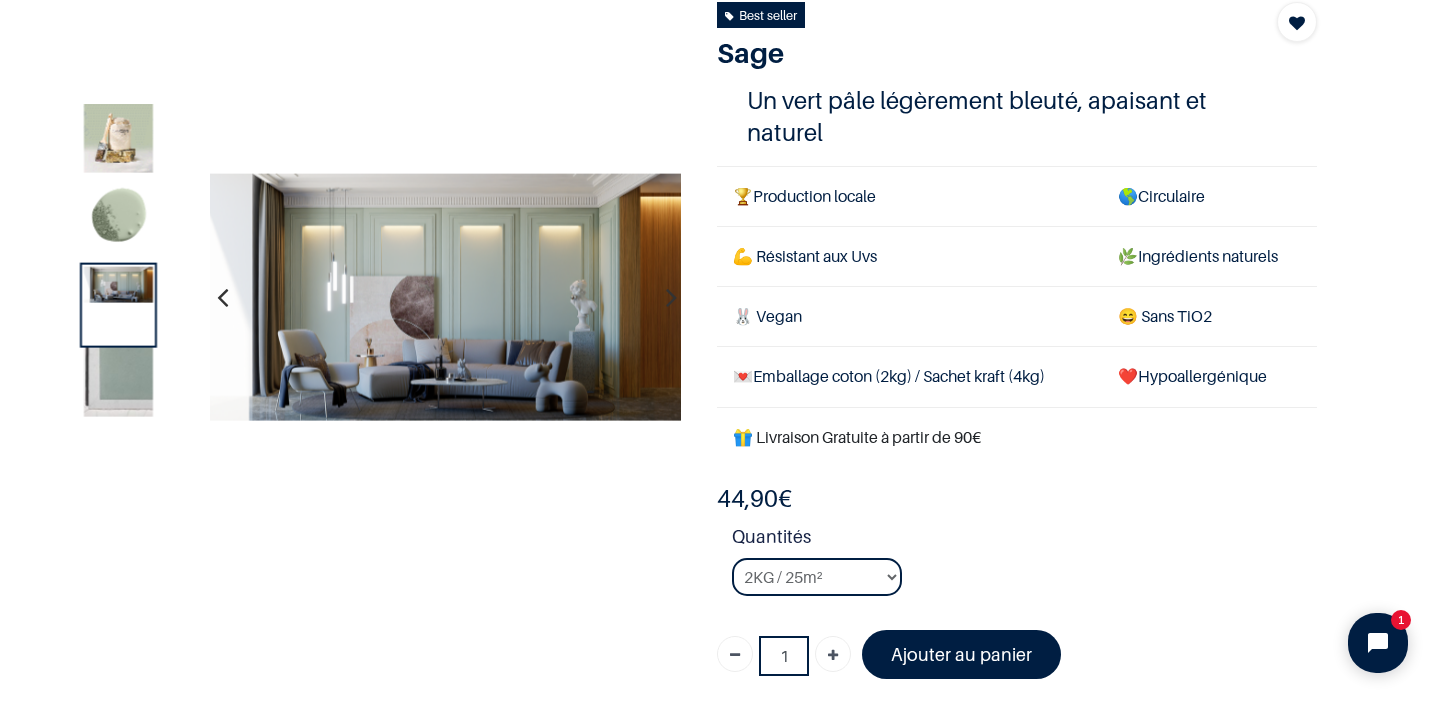 click at bounding box center (671, 297) 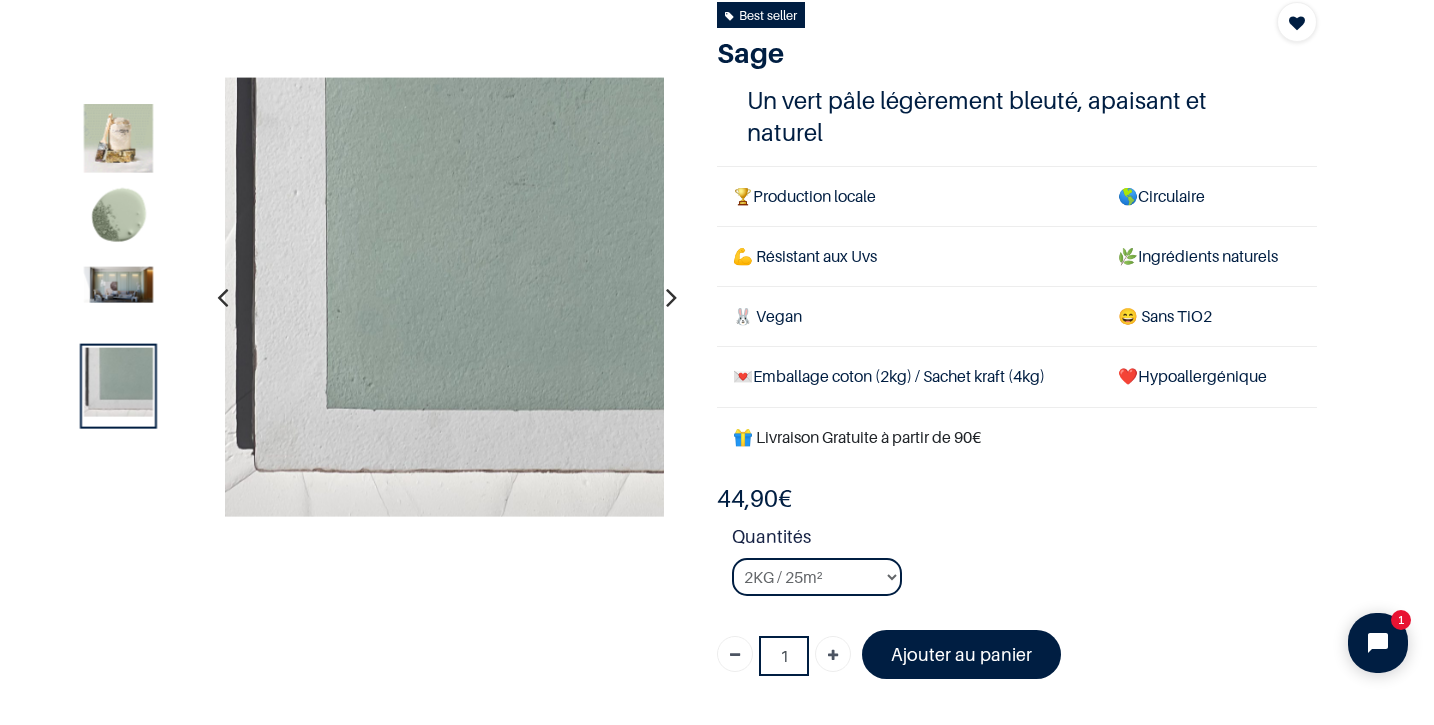 click at bounding box center (671, 297) 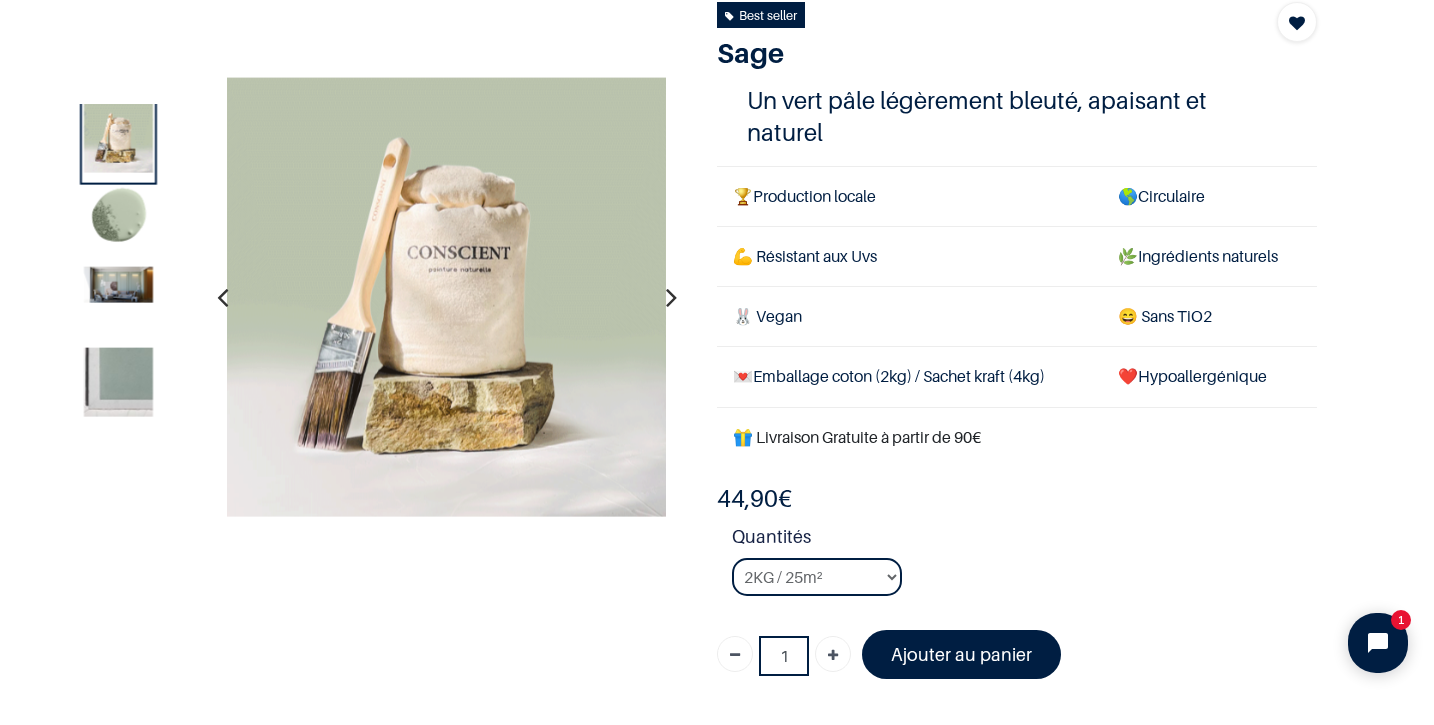 click at bounding box center [671, 297] 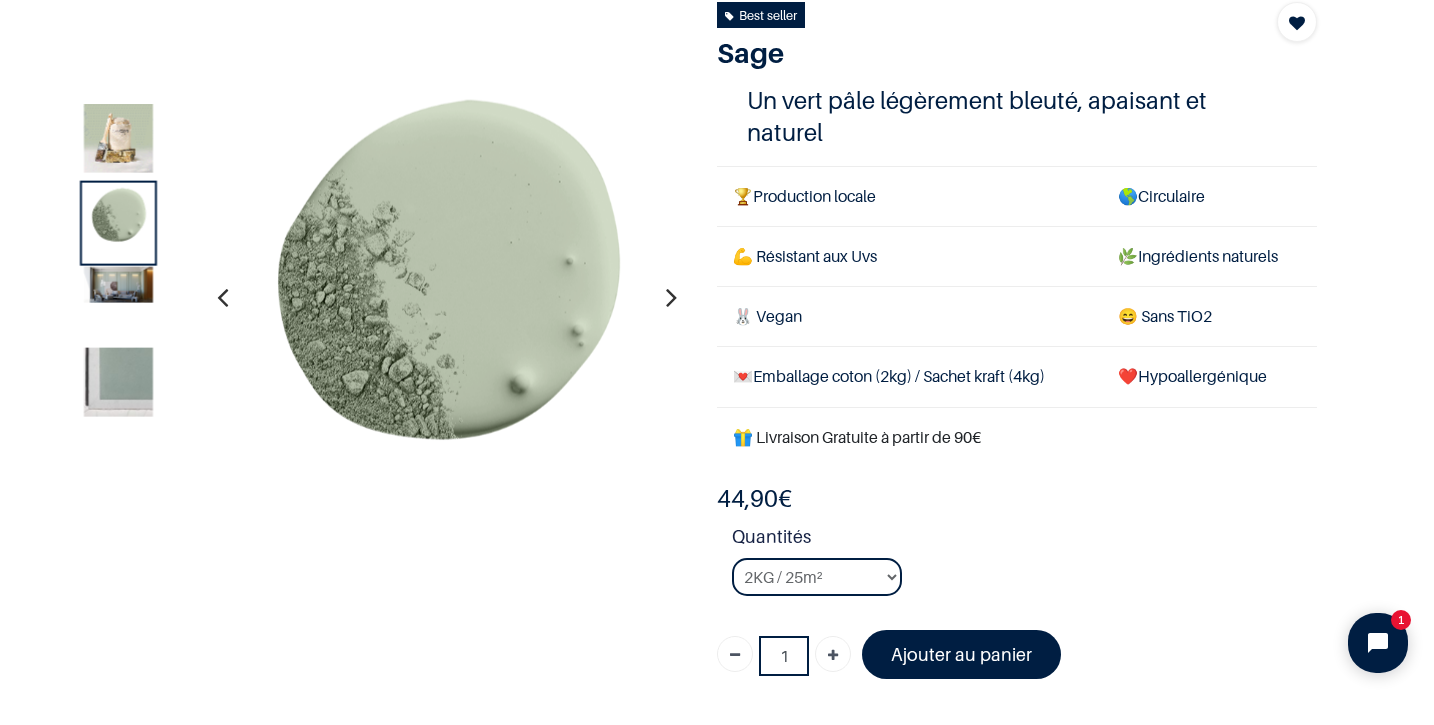 click at bounding box center (671, 297) 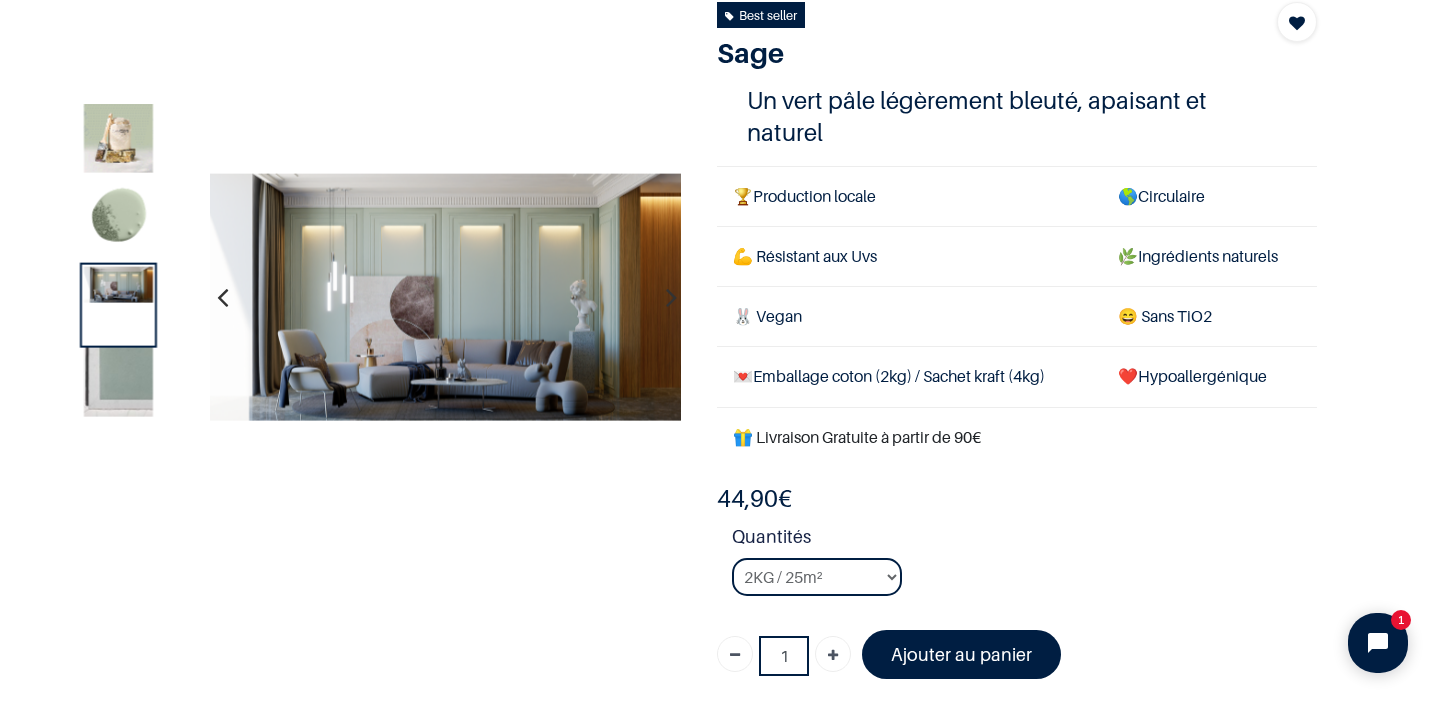 click at bounding box center (671, 297) 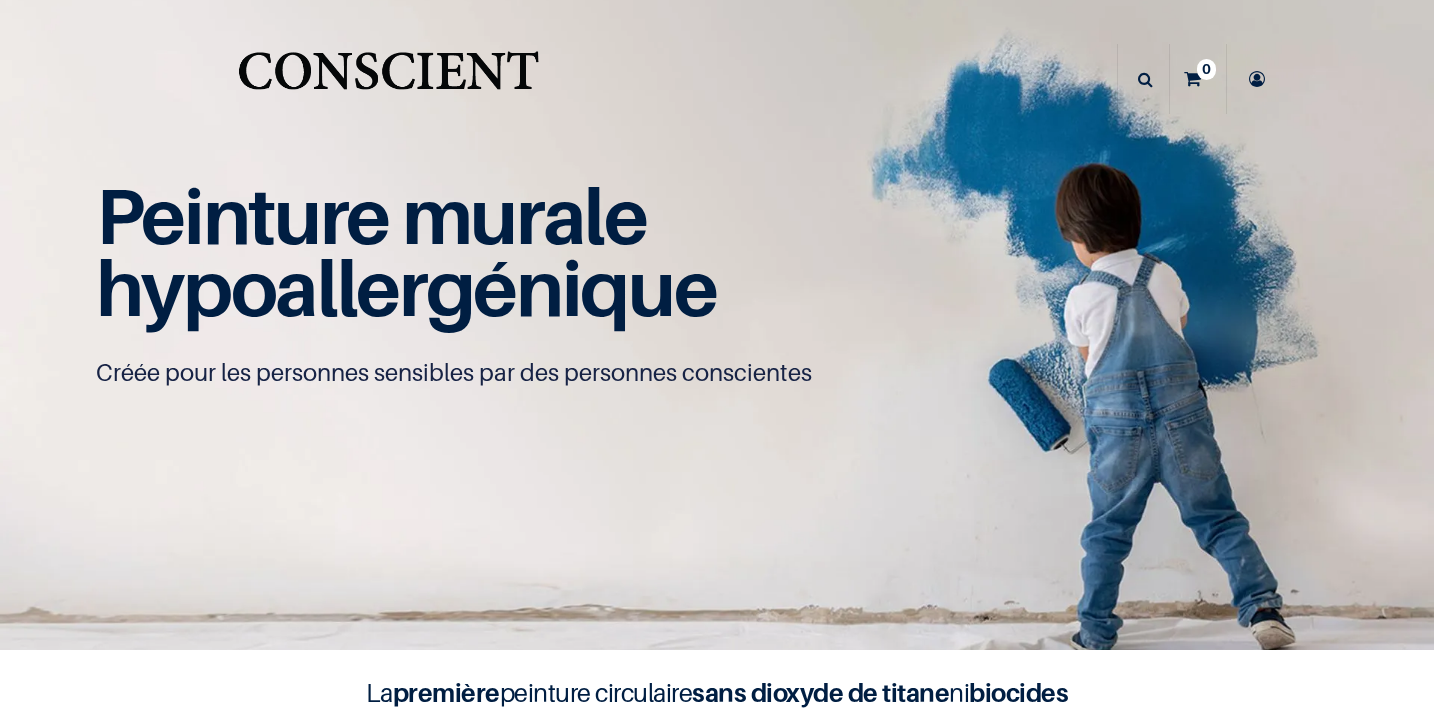 scroll, scrollTop: 0, scrollLeft: 0, axis: both 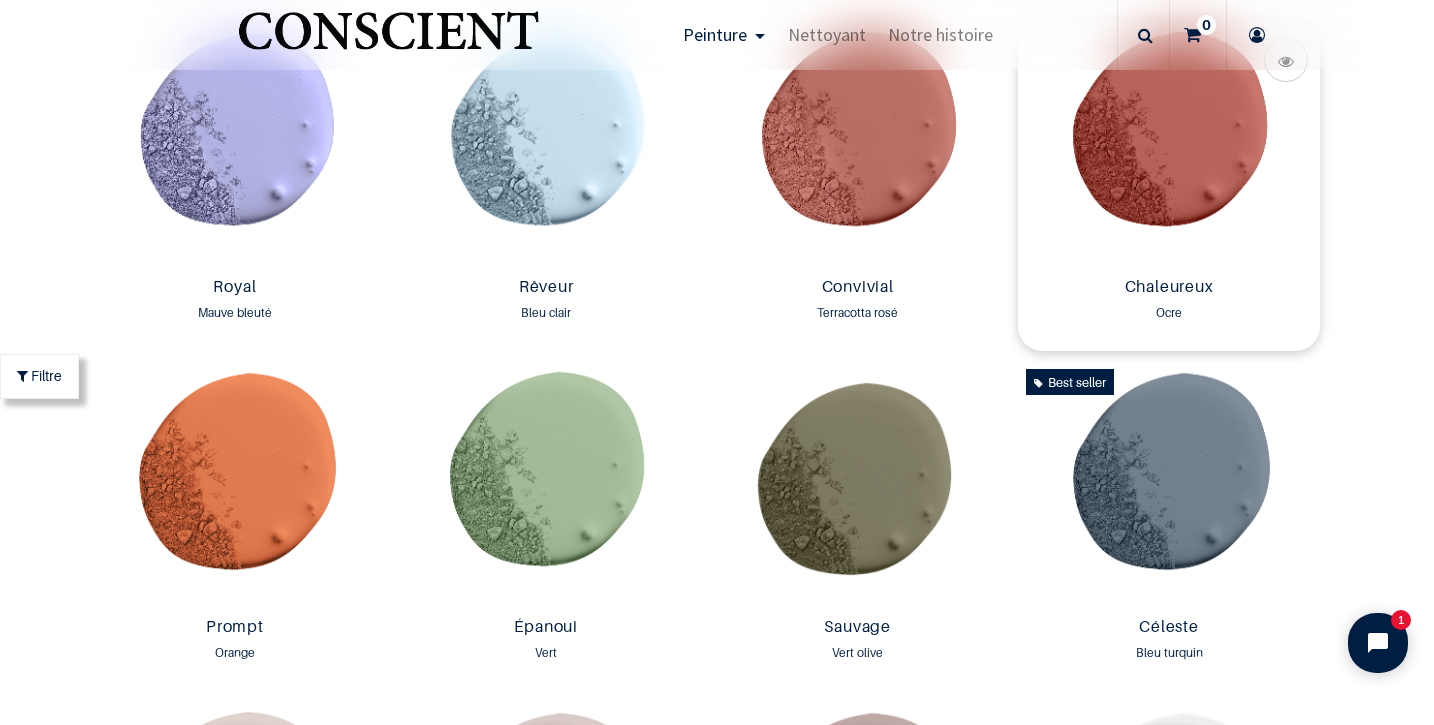 click at bounding box center [1168, 145] 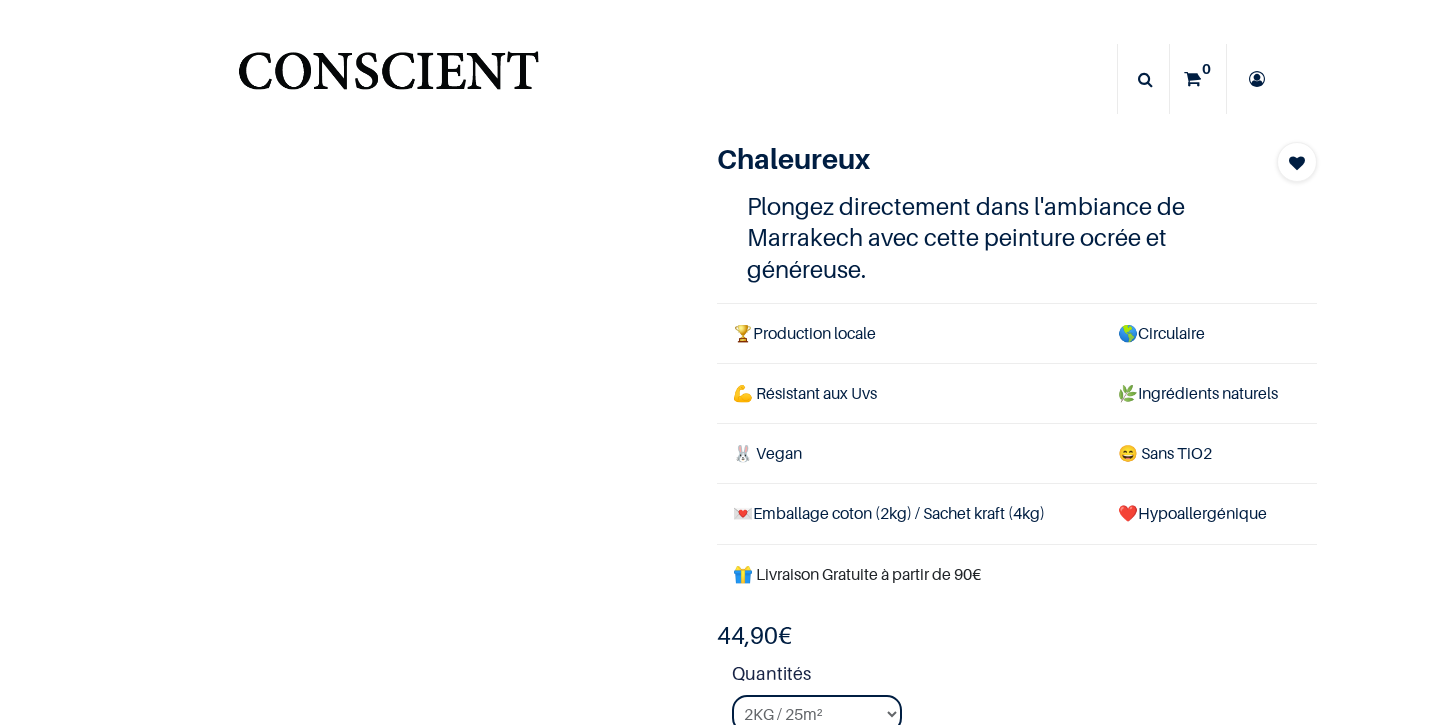 scroll, scrollTop: 0, scrollLeft: 0, axis: both 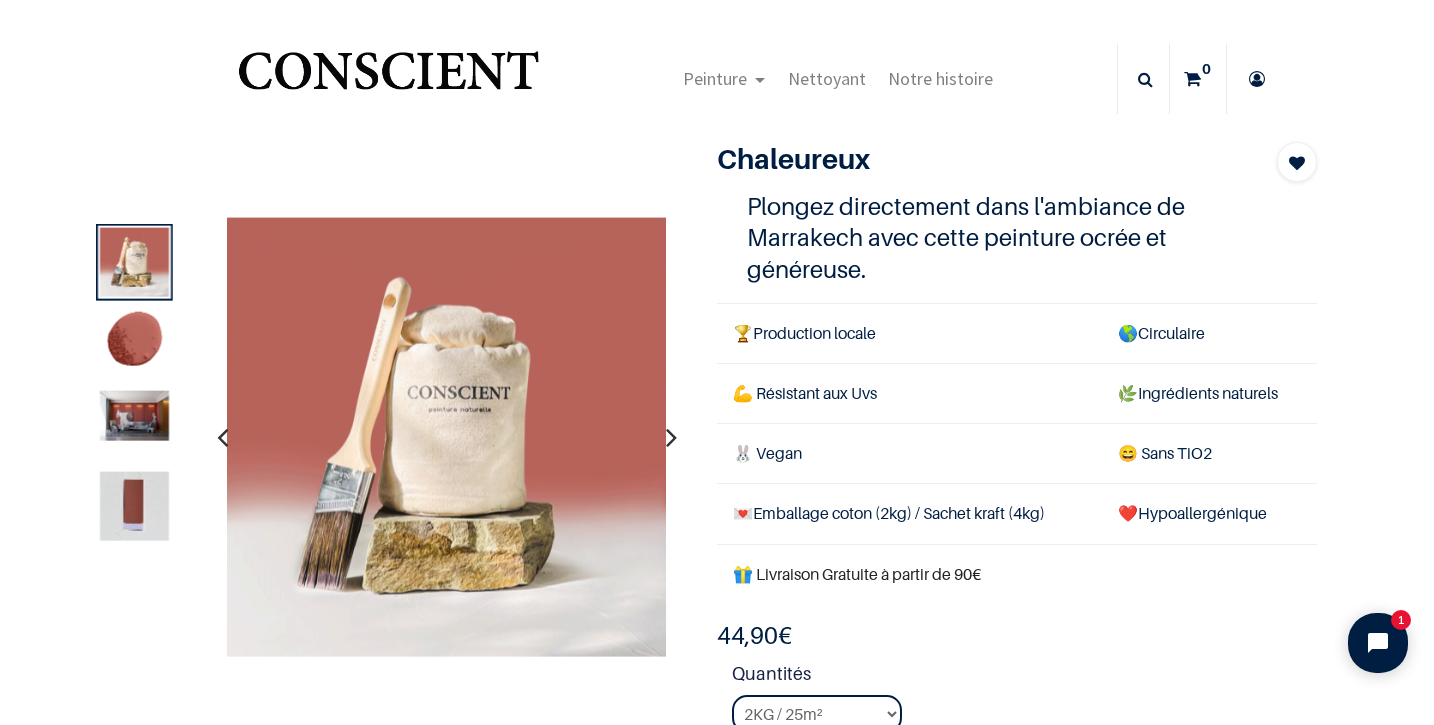 click at bounding box center (671, 437) 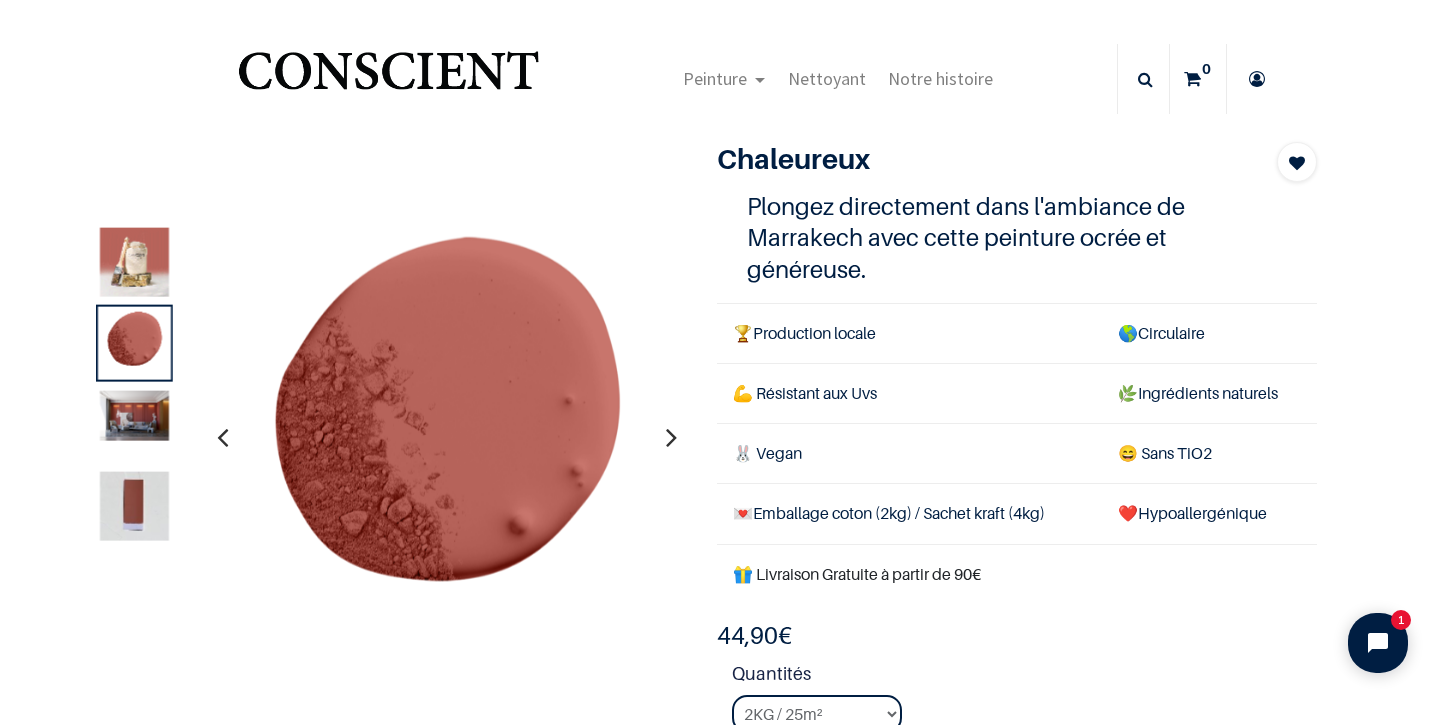 click at bounding box center [671, 437] 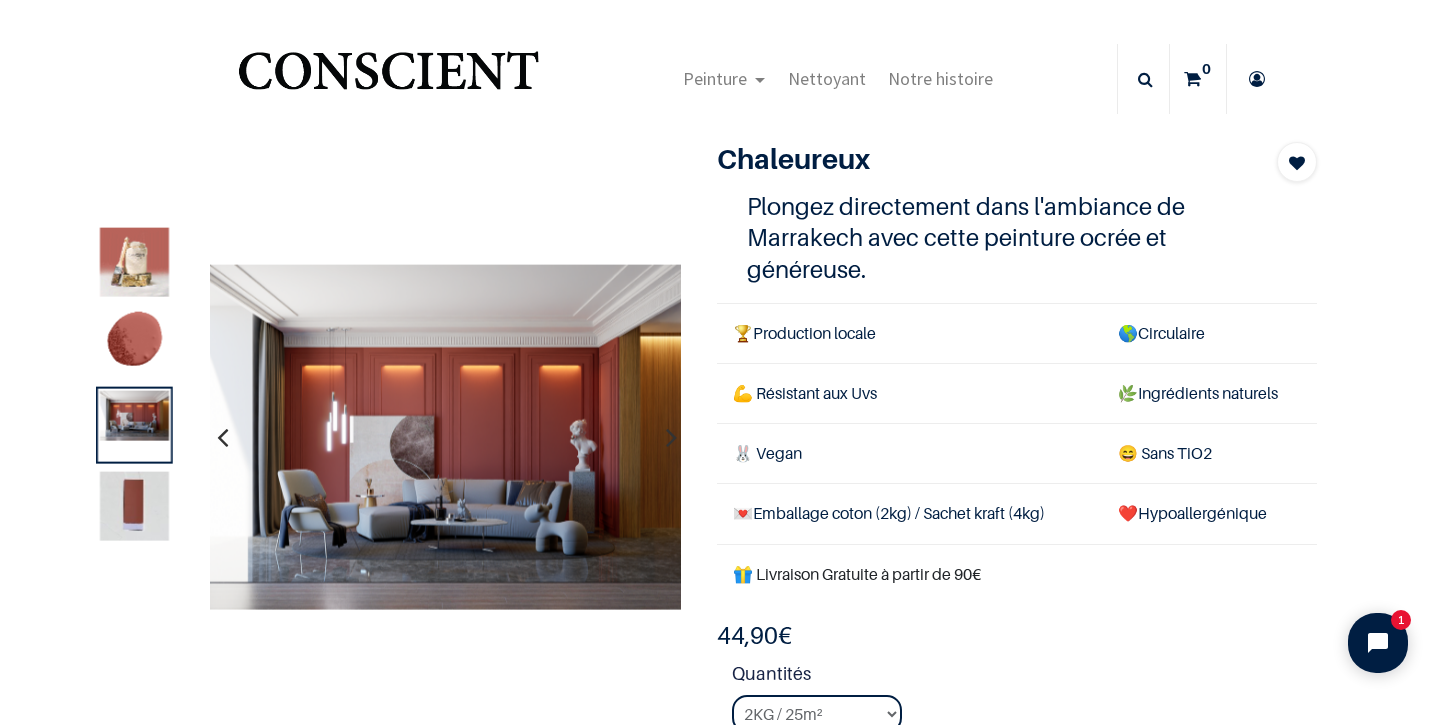 click at bounding box center (671, 437) 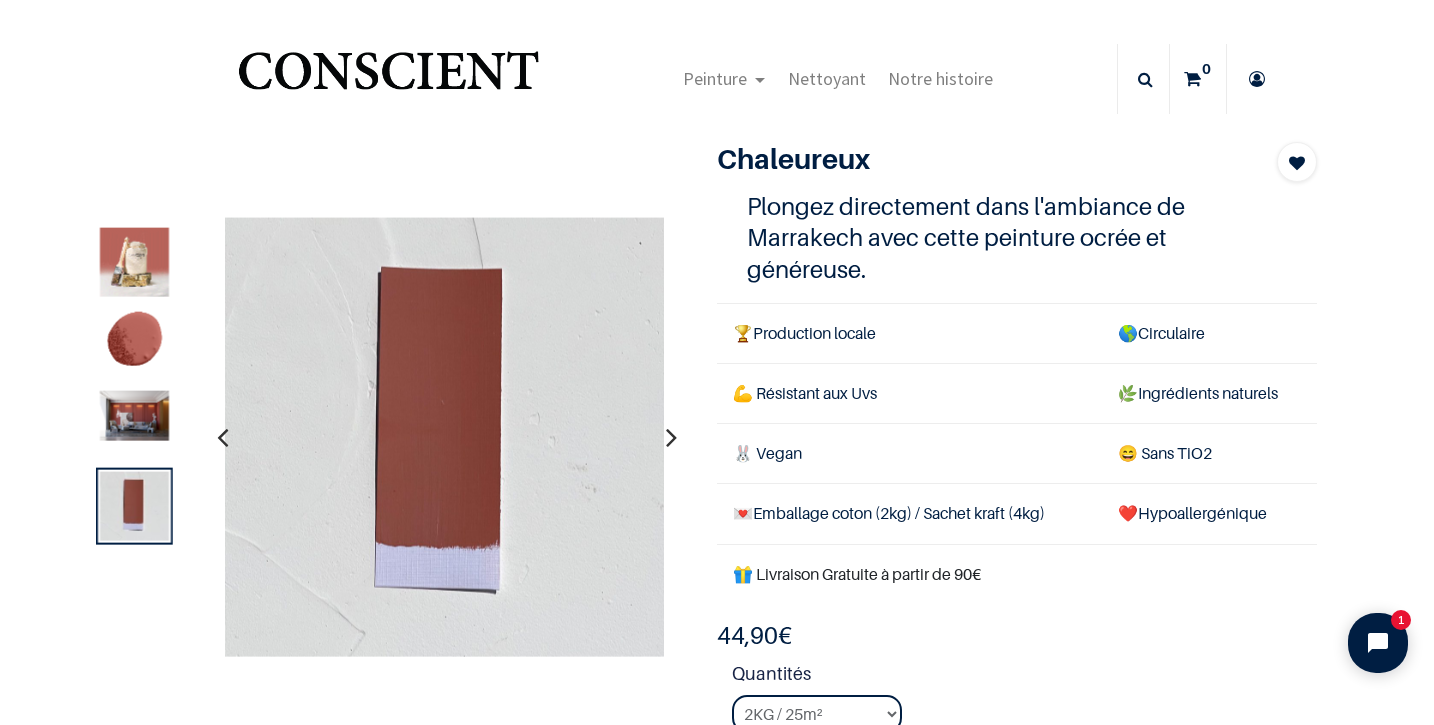 click at bounding box center [222, 437] 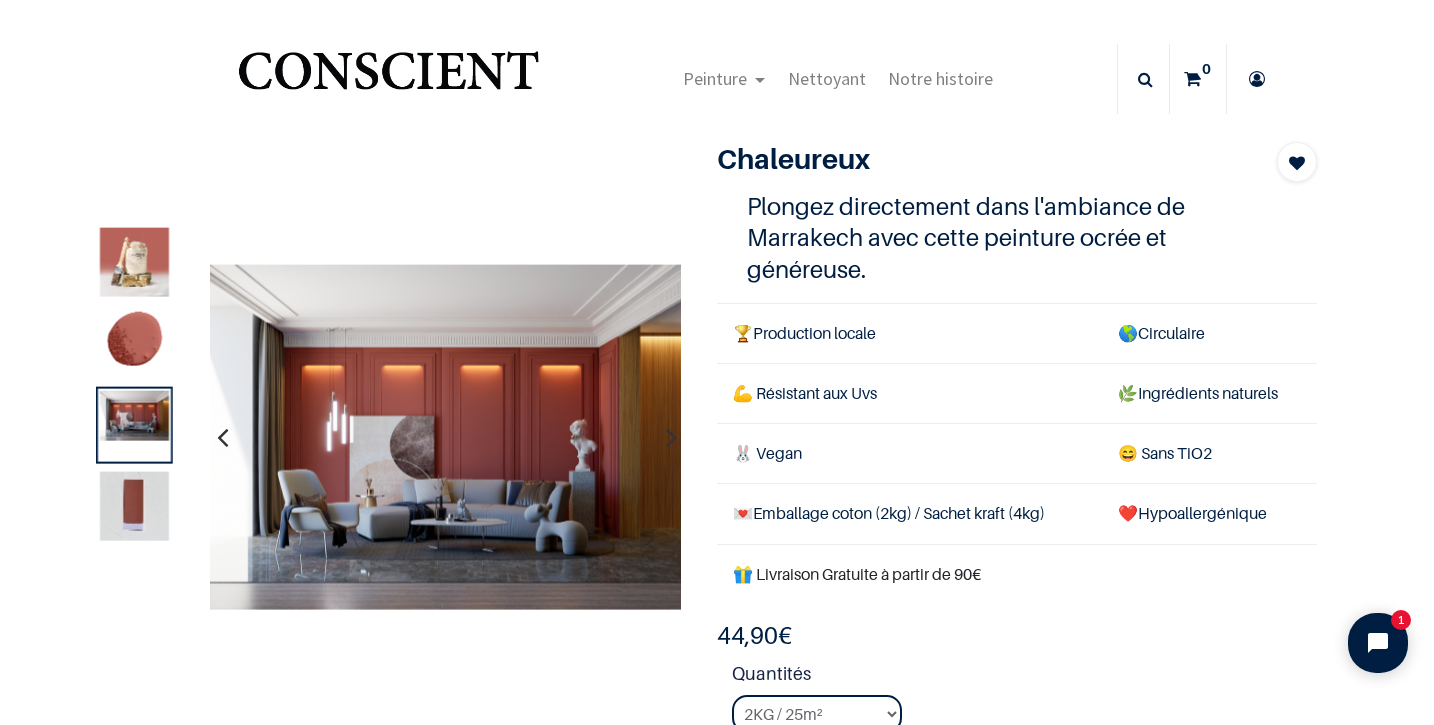 click at bounding box center (671, 437) 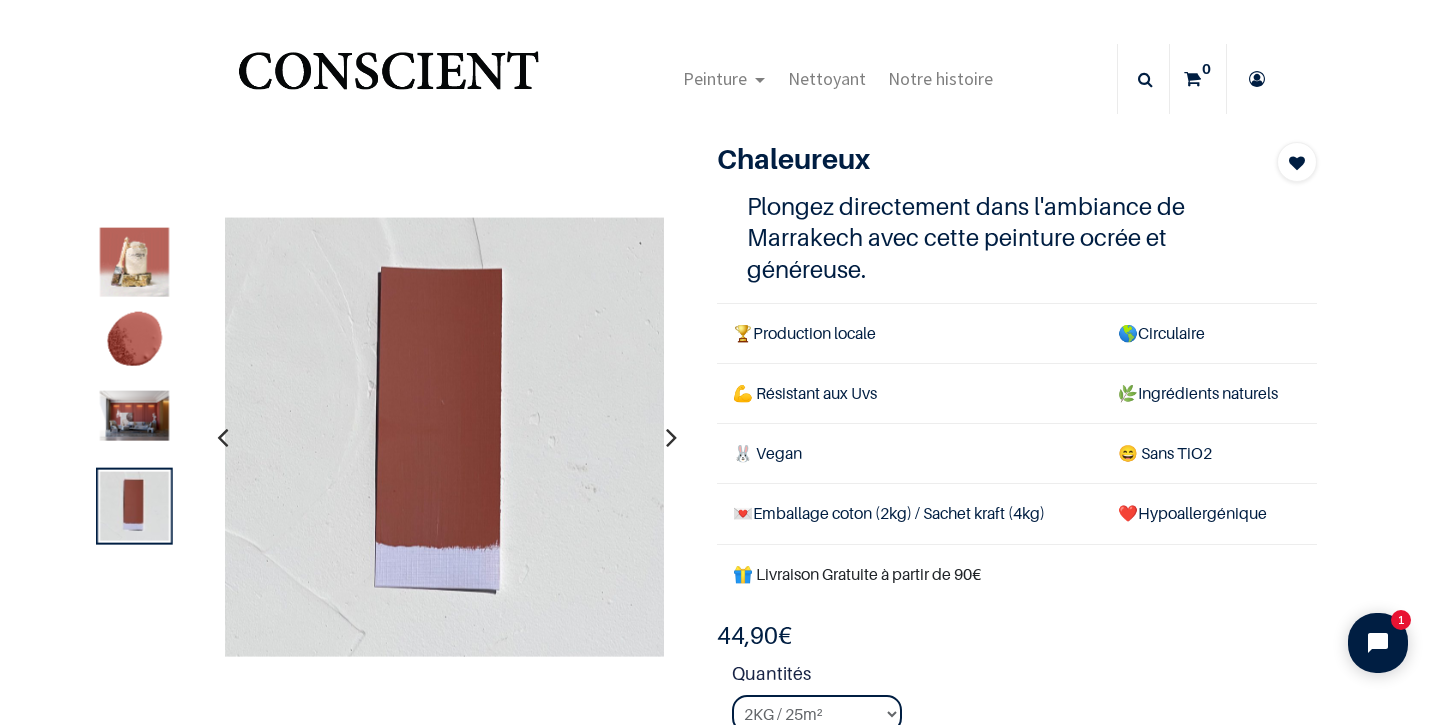 click at bounding box center [671, 437] 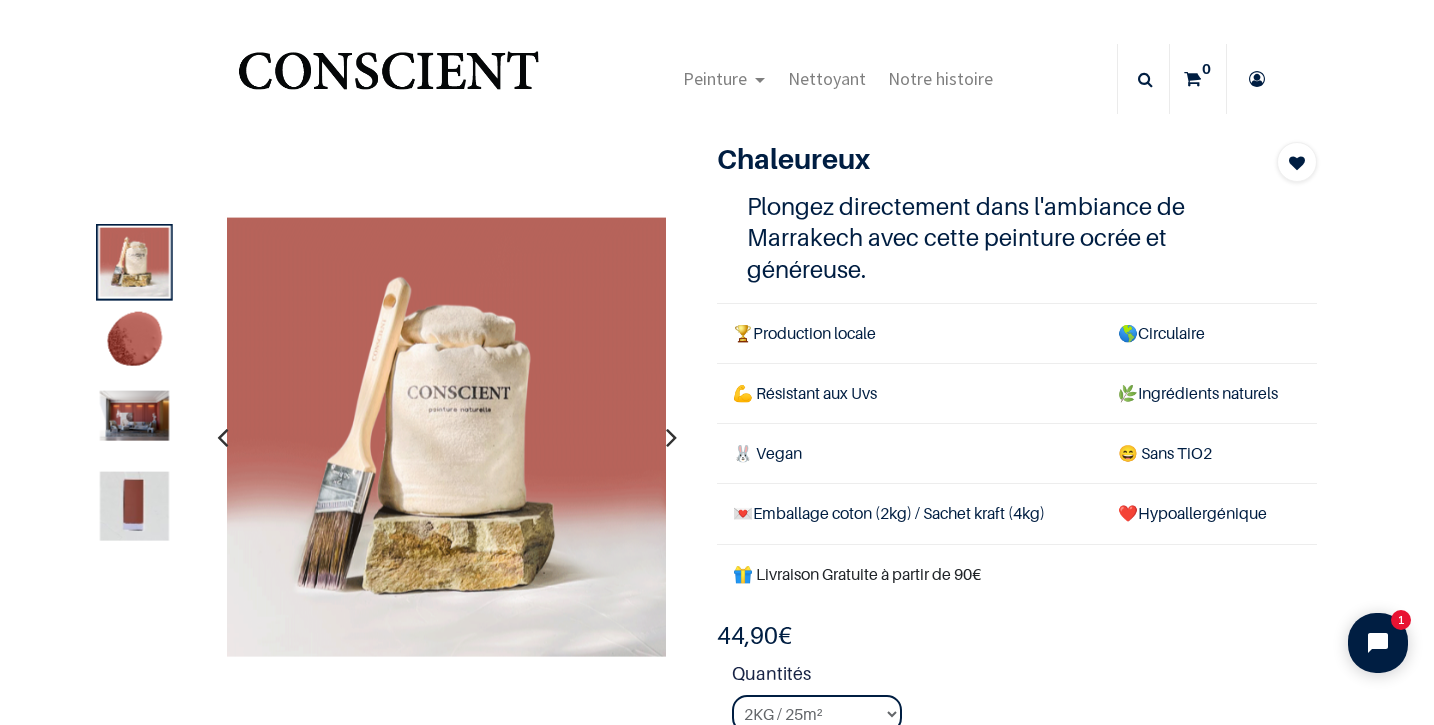 click at bounding box center (671, 437) 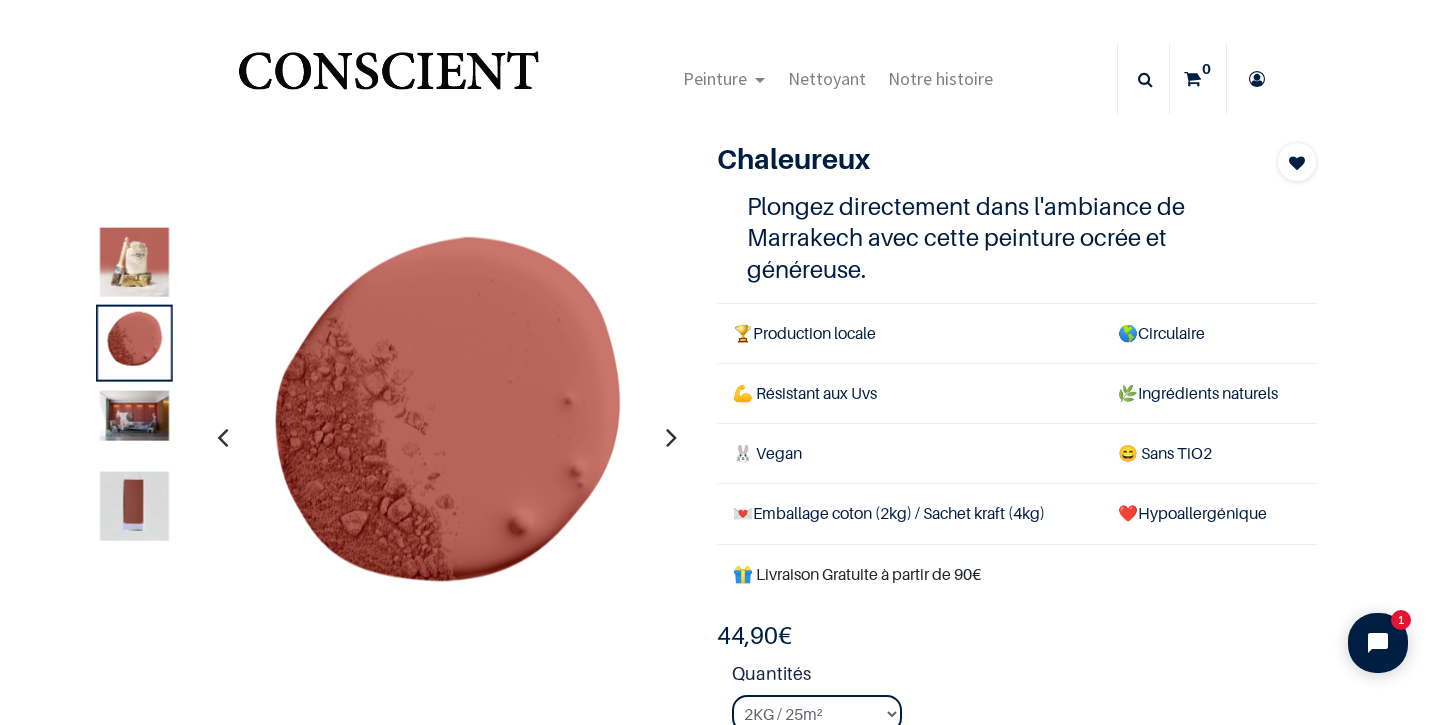 click at bounding box center [671, 437] 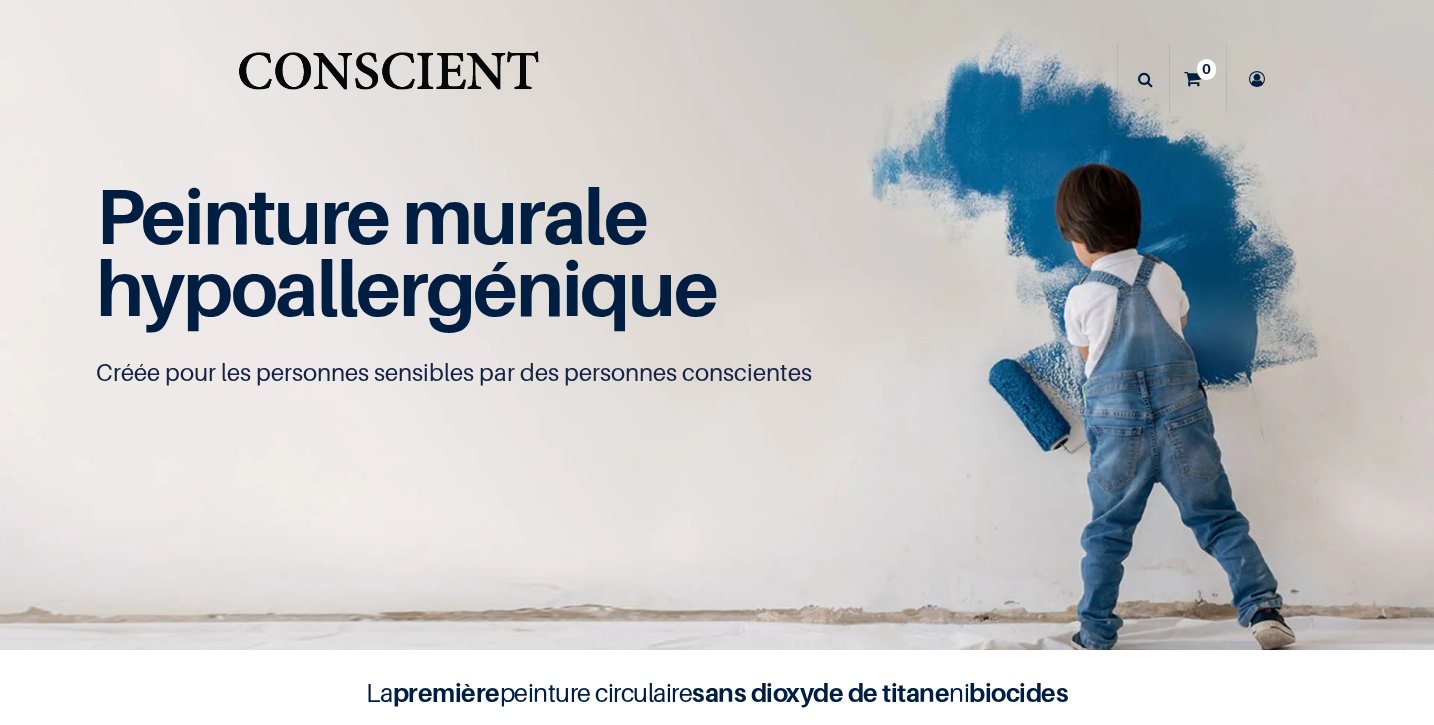 scroll, scrollTop: 0, scrollLeft: 0, axis: both 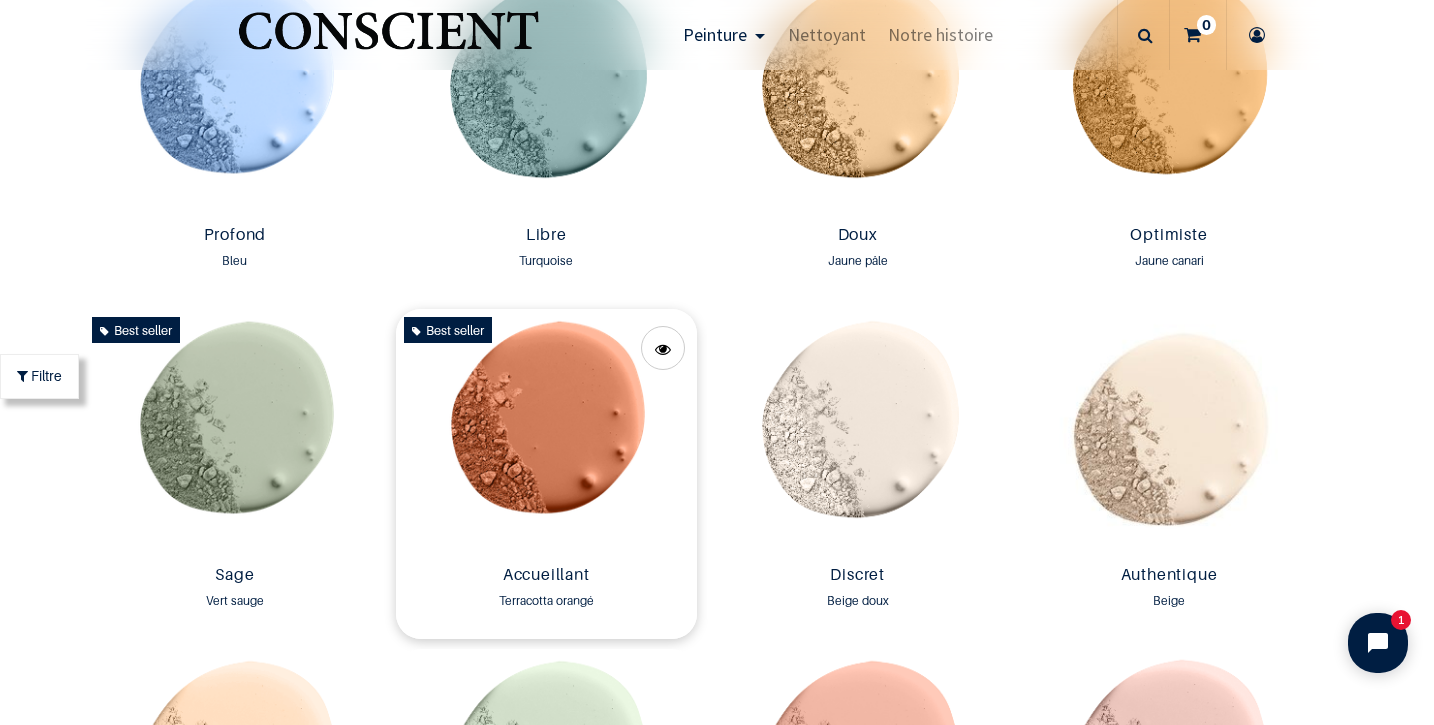 click at bounding box center [546, 433] 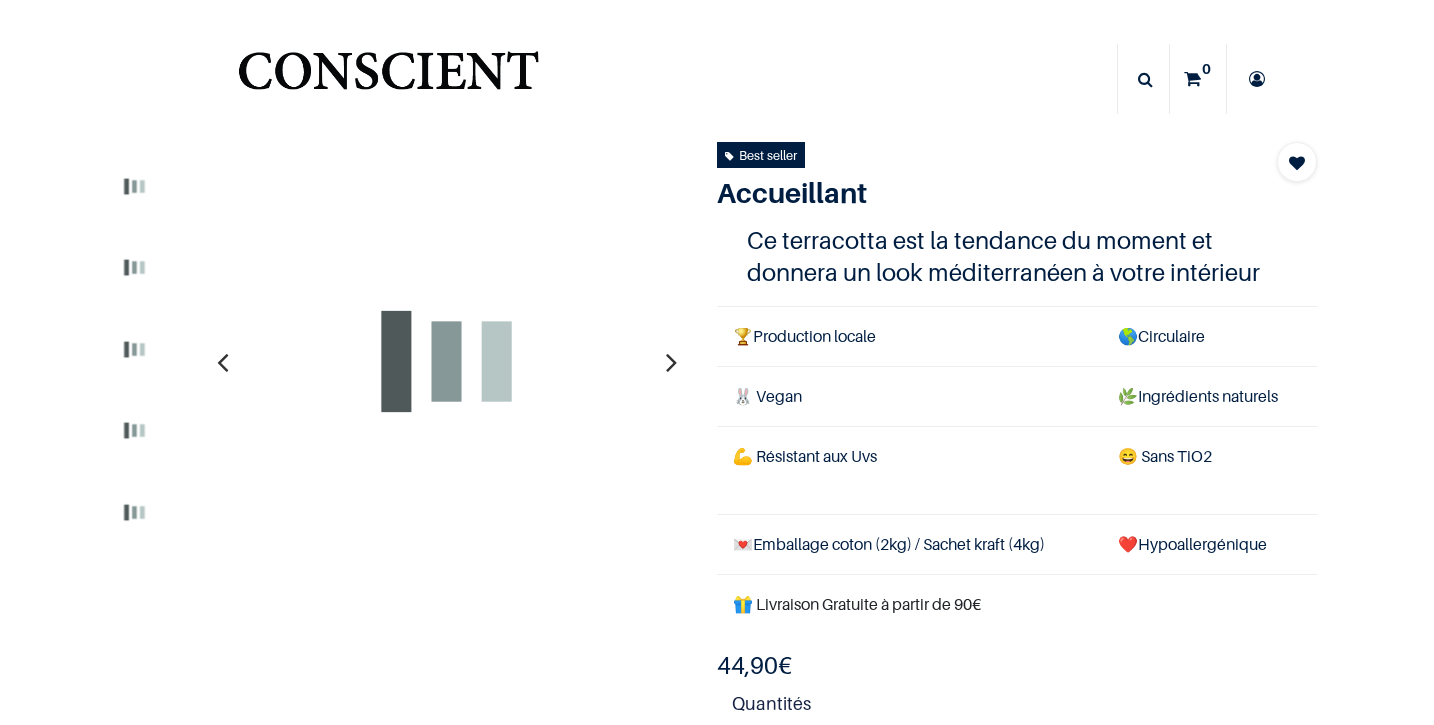scroll, scrollTop: 0, scrollLeft: 0, axis: both 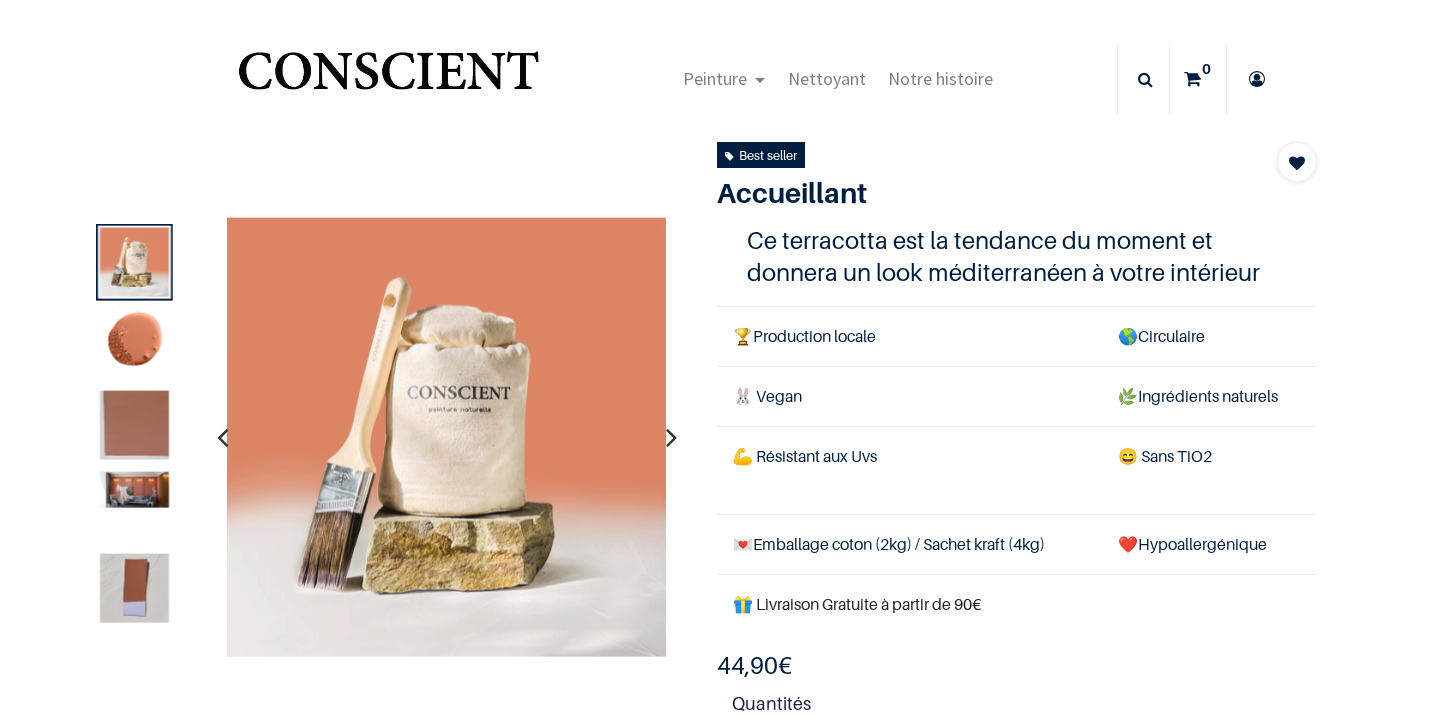 click at bounding box center (671, 437) 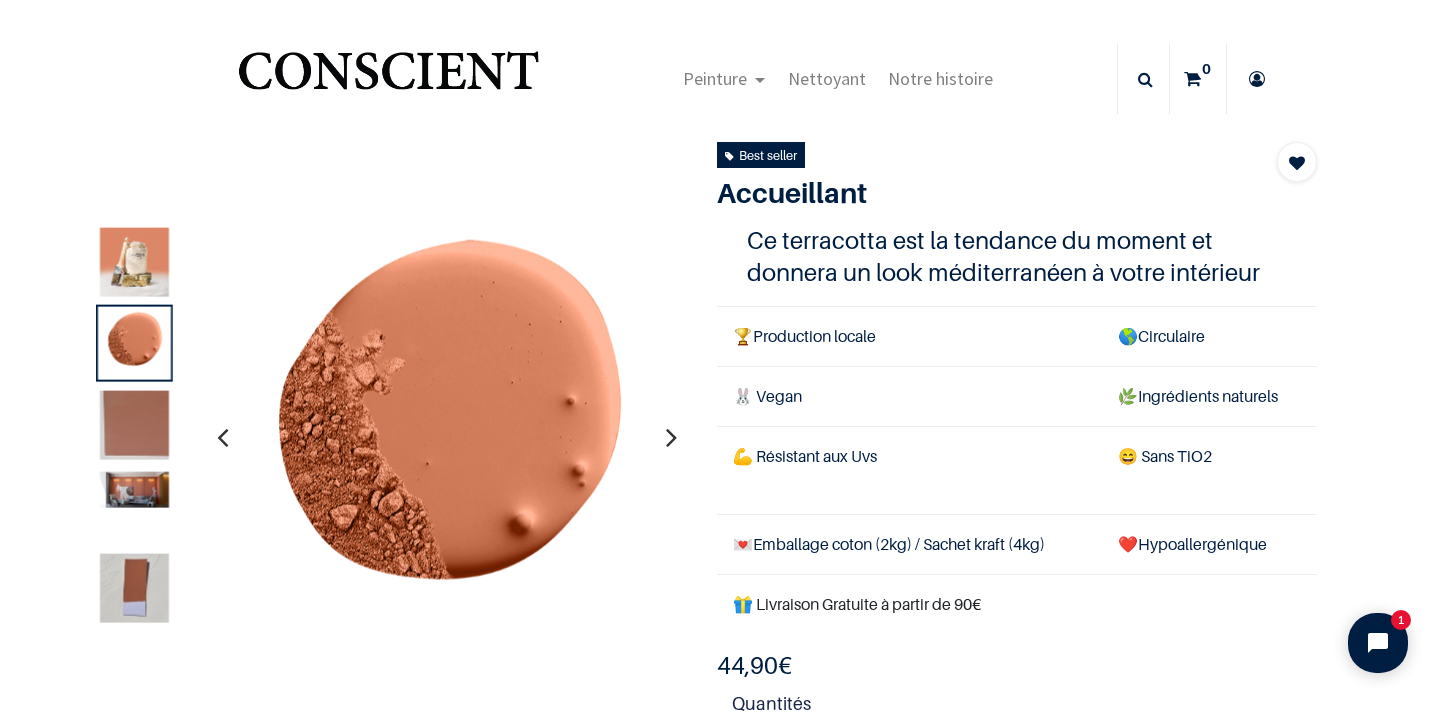 click at bounding box center (671, 437) 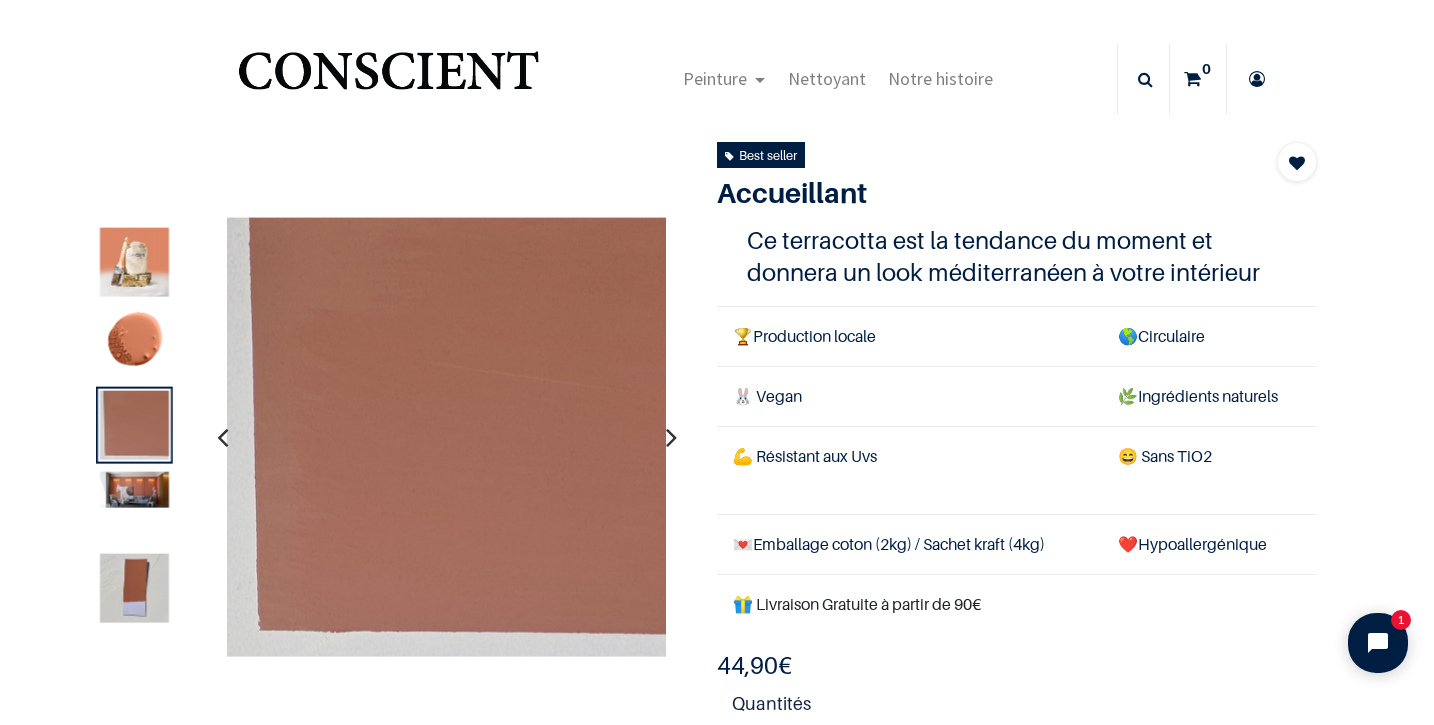 click at bounding box center (671, 437) 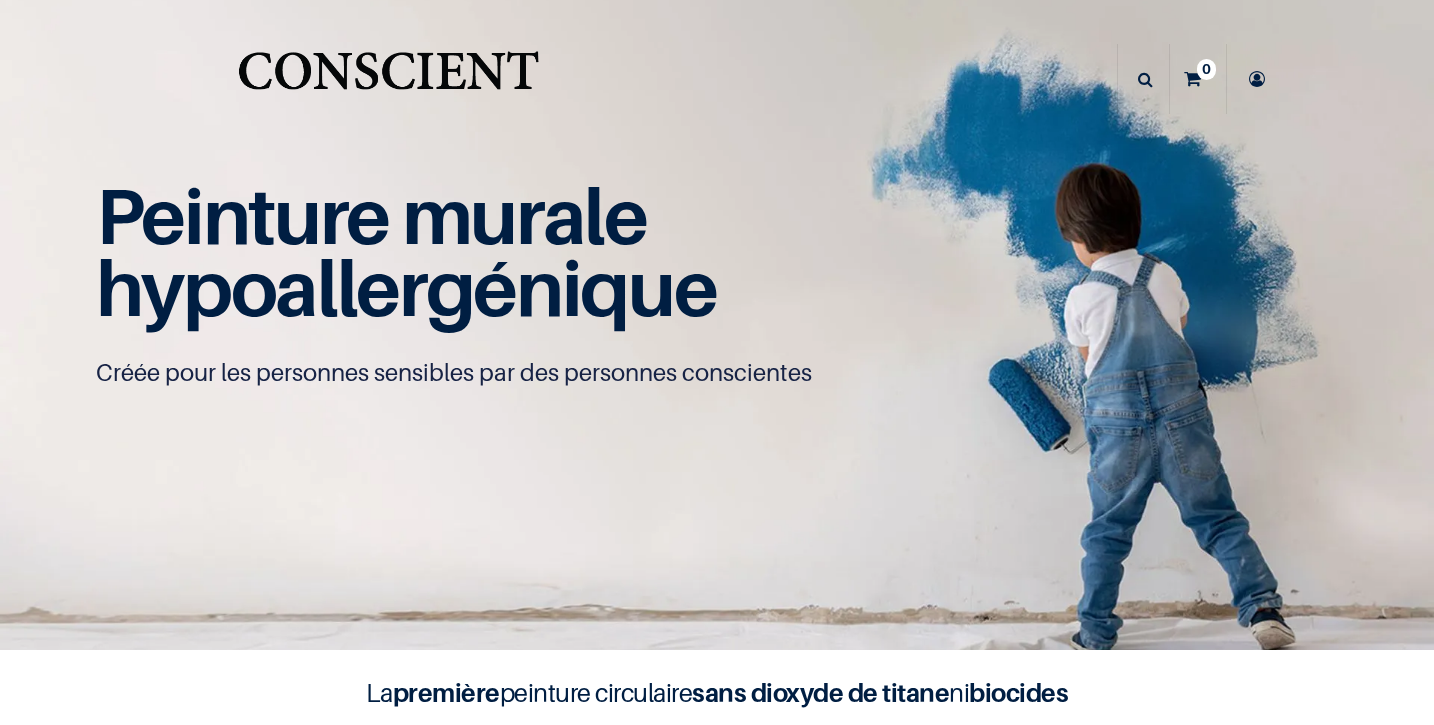 scroll, scrollTop: 0, scrollLeft: 0, axis: both 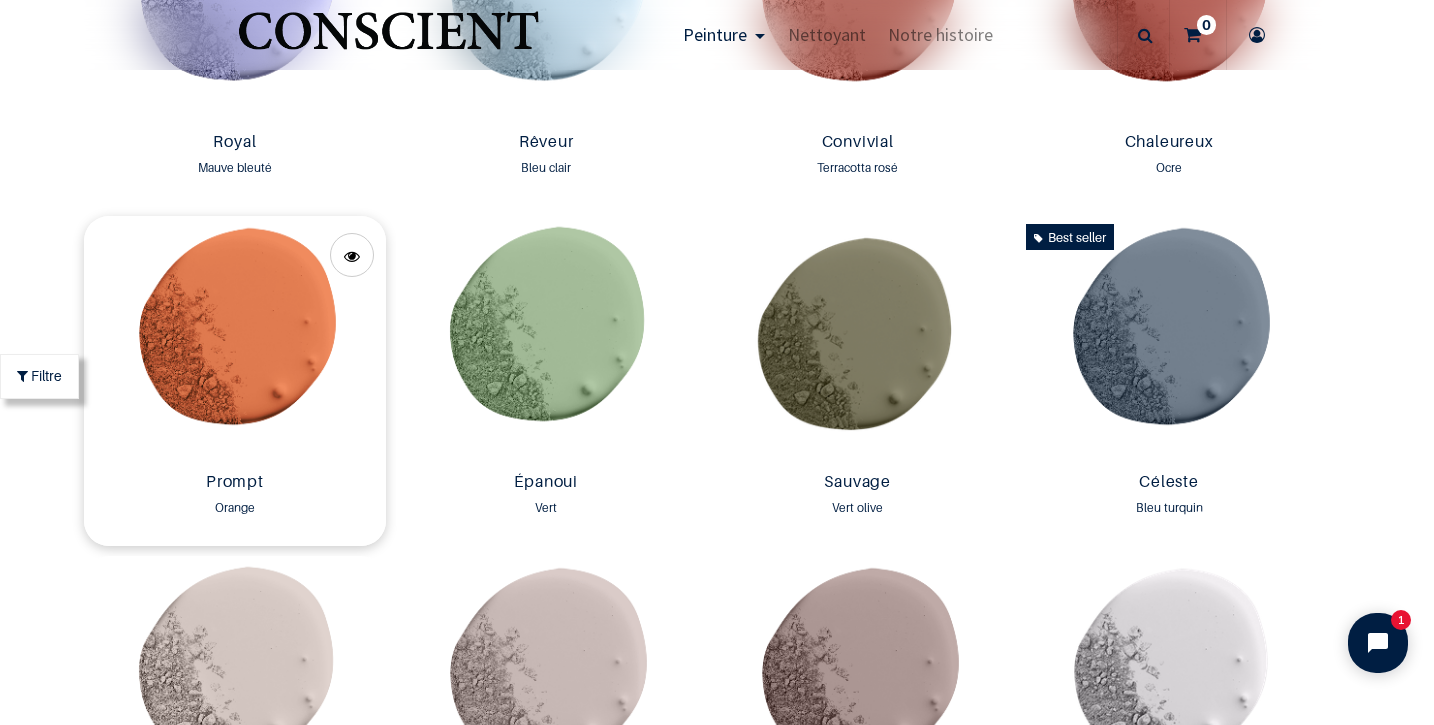 click at bounding box center [234, 340] 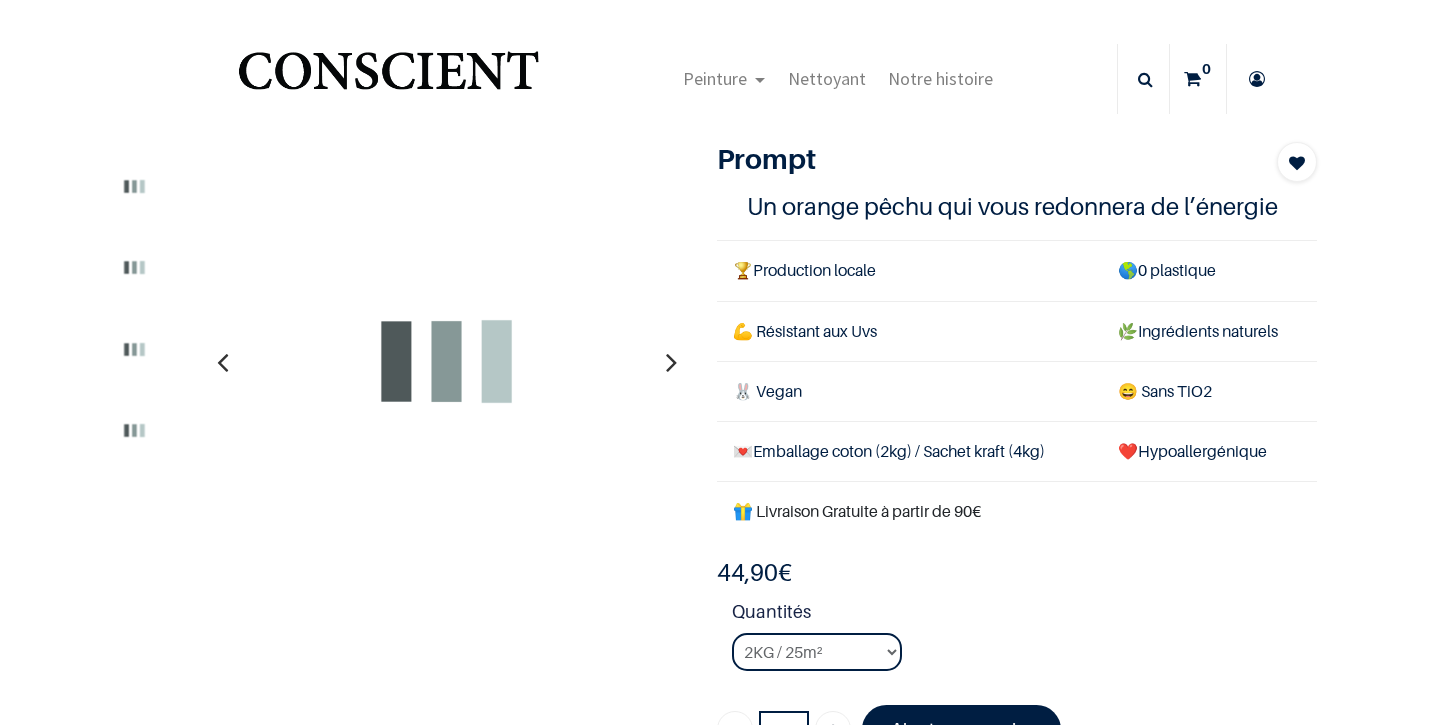 scroll, scrollTop: 0, scrollLeft: 0, axis: both 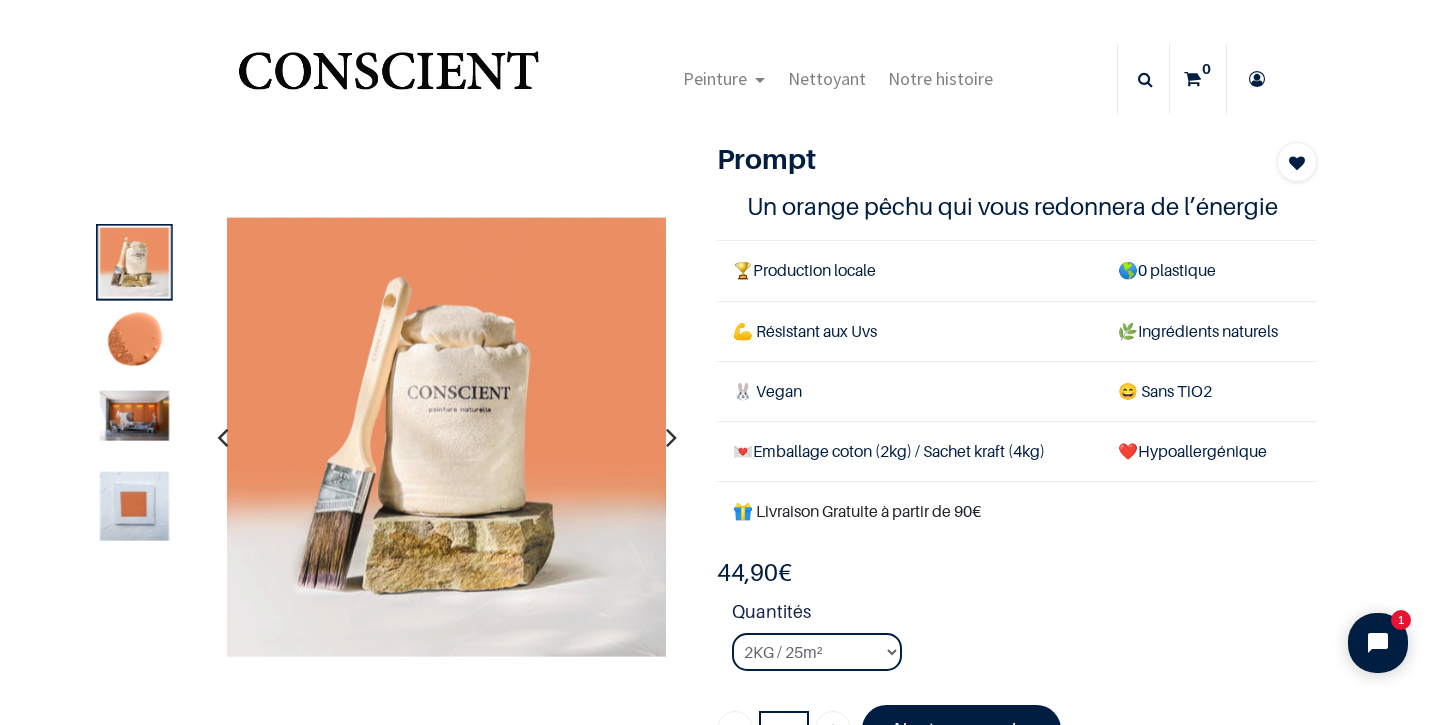 click at bounding box center (671, 437) 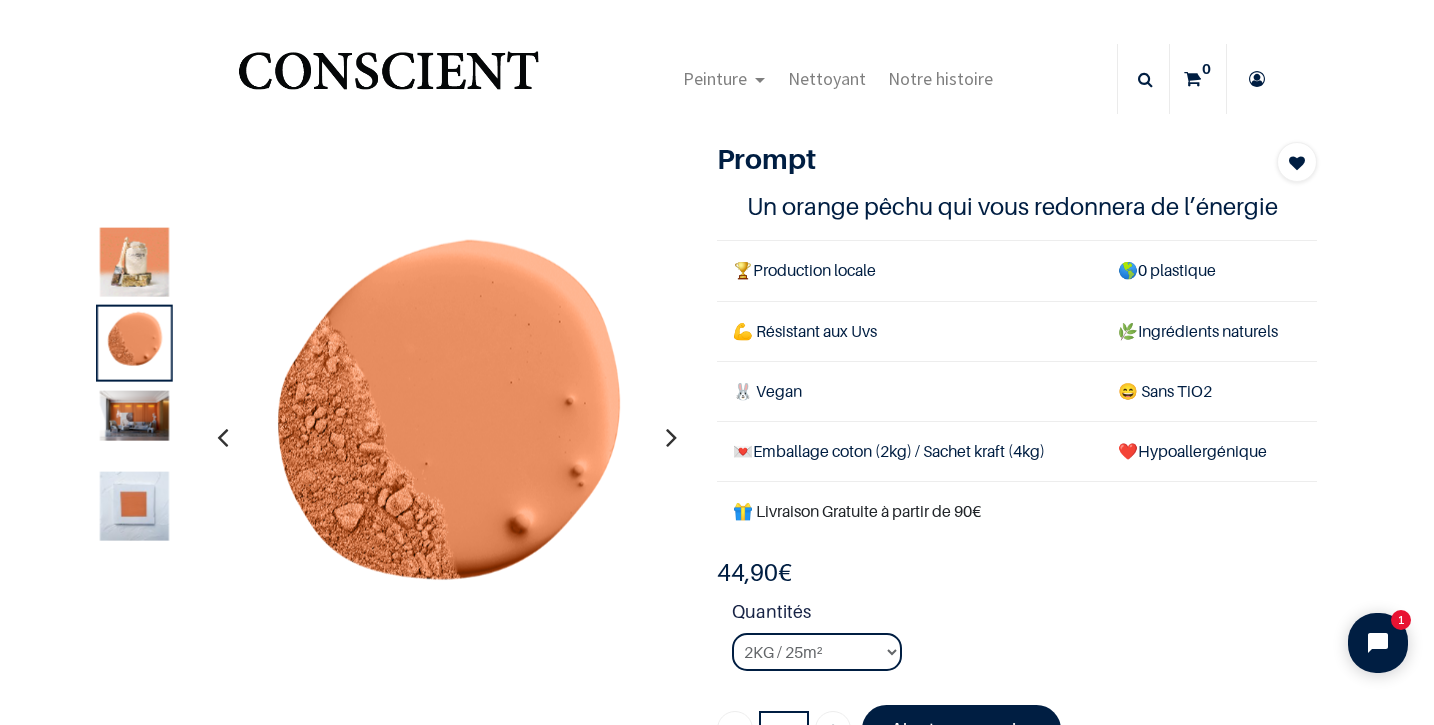 click at bounding box center (671, 437) 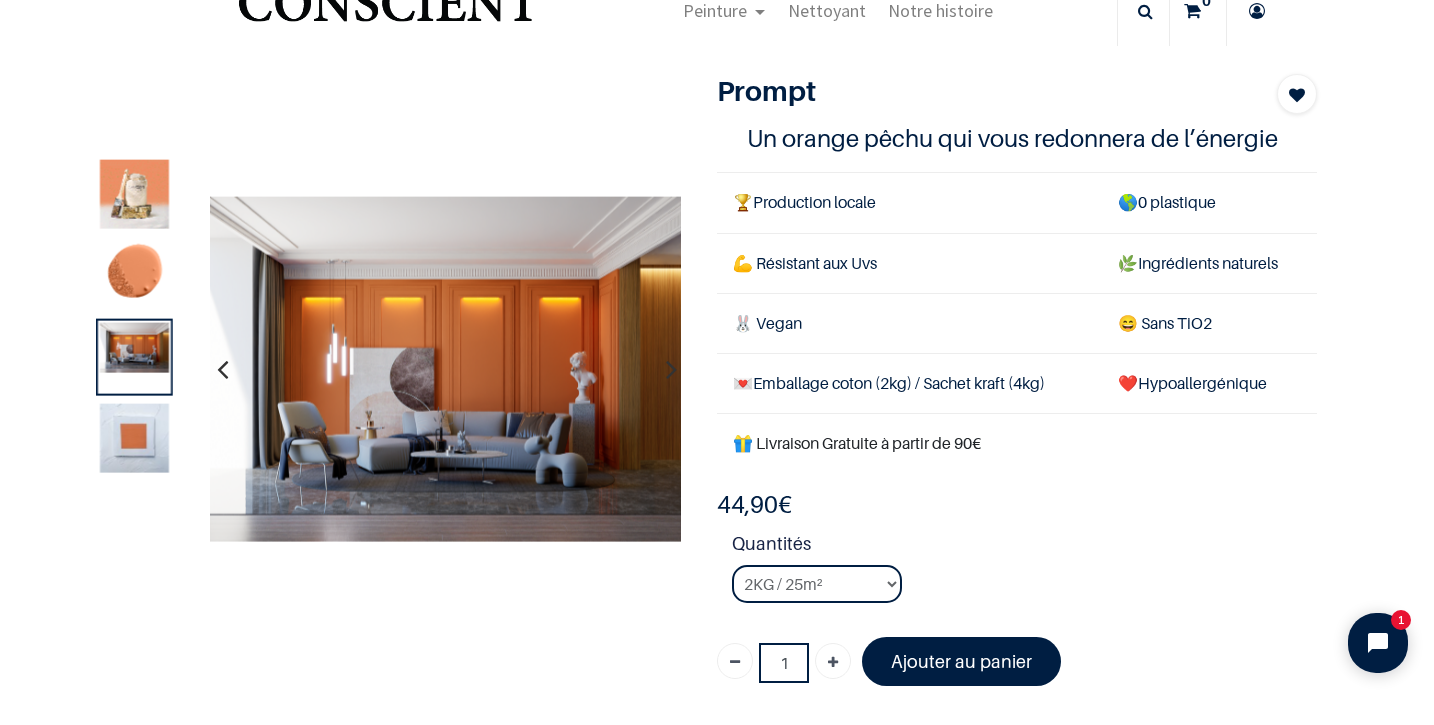 scroll, scrollTop: 0, scrollLeft: 0, axis: both 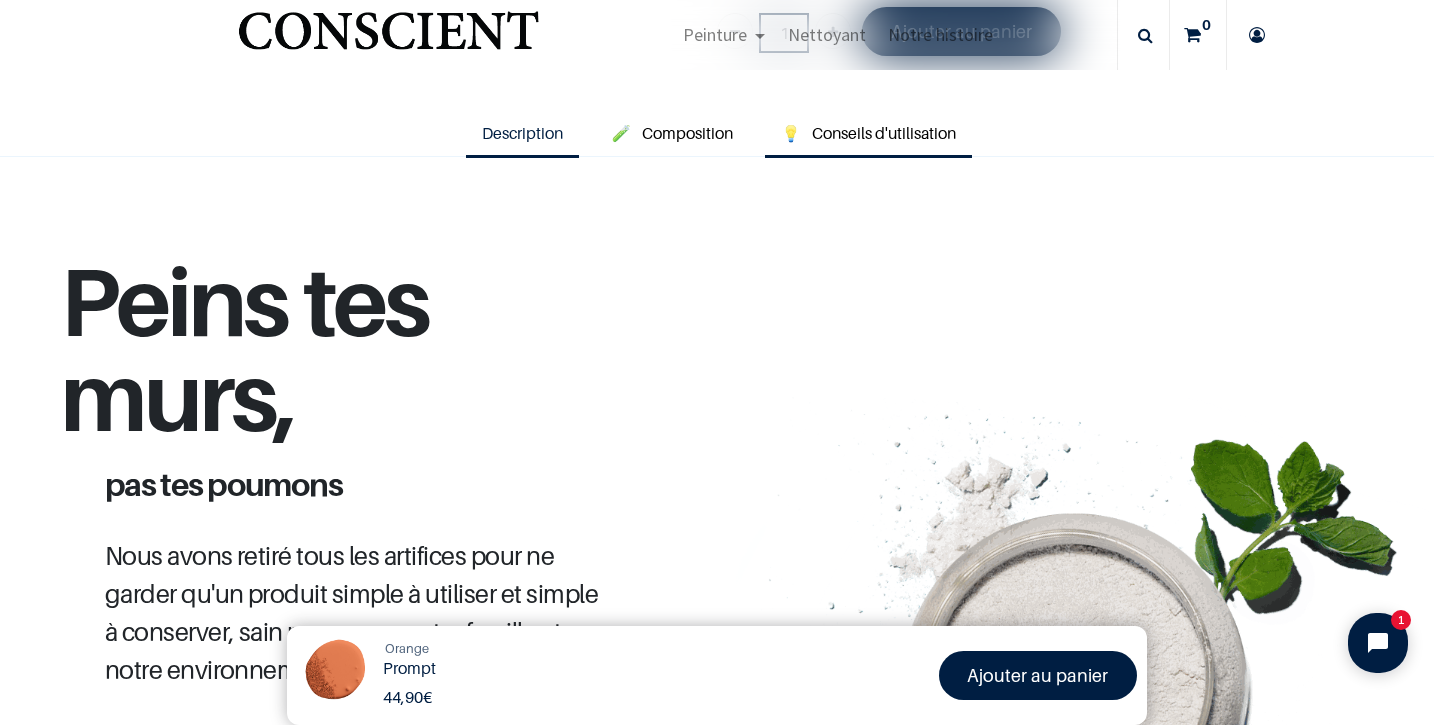 click on "Conseils d'utilisation" at bounding box center [884, 133] 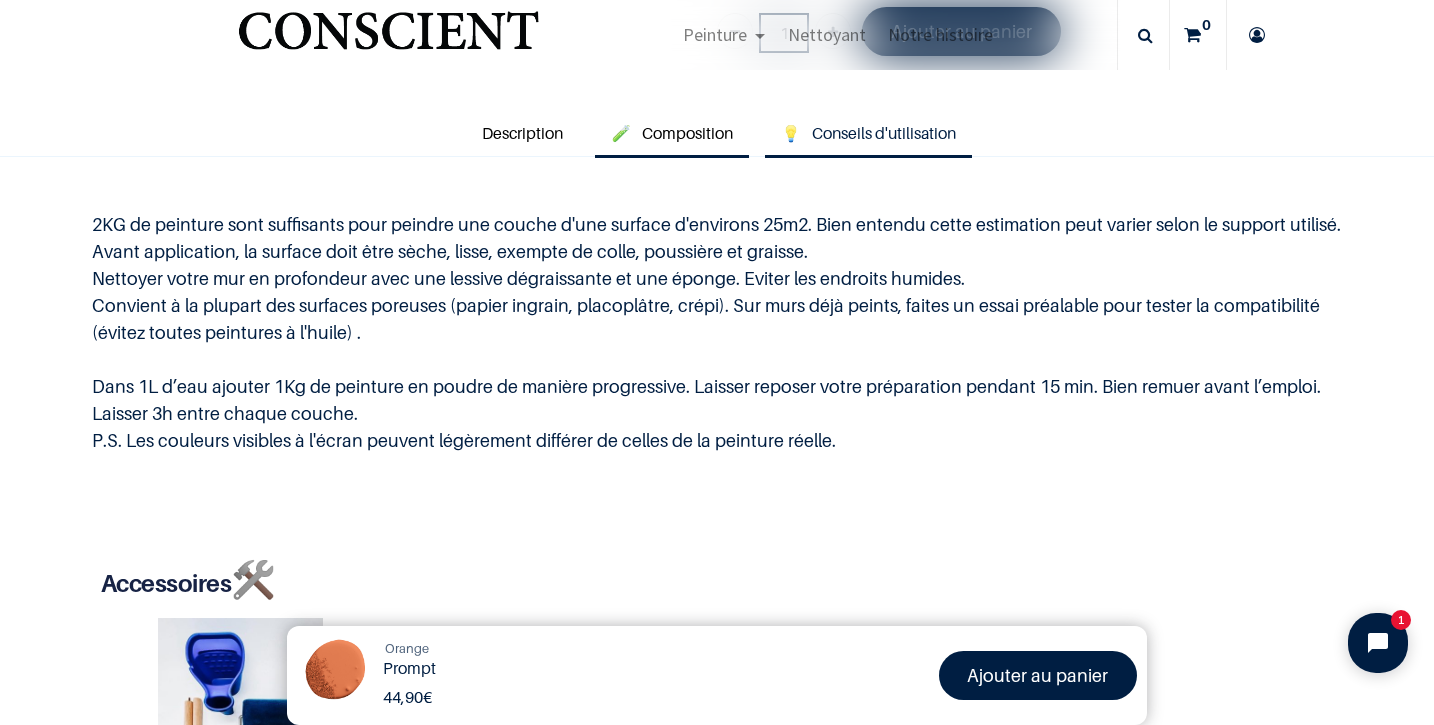 click on "Composition" at bounding box center [687, 133] 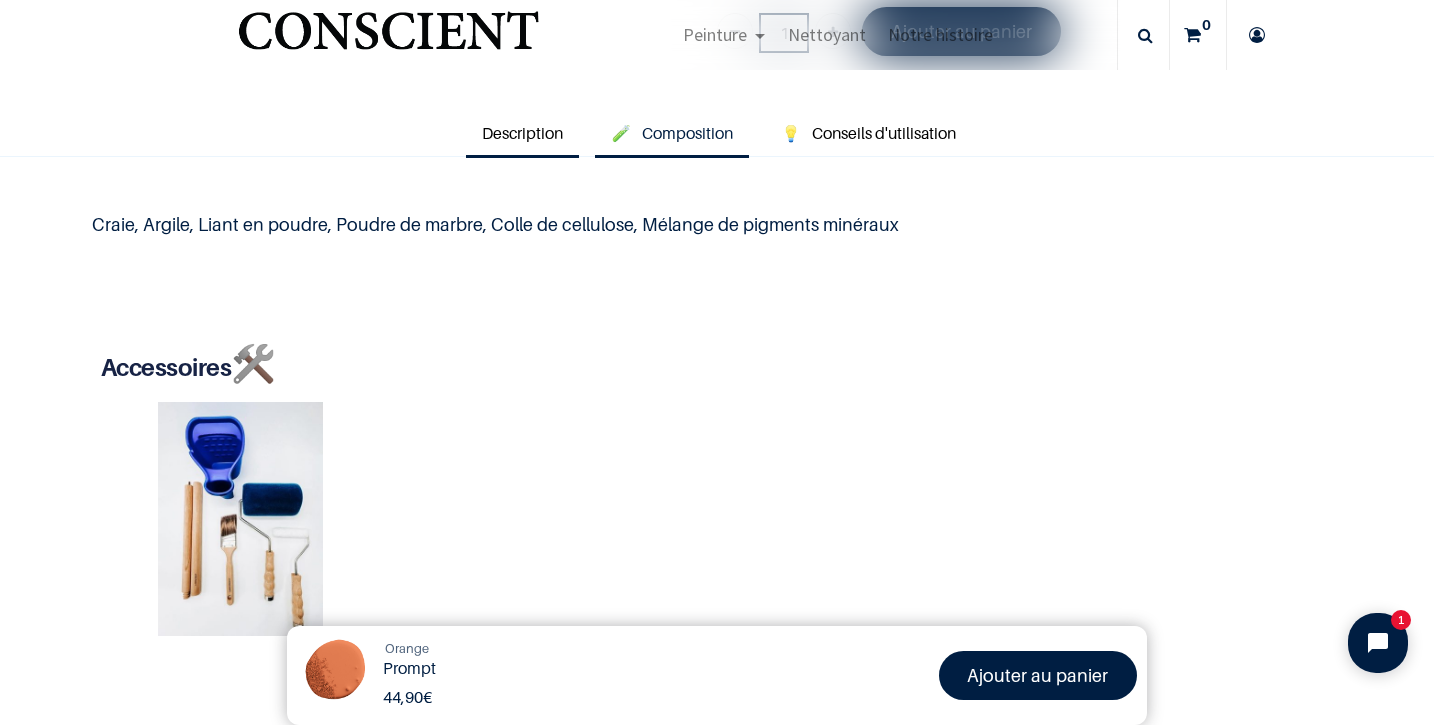 click on "Description" at bounding box center [522, 133] 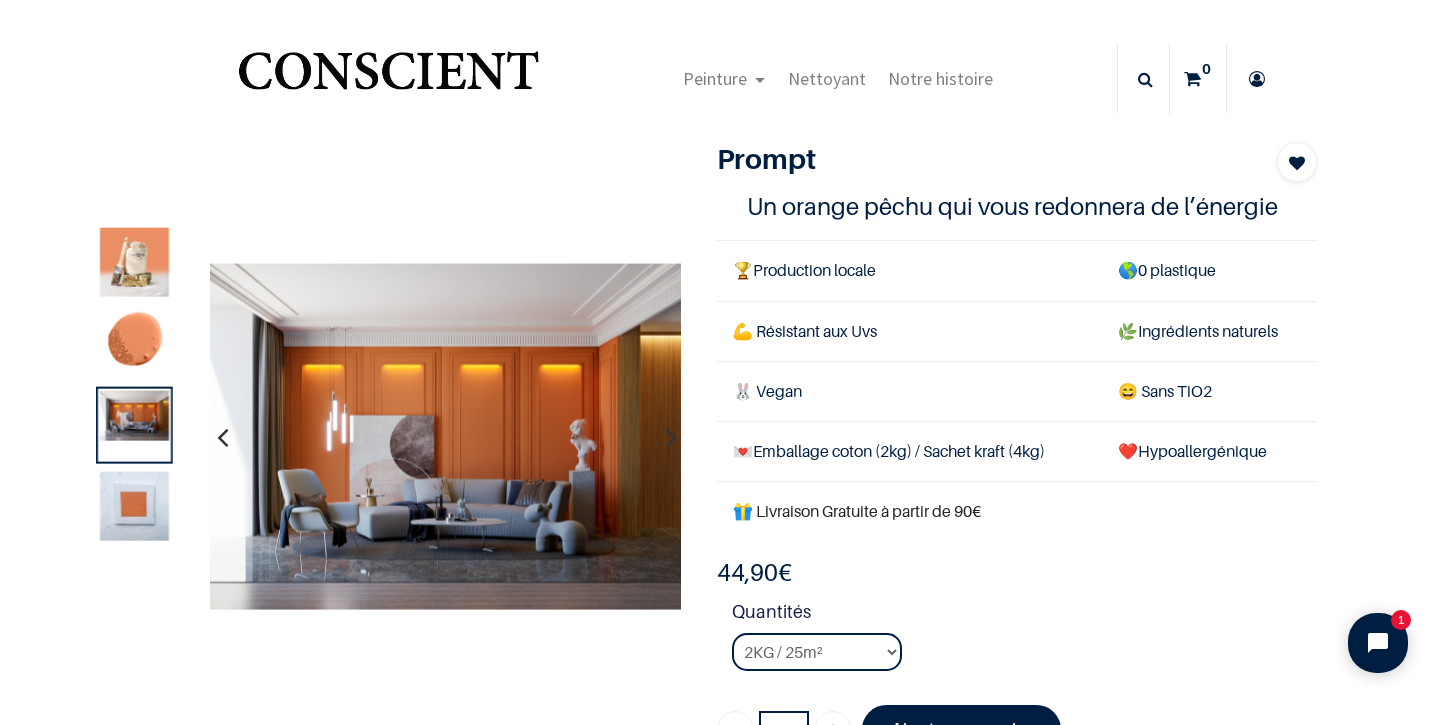 scroll, scrollTop: 4, scrollLeft: 0, axis: vertical 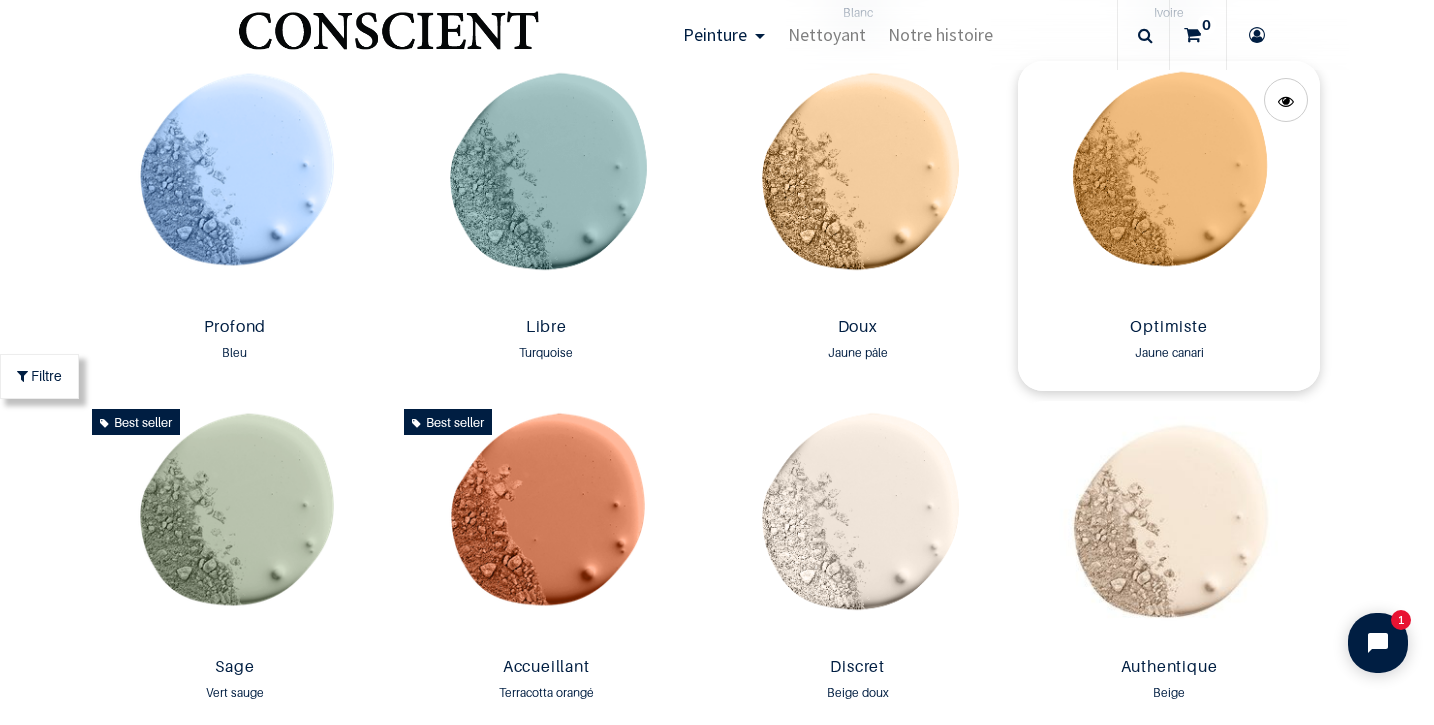 click at bounding box center [1168, 185] 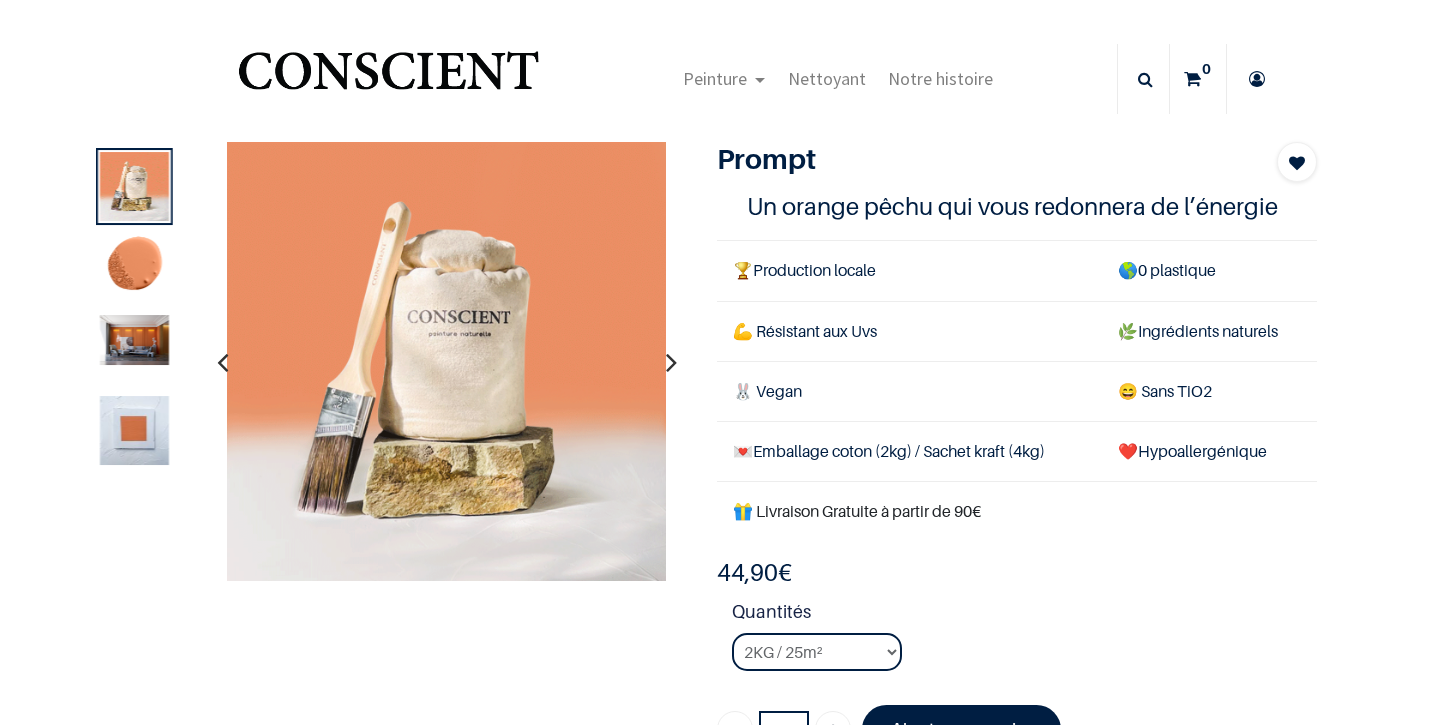 scroll, scrollTop: 0, scrollLeft: 0, axis: both 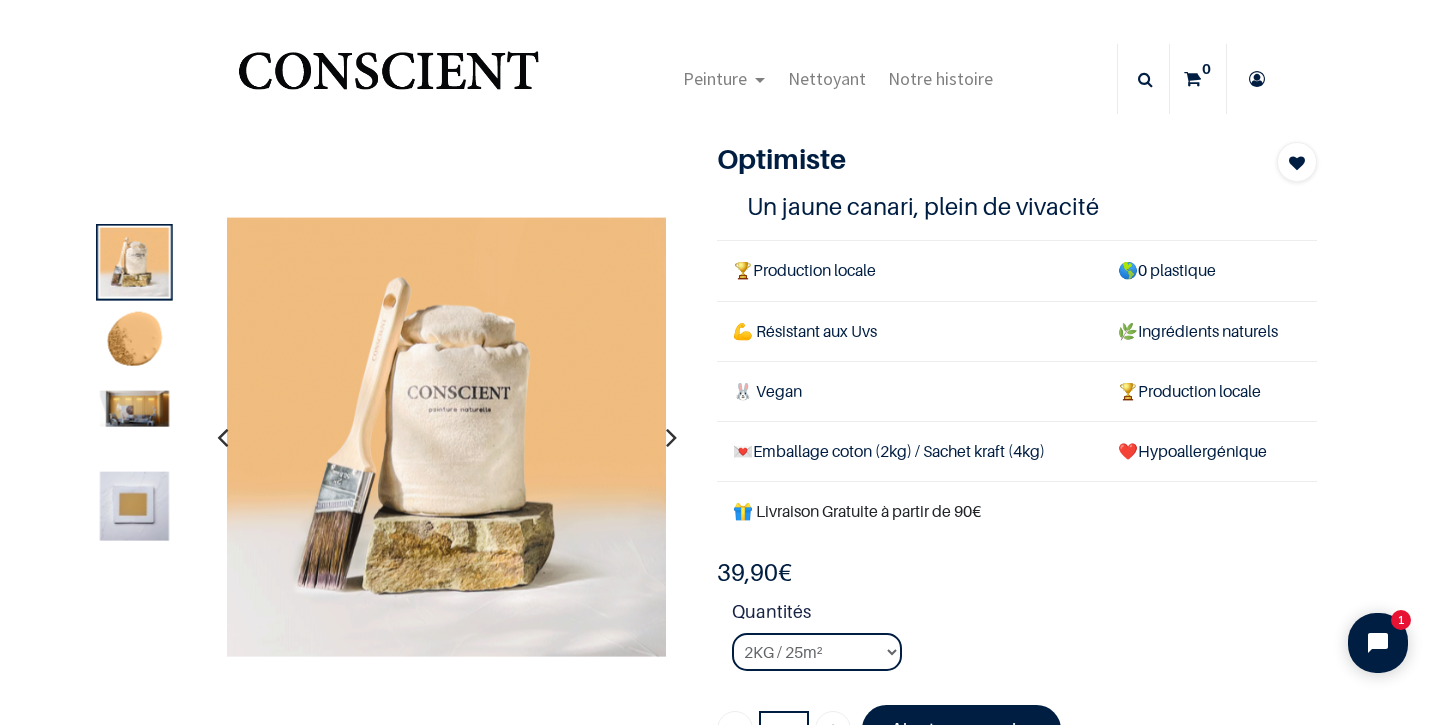 click at bounding box center (671, 437) 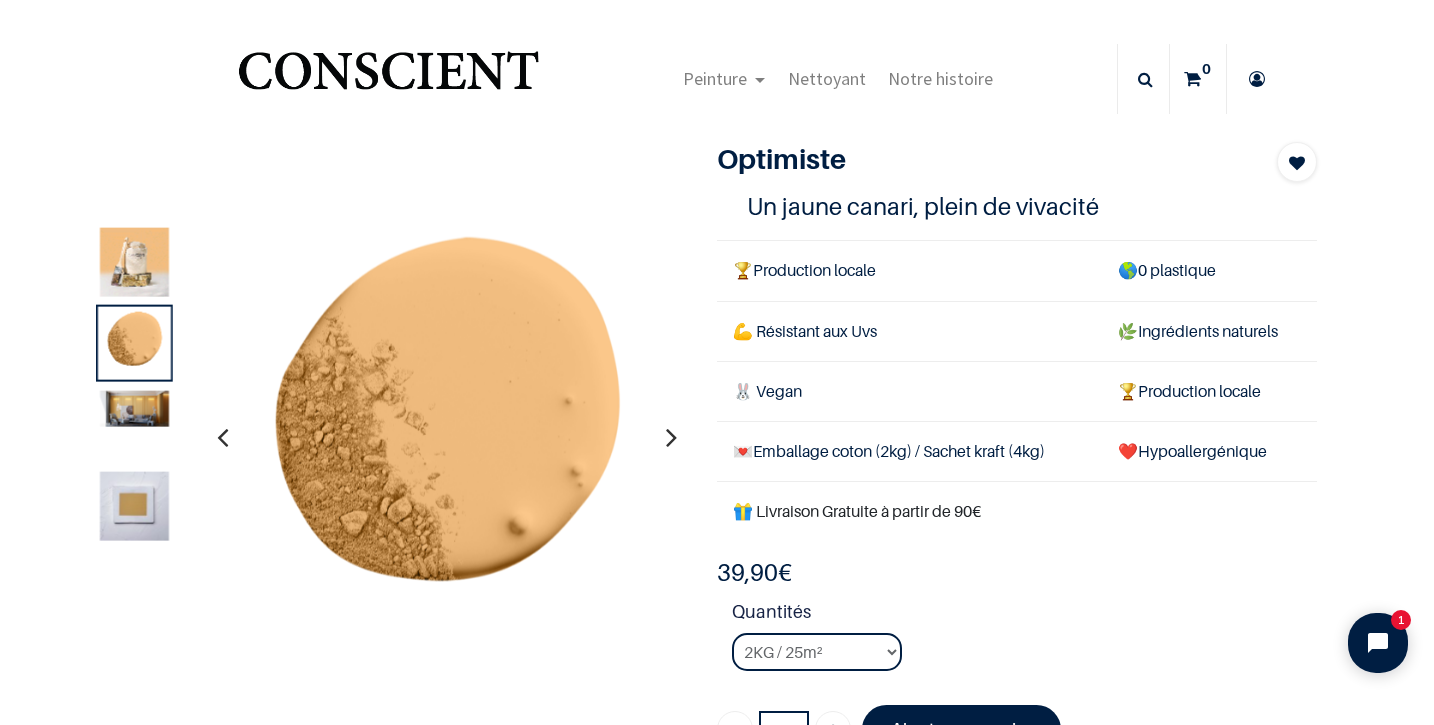 click at bounding box center (671, 437) 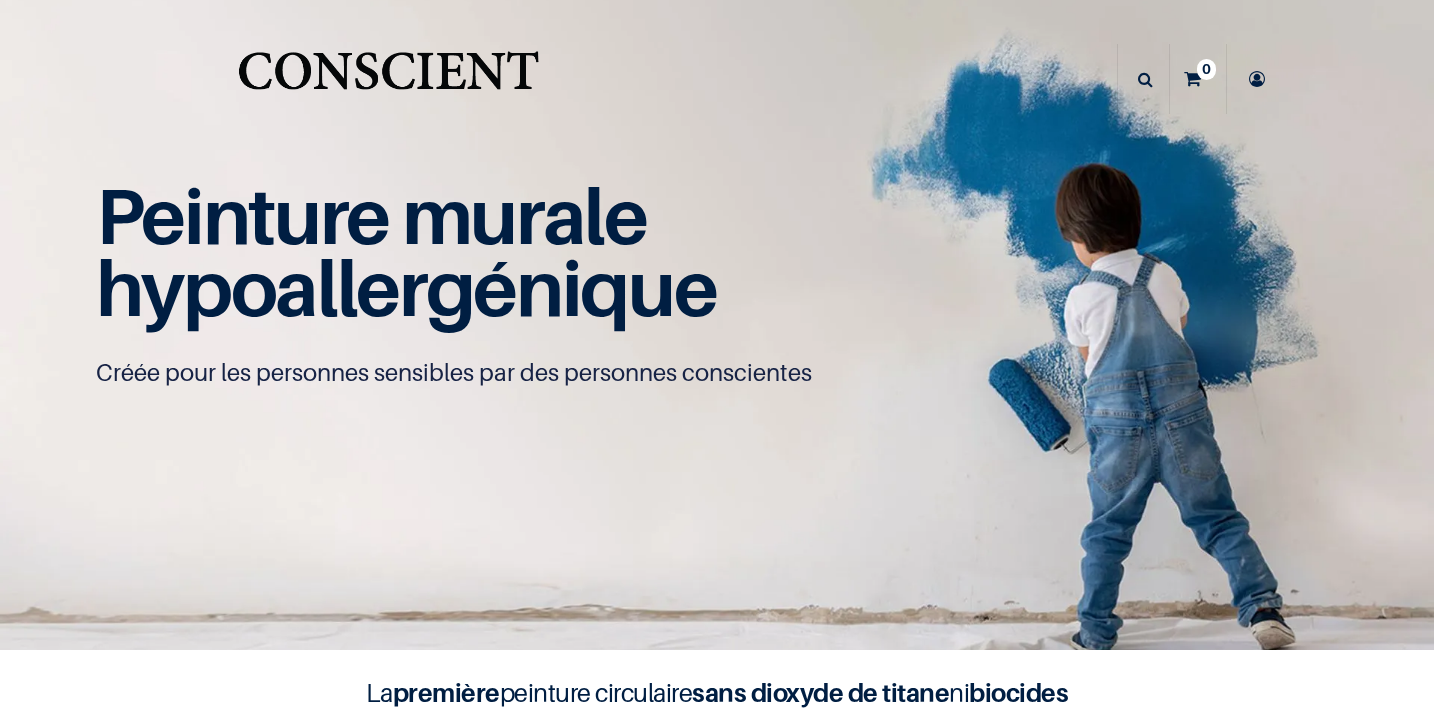 scroll, scrollTop: 0, scrollLeft: 0, axis: both 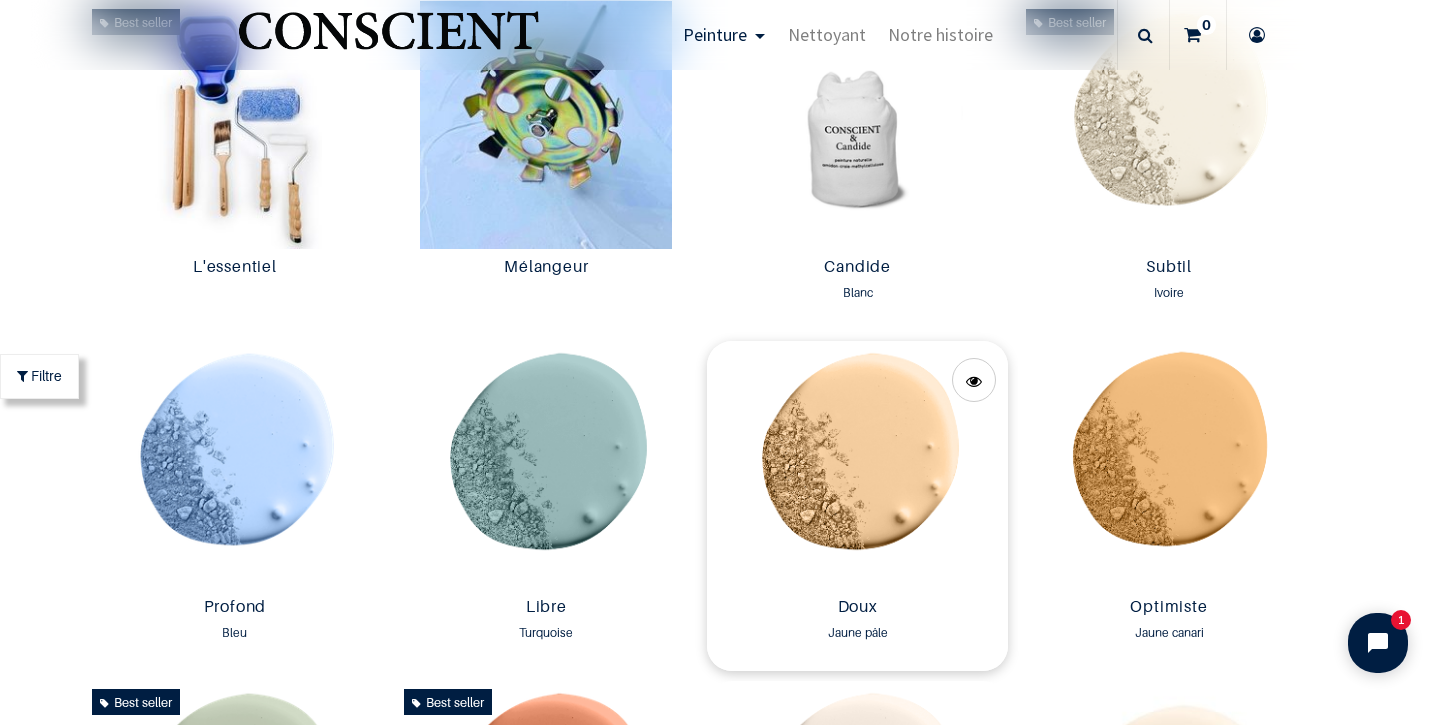 click at bounding box center [857, 465] 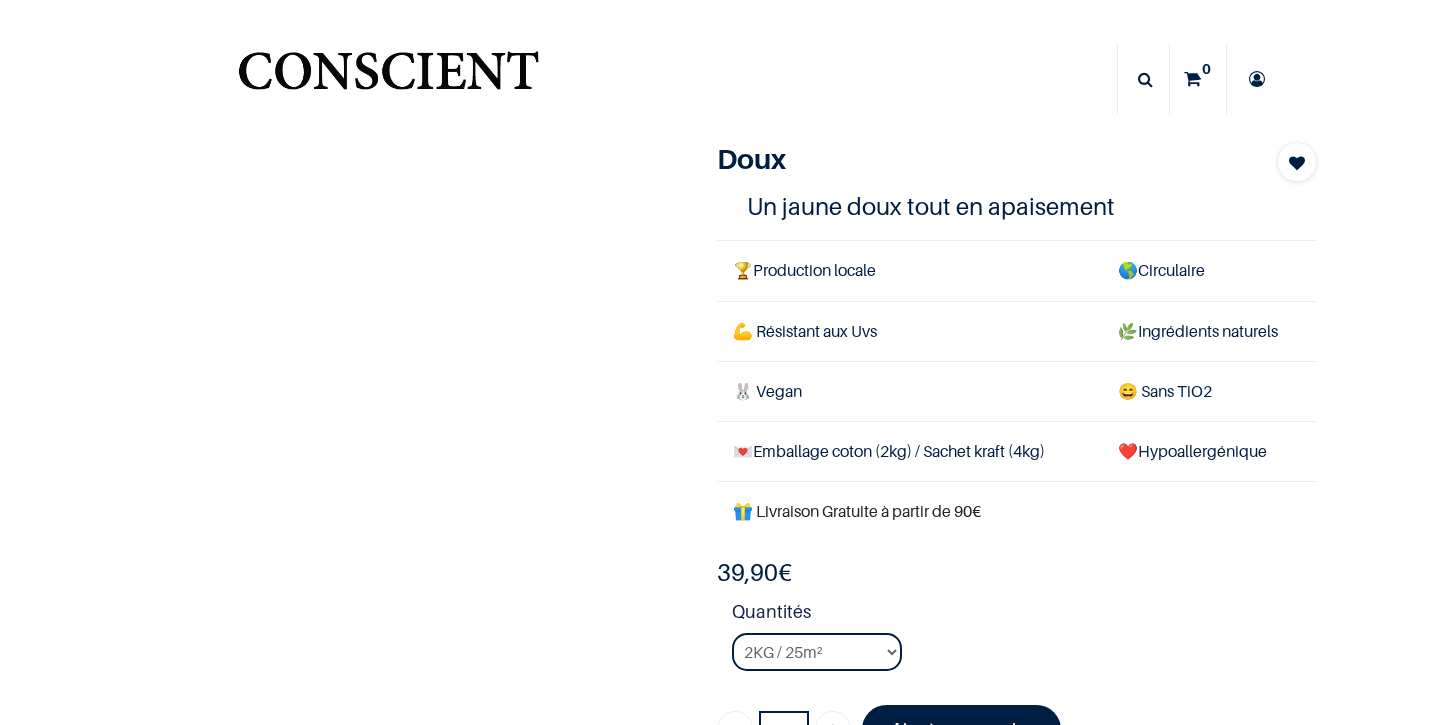 scroll, scrollTop: 0, scrollLeft: 0, axis: both 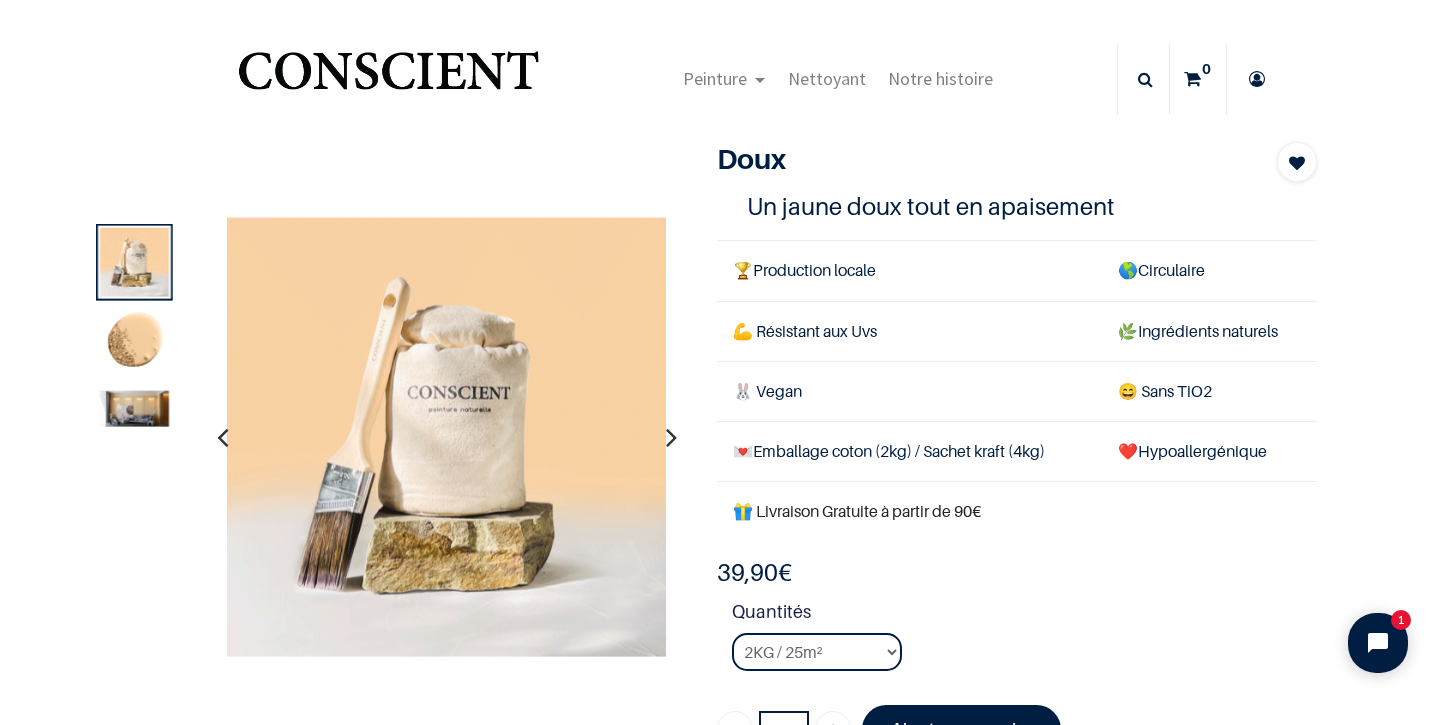 click at bounding box center [134, 408] 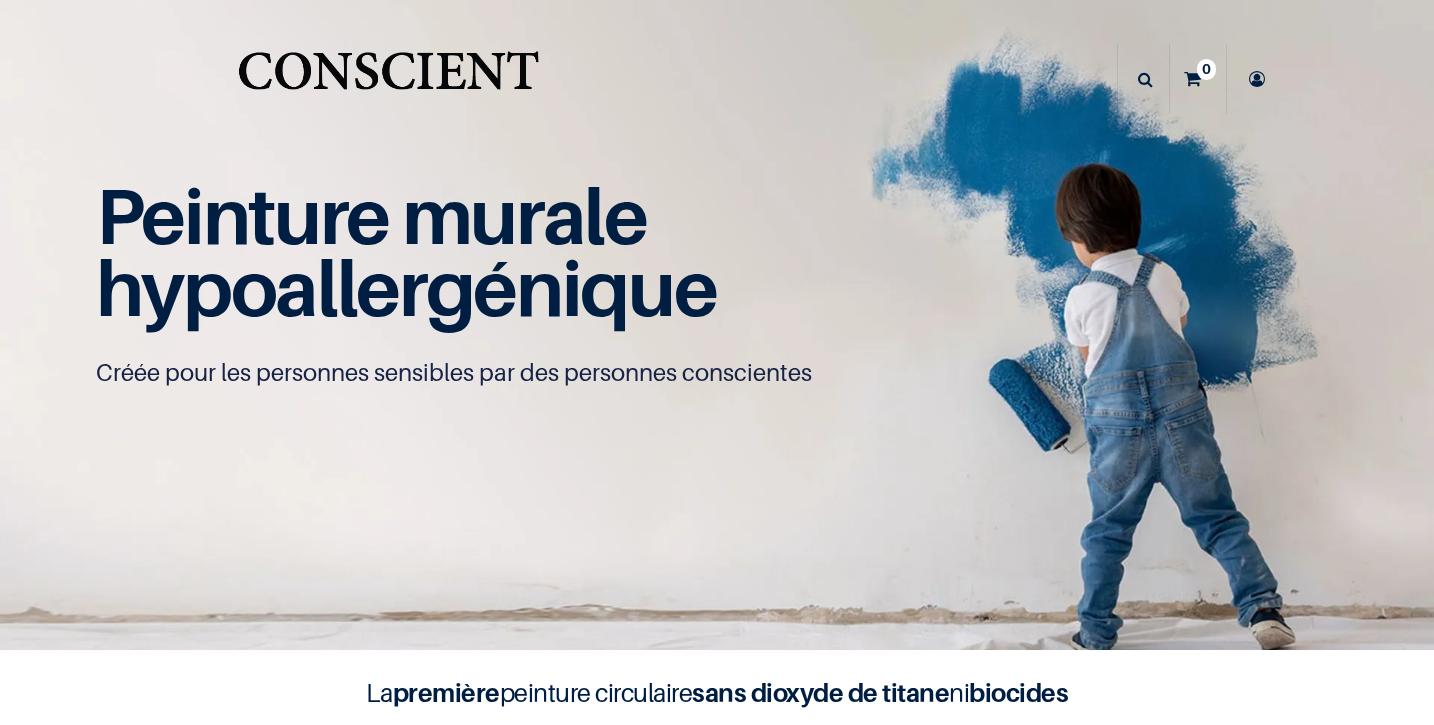 scroll, scrollTop: 0, scrollLeft: 0, axis: both 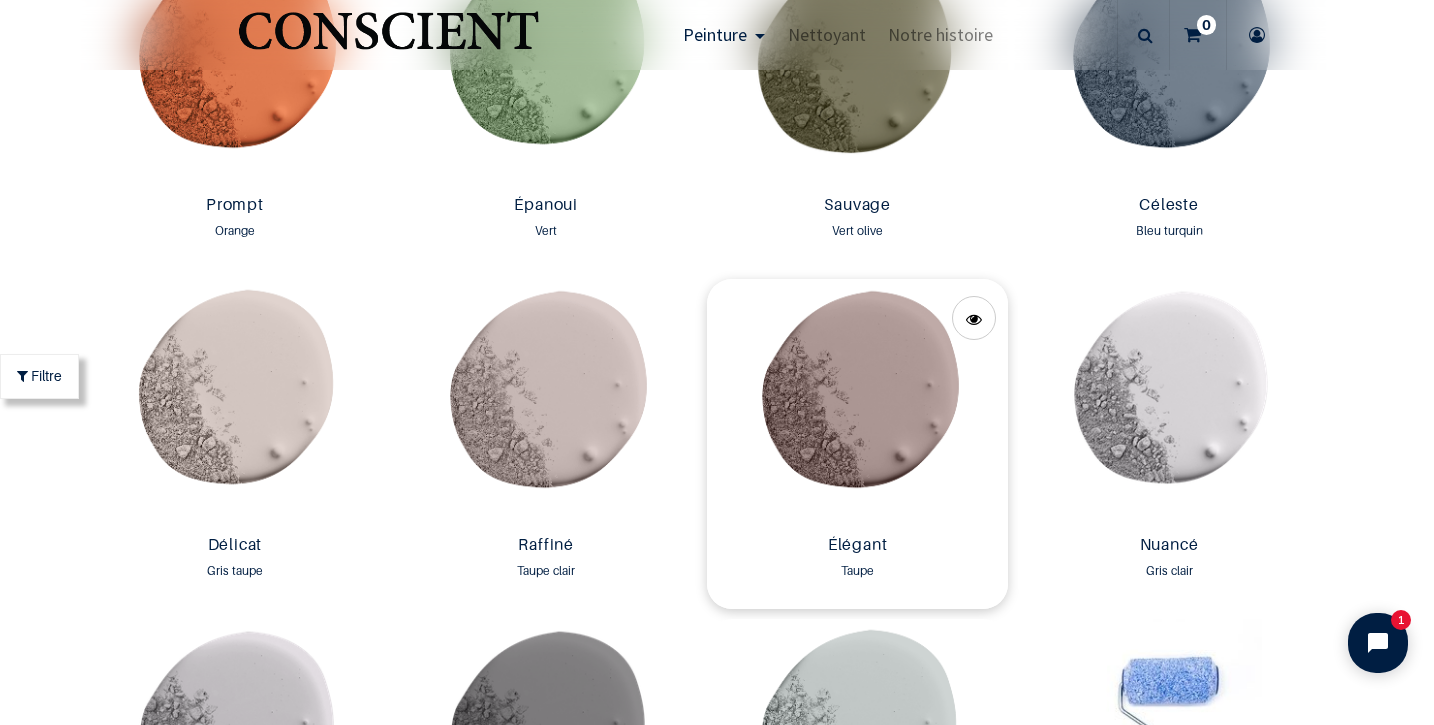 click at bounding box center [857, 403] 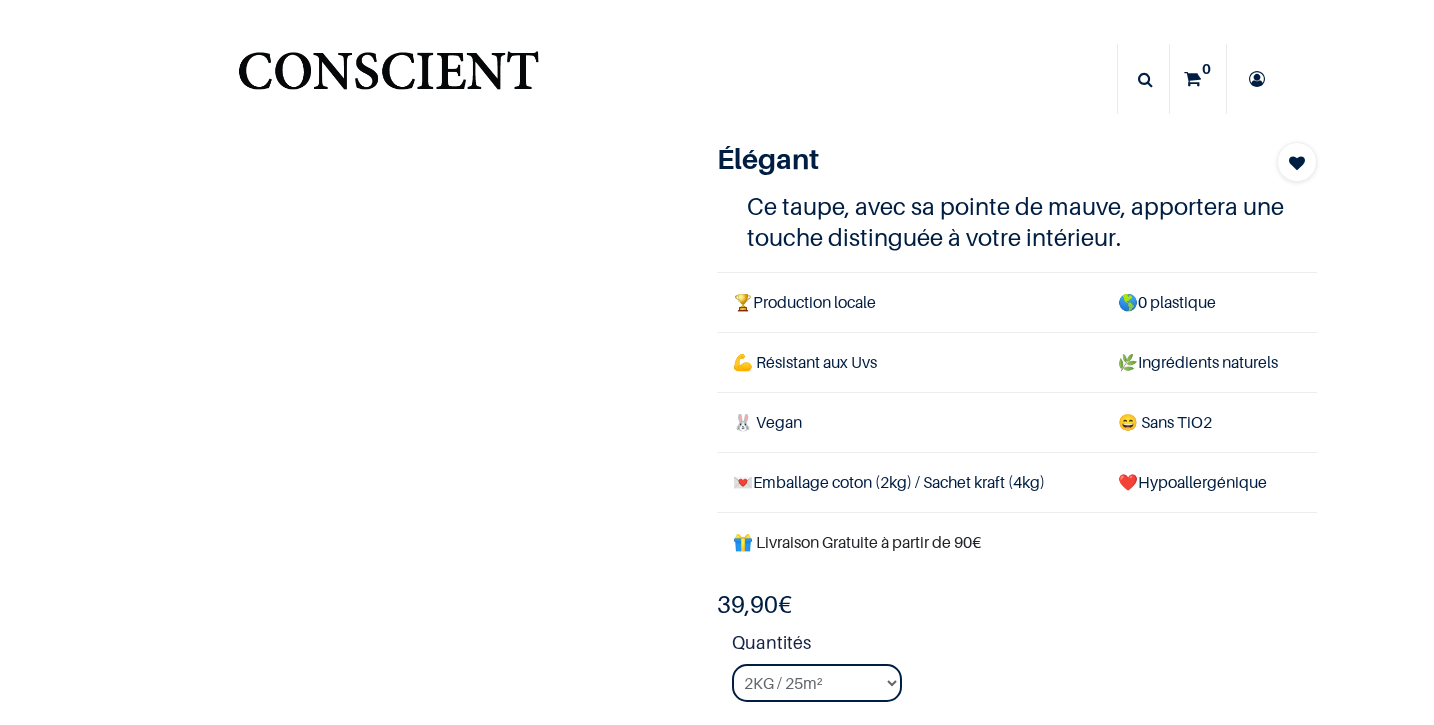 scroll, scrollTop: 0, scrollLeft: 0, axis: both 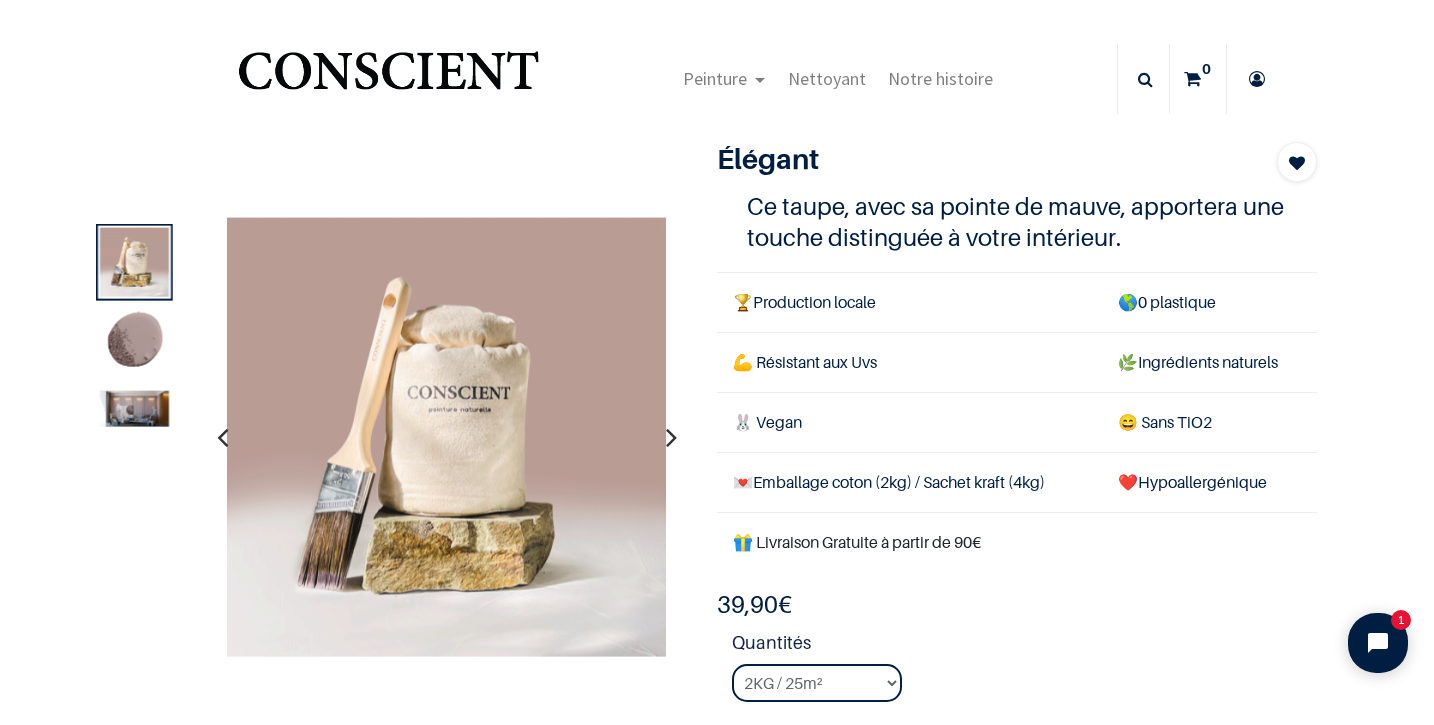 click at bounding box center (671, 437) 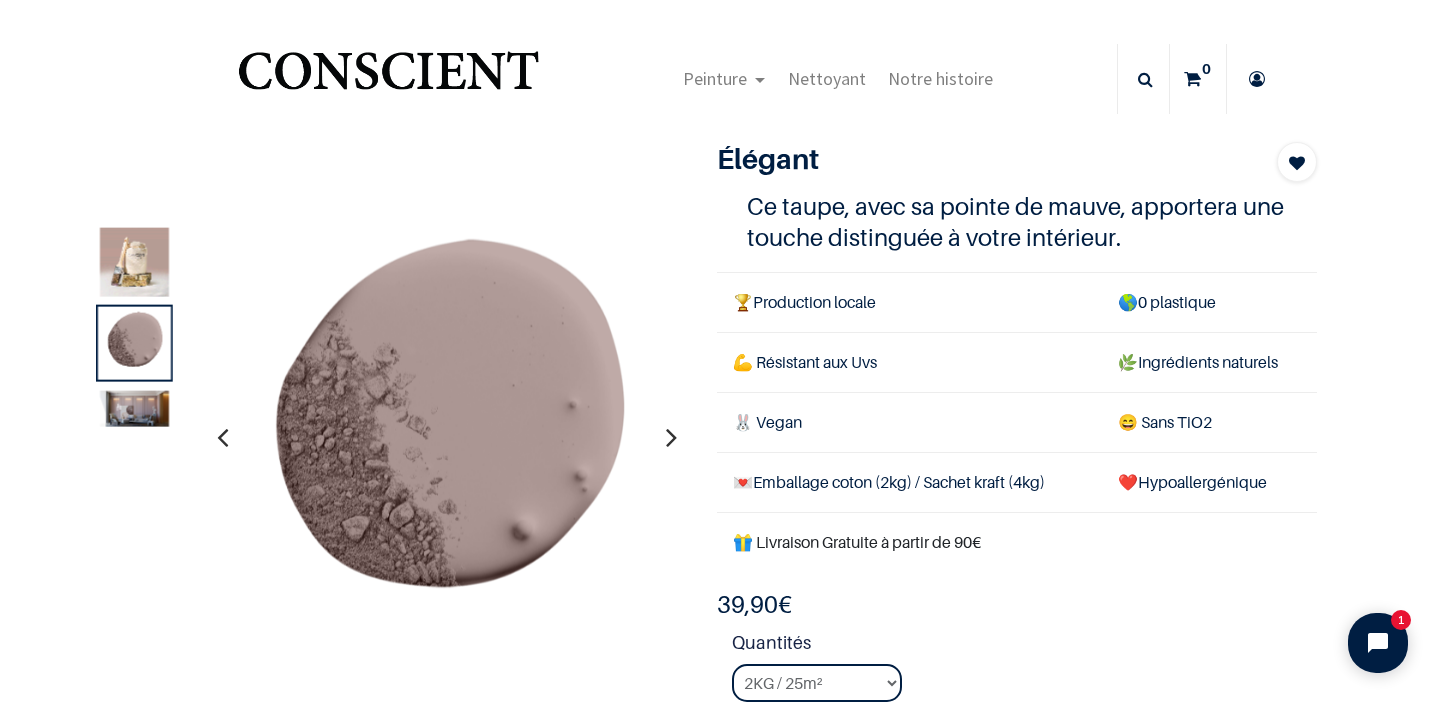 click at bounding box center [671, 437] 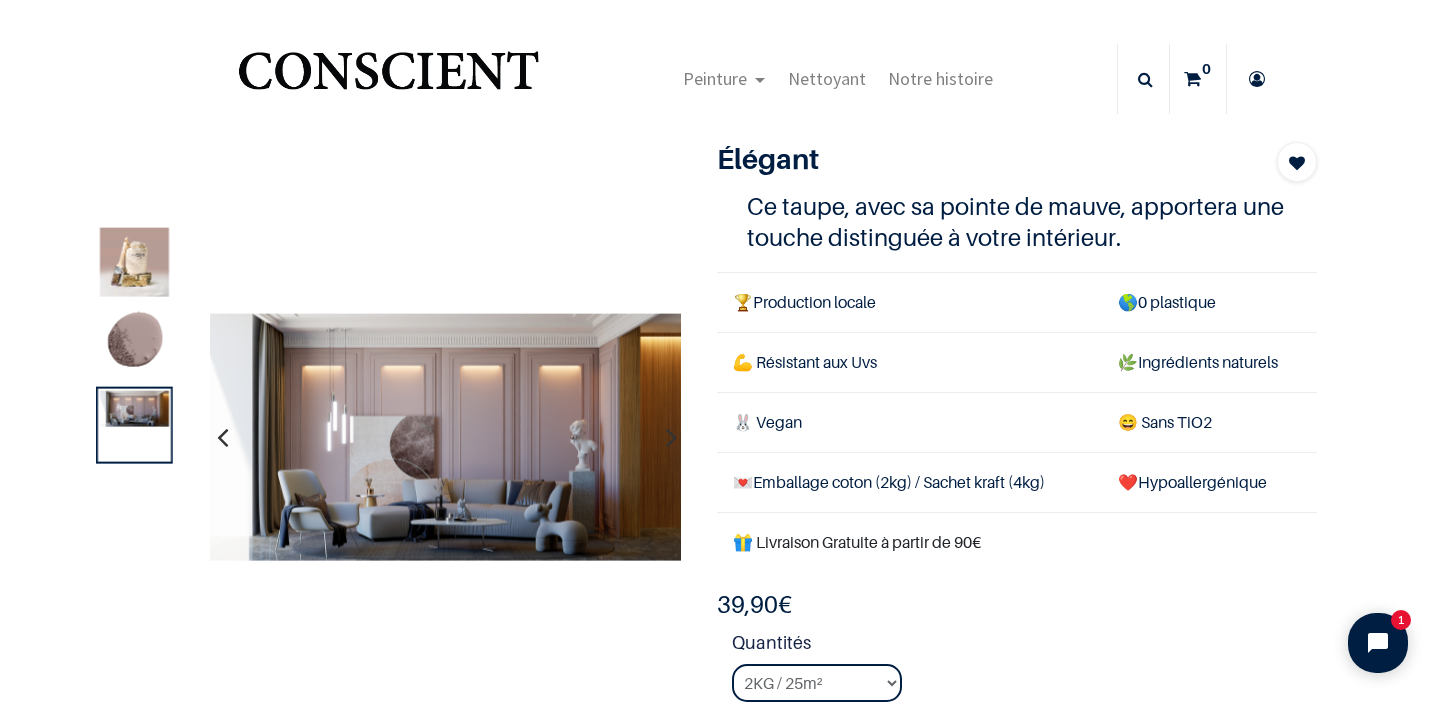 scroll, scrollTop: 1, scrollLeft: 0, axis: vertical 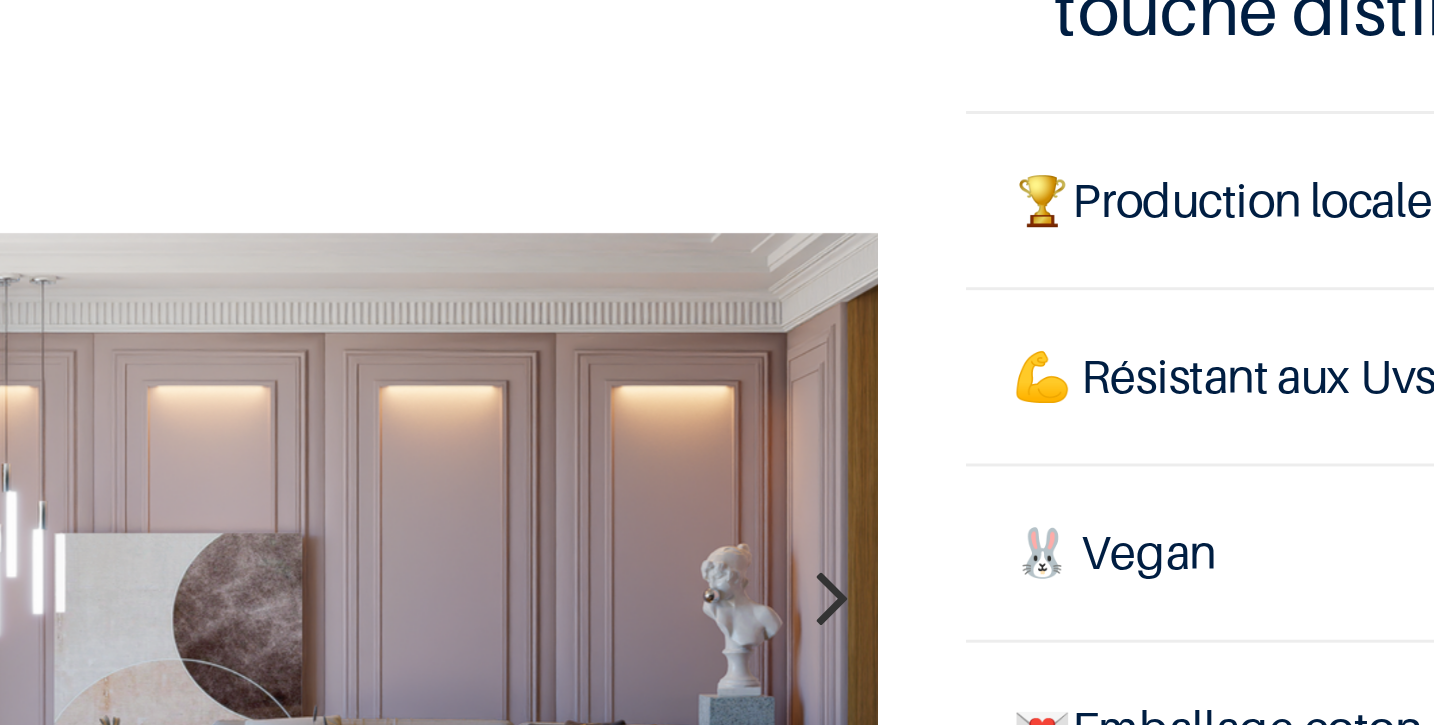 drag, startPoint x: 170, startPoint y: 157, endPoint x: 248, endPoint y: 120, distance: 86.33076 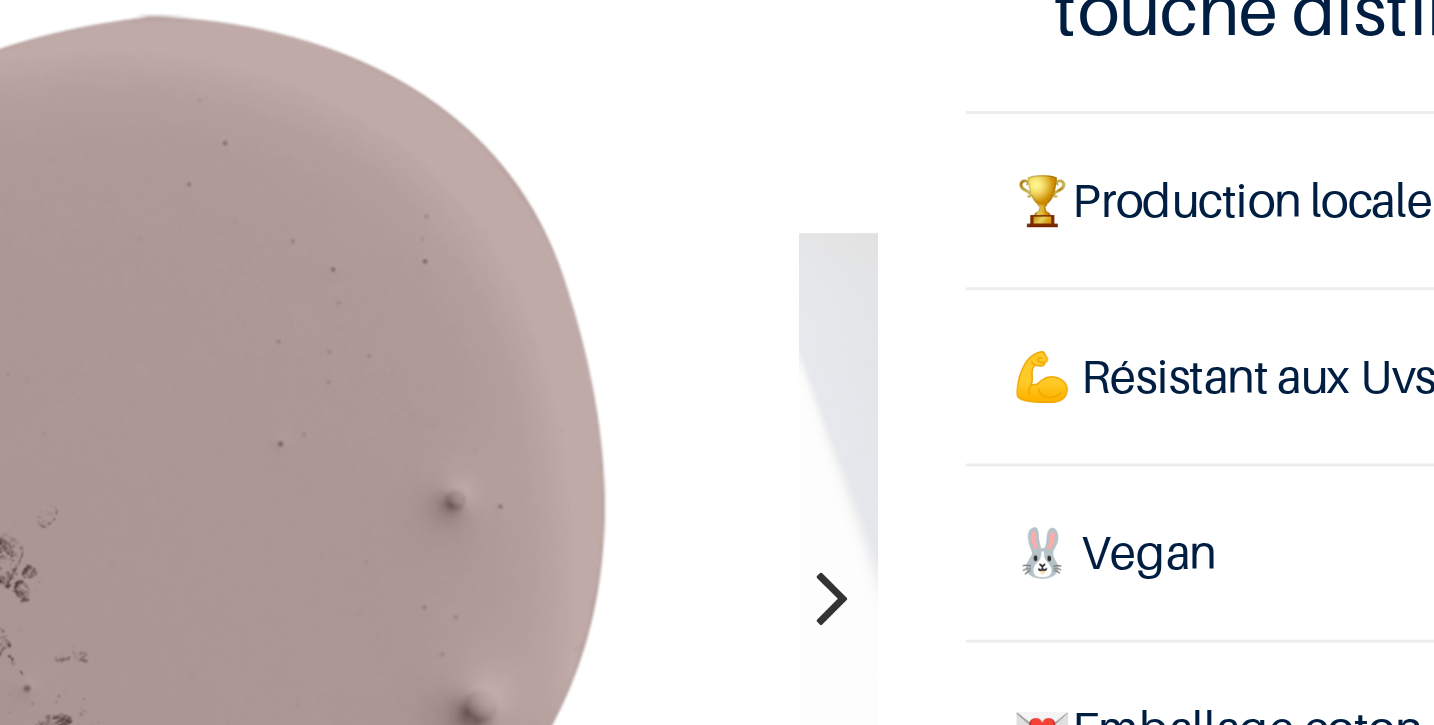 drag, startPoint x: 200, startPoint y: 149, endPoint x: 86, endPoint y: 149, distance: 114 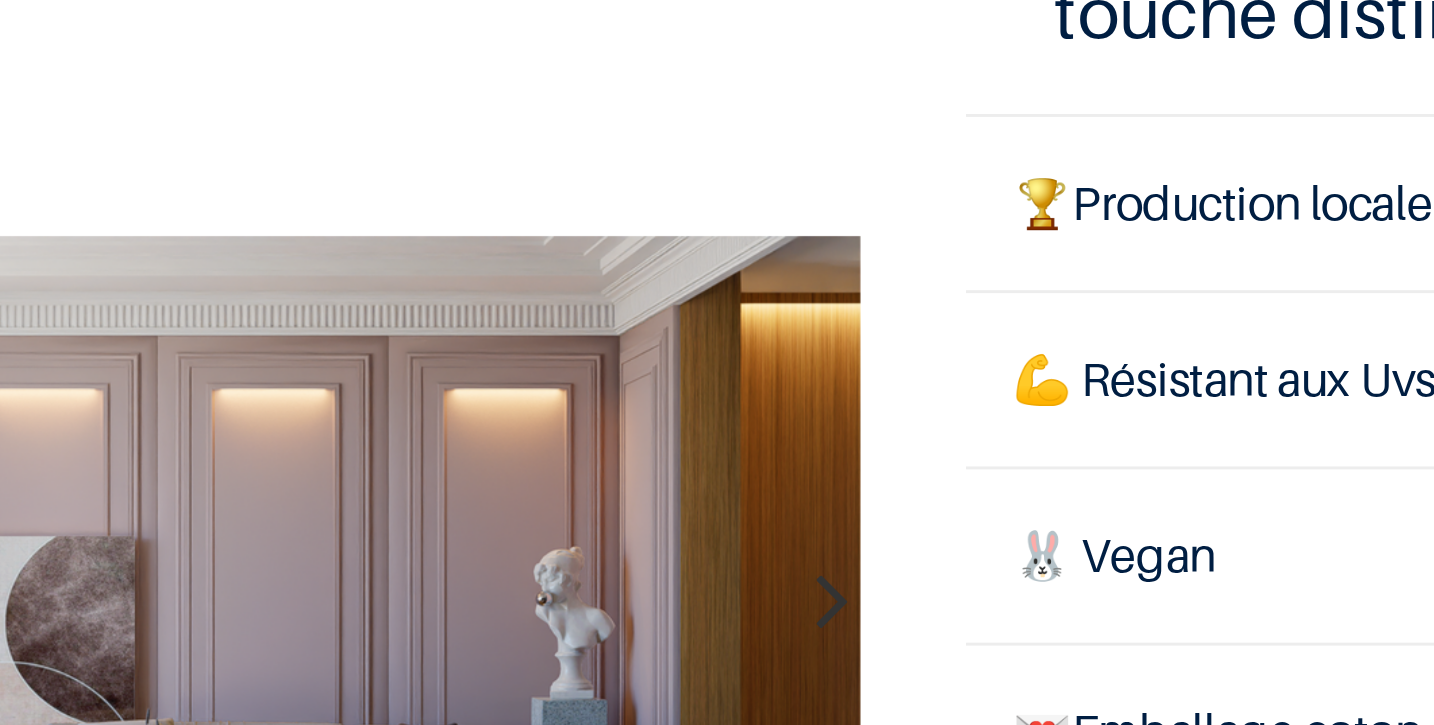scroll, scrollTop: 0, scrollLeft: 0, axis: both 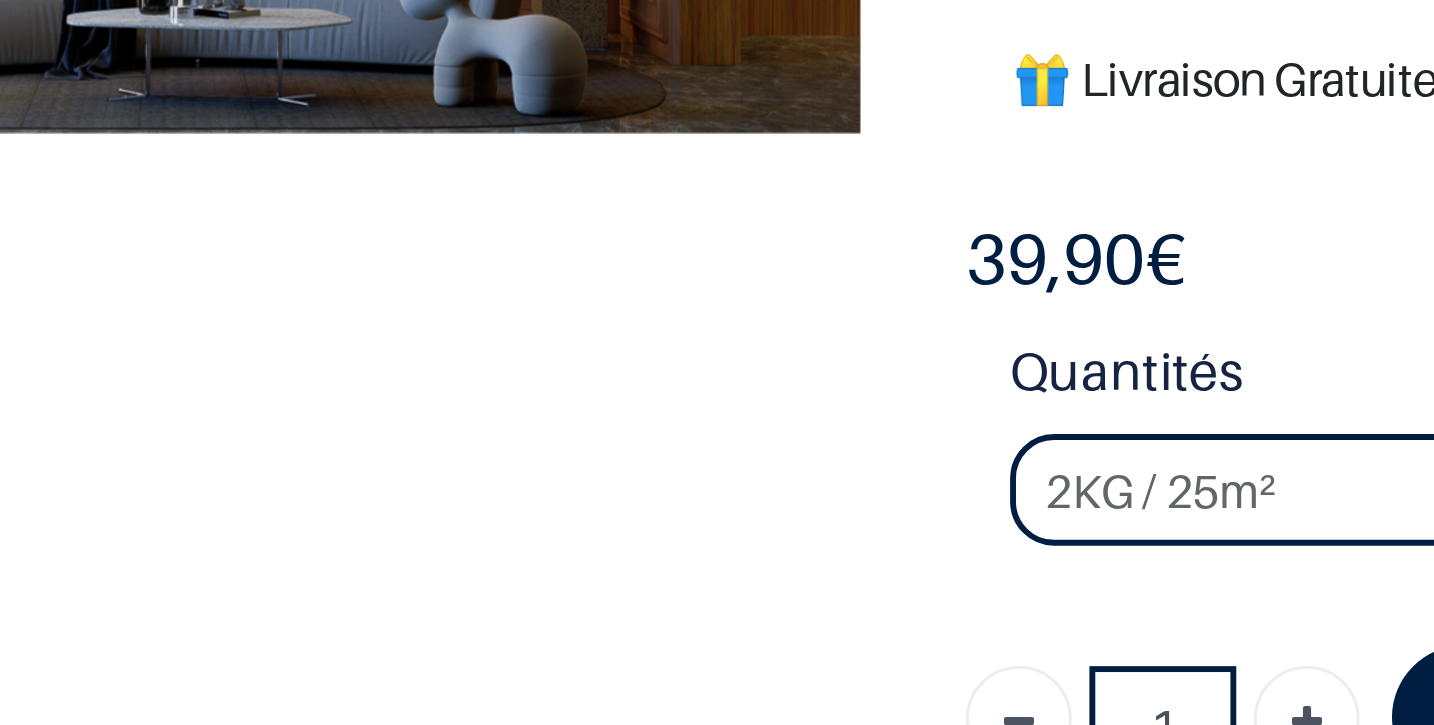 drag, startPoint x: 278, startPoint y: 143, endPoint x: 288, endPoint y: 158, distance: 18.027756 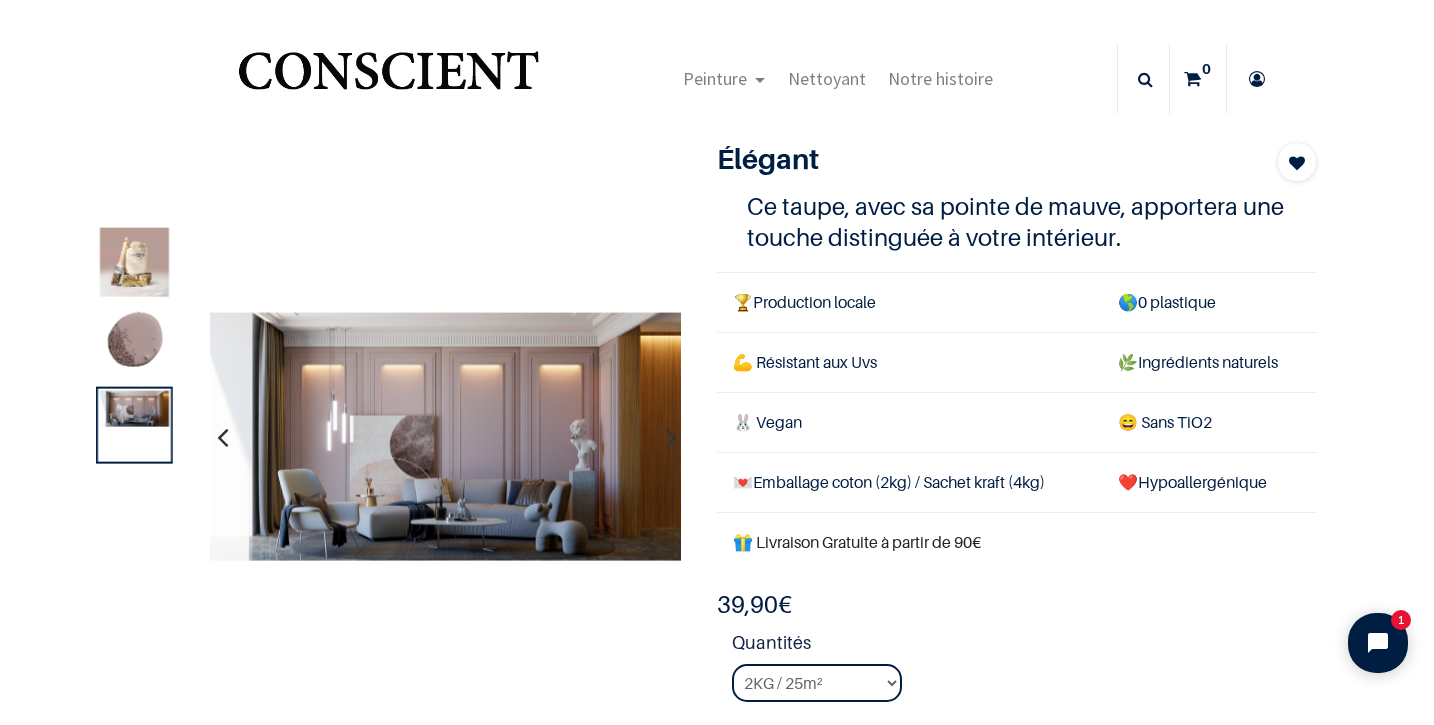 scroll, scrollTop: 0, scrollLeft: 0, axis: both 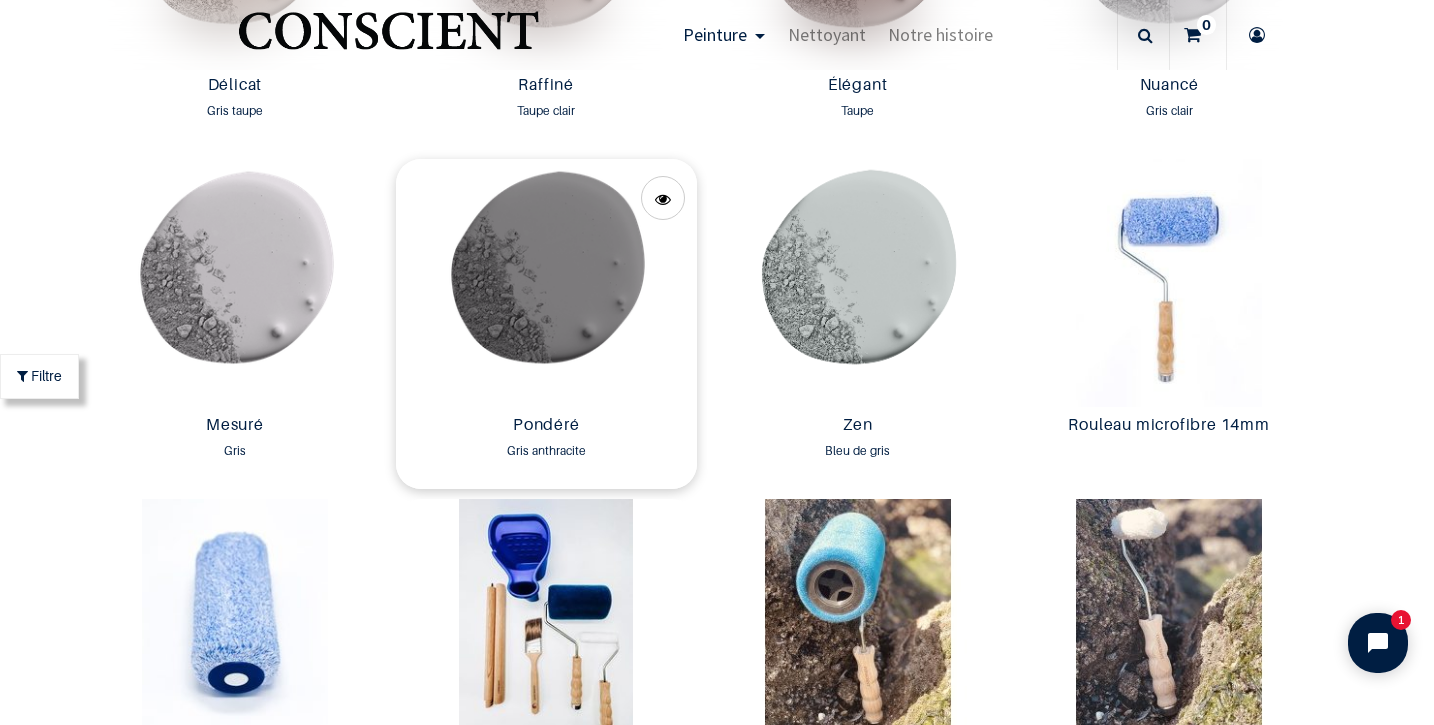 click at bounding box center (546, 283) 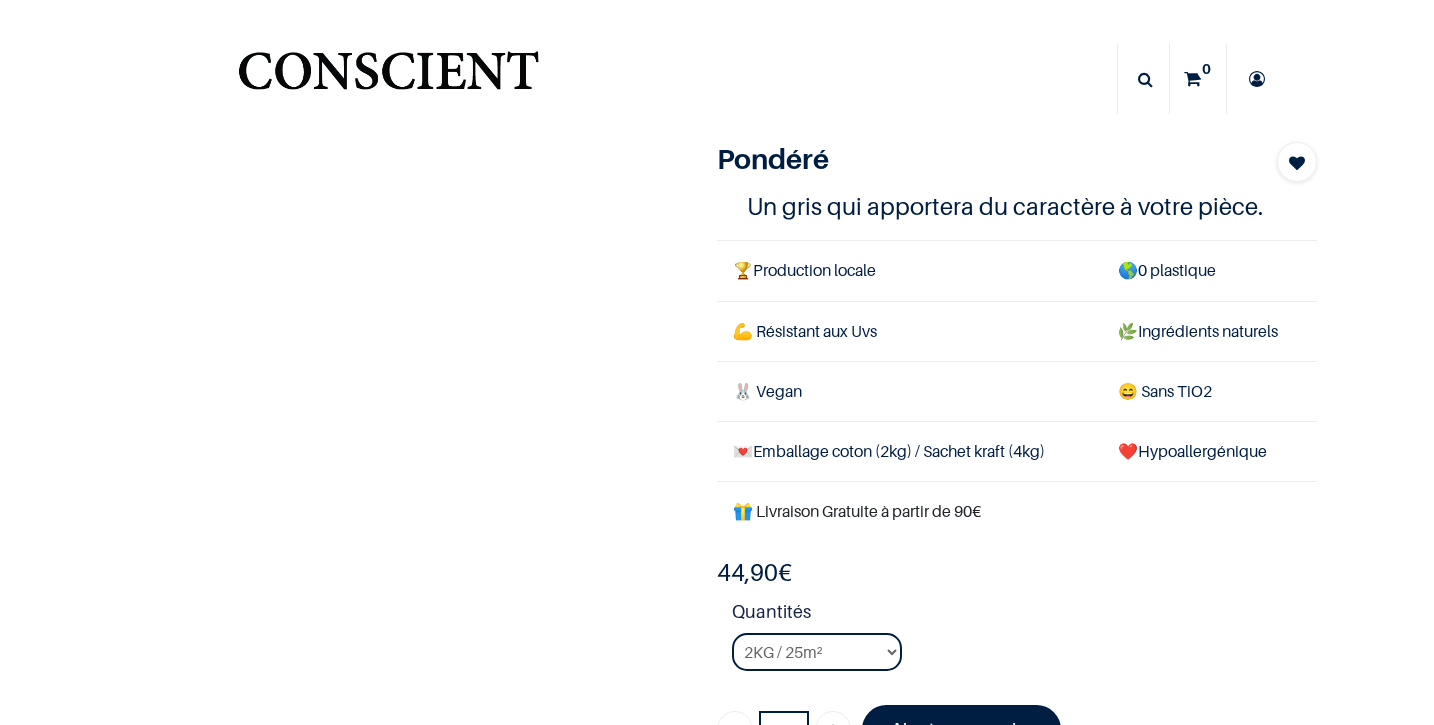 scroll, scrollTop: 0, scrollLeft: 0, axis: both 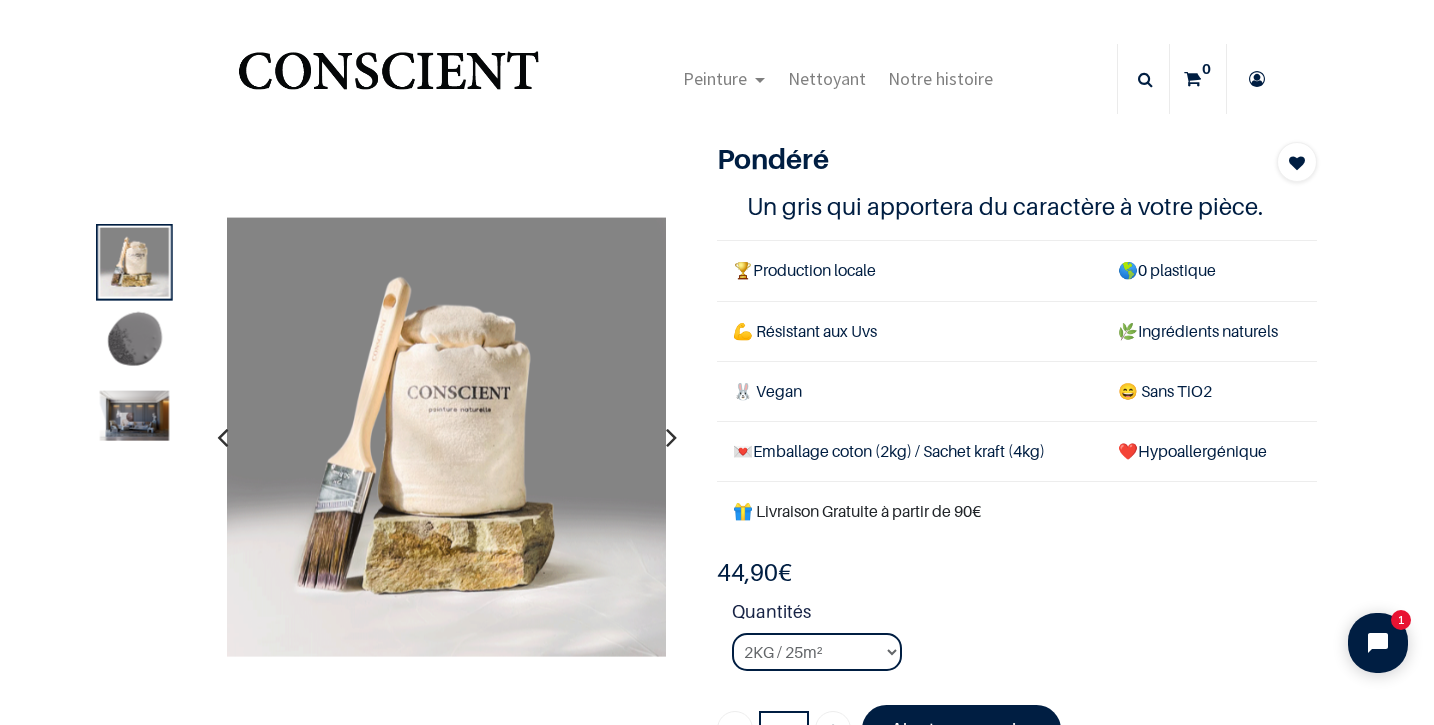 click at bounding box center (671, 437) 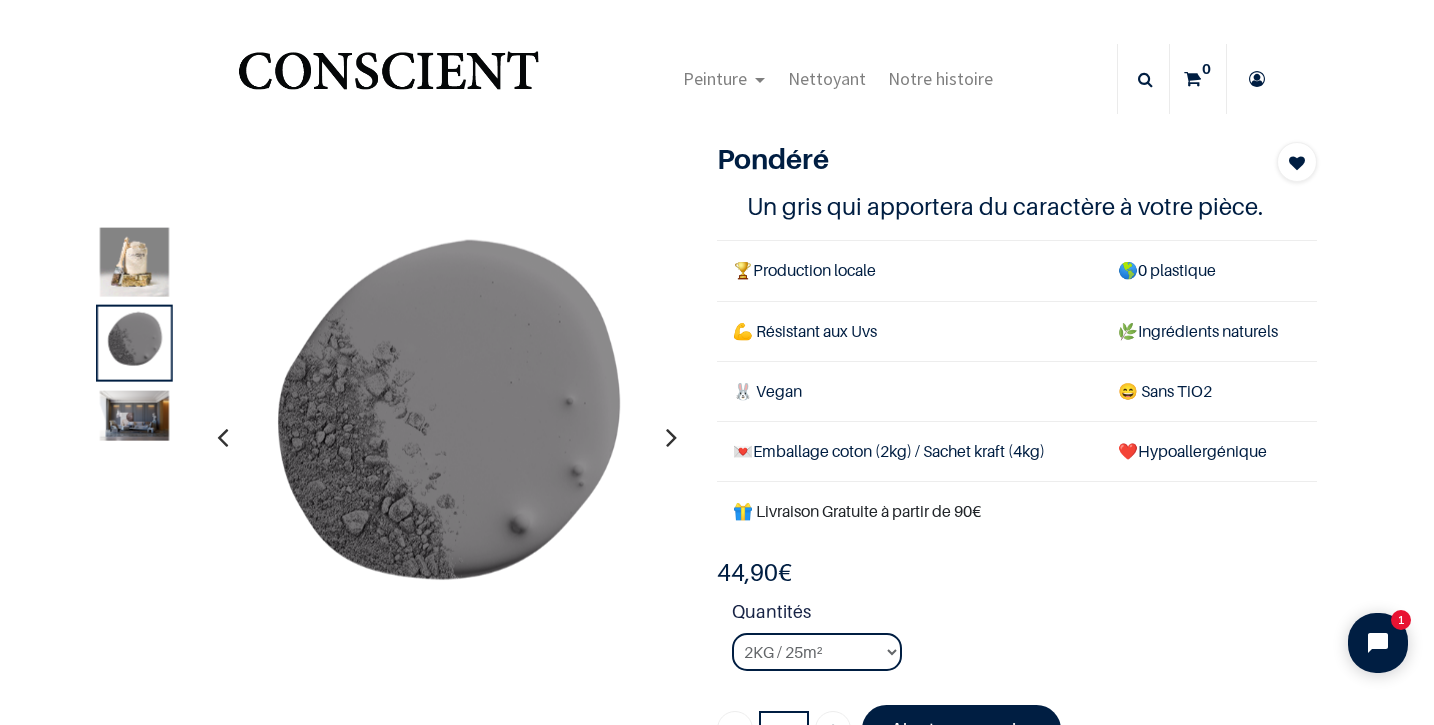 click at bounding box center [671, 437] 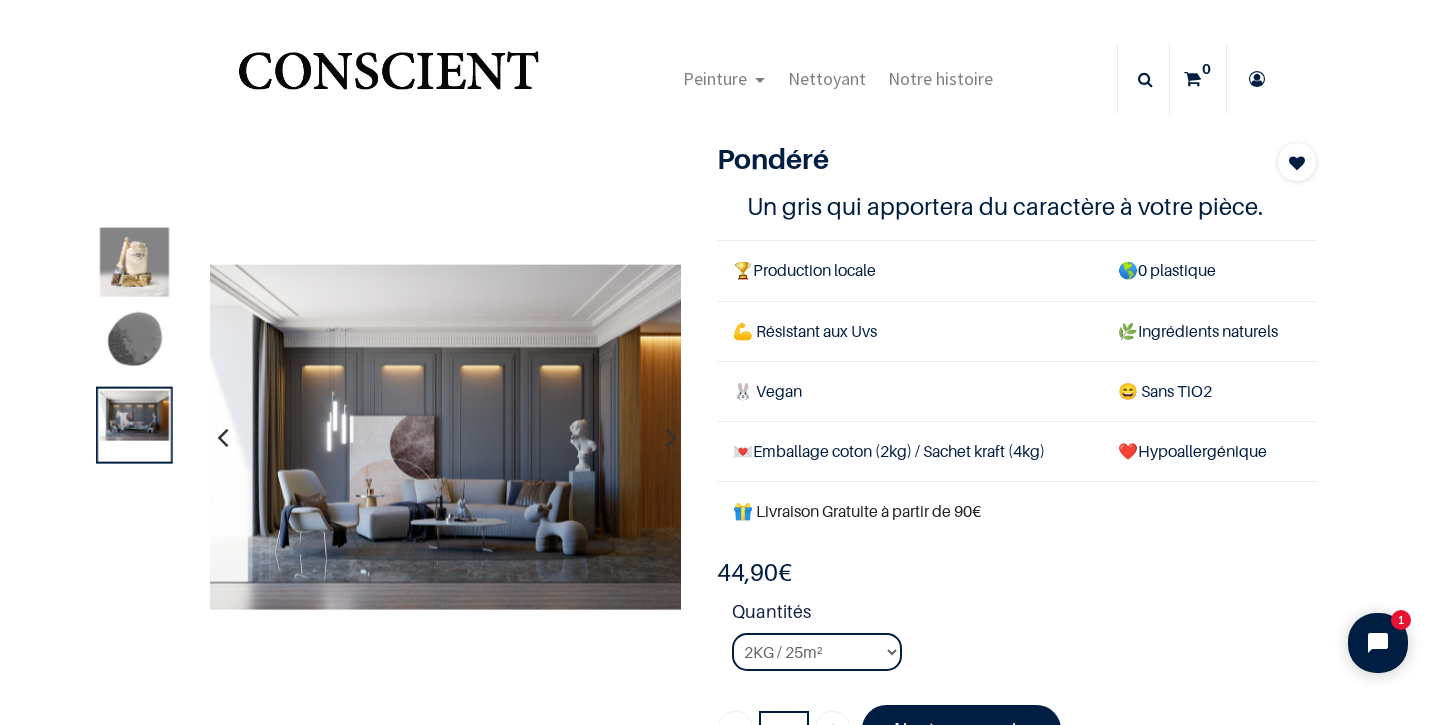 click at bounding box center (134, 261) 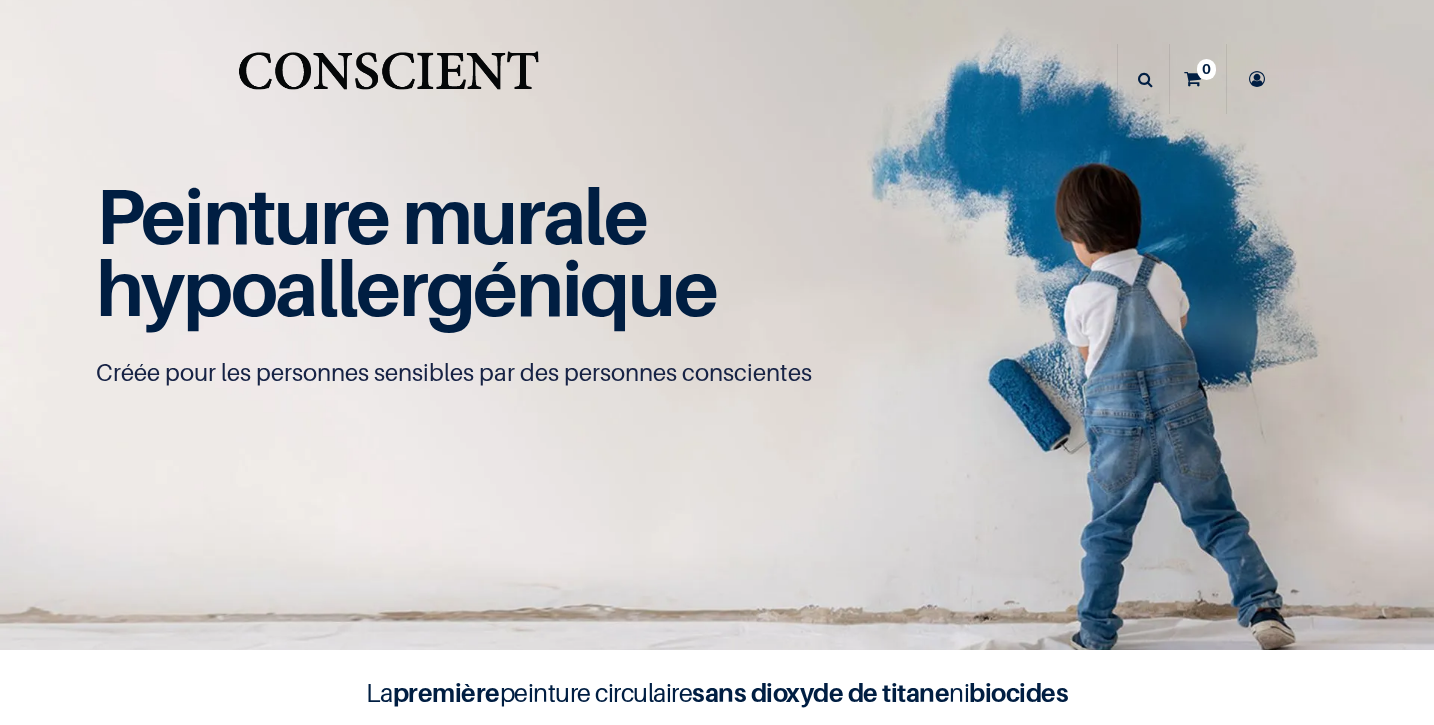 scroll, scrollTop: 0, scrollLeft: 0, axis: both 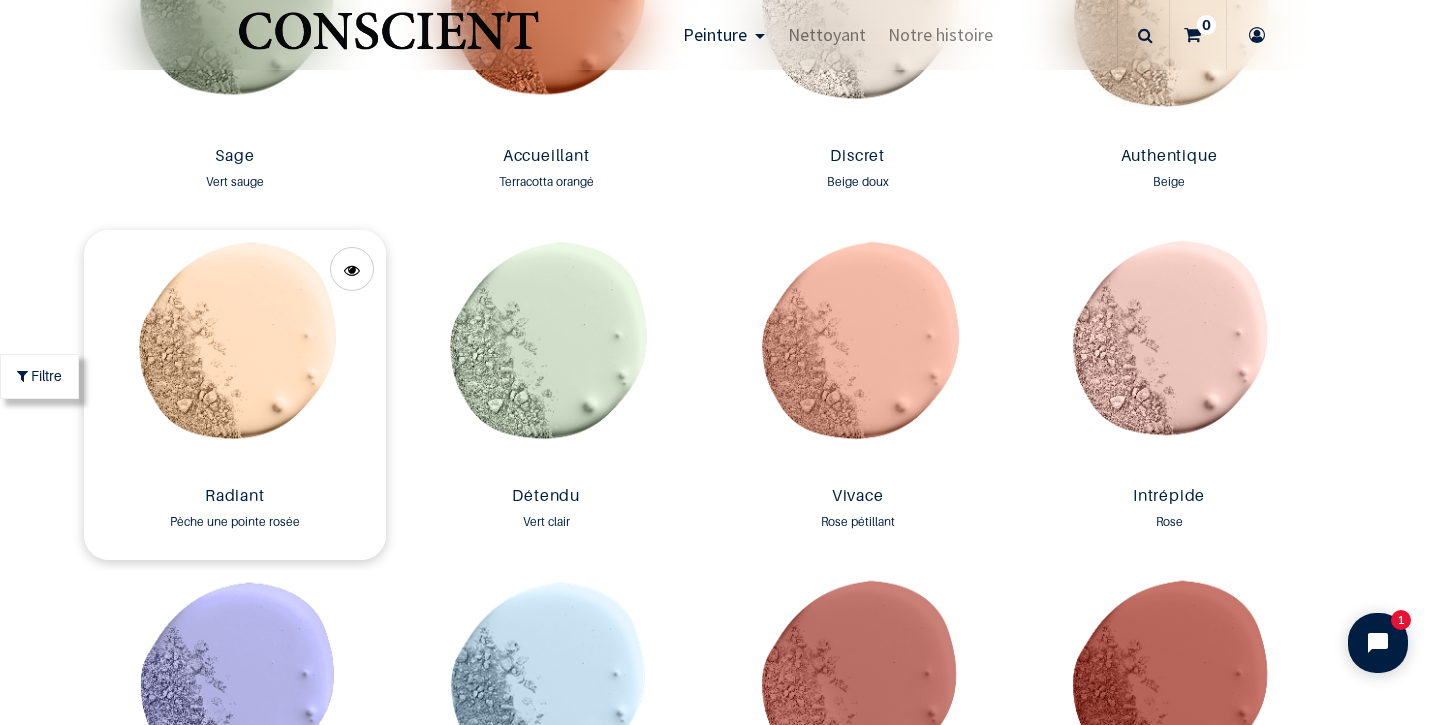 click at bounding box center [234, 354] 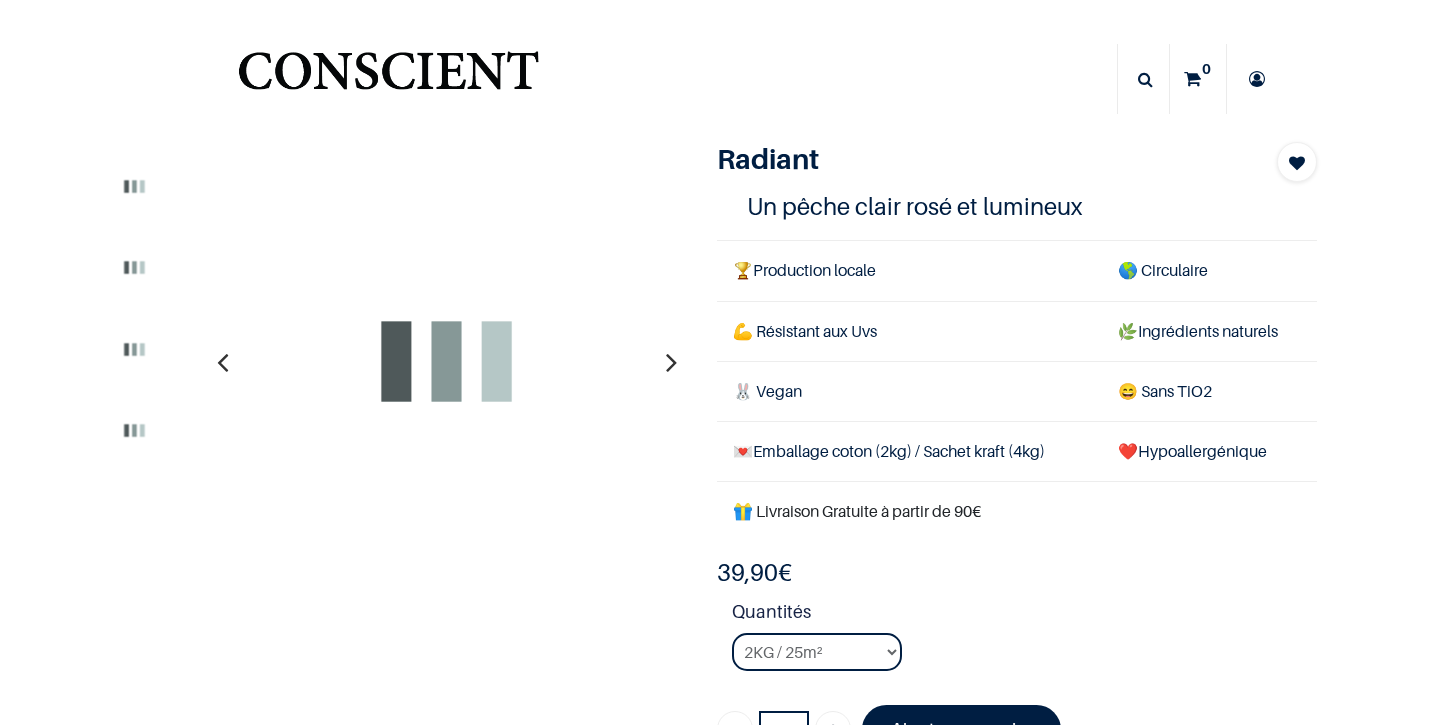 scroll, scrollTop: 0, scrollLeft: 0, axis: both 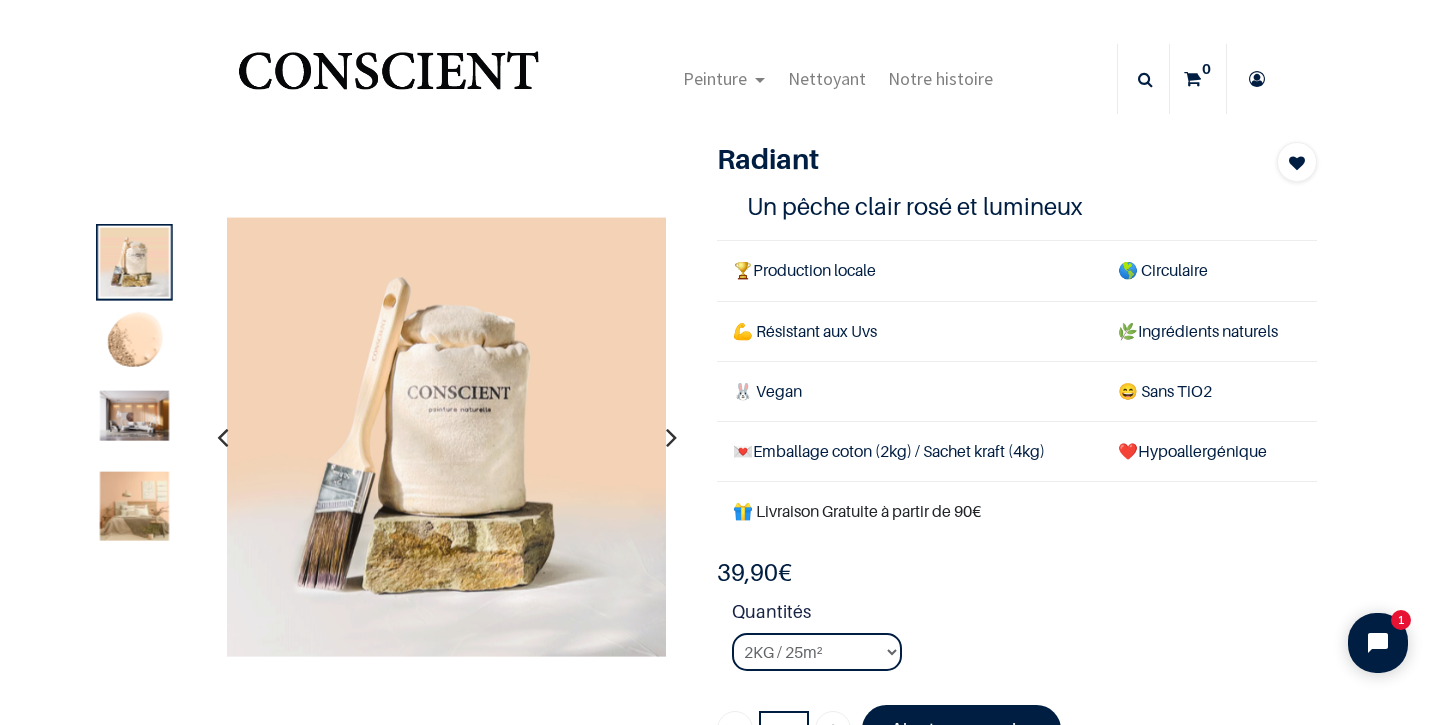 click at bounding box center (134, 506) 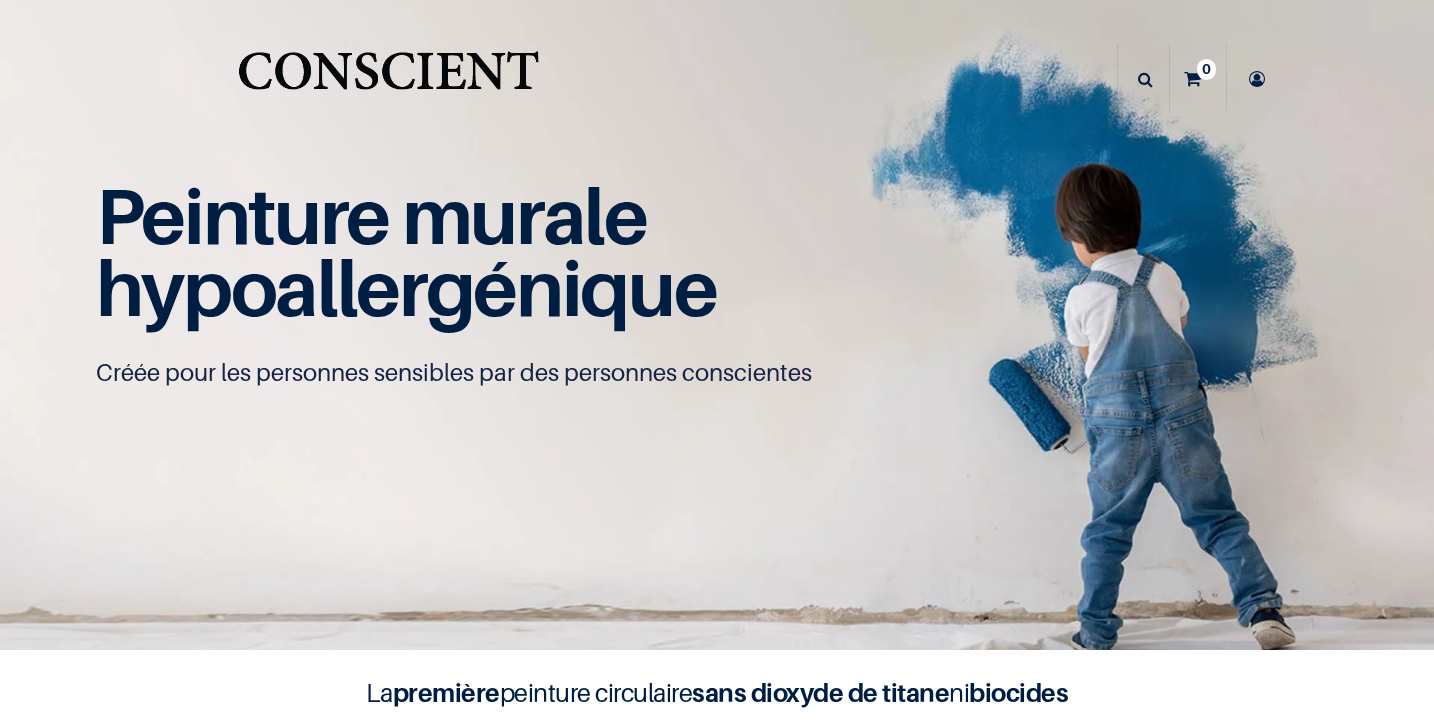 scroll, scrollTop: 0, scrollLeft: 0, axis: both 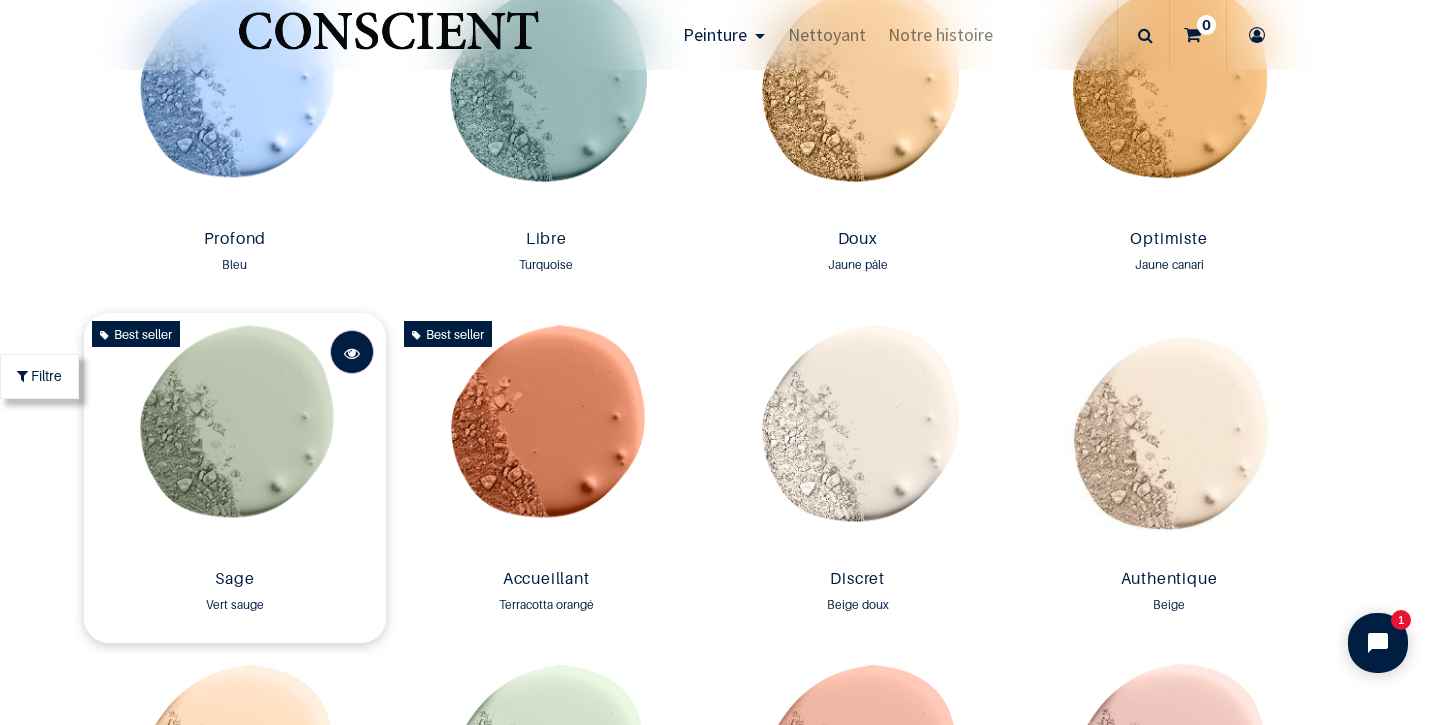 click at bounding box center (352, 353) 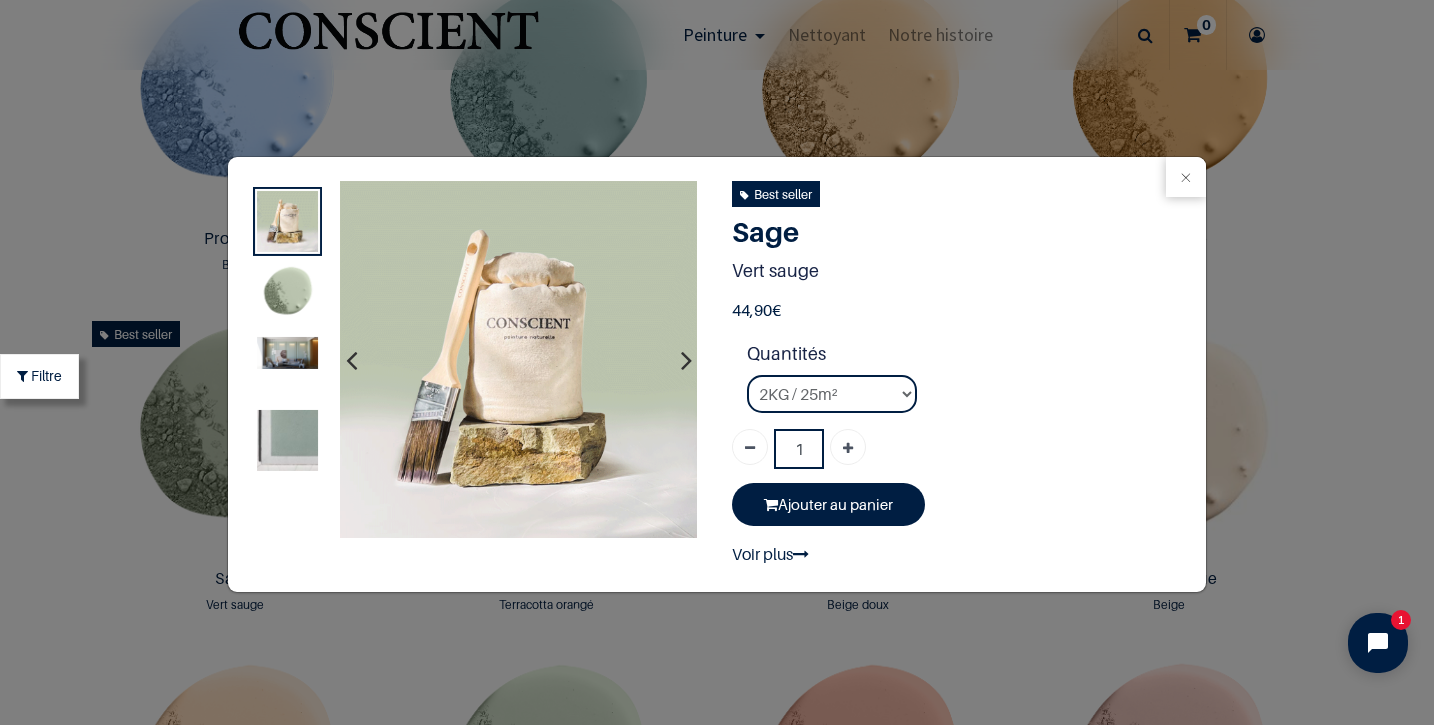 click at bounding box center [287, 353] 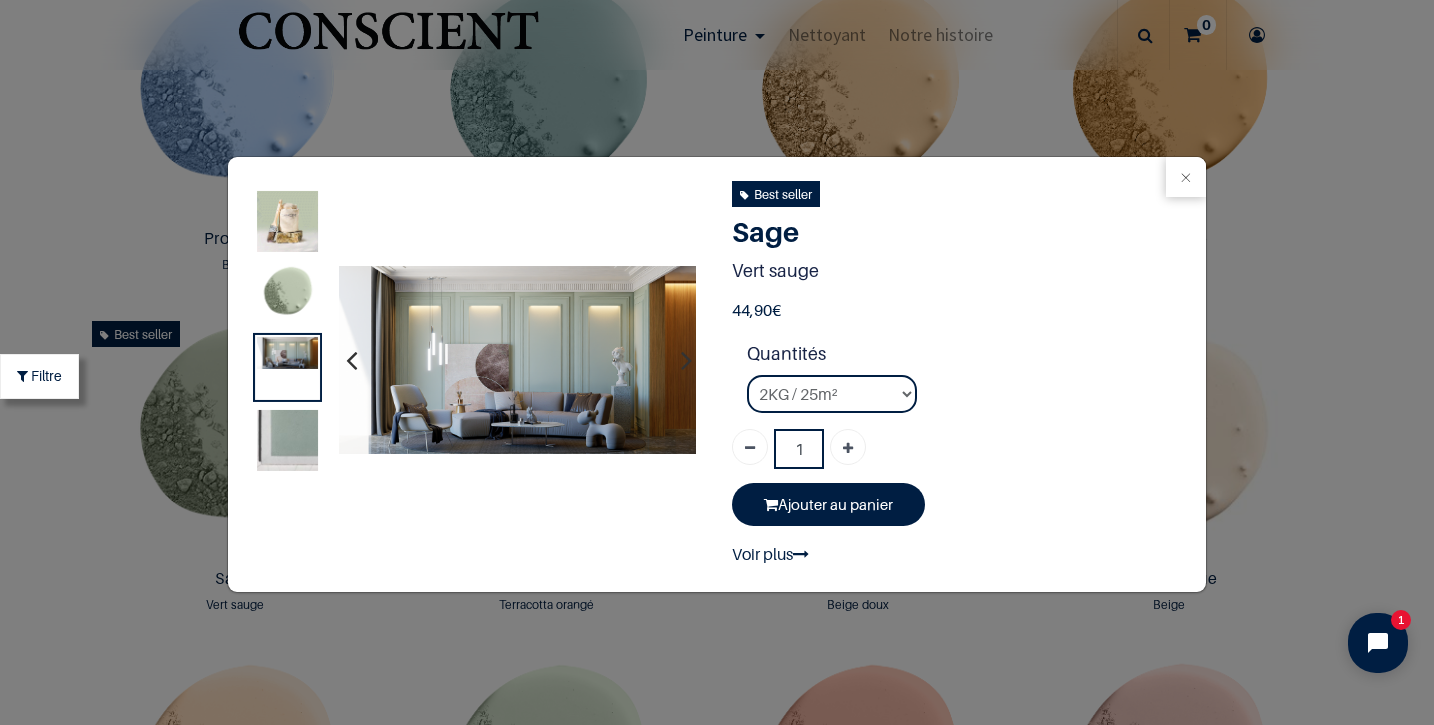 click at bounding box center [287, 440] 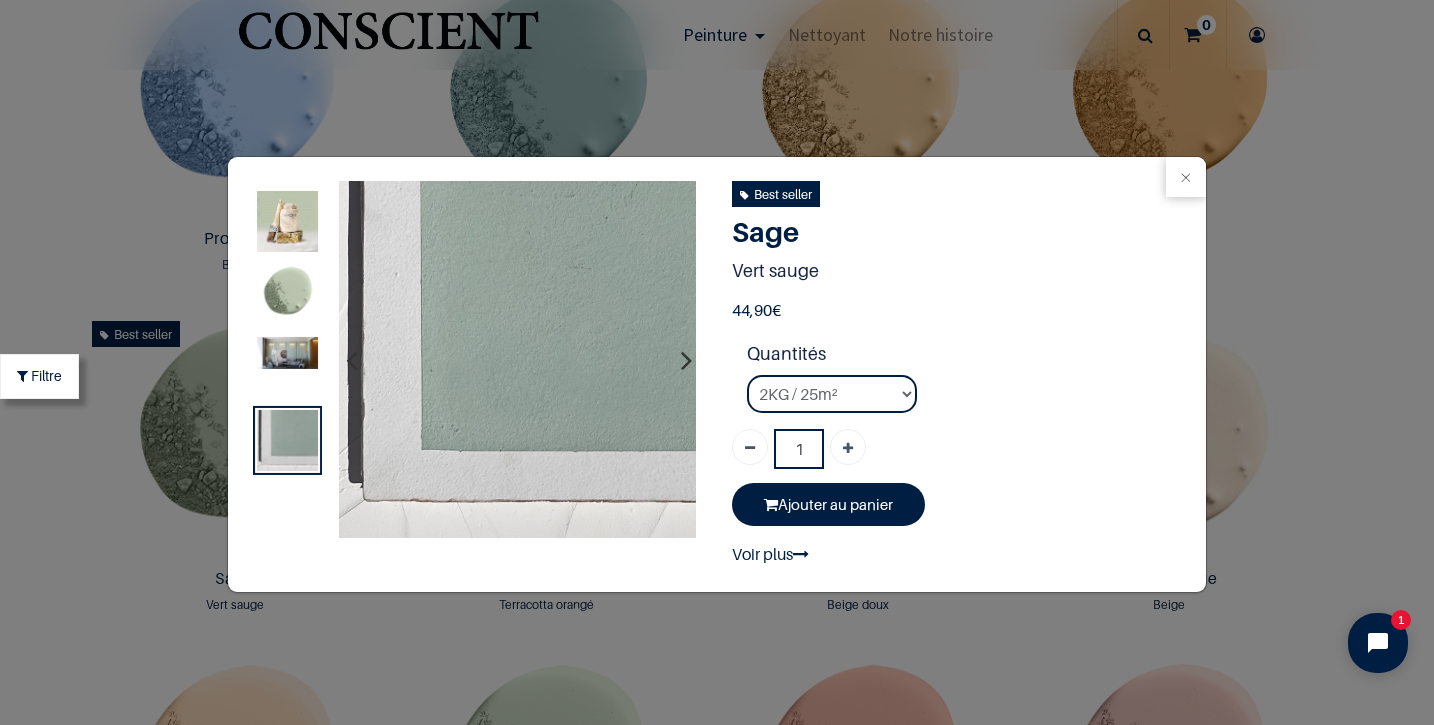 click at bounding box center (287, 367) 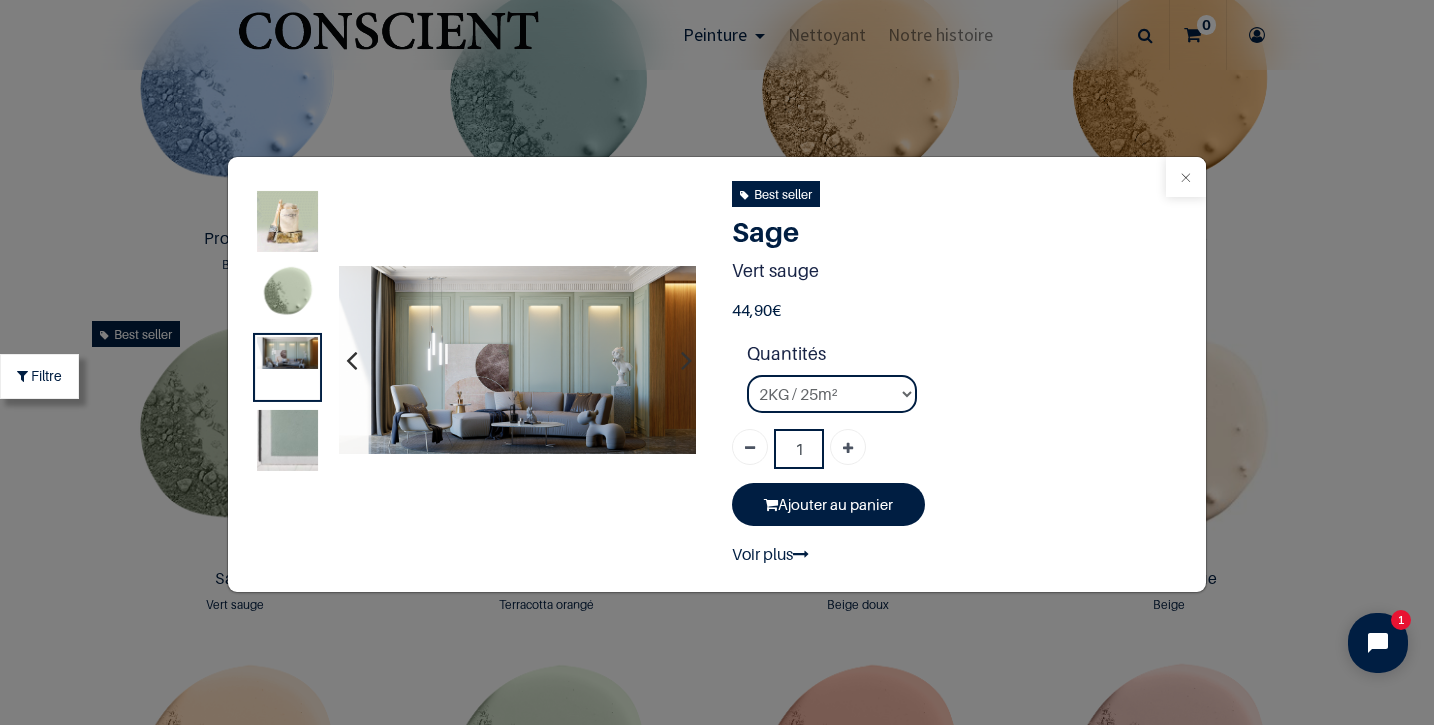 click at bounding box center (1186, 177) 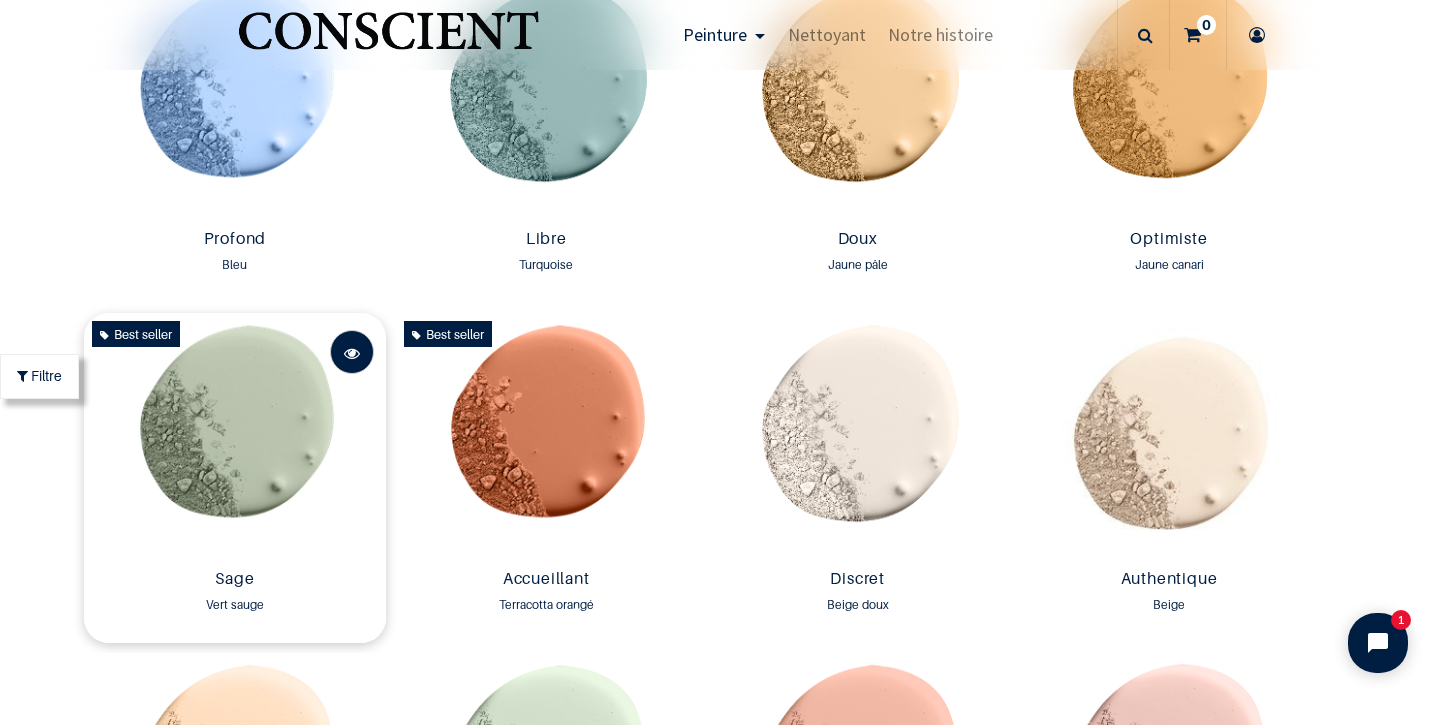 click at bounding box center (352, 353) 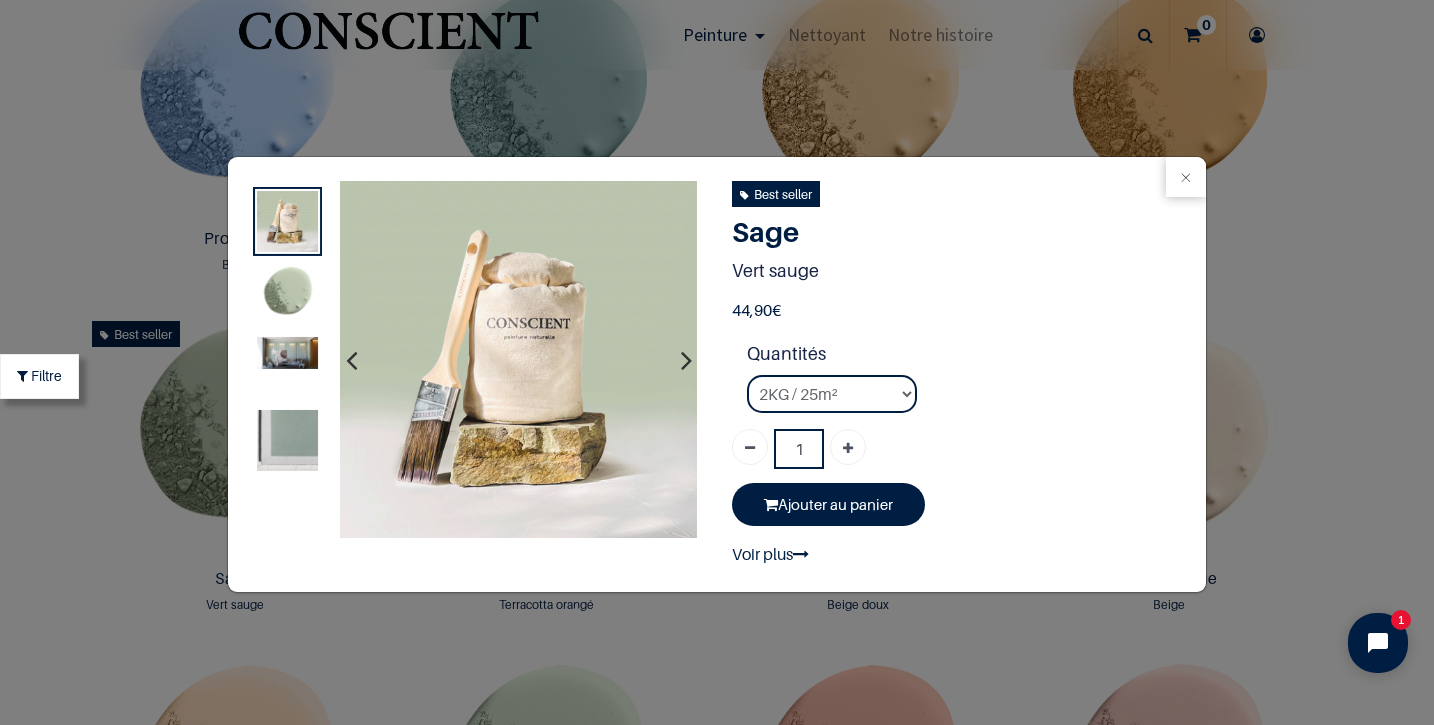 click at bounding box center (686, 360) 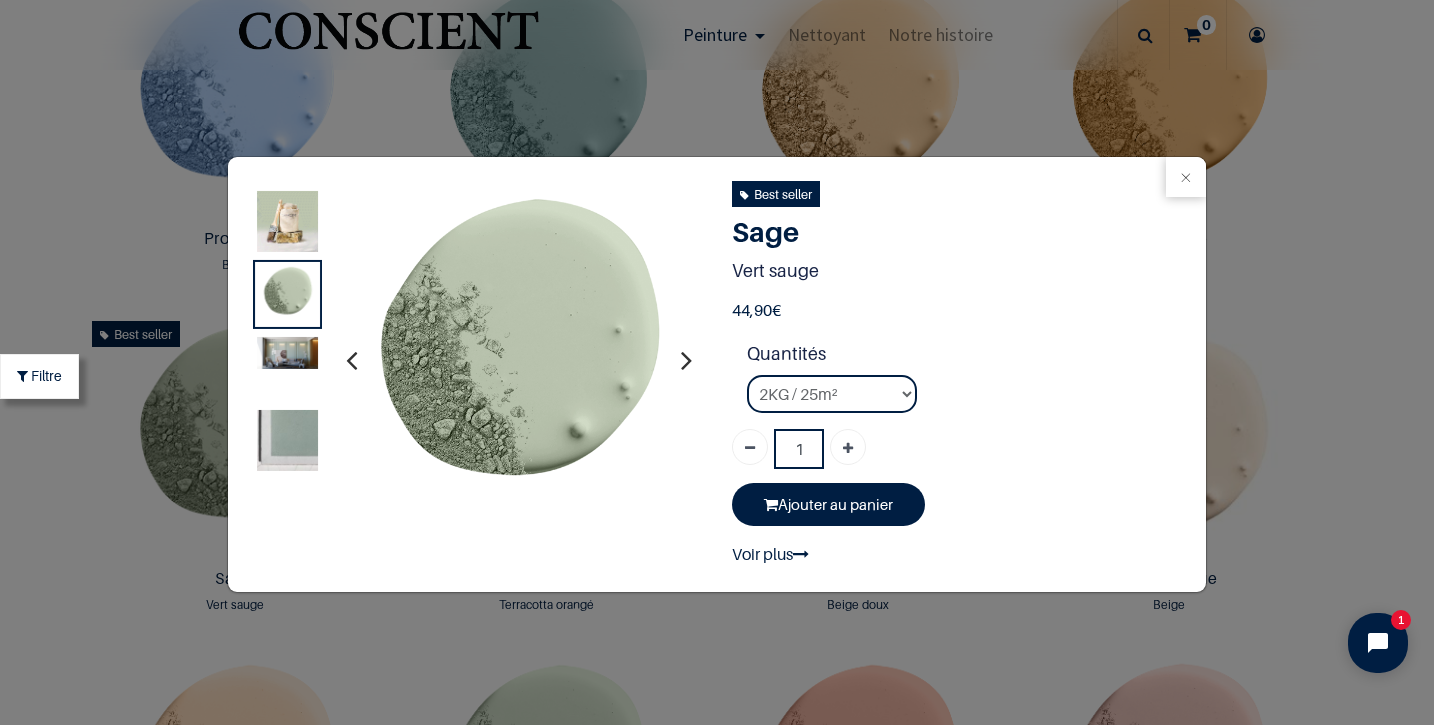 click at bounding box center (686, 360) 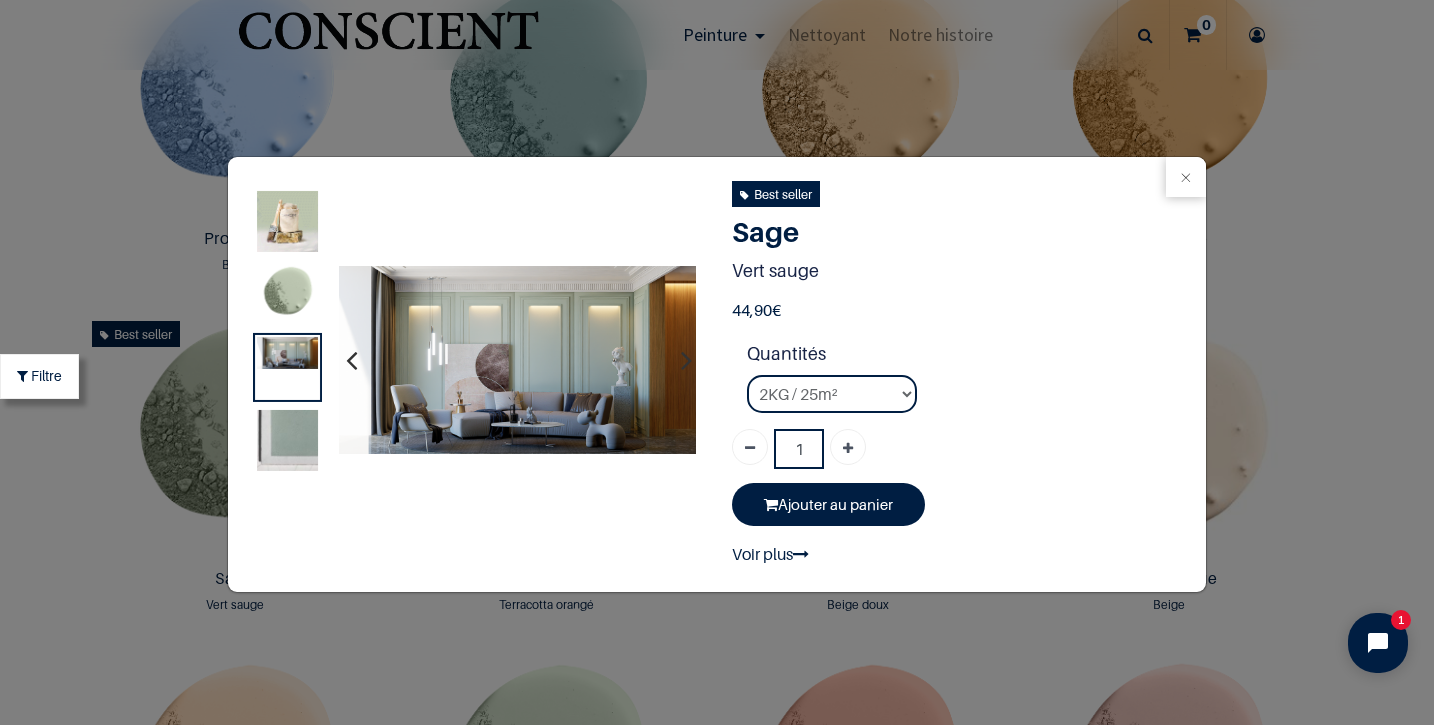 click at bounding box center [686, 360] 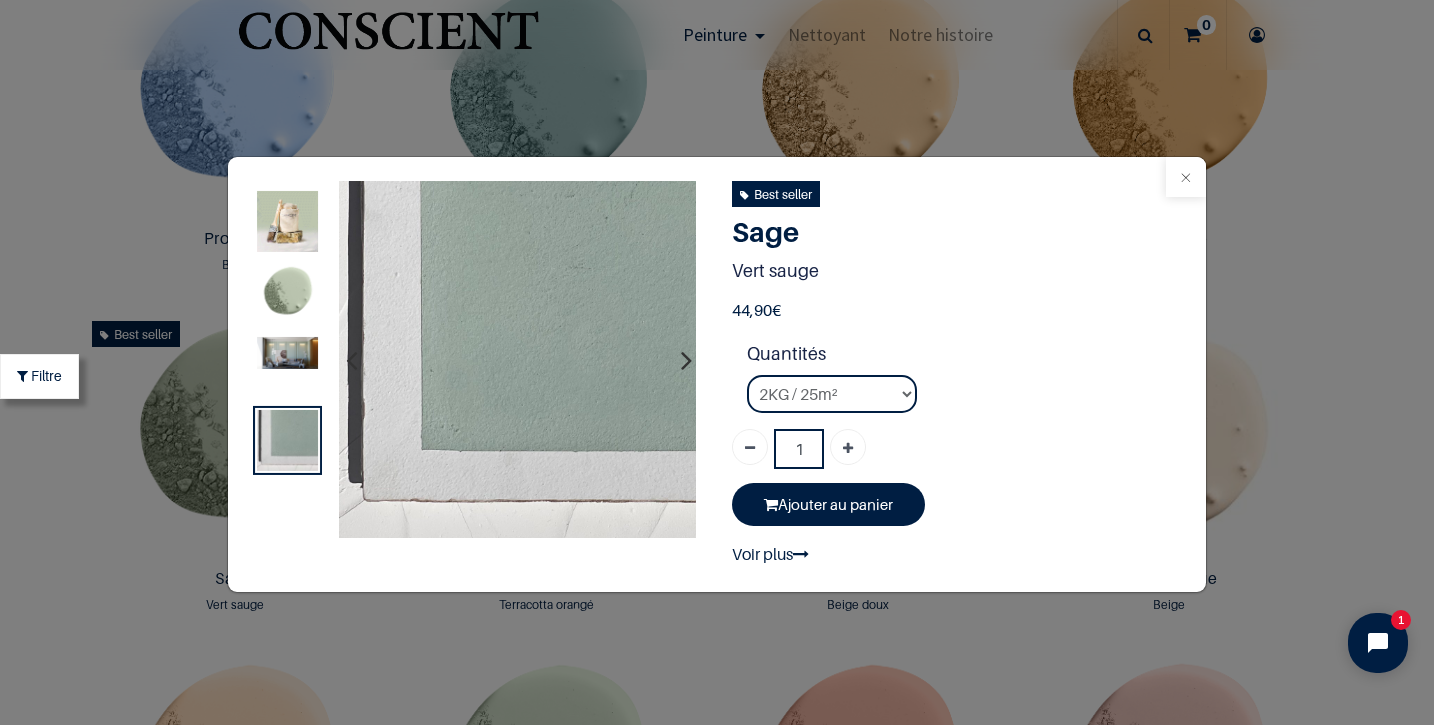 click at bounding box center (1186, 177) 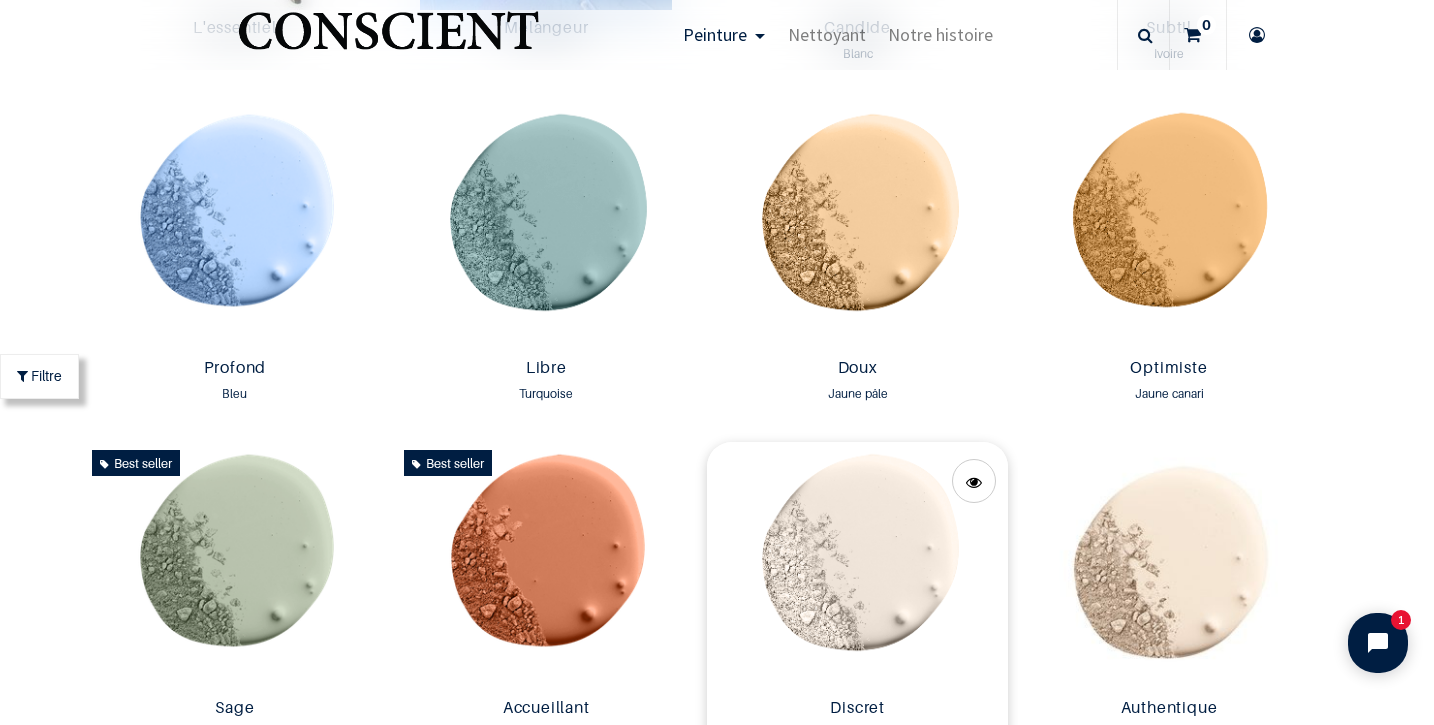 scroll, scrollTop: 1365, scrollLeft: 0, axis: vertical 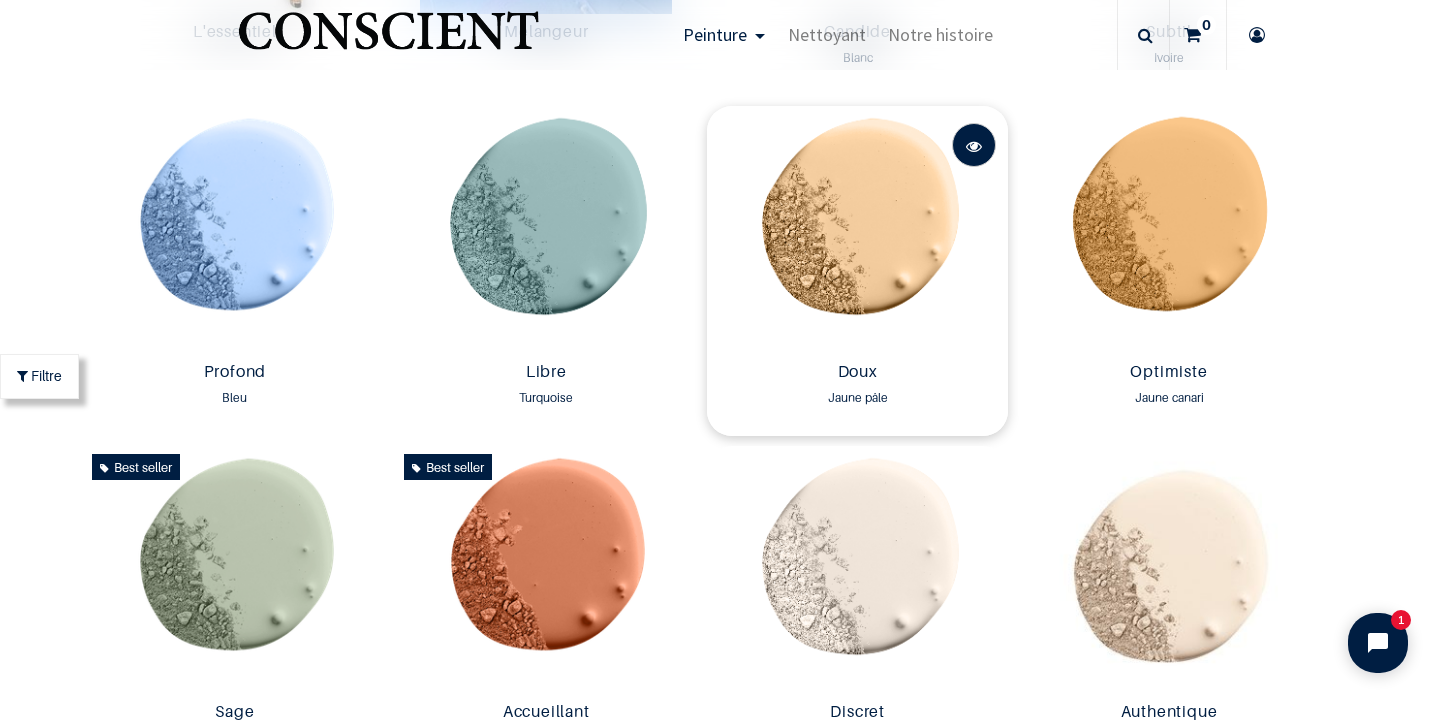 click at bounding box center [974, 146] 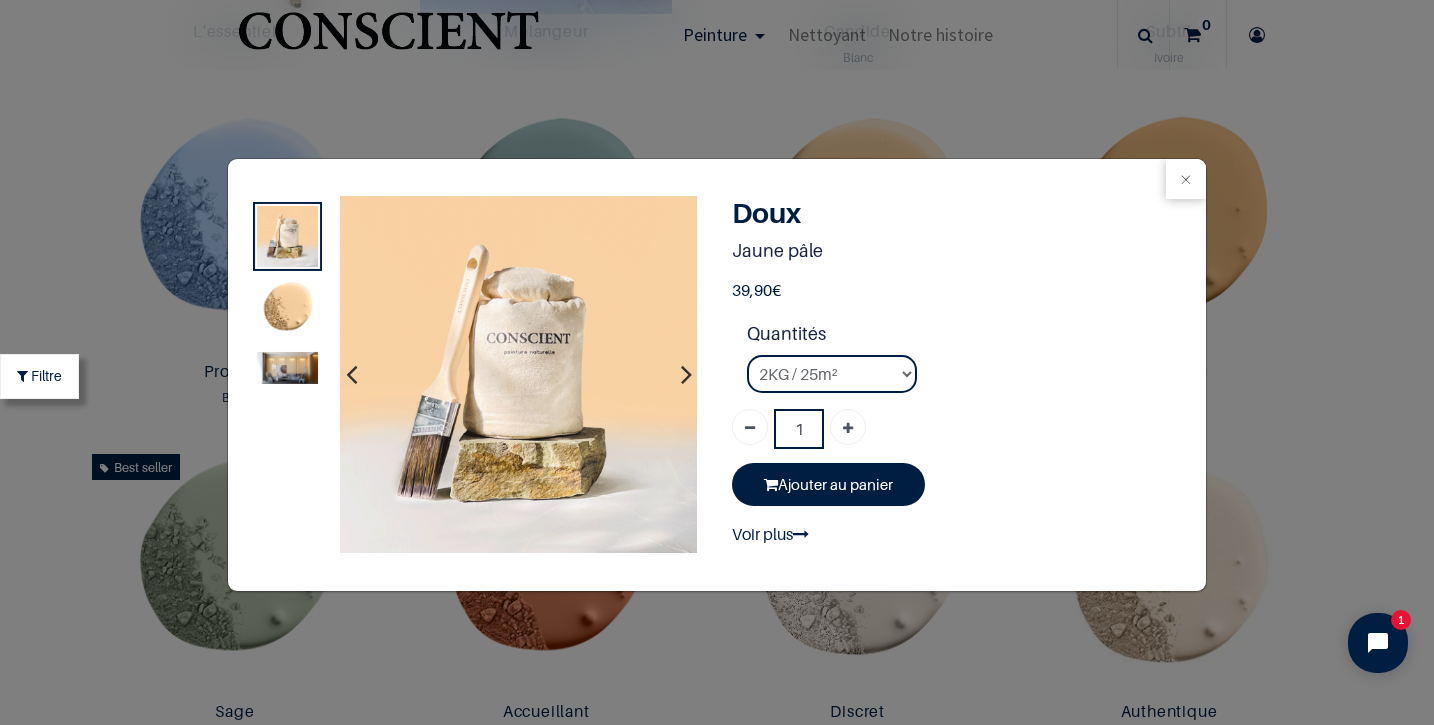 click at bounding box center (686, 374) 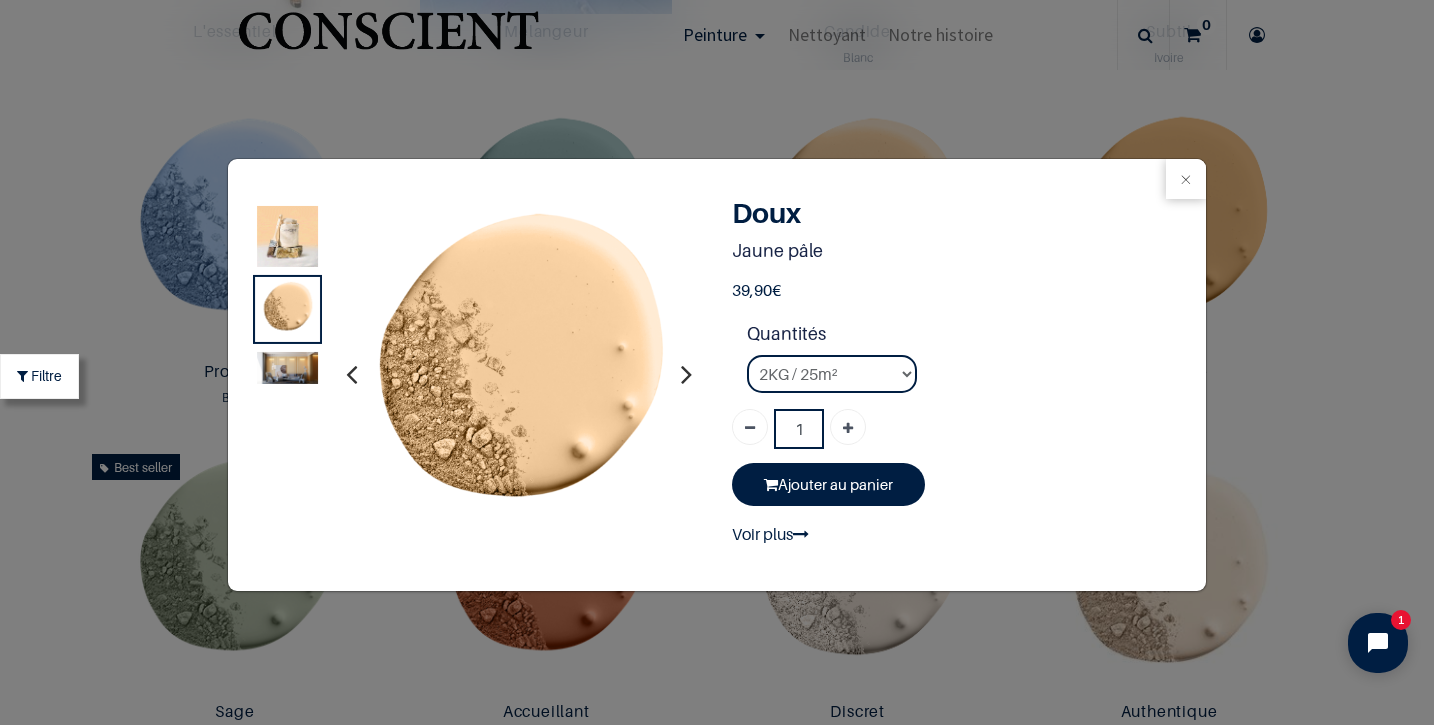 click at bounding box center [686, 374] 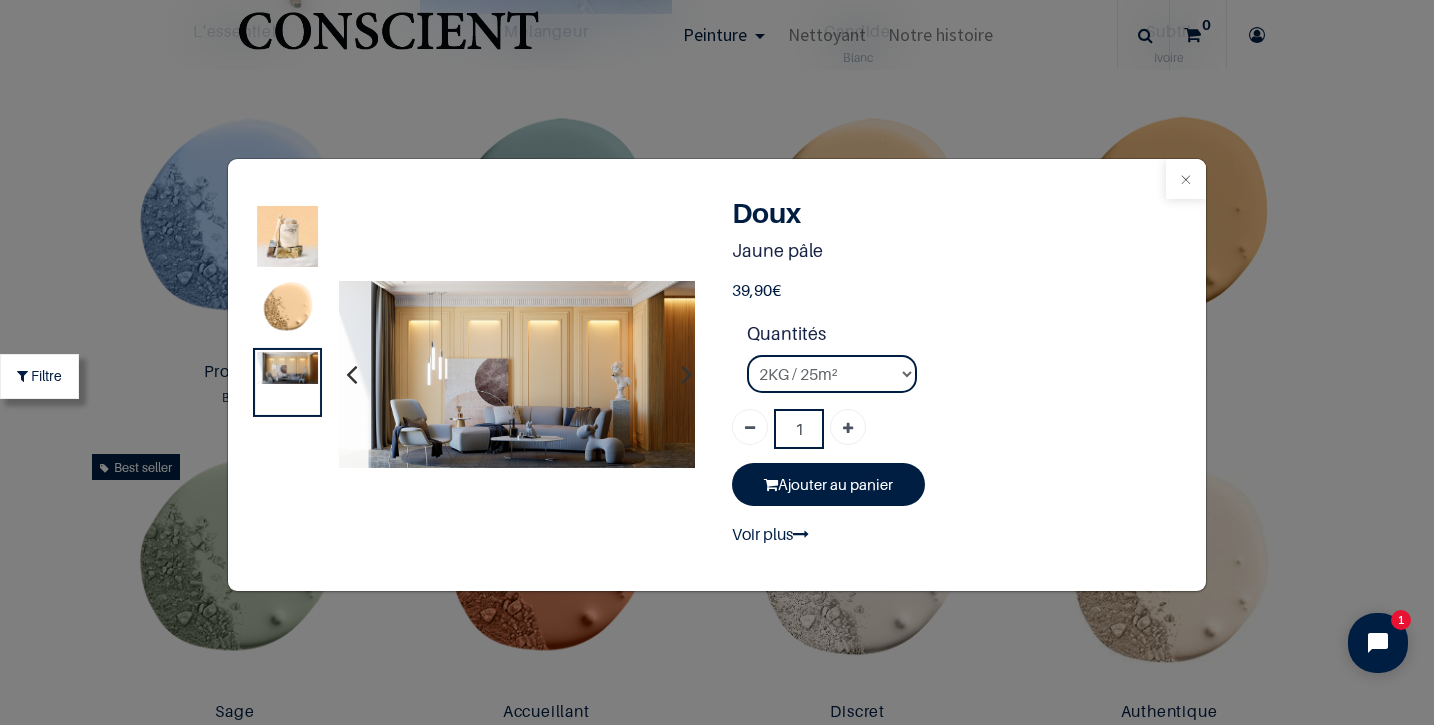 click at bounding box center [1186, 179] 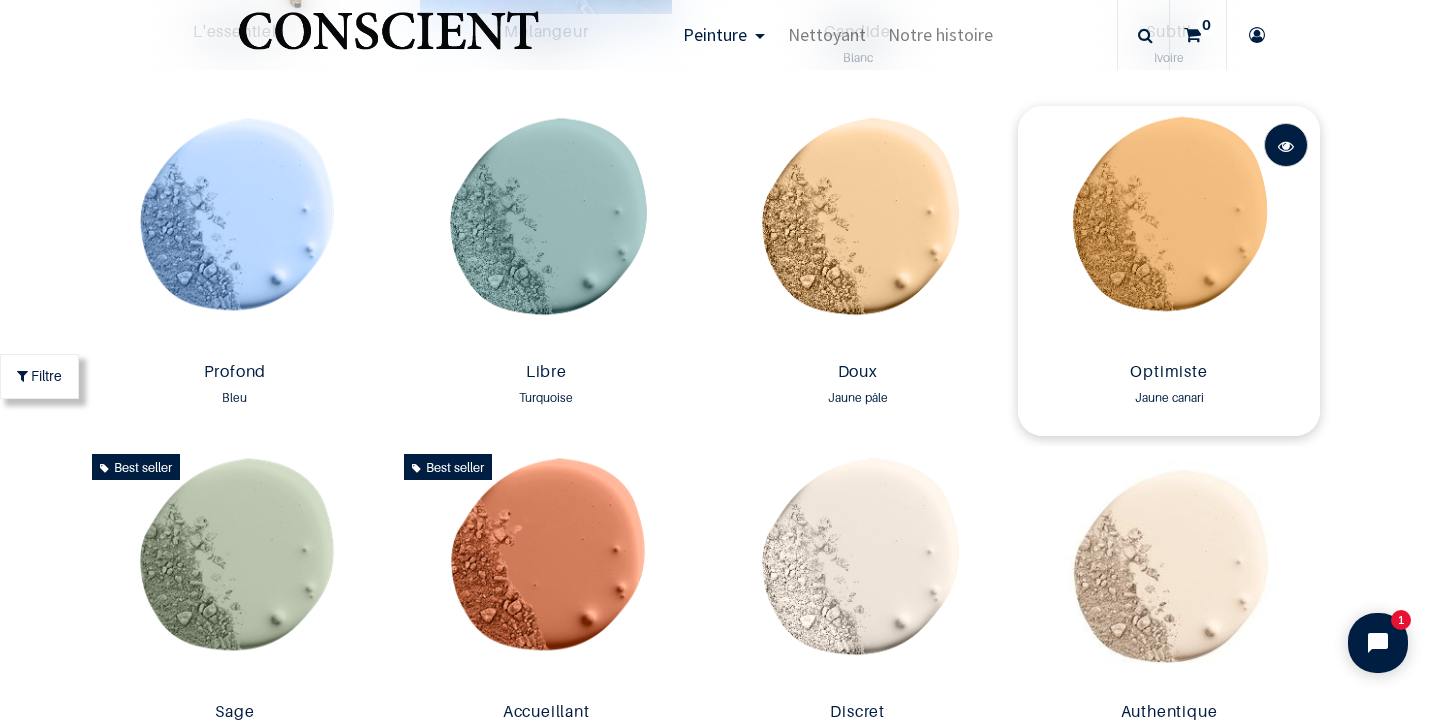 click at bounding box center [1286, 146] 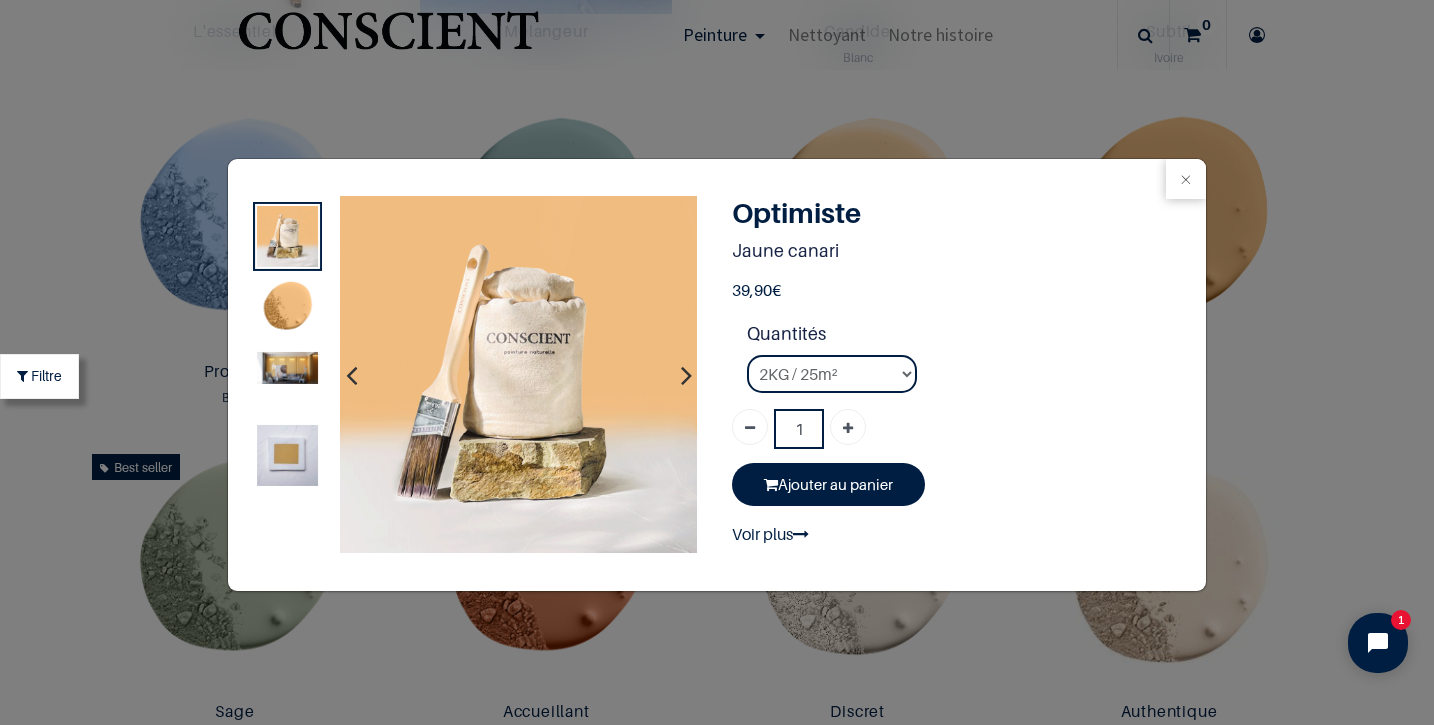 click at bounding box center [686, 374] 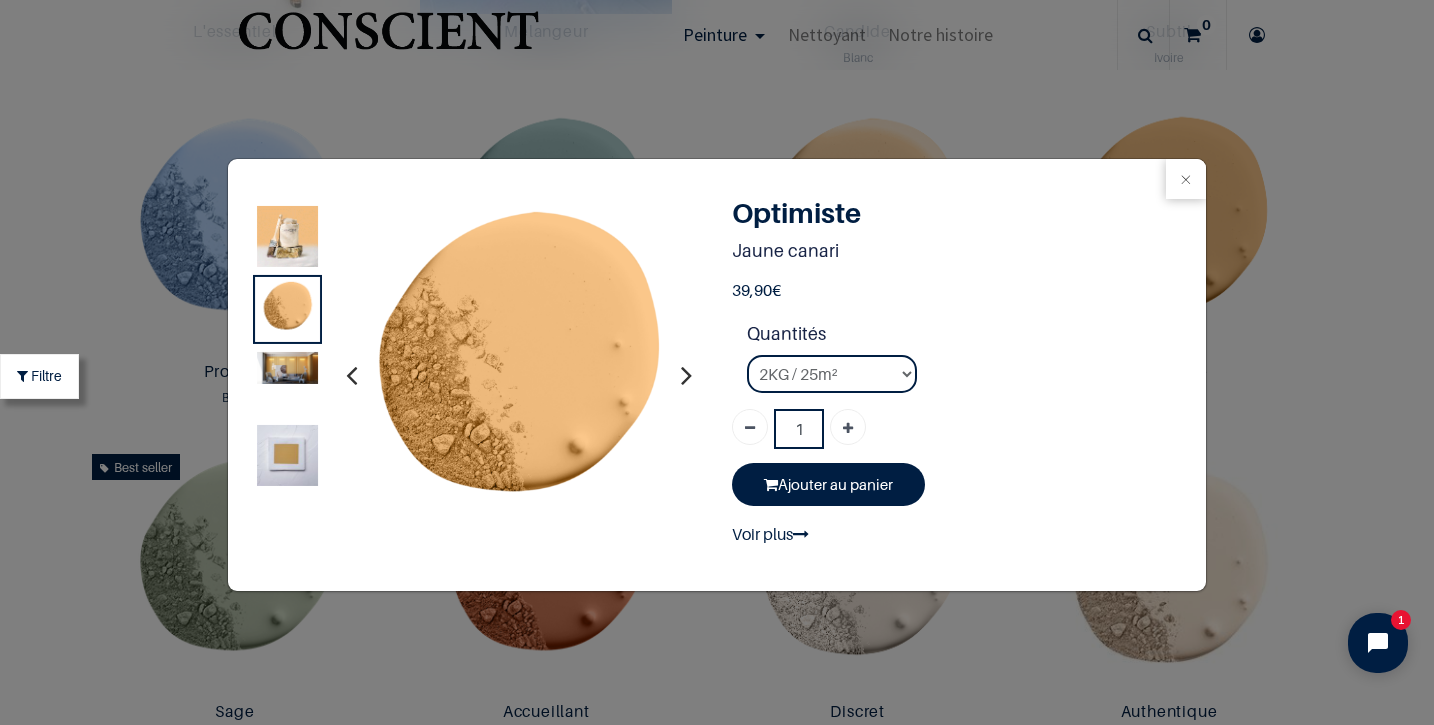 click at bounding box center [686, 374] 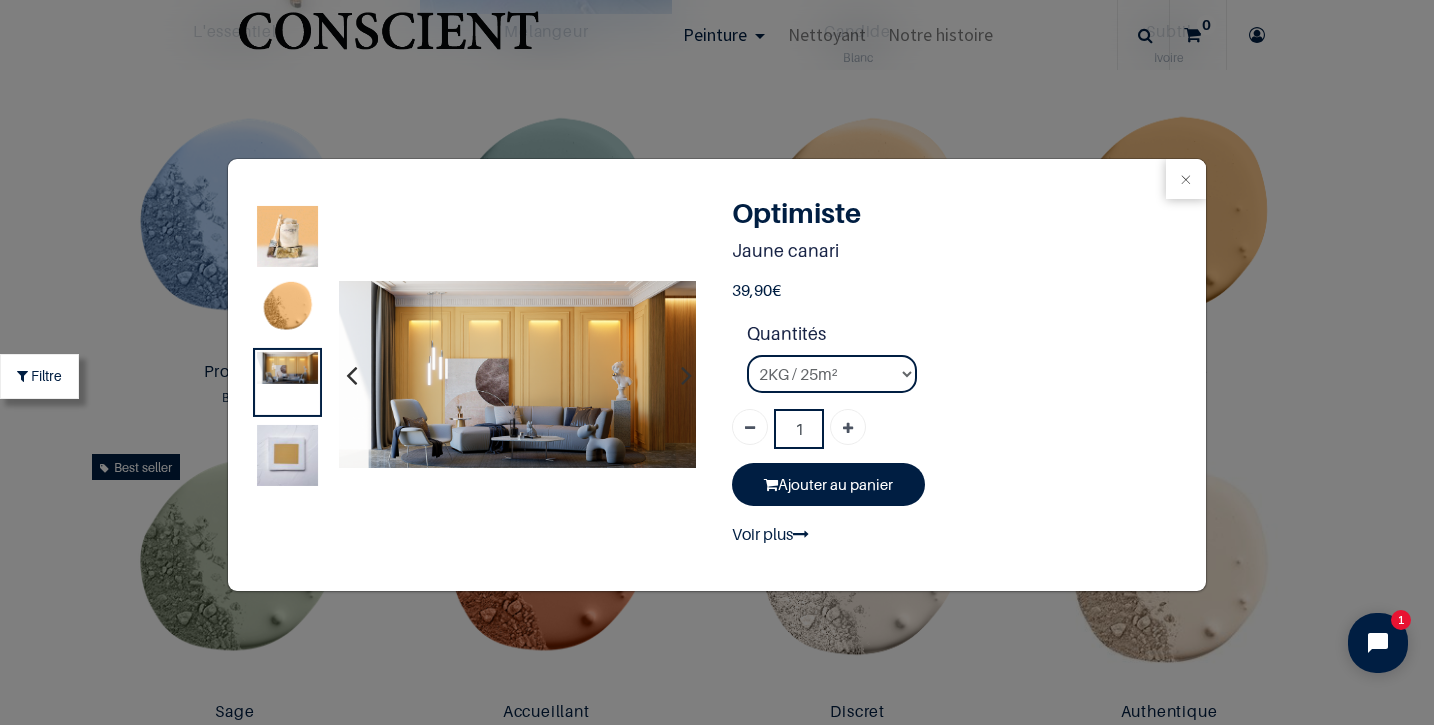 click at bounding box center (686, 374) 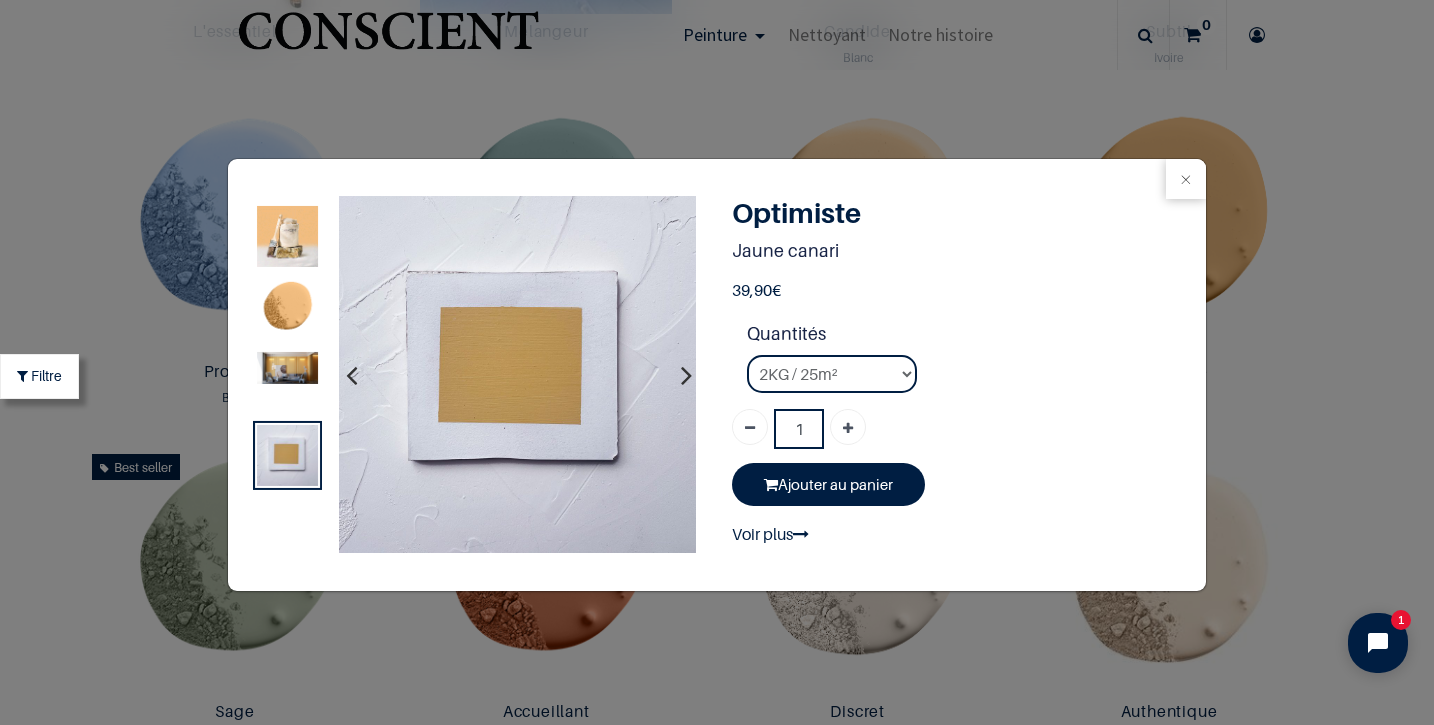 click at bounding box center (287, 309) 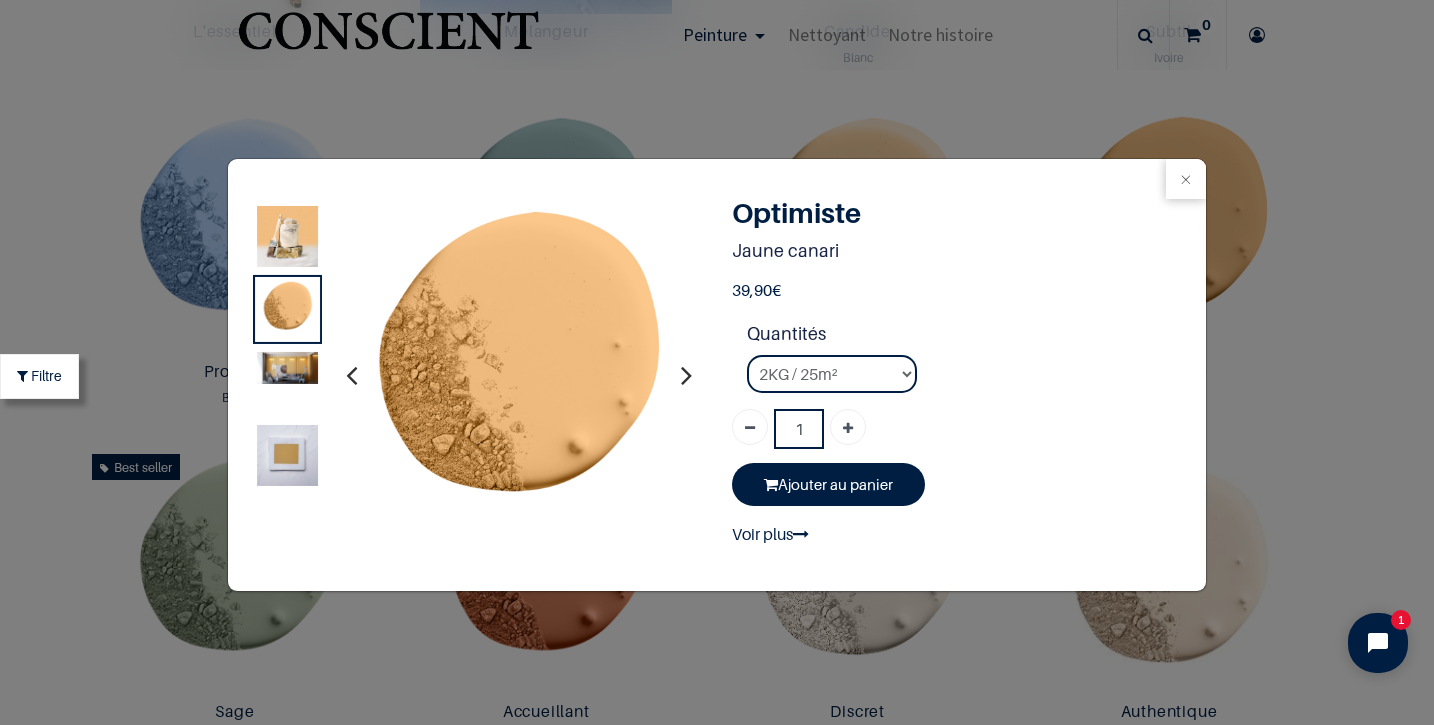 click at bounding box center [287, 368] 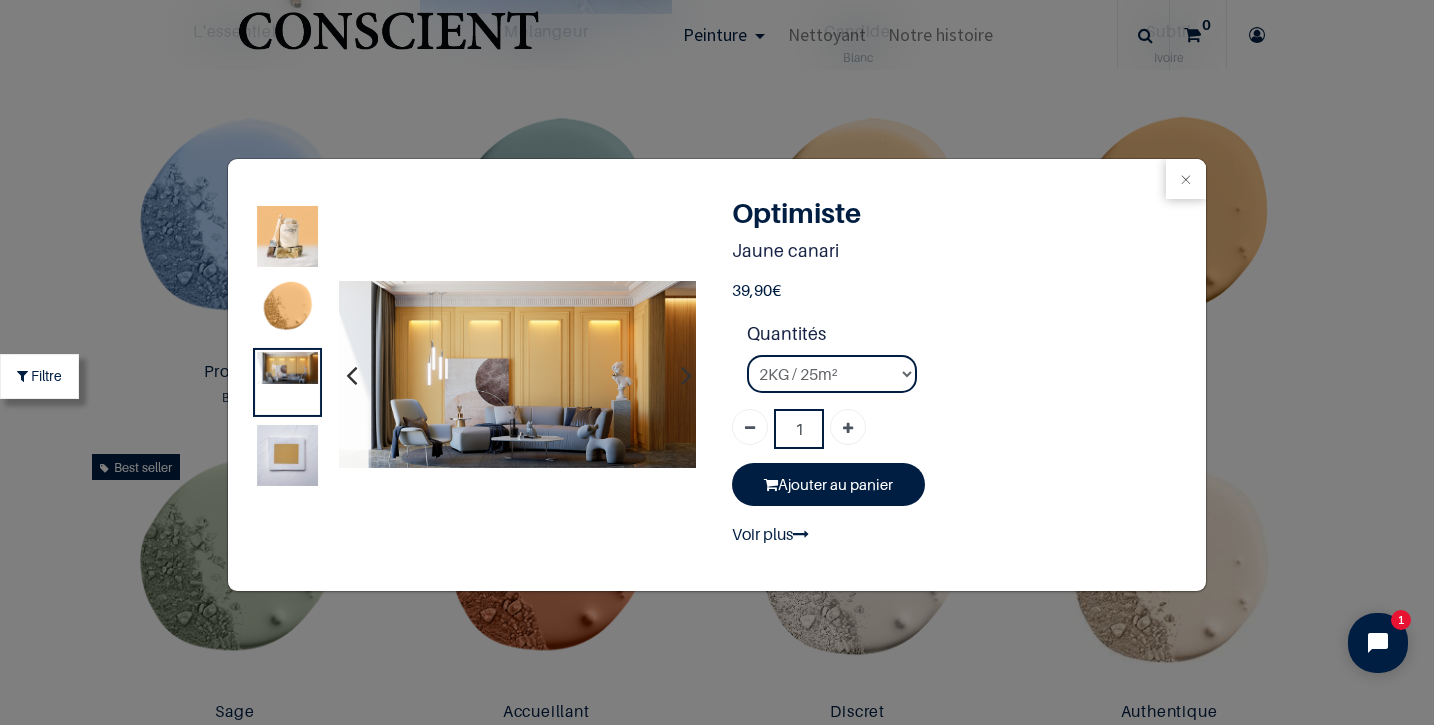 click at bounding box center [287, 455] 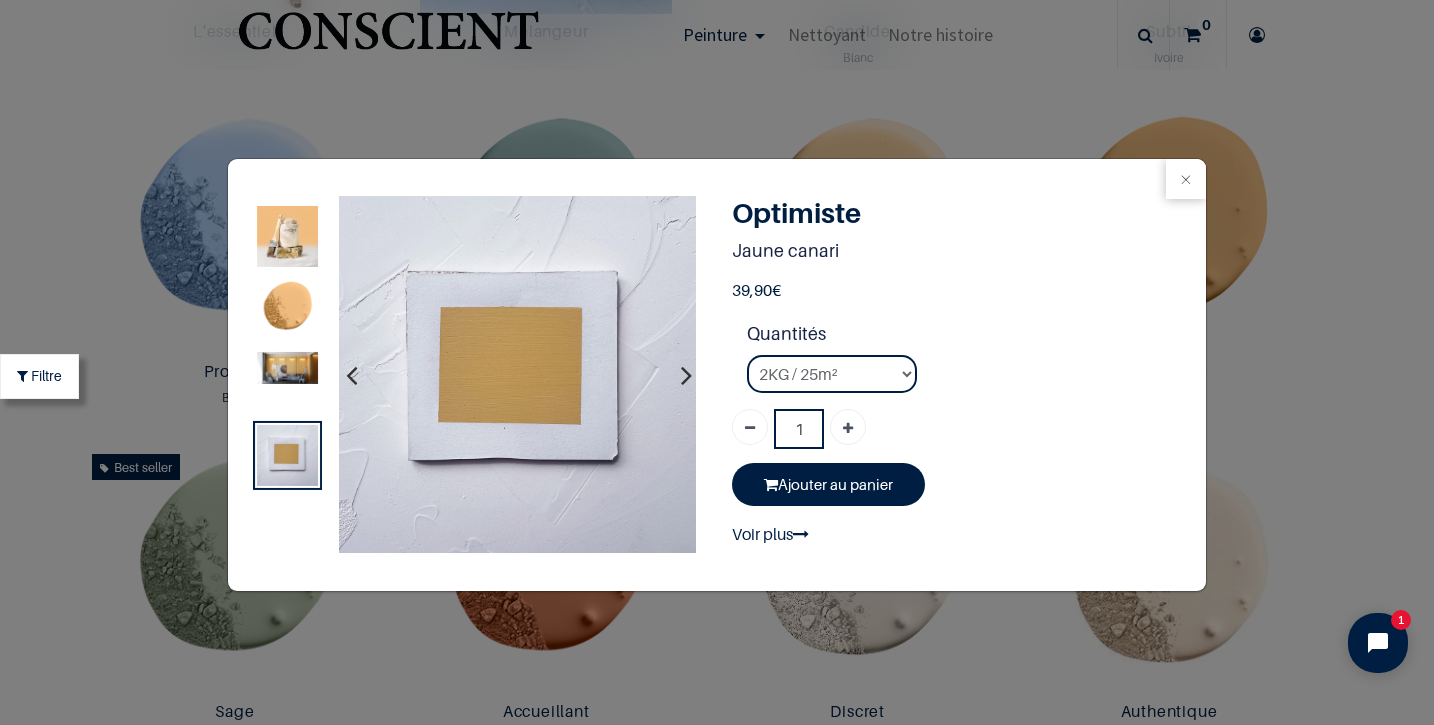 click at bounding box center [287, 235] 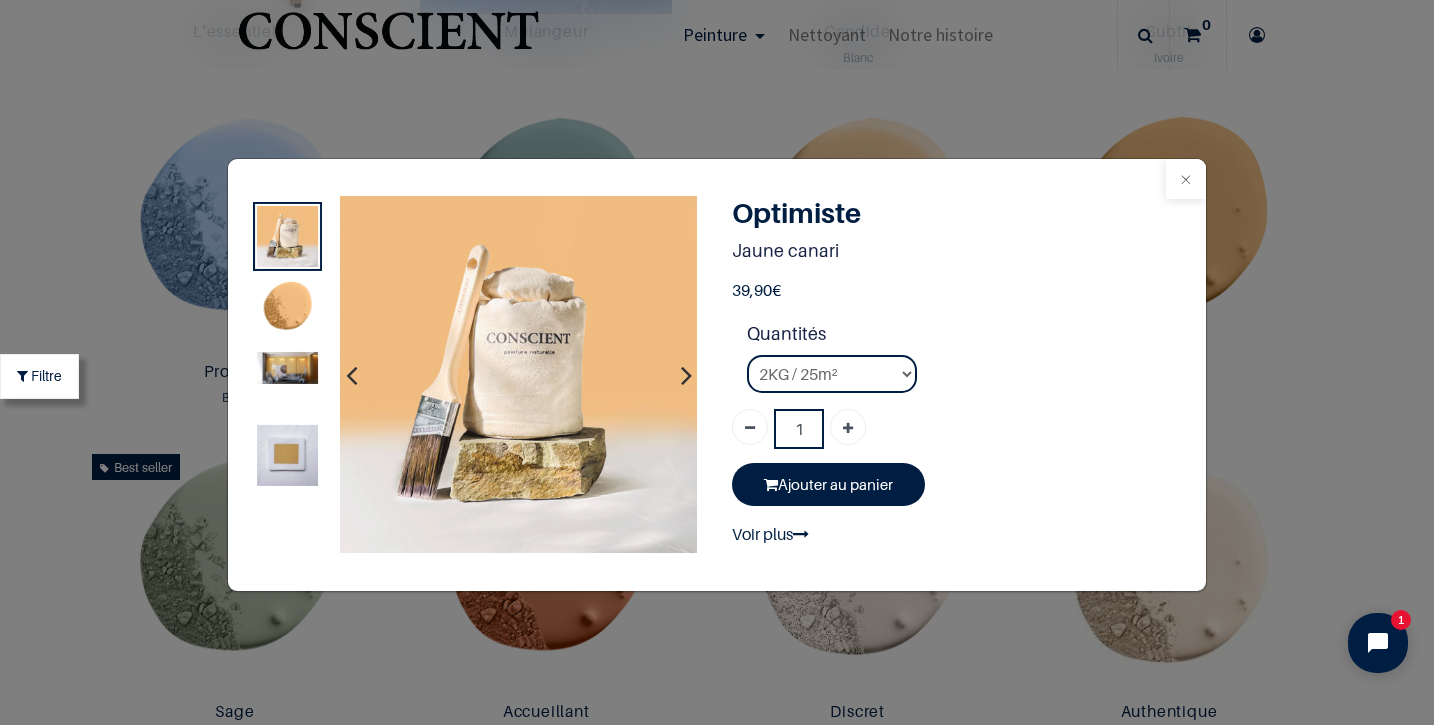 click at bounding box center (1186, 179) 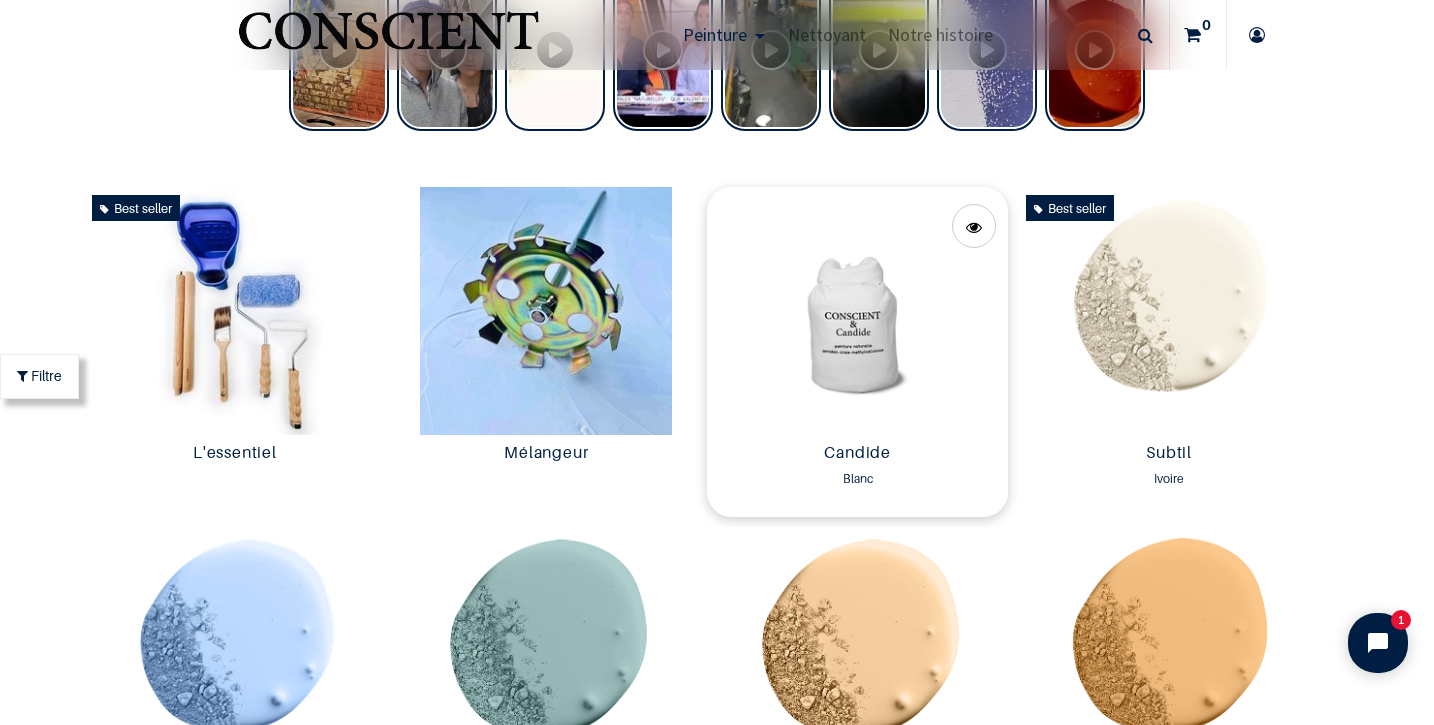 scroll, scrollTop: 891, scrollLeft: 0, axis: vertical 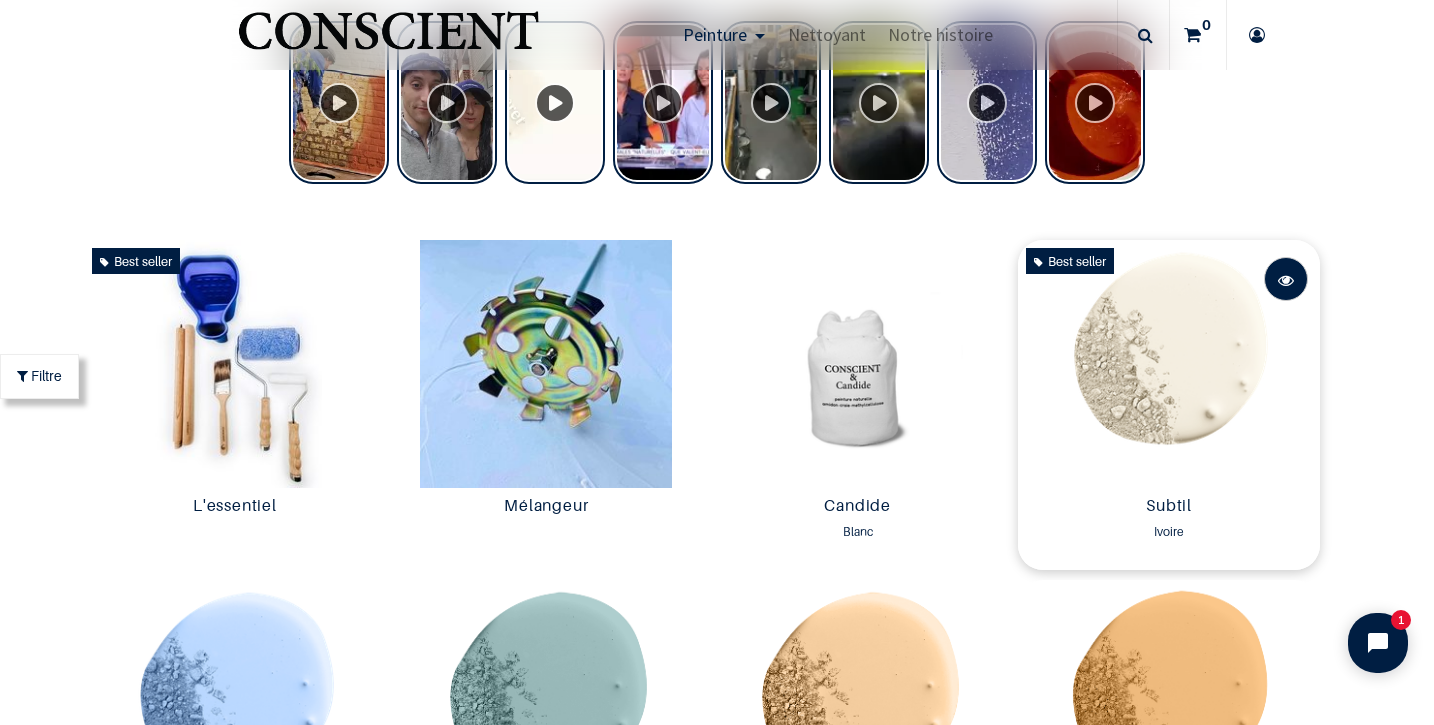 click at bounding box center (1286, 279) 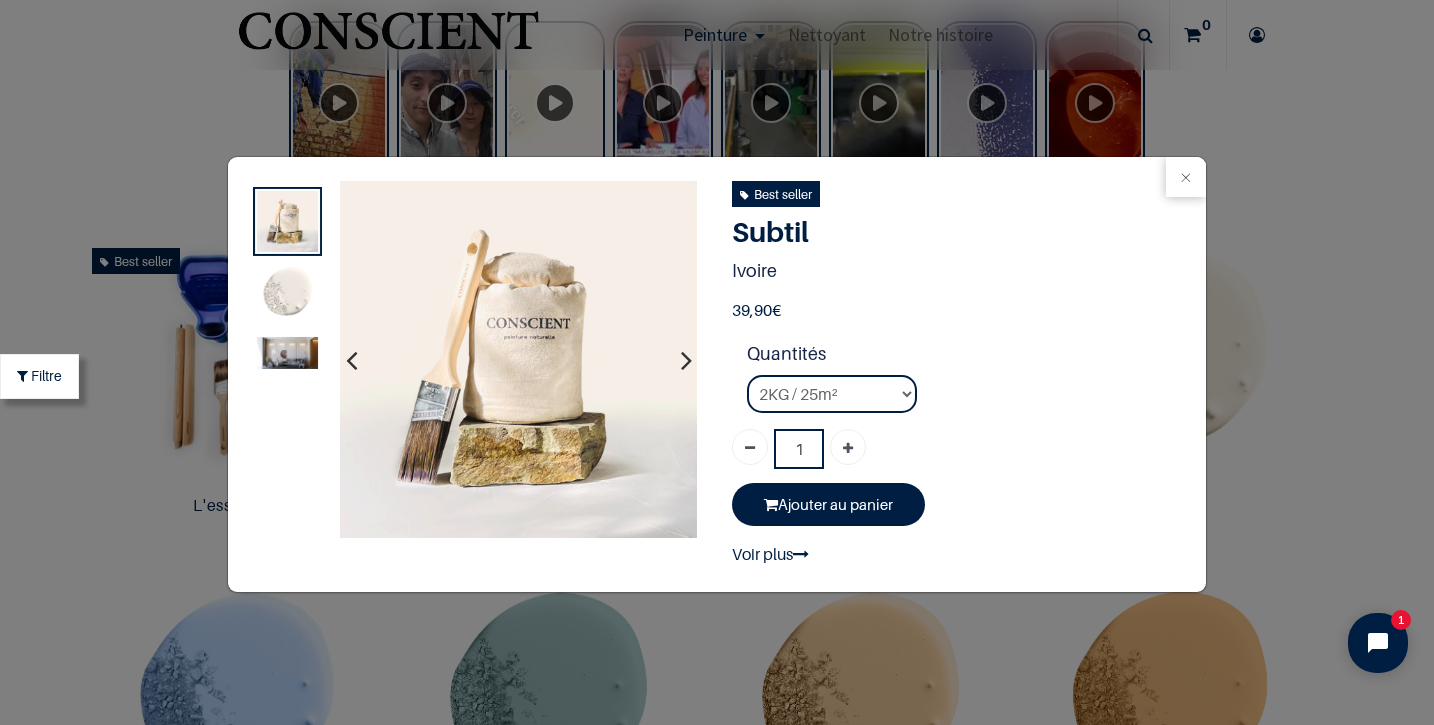 click at bounding box center (686, 360) 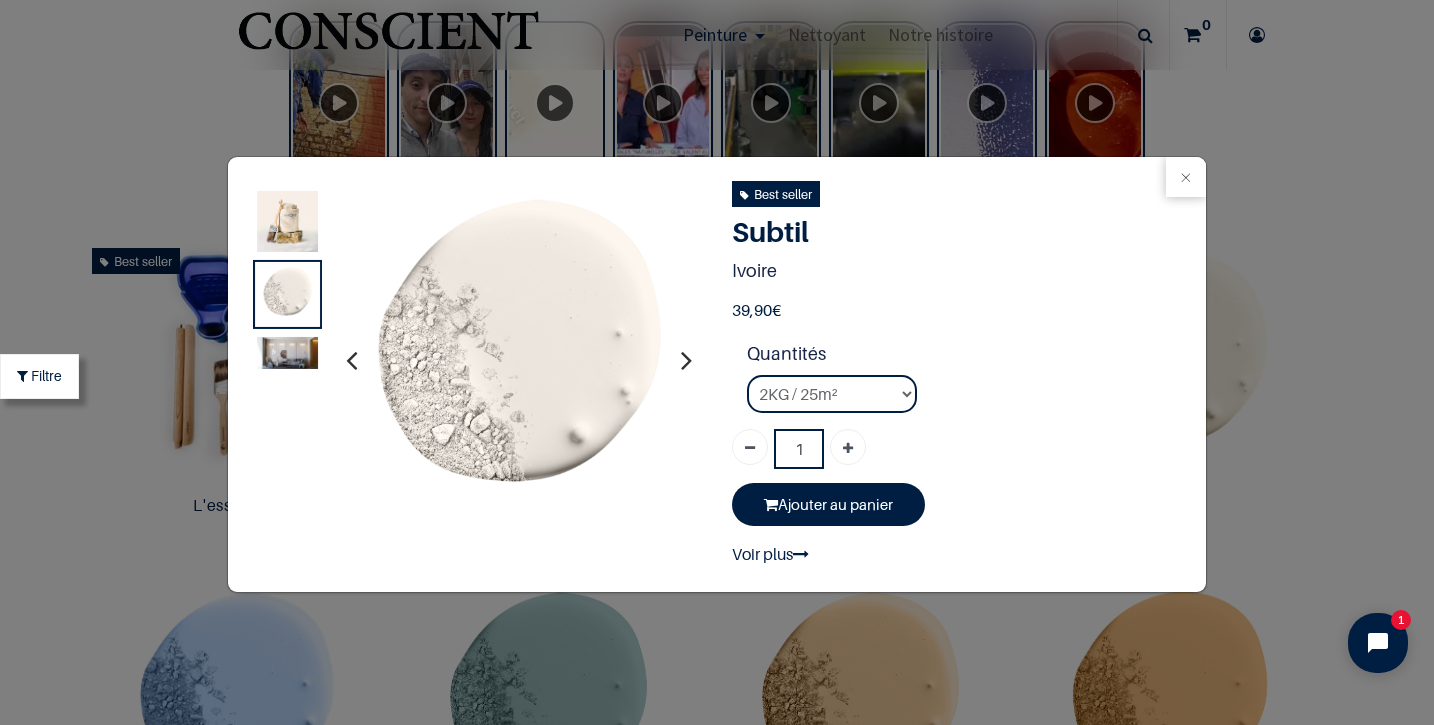 click at bounding box center [686, 360] 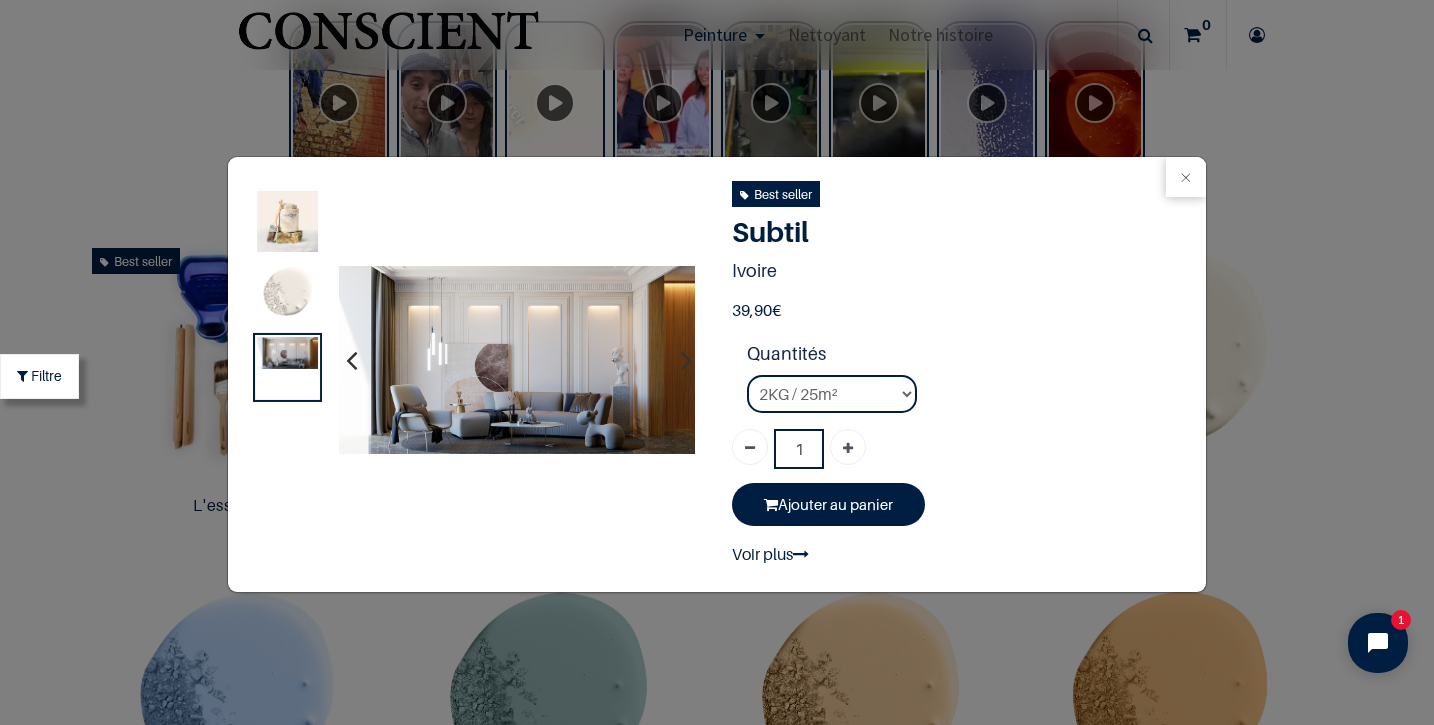click at bounding box center [686, 360] 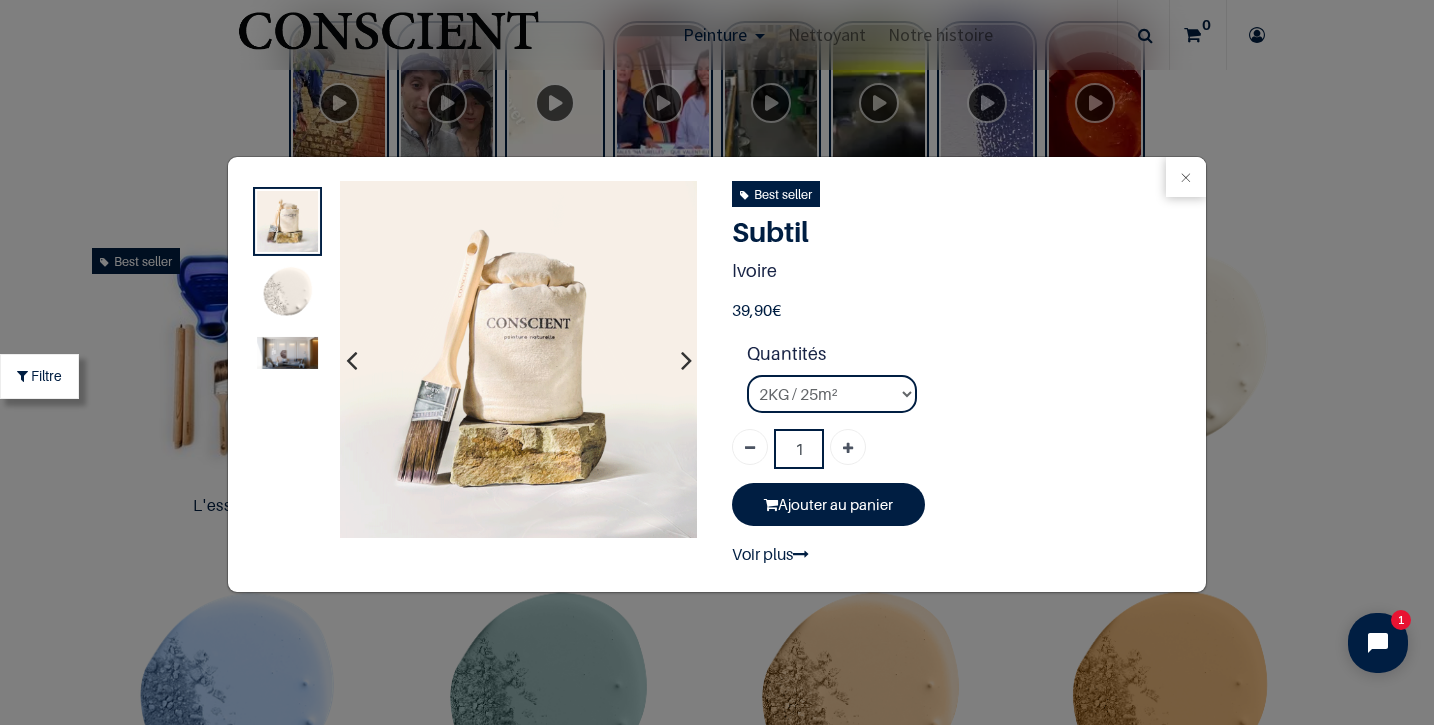 click at bounding box center (686, 360) 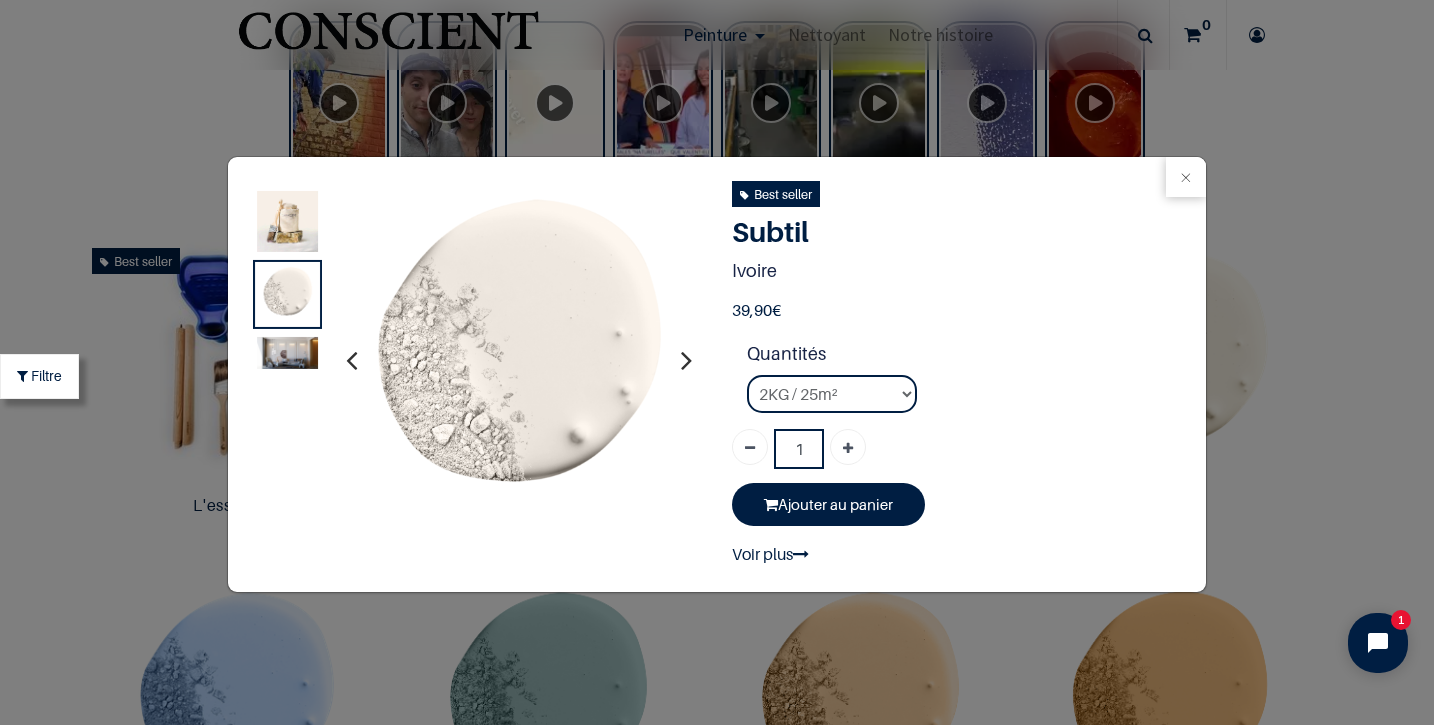click at bounding box center [686, 360] 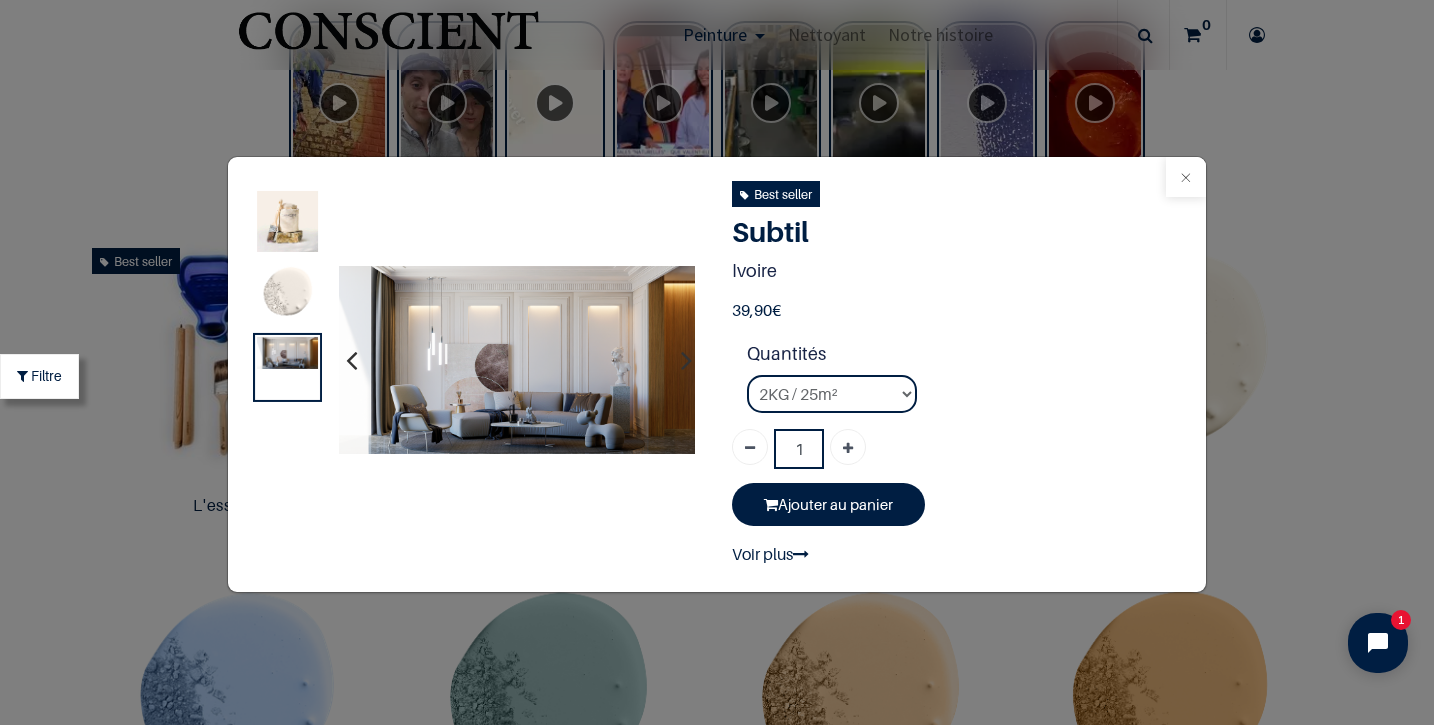 click at bounding box center [1186, 177] 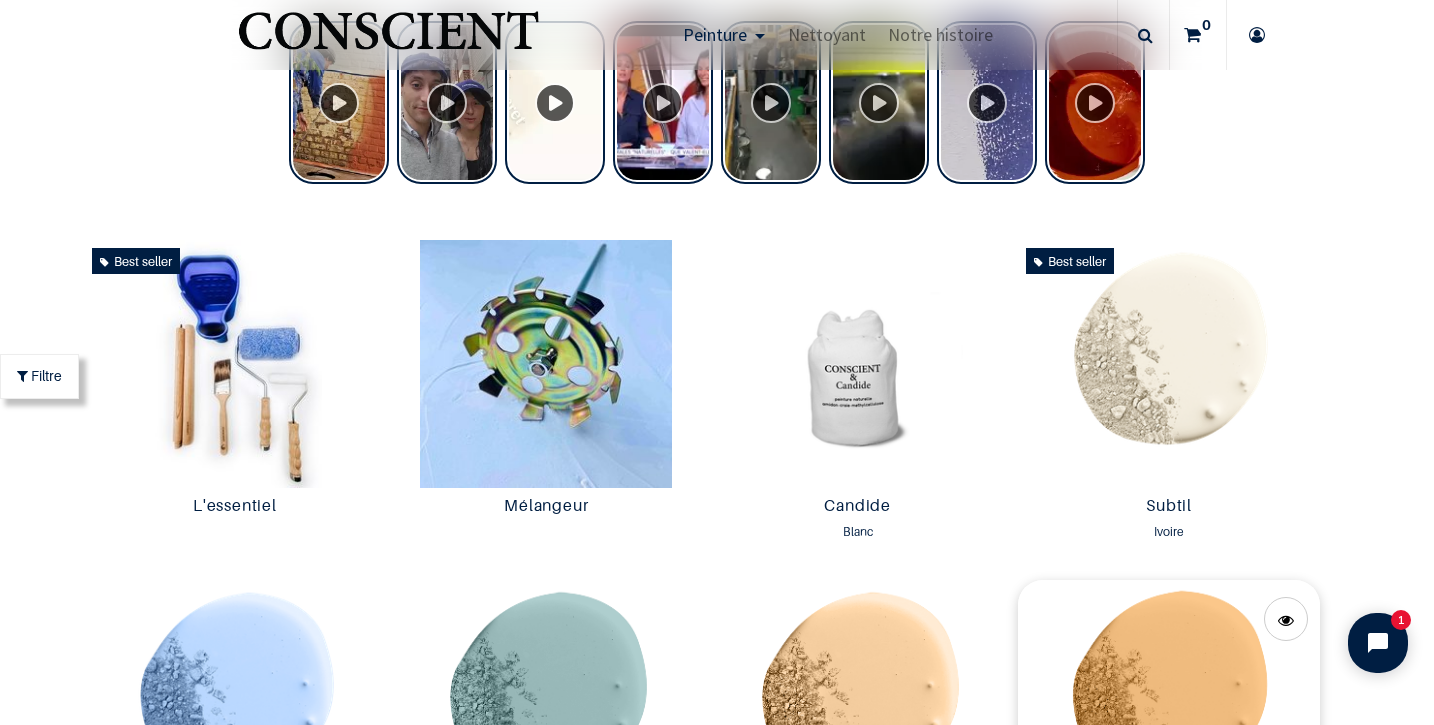 click at bounding box center (1168, 704) 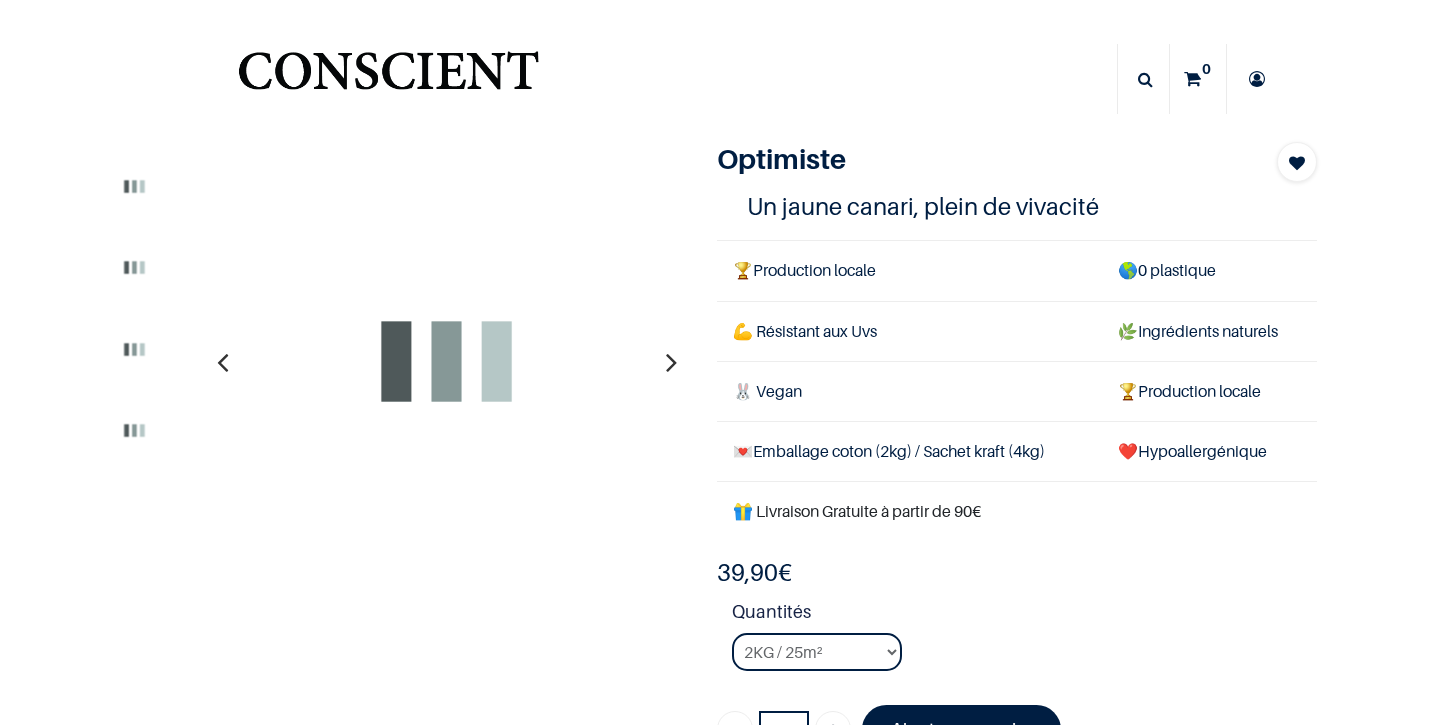 scroll, scrollTop: 0, scrollLeft: 0, axis: both 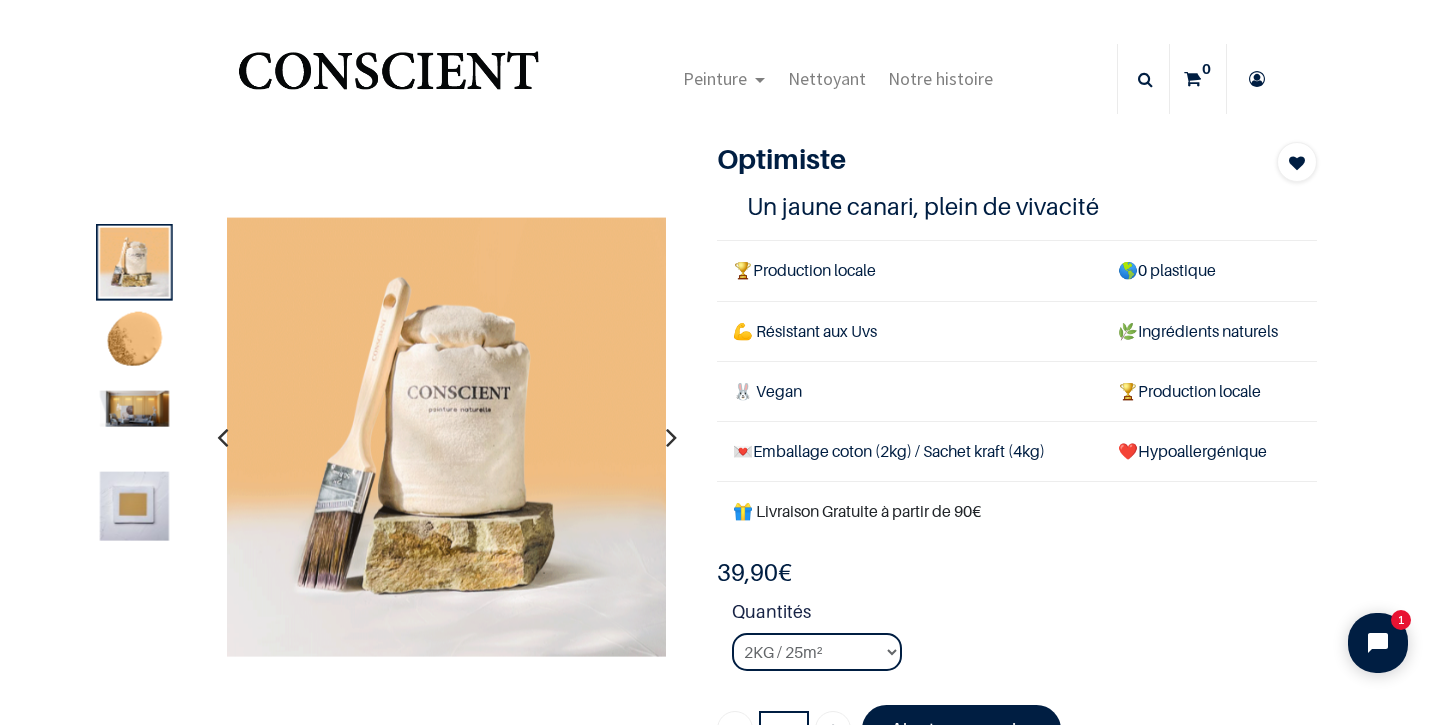 click at bounding box center (134, 408) 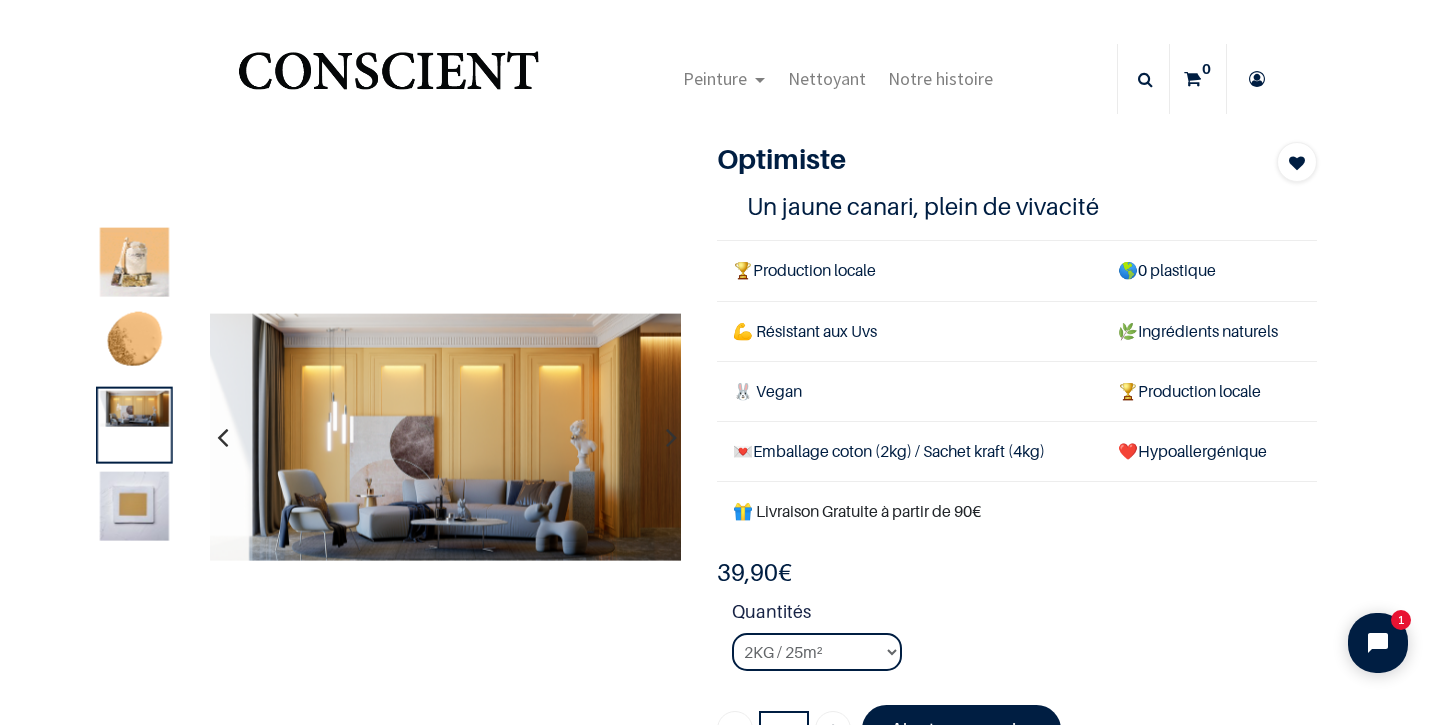 click at bounding box center [134, 506] 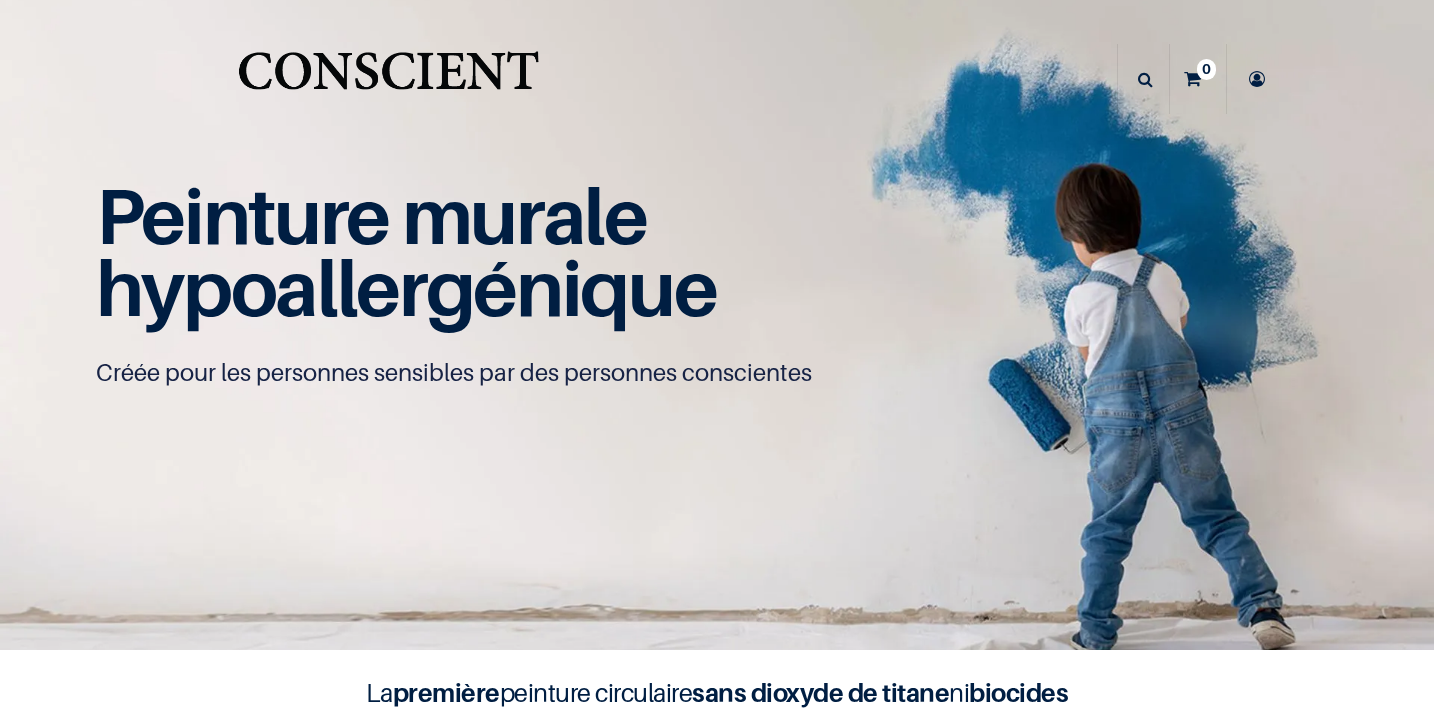 scroll, scrollTop: 0, scrollLeft: 0, axis: both 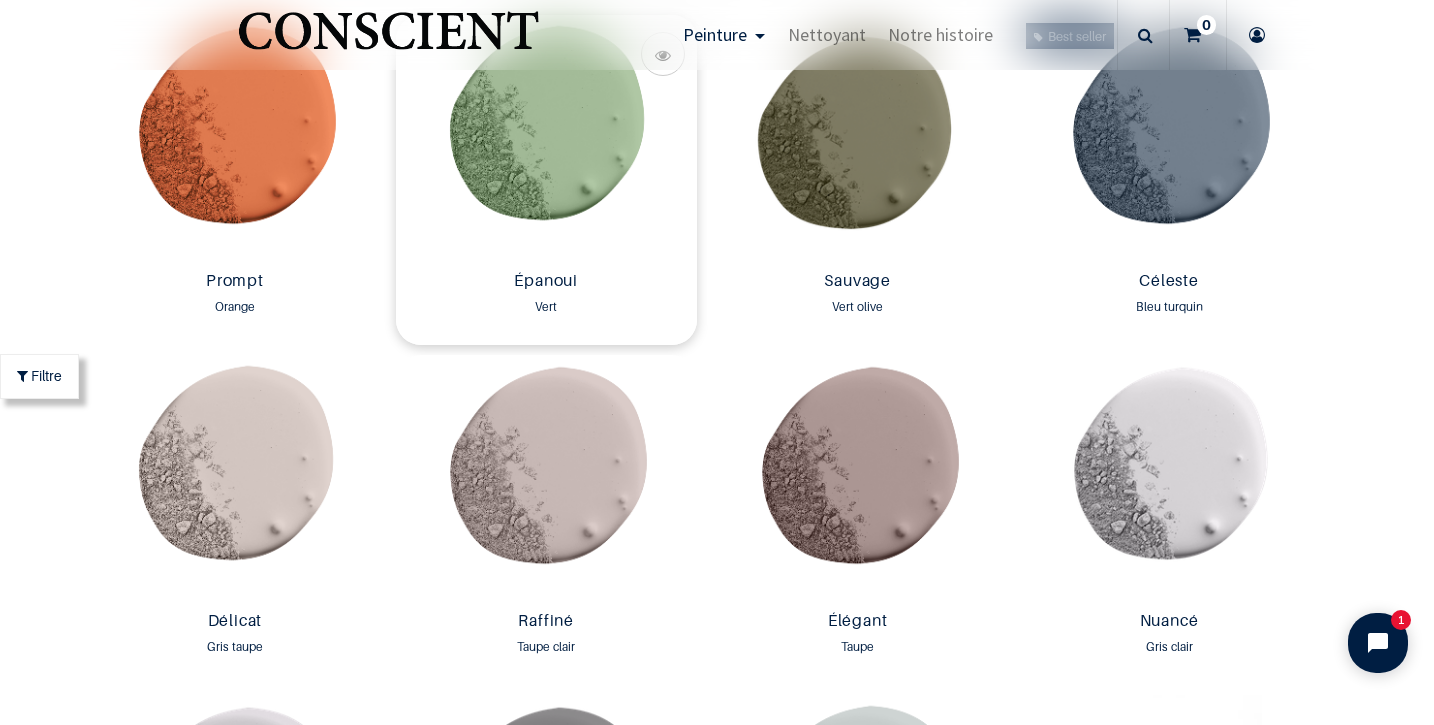 click at bounding box center (546, 139) 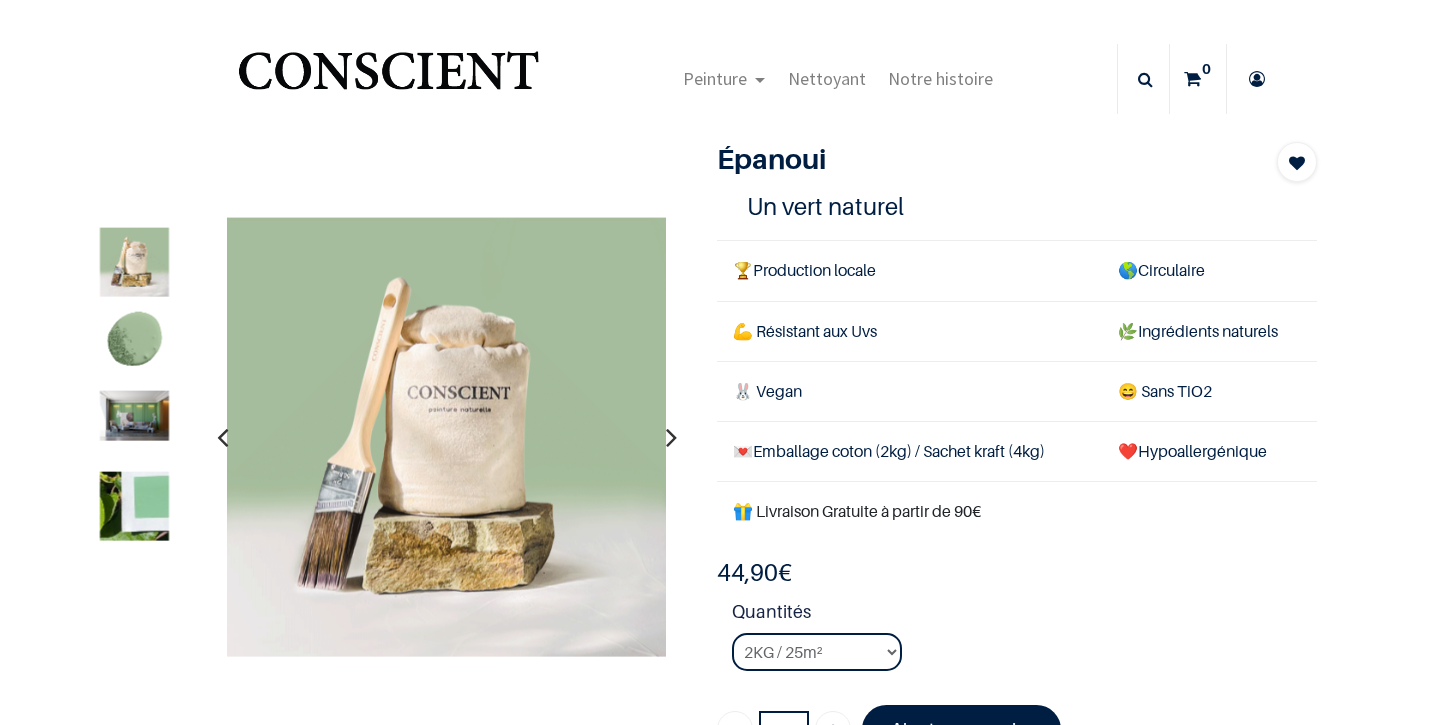 scroll, scrollTop: 0, scrollLeft: 0, axis: both 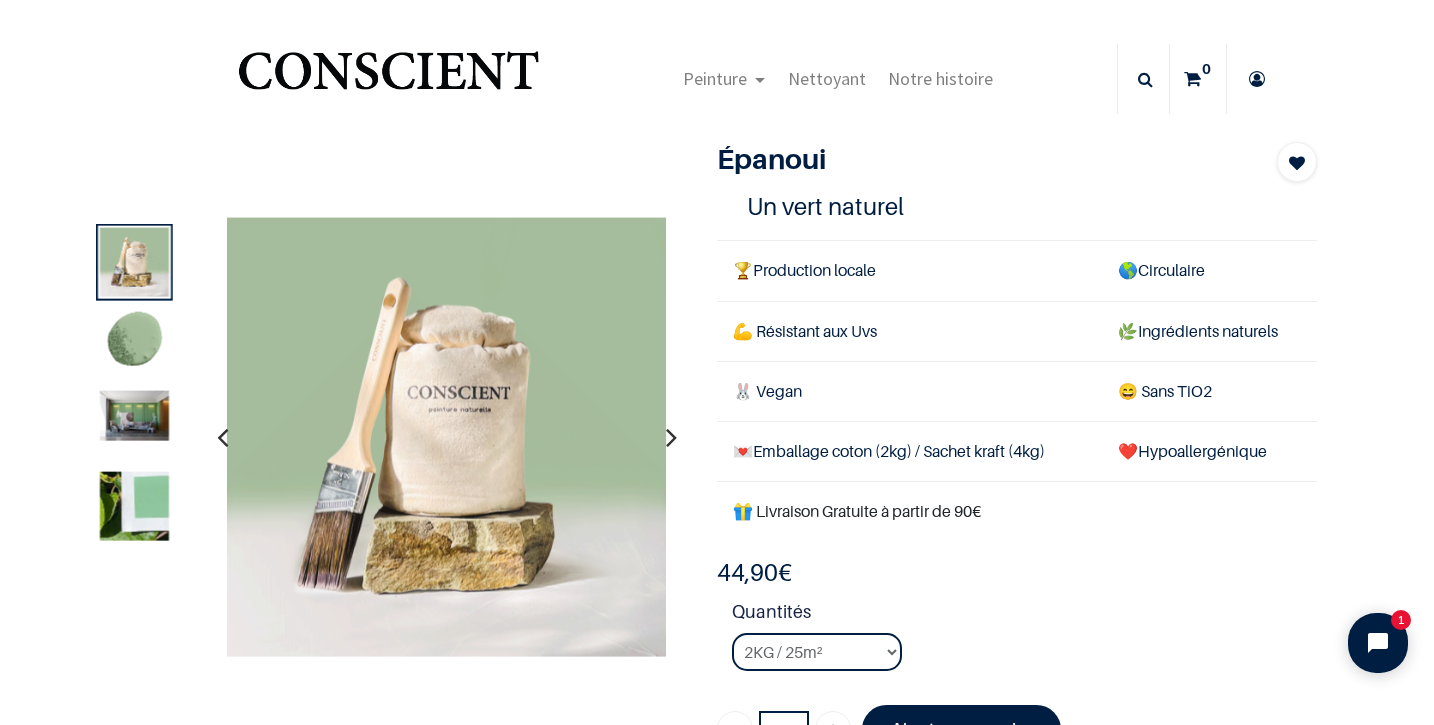 click at bounding box center (134, 415) 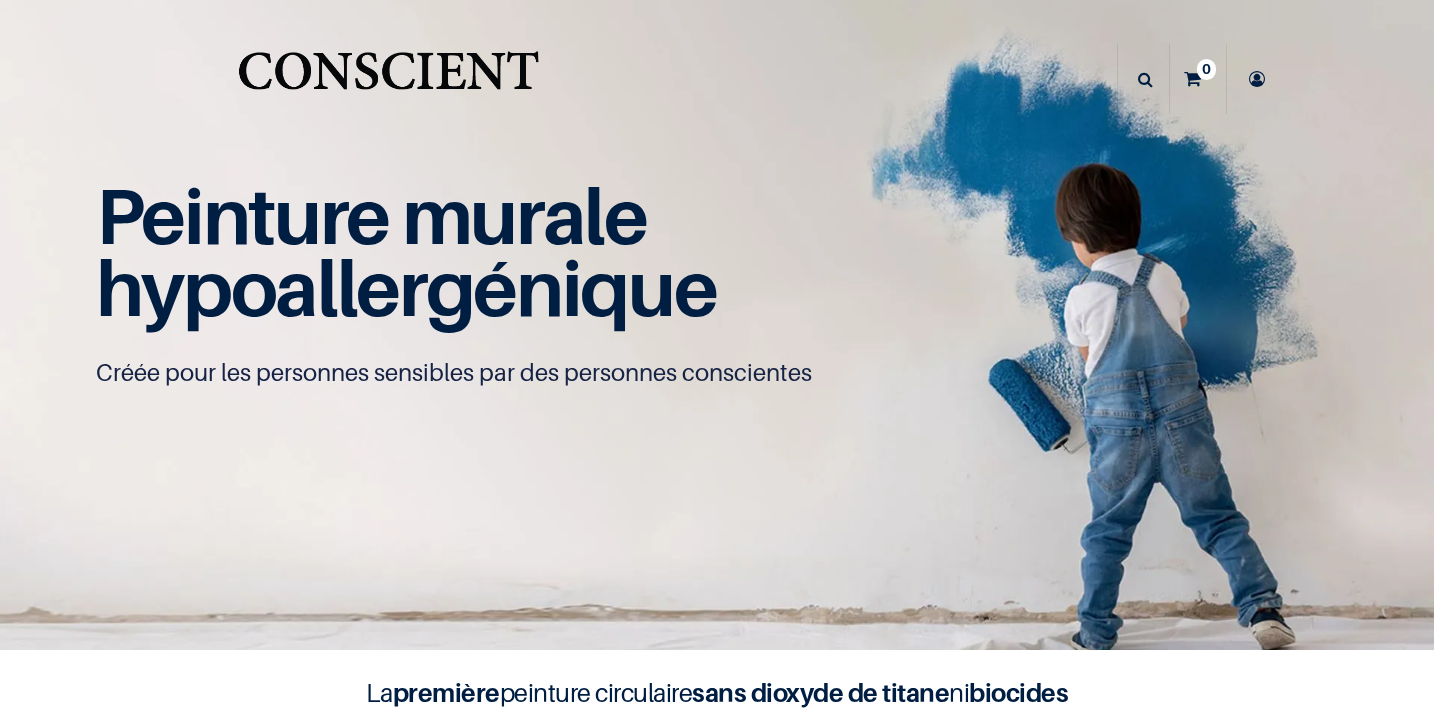 scroll, scrollTop: 0, scrollLeft: 0, axis: both 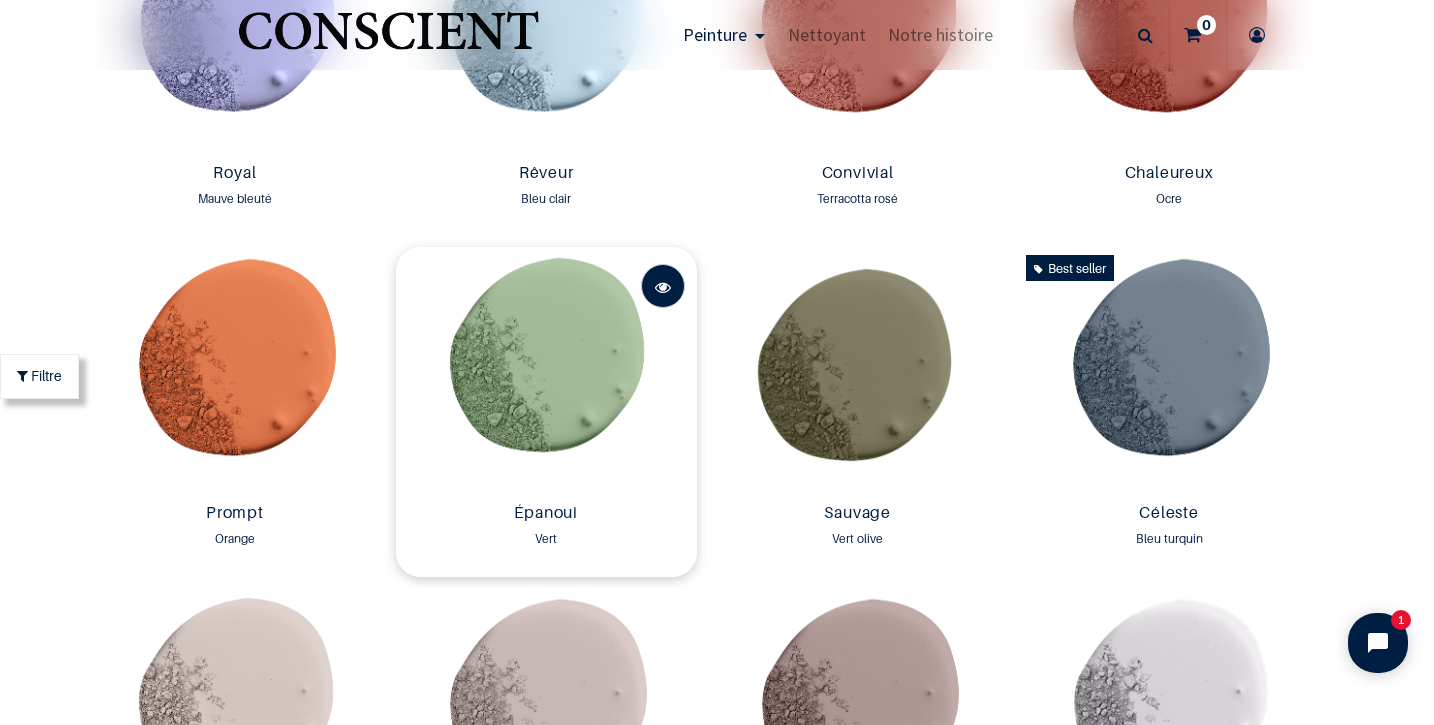click at bounding box center (663, 287) 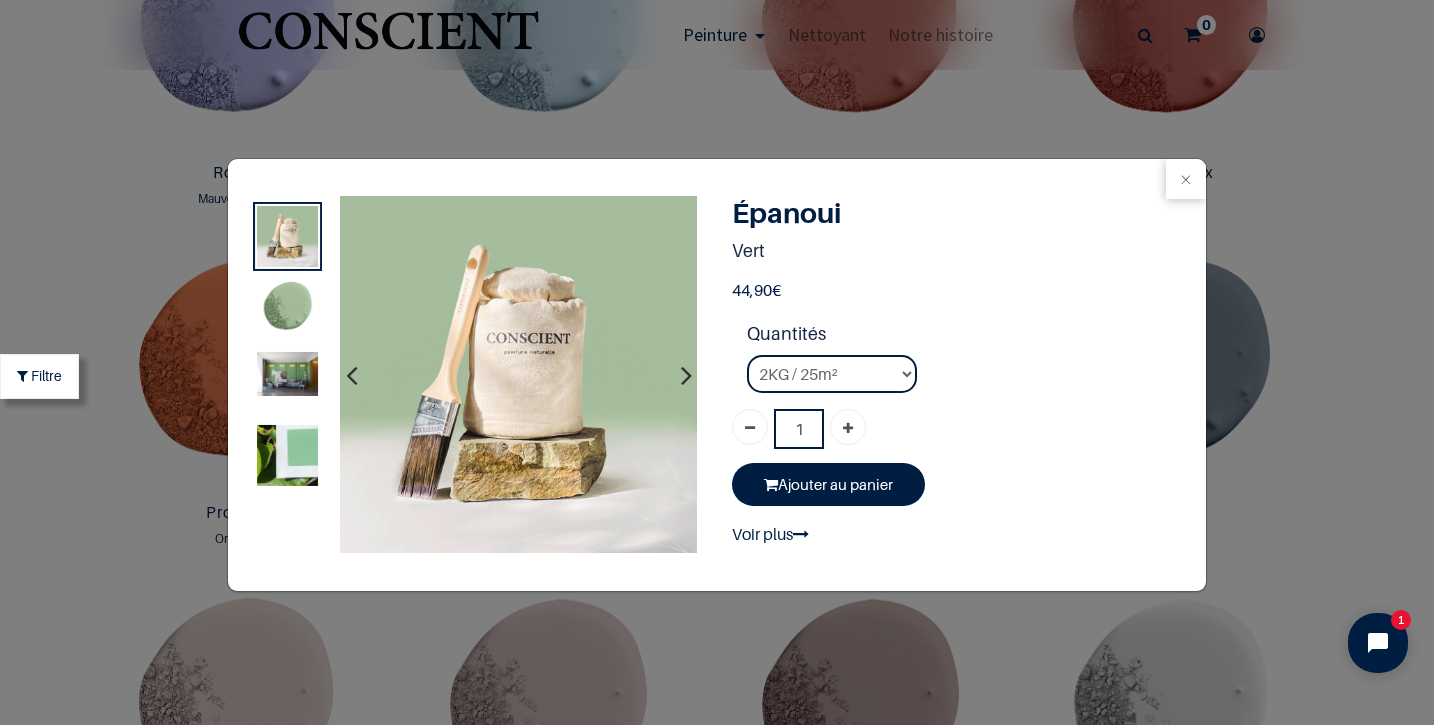 click at bounding box center [287, 455] 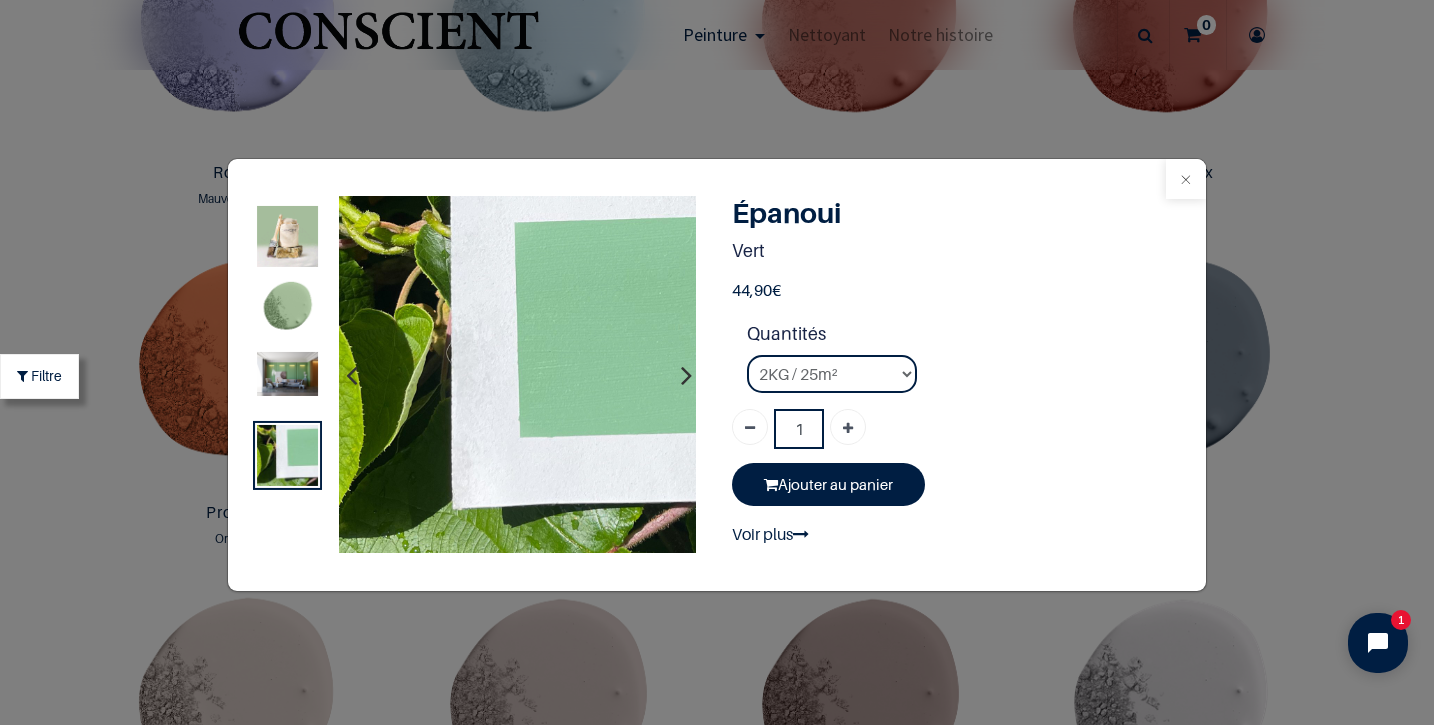 click at bounding box center (1186, 179) 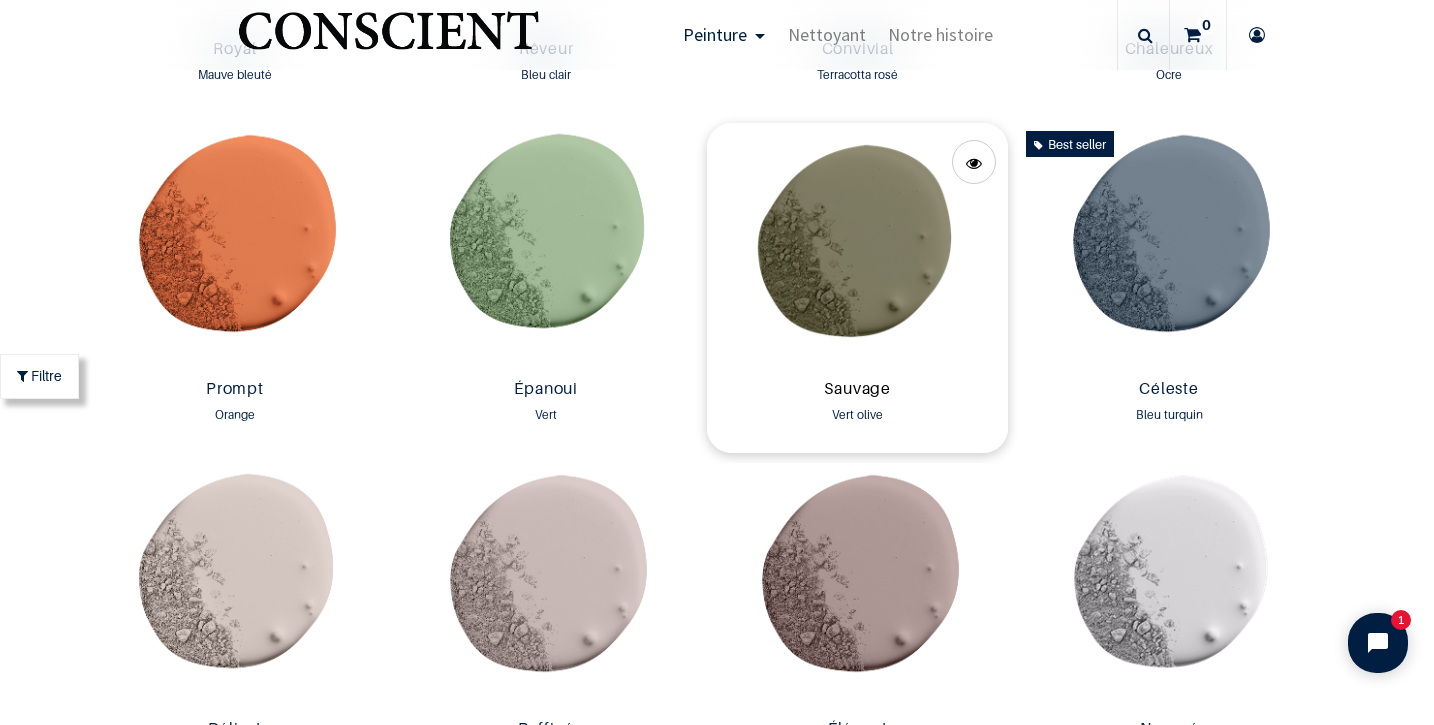 scroll, scrollTop: 2717, scrollLeft: 0, axis: vertical 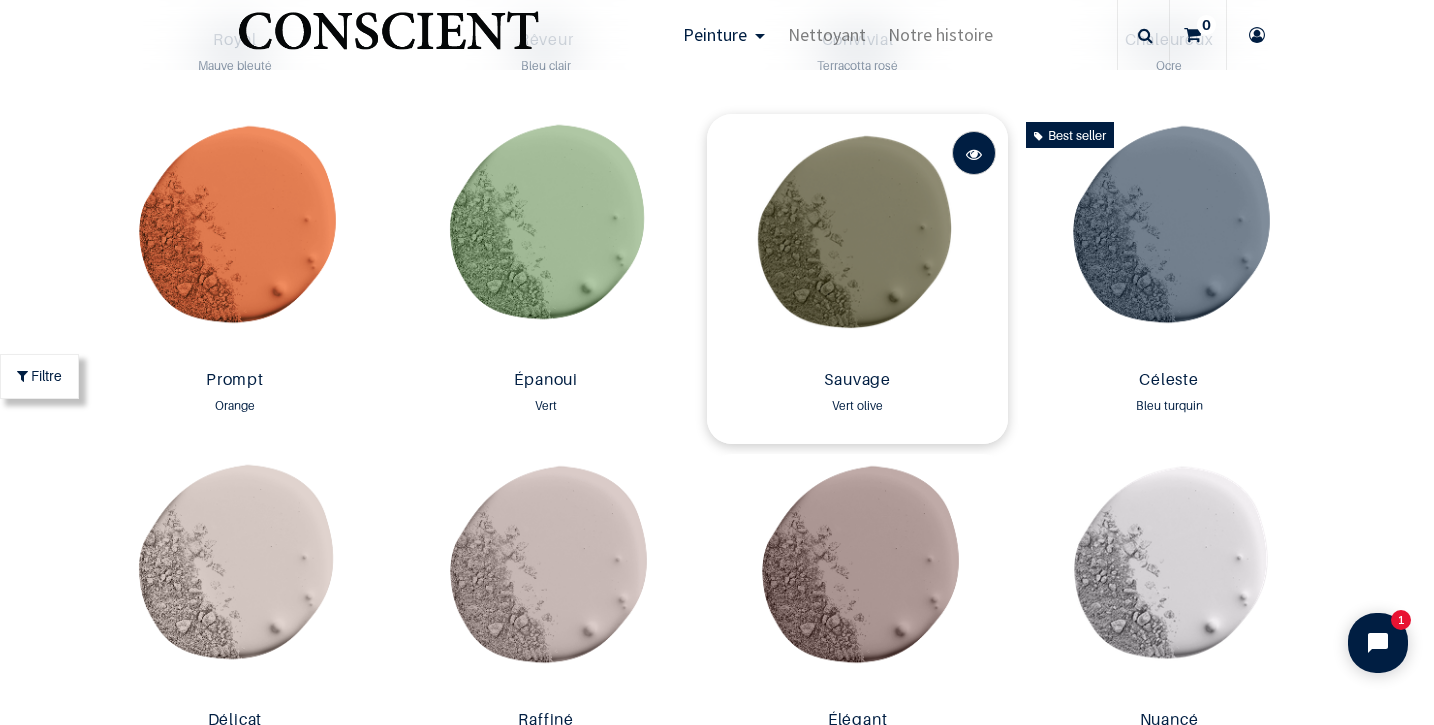 click at bounding box center (974, 154) 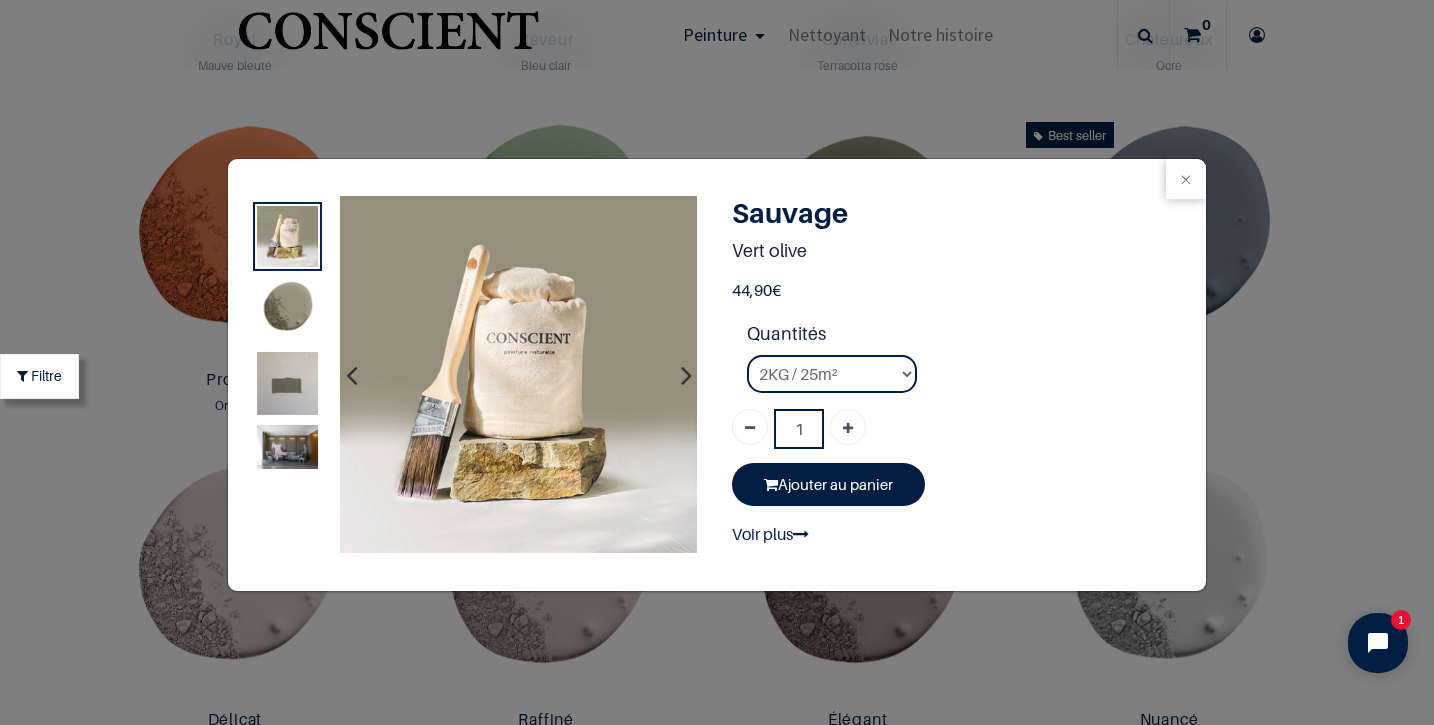 click at bounding box center [287, 392] 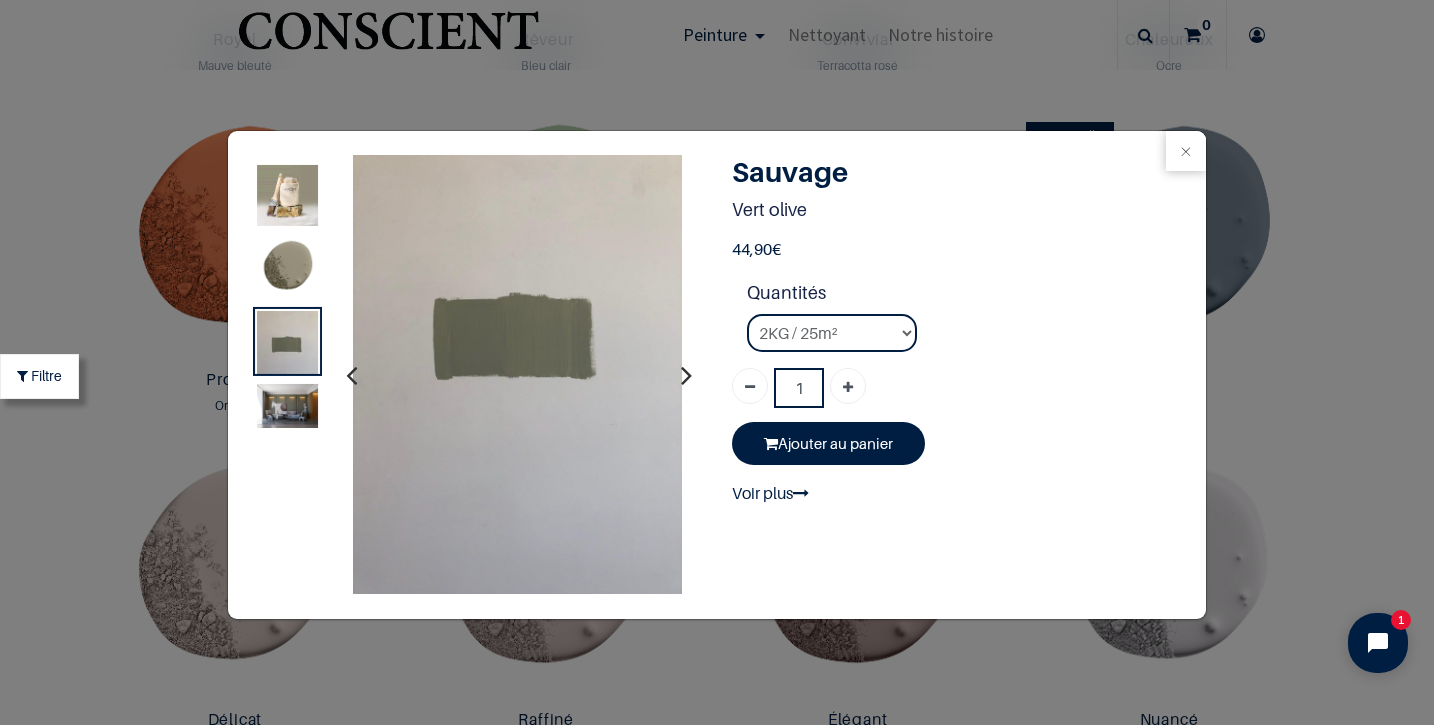 click at bounding box center (287, 268) 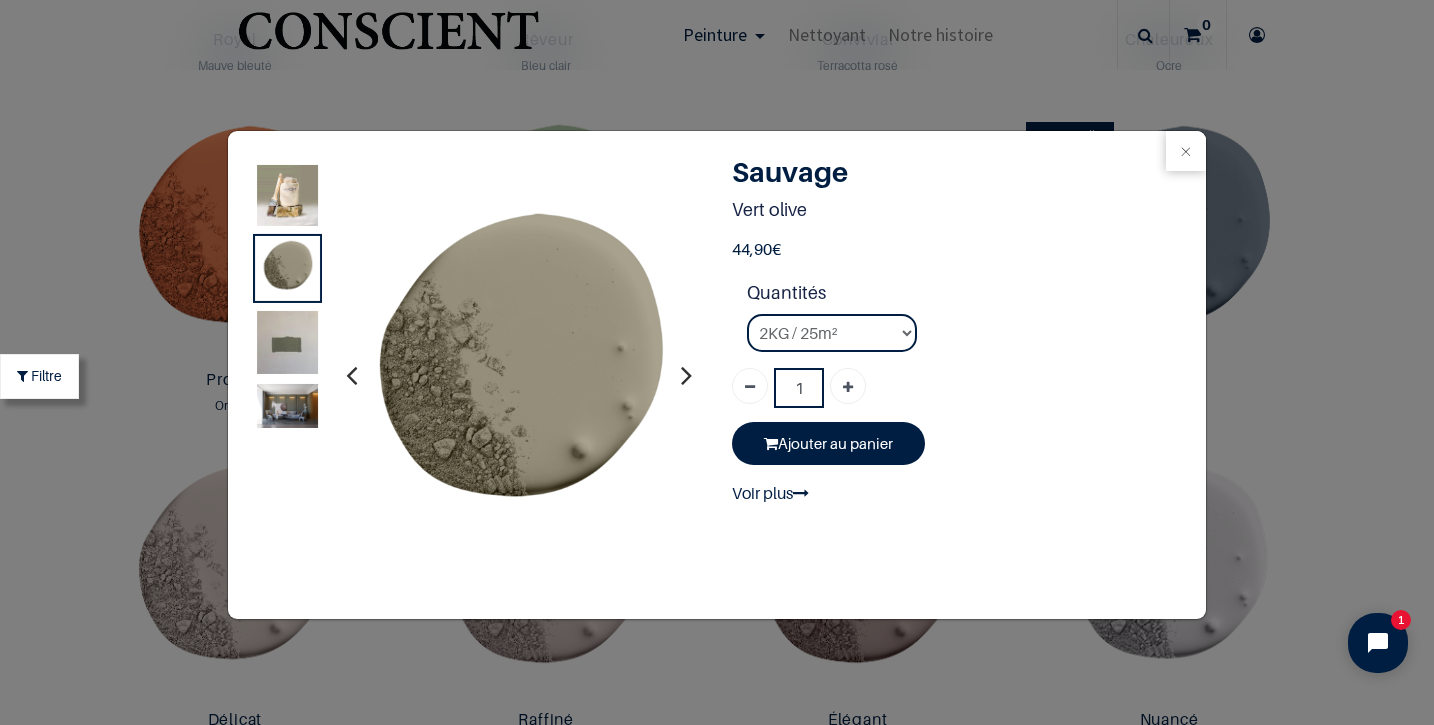 click at bounding box center (287, 406) 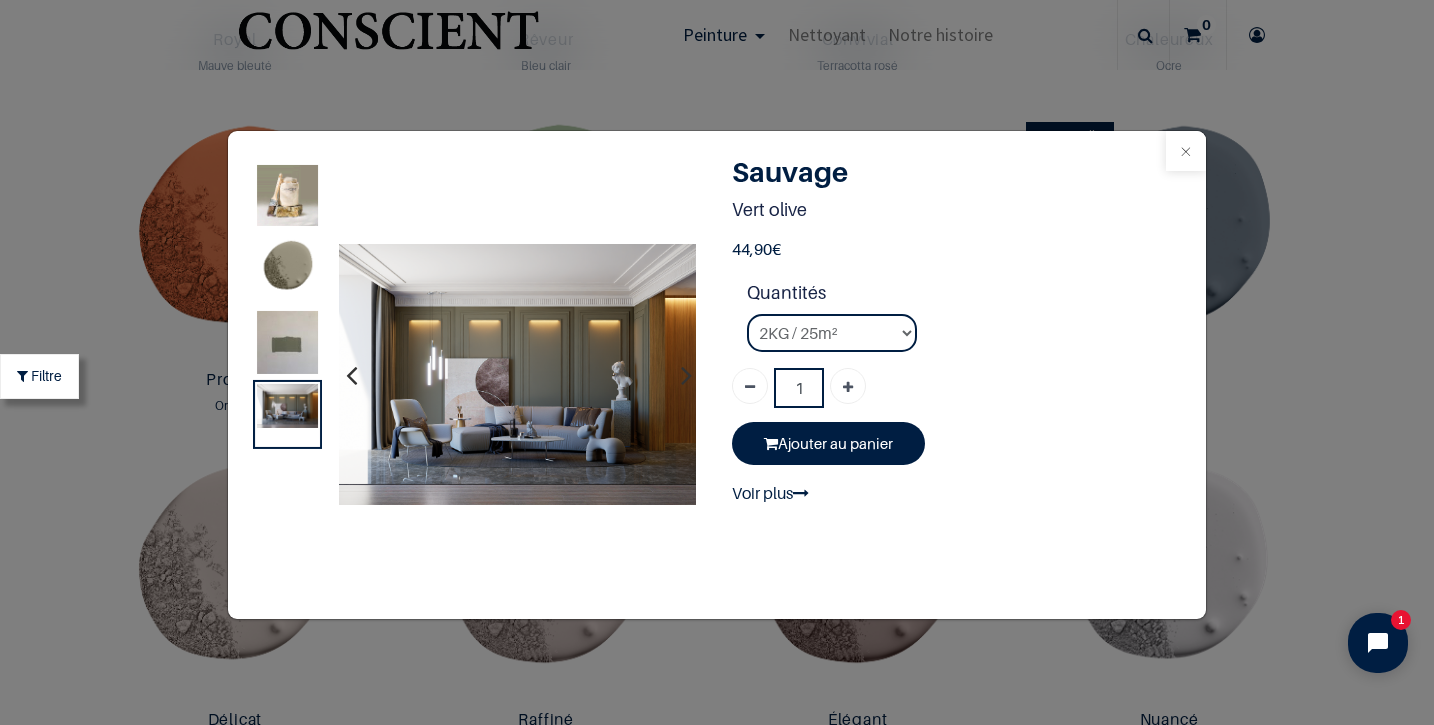 click at bounding box center (1186, 151) 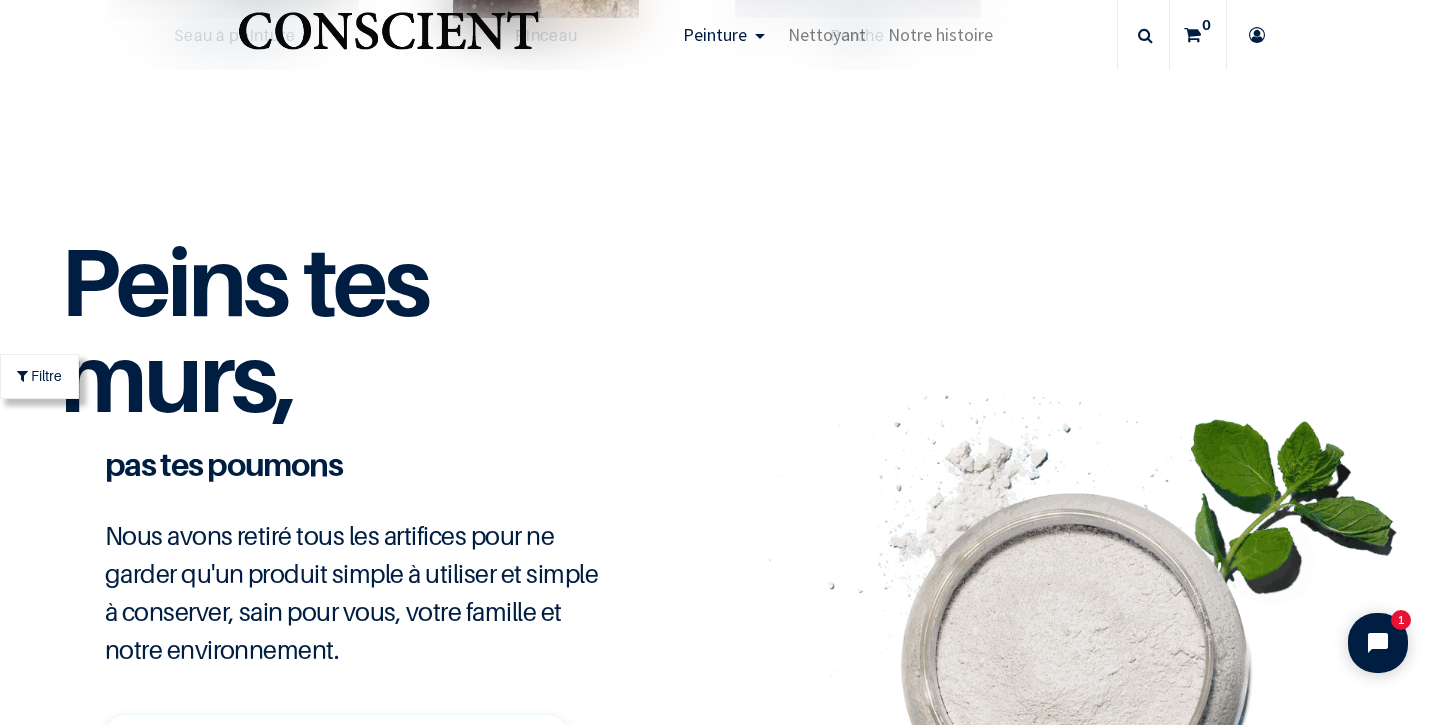 scroll, scrollTop: 4190, scrollLeft: 0, axis: vertical 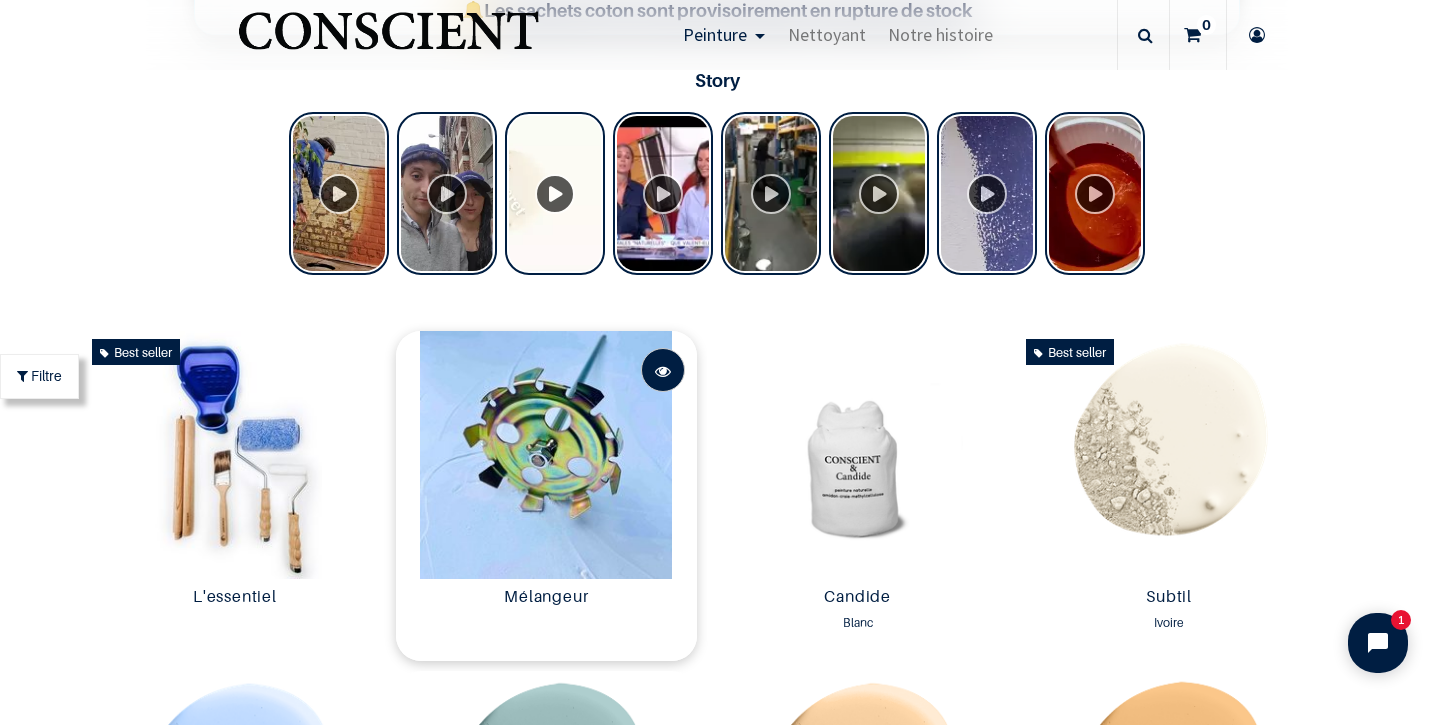 click at bounding box center (663, 370) 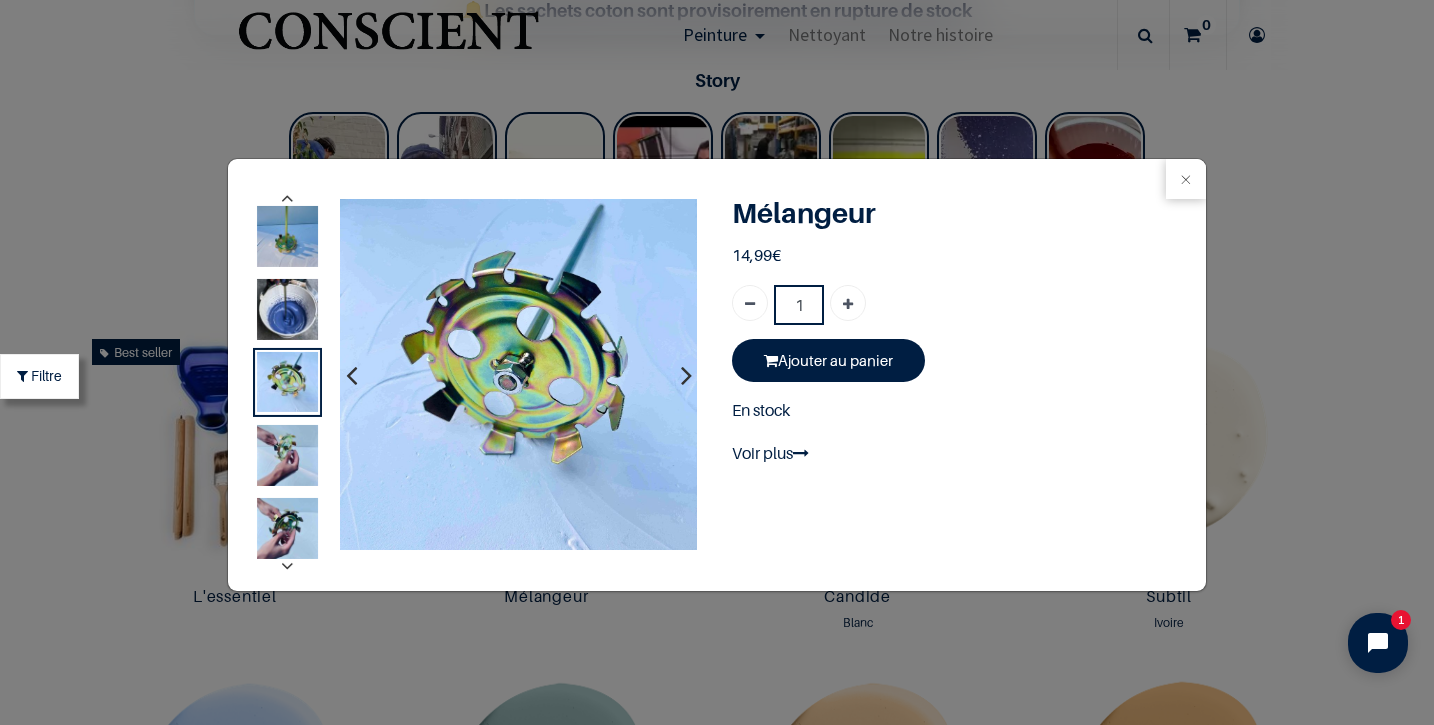 click at bounding box center (287, 309) 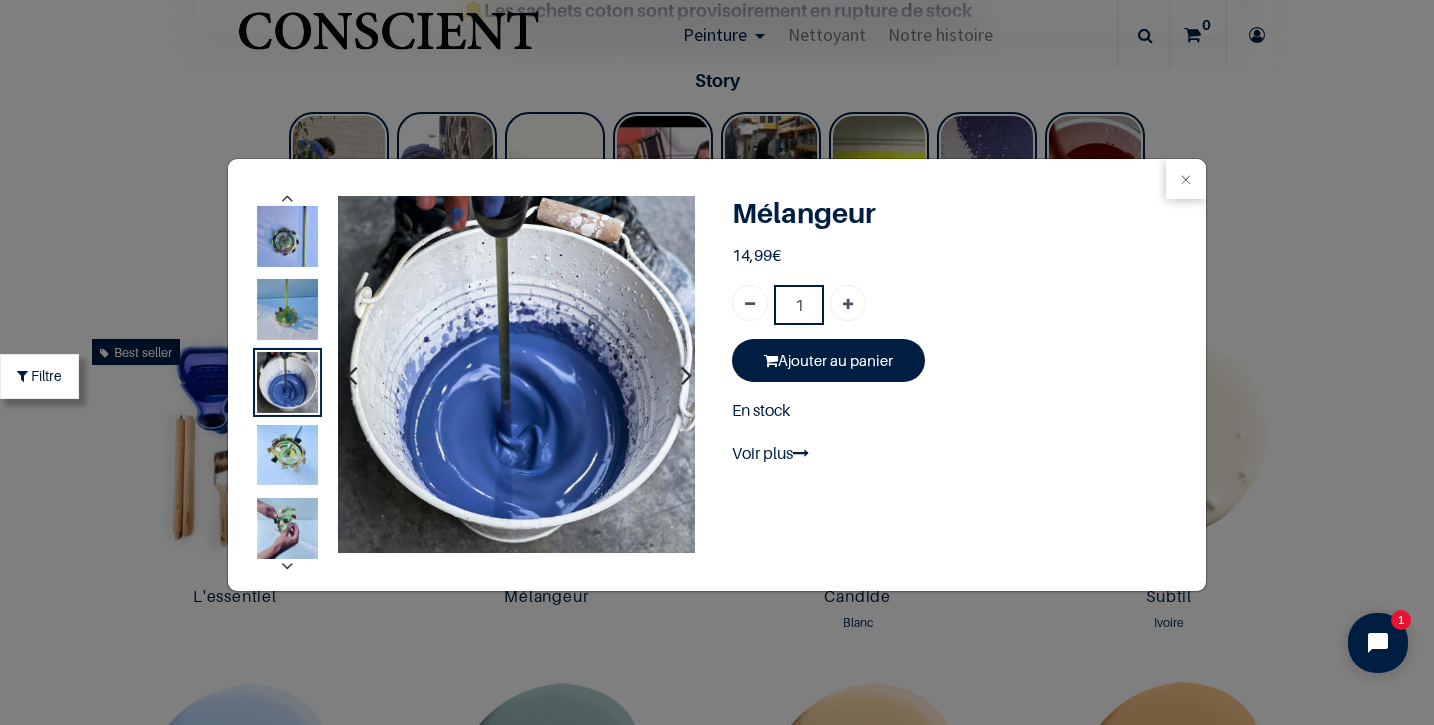 click at bounding box center (287, 455) 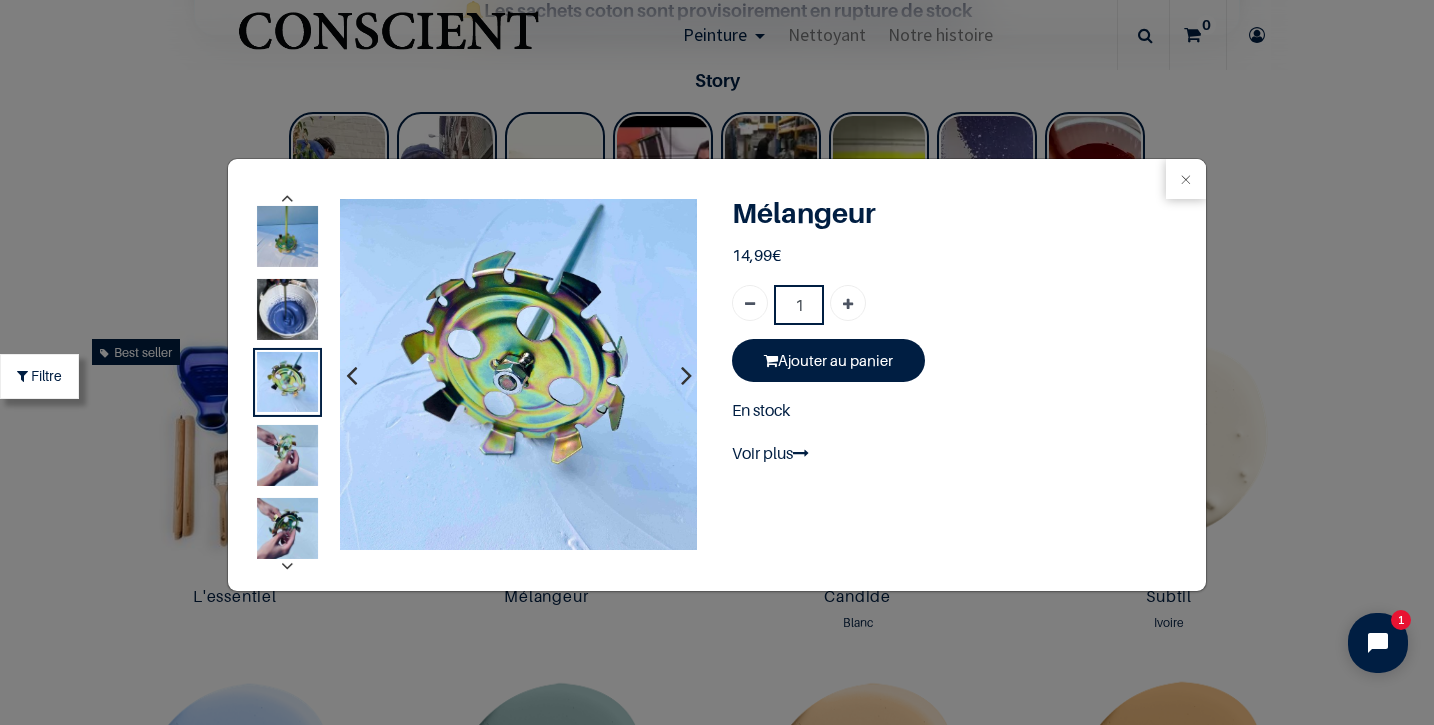 click at bounding box center [287, 455] 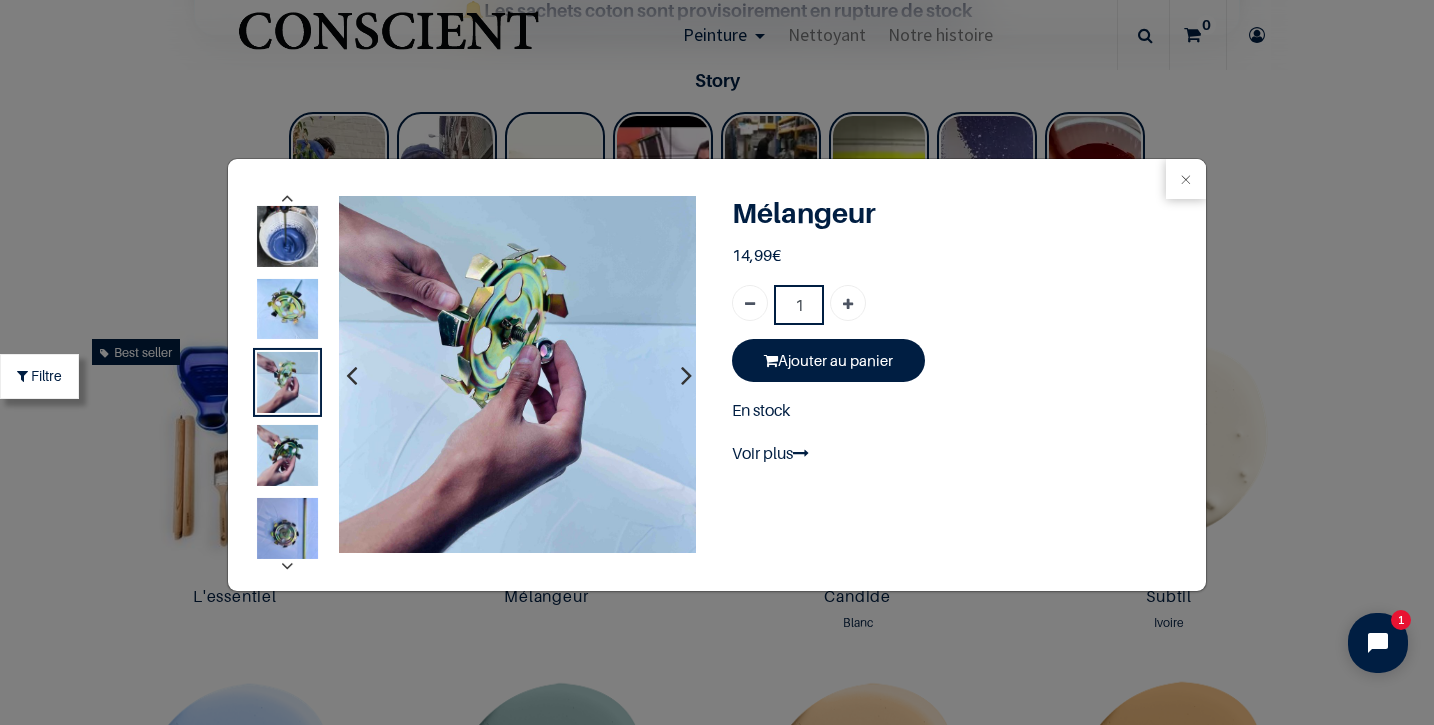 click at bounding box center [287, 528] 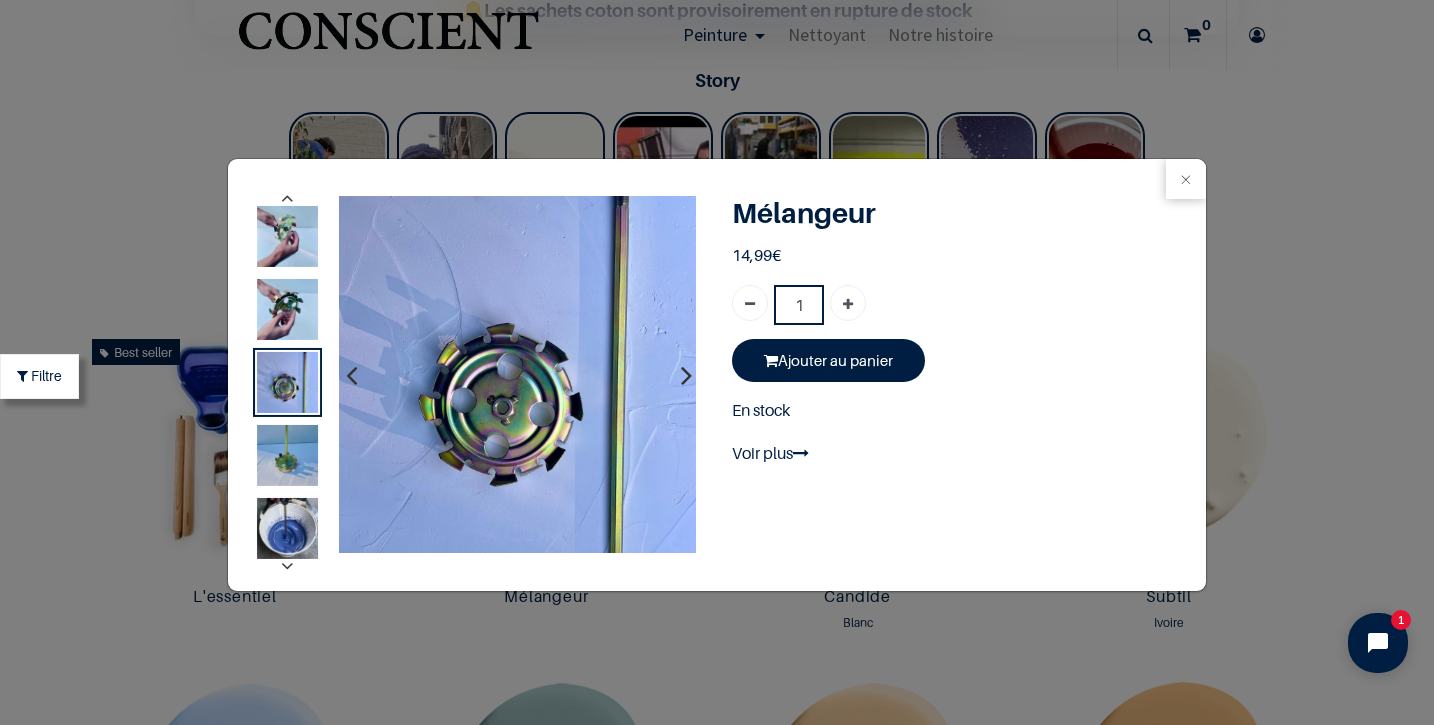 click at bounding box center [287, 528] 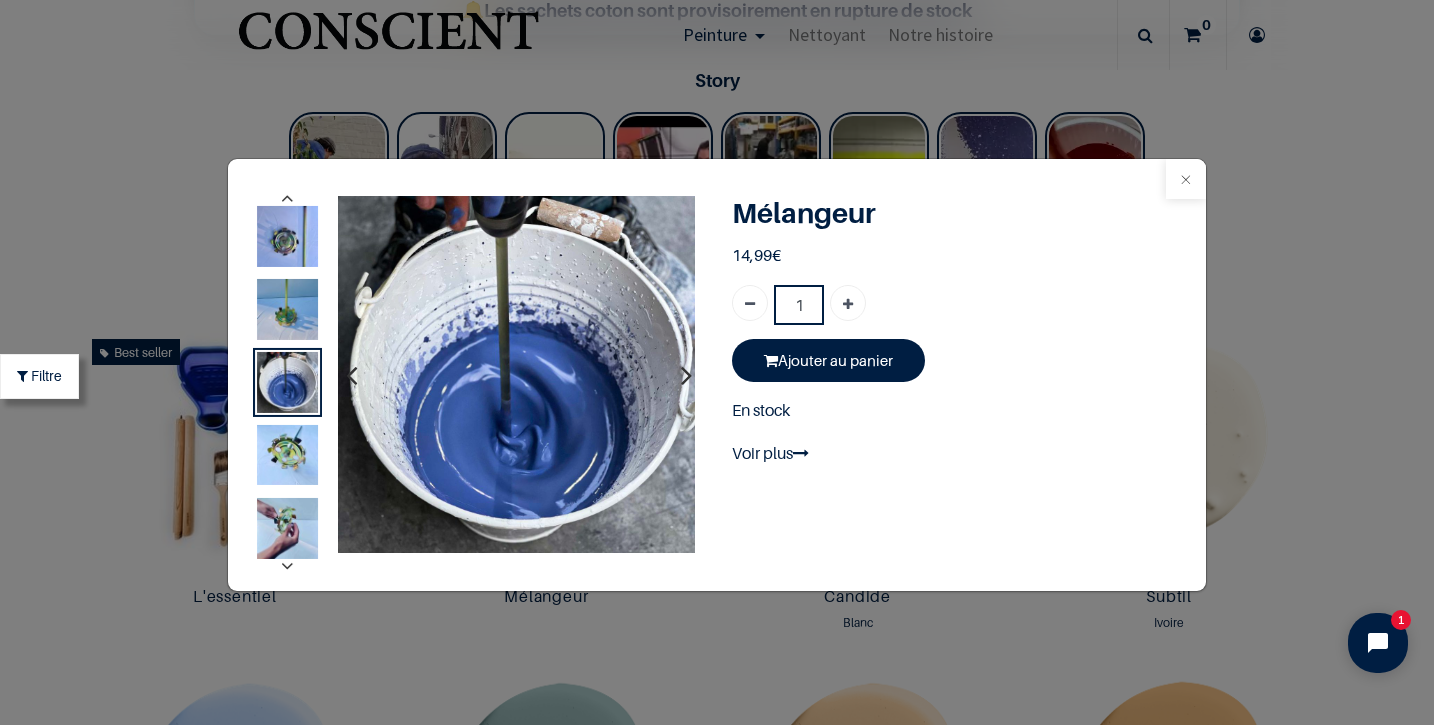 click at bounding box center (1186, 179) 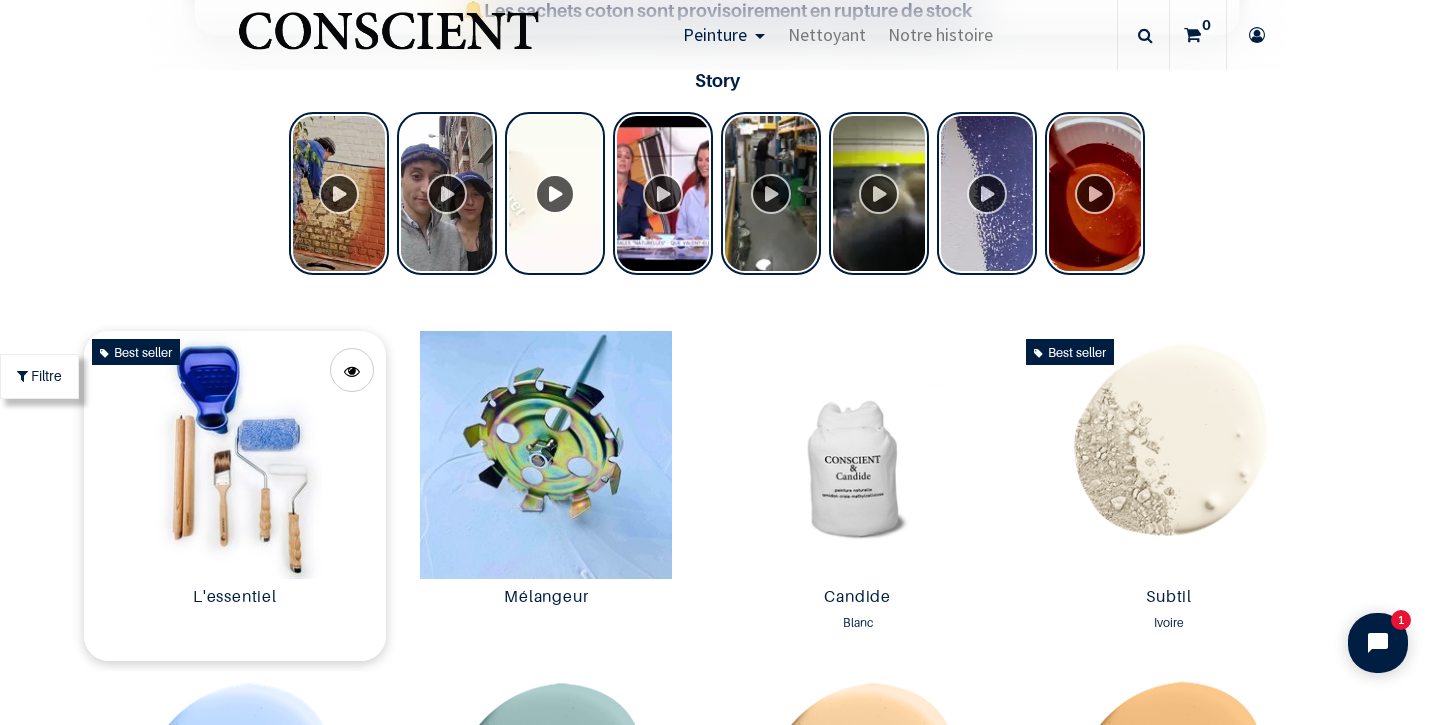 click at bounding box center (234, 455) 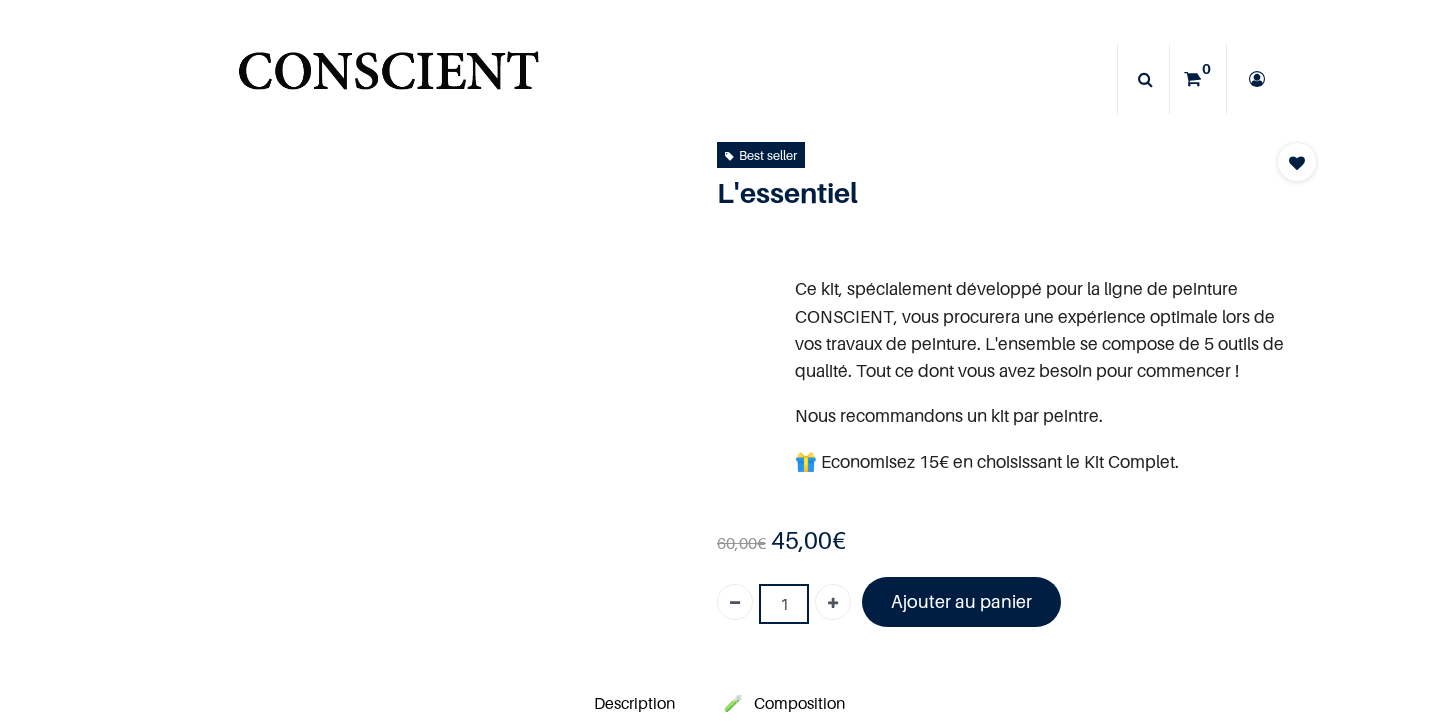 scroll, scrollTop: 0, scrollLeft: 0, axis: both 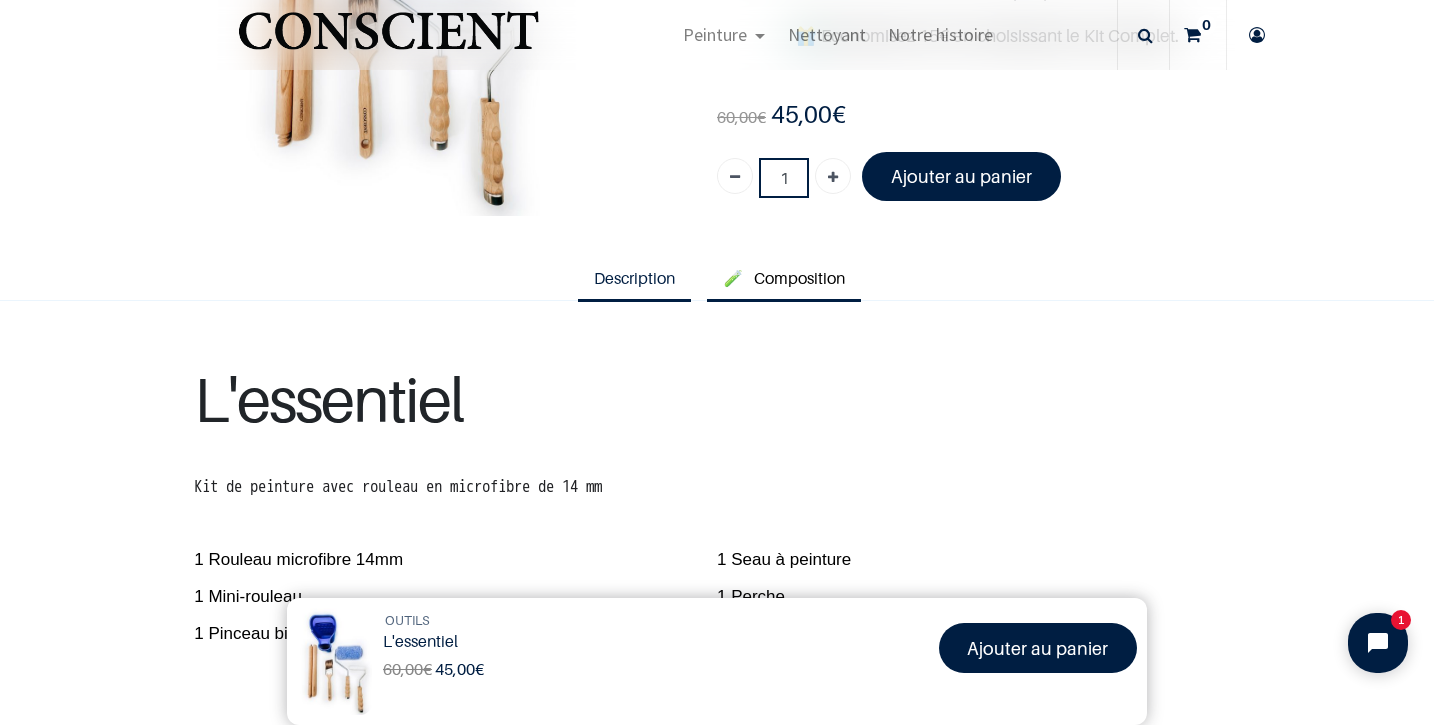 click on "🧪
Composition" at bounding box center (784, 279) 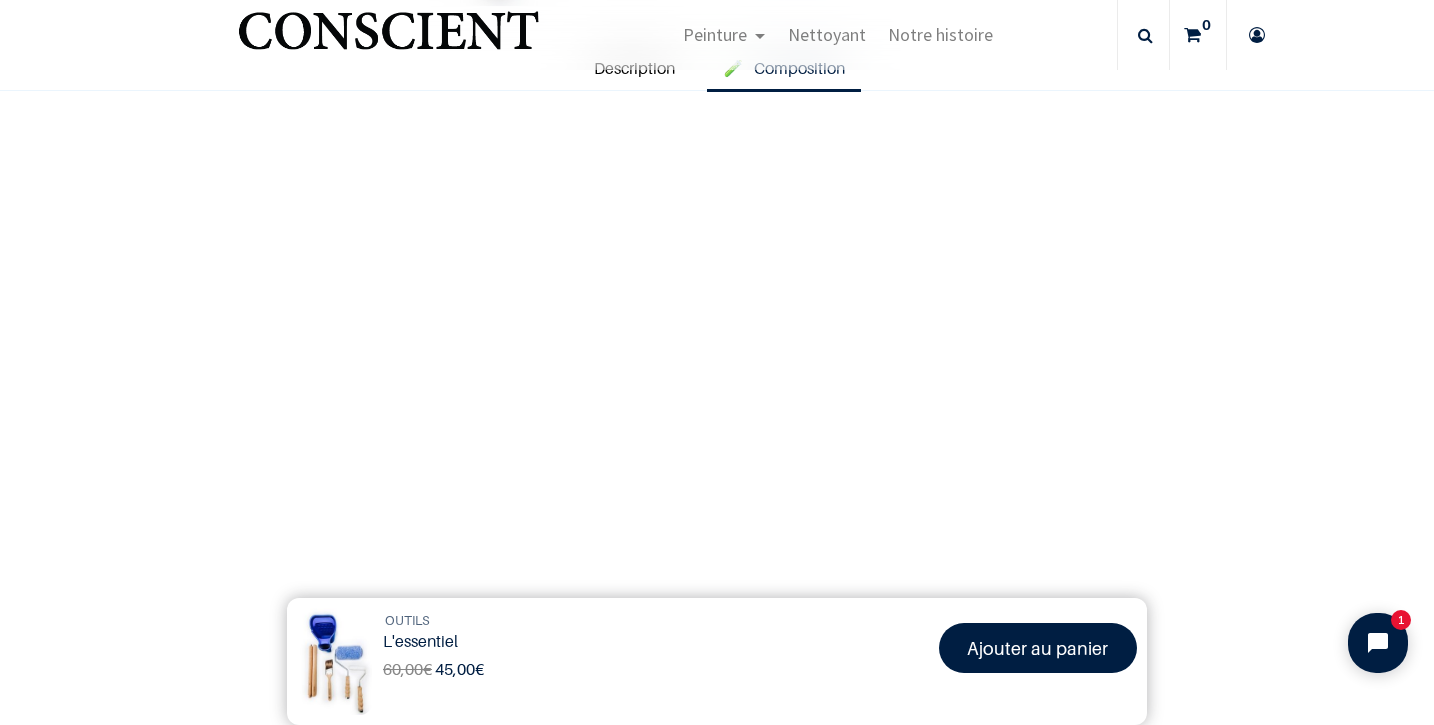 scroll, scrollTop: 89, scrollLeft: 0, axis: vertical 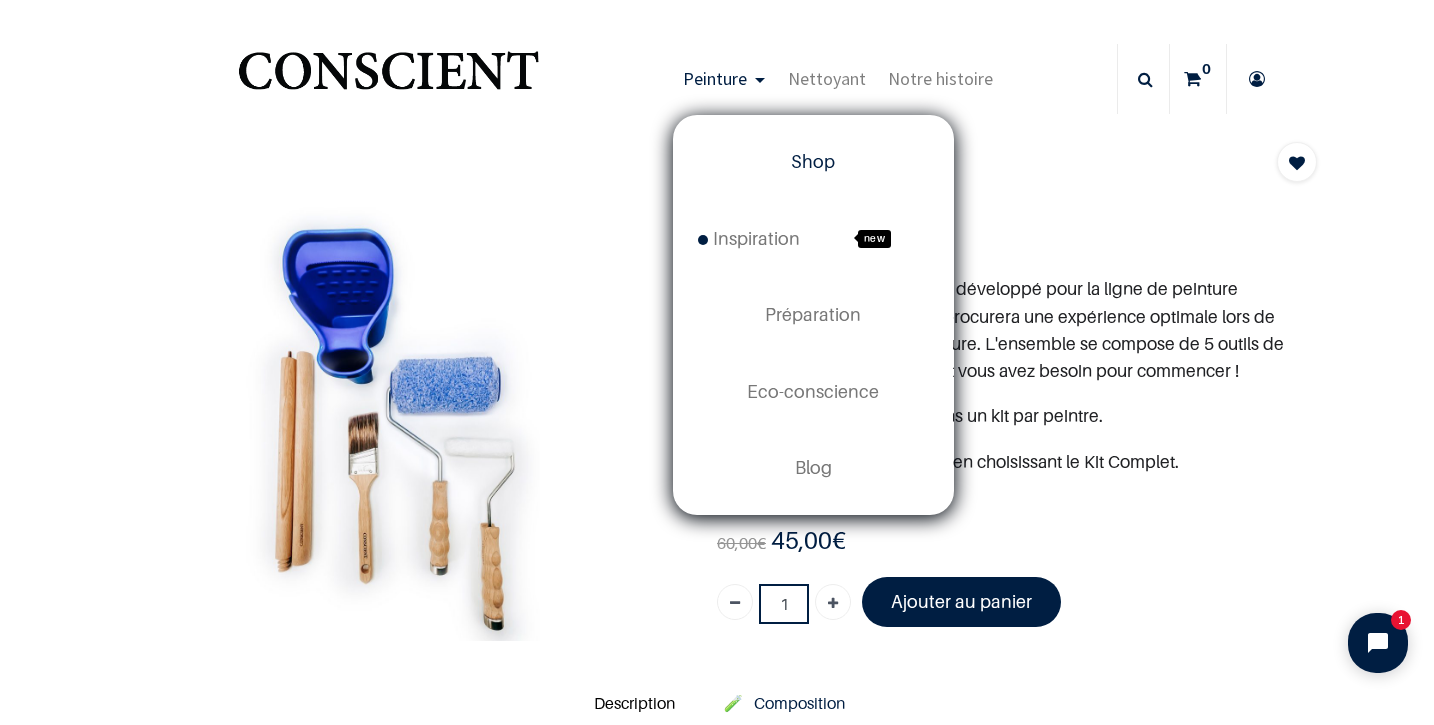 click on "Shop" at bounding box center [813, 161] 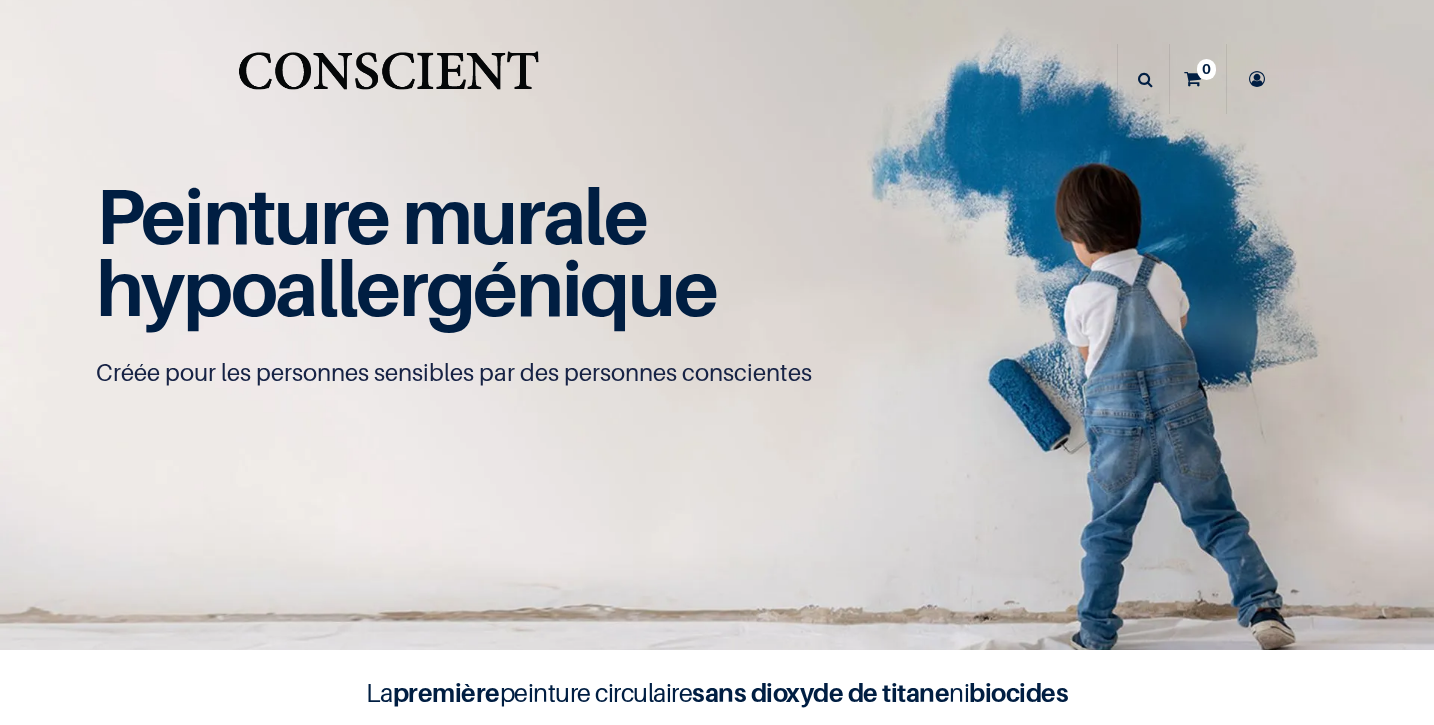 scroll, scrollTop: 0, scrollLeft: 0, axis: both 